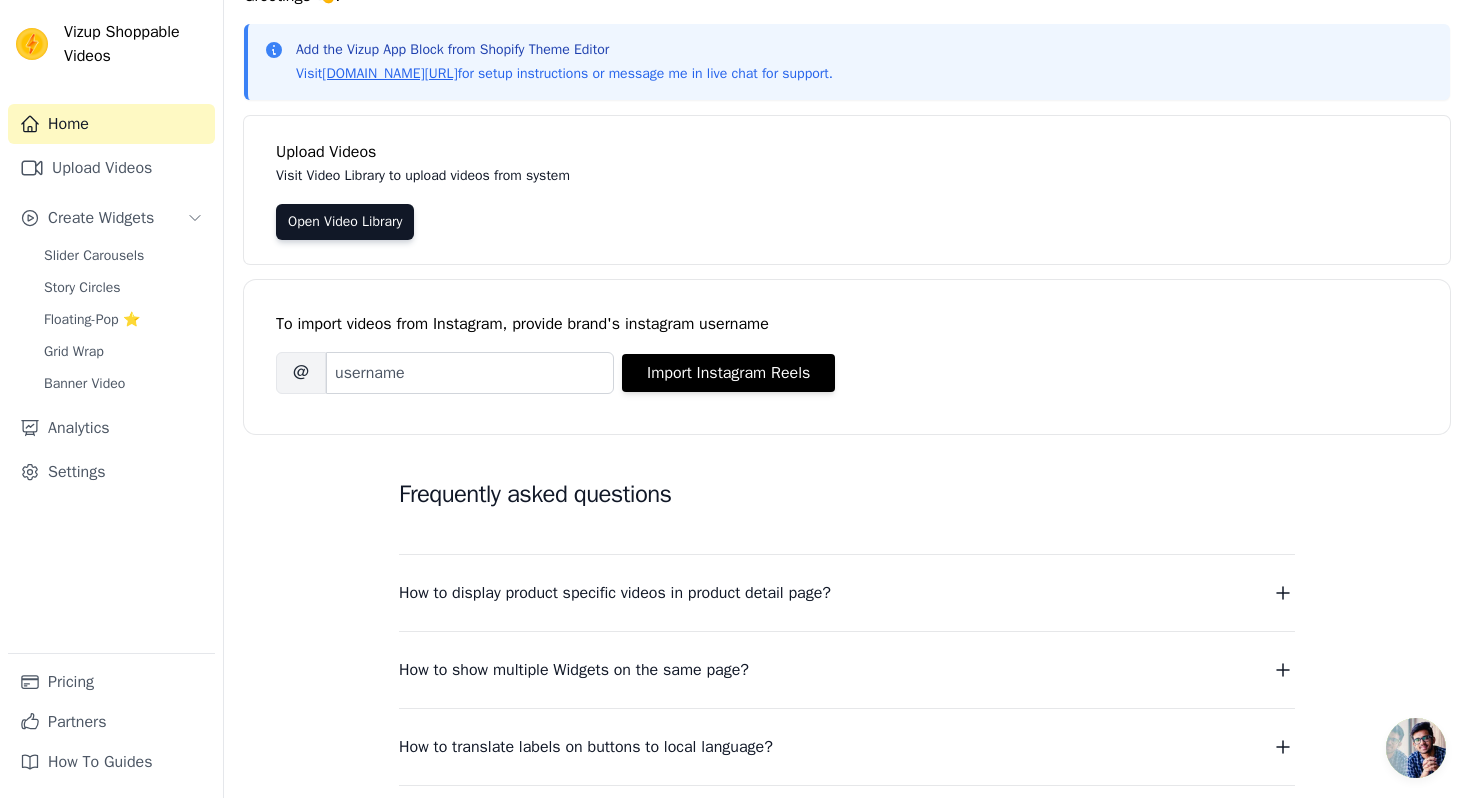 scroll, scrollTop: 0, scrollLeft: 0, axis: both 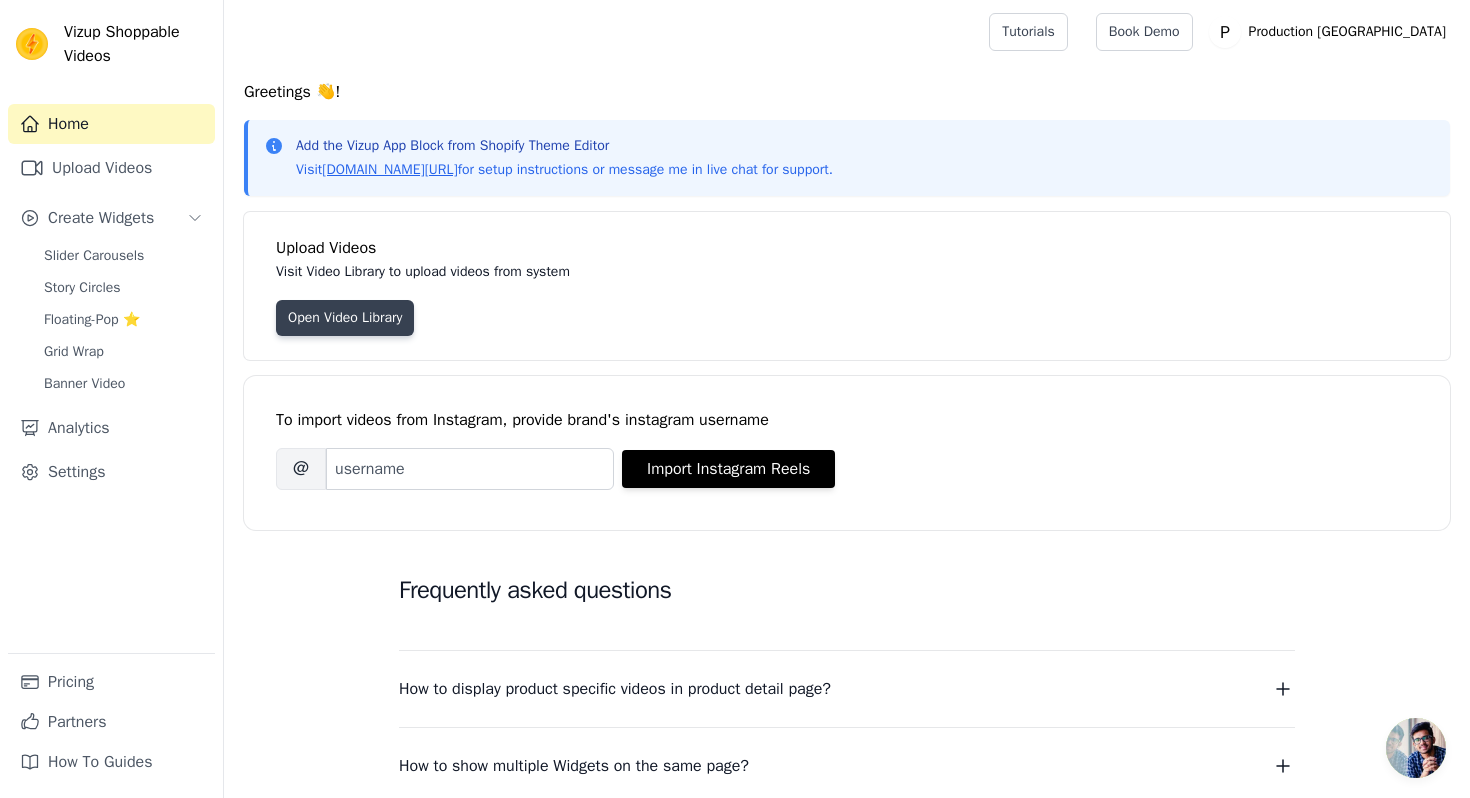 click on "Open Video Library" at bounding box center (345, 318) 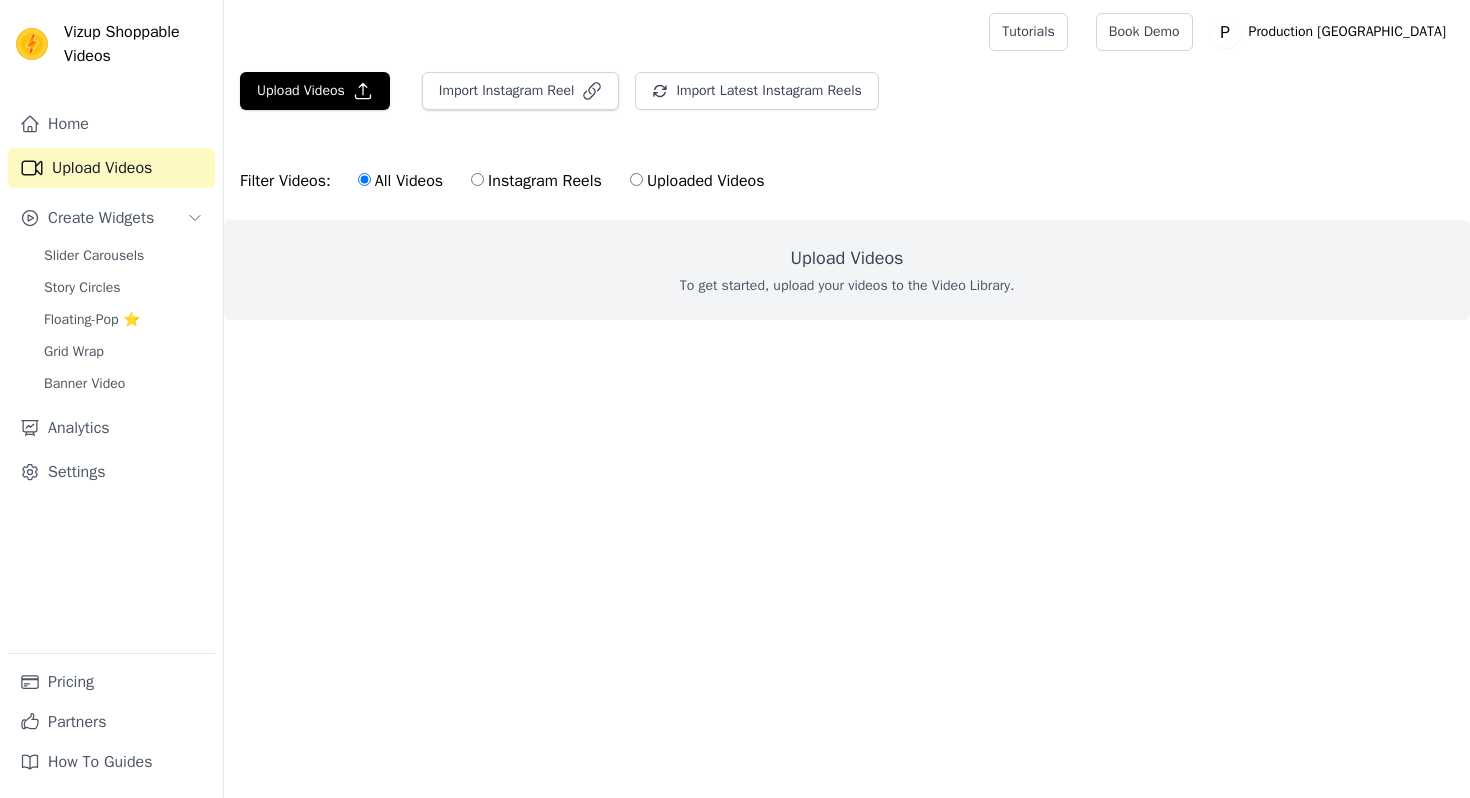 scroll, scrollTop: 0, scrollLeft: 0, axis: both 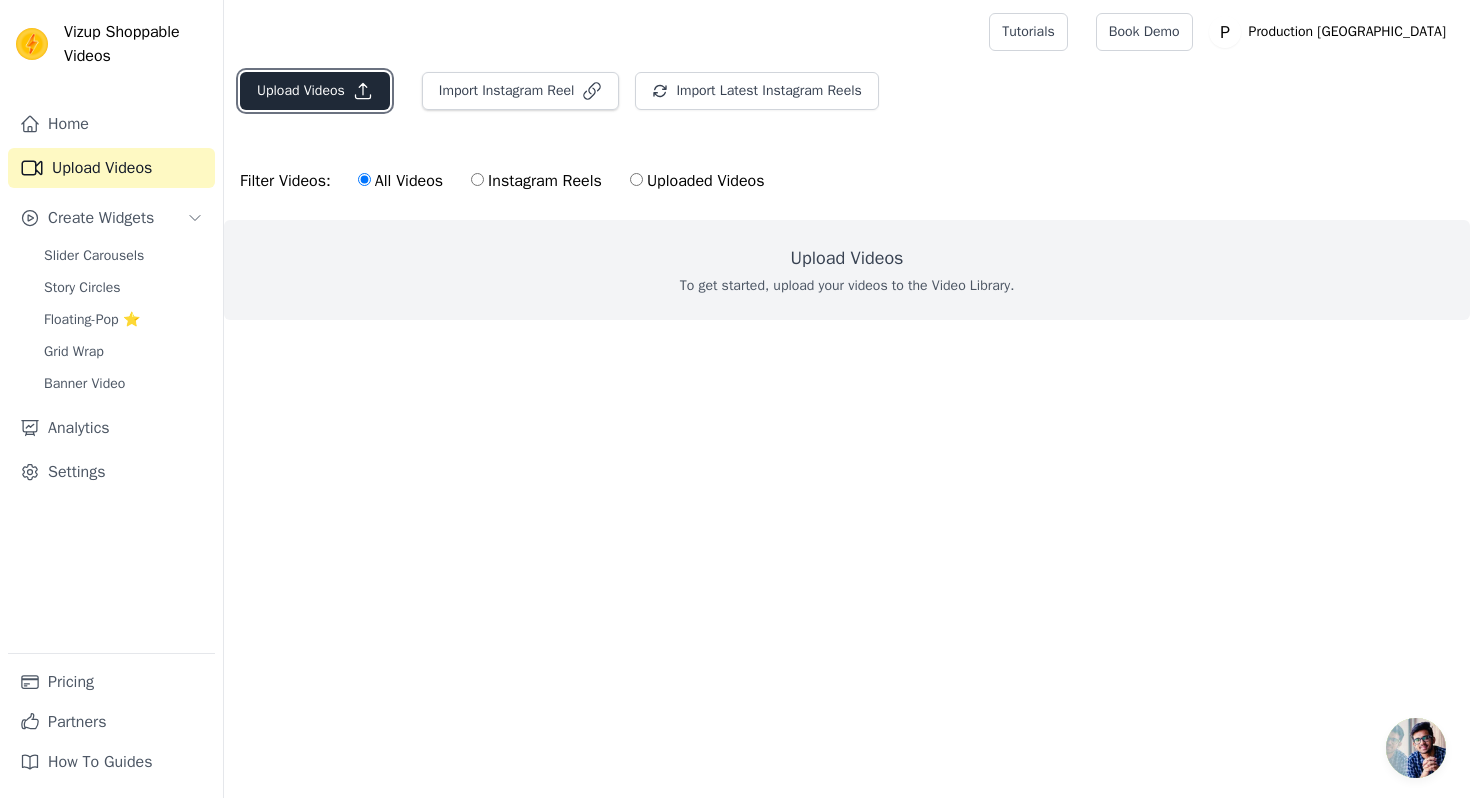click on "Upload Videos" at bounding box center [315, 91] 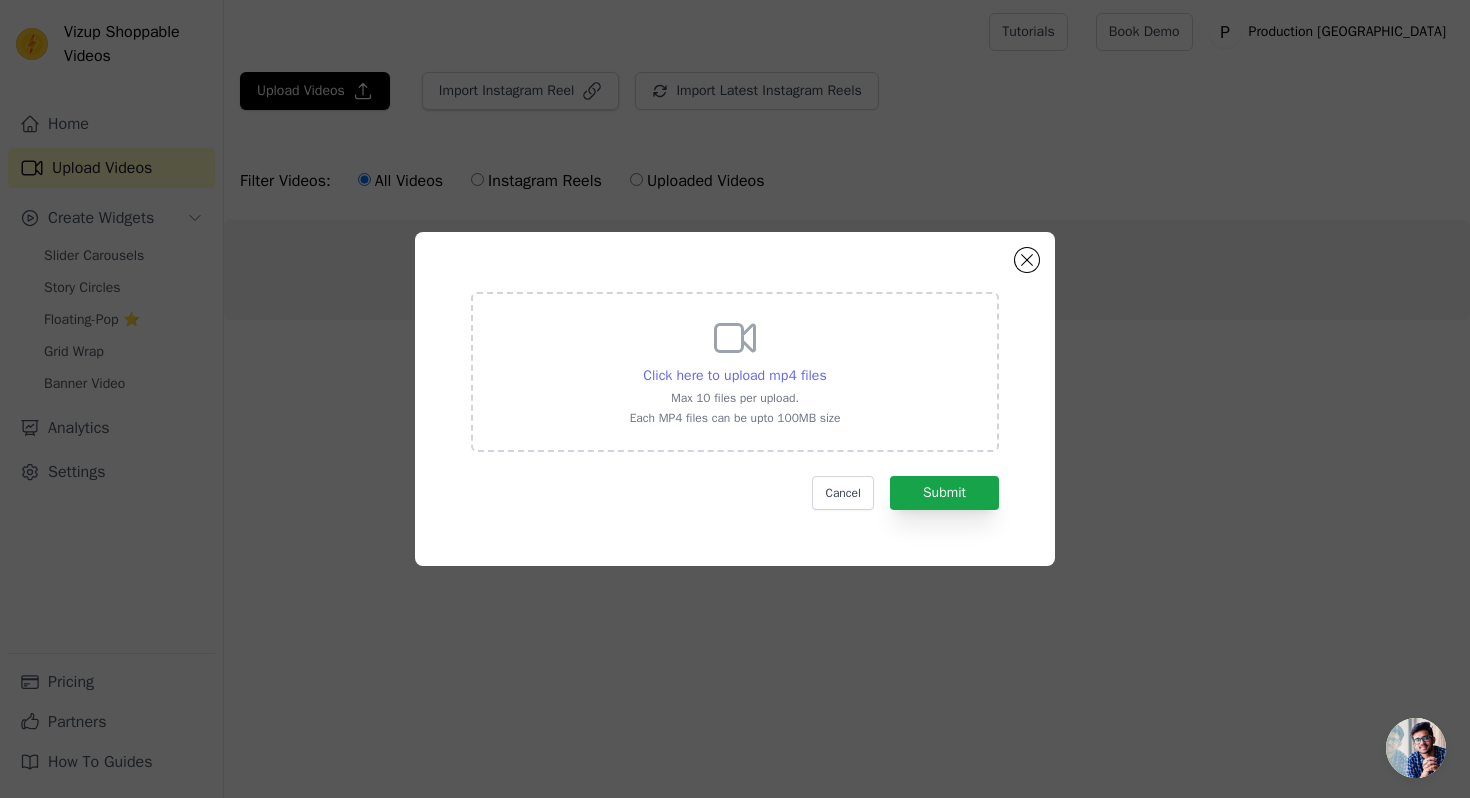 click on "Click here to upload mp4 files" at bounding box center (734, 375) 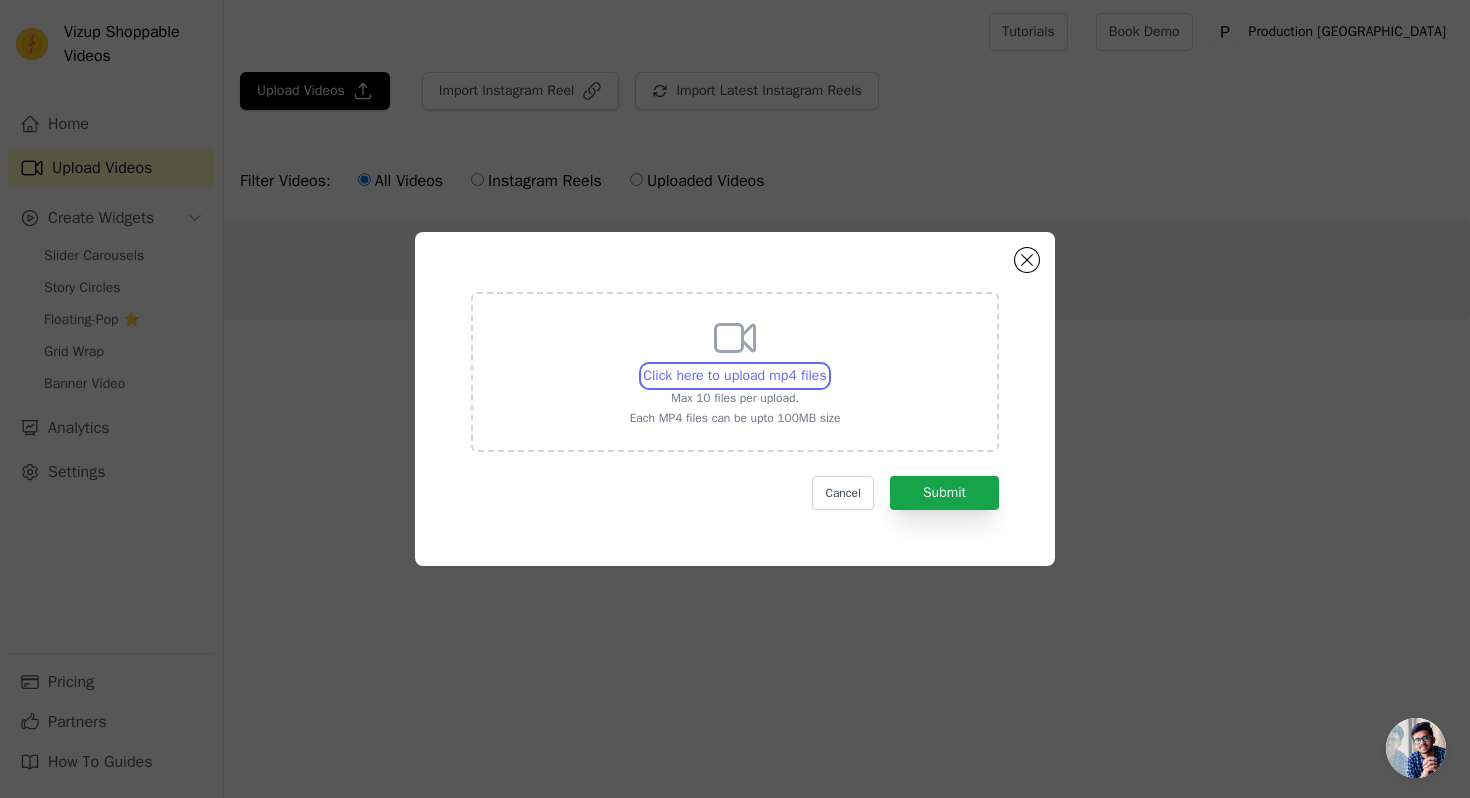 click on "Click here to upload mp4 files     Max 10 files per upload.   Each MP4 files can be upto 100MB size" at bounding box center [826, 365] 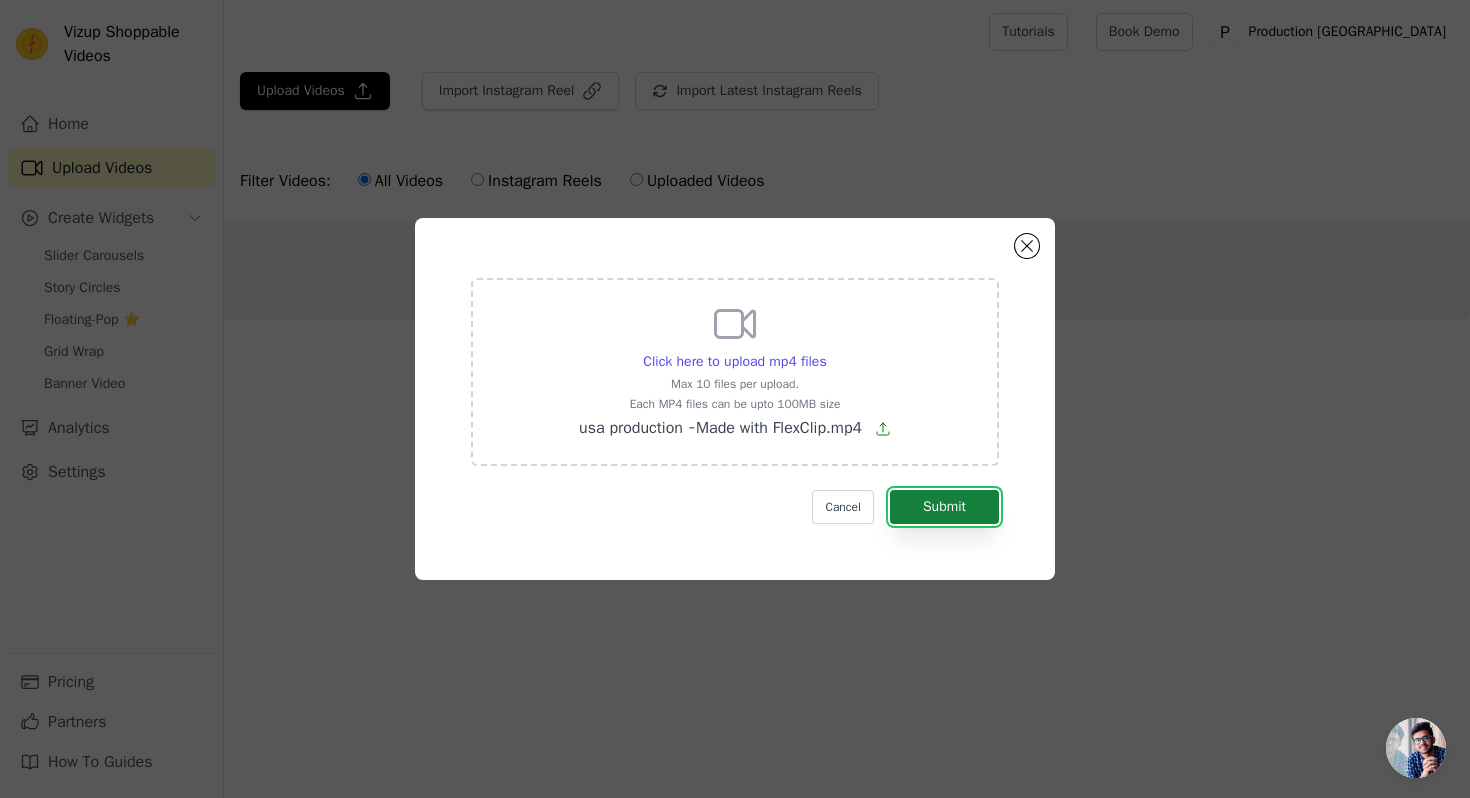 click on "Submit" at bounding box center [944, 507] 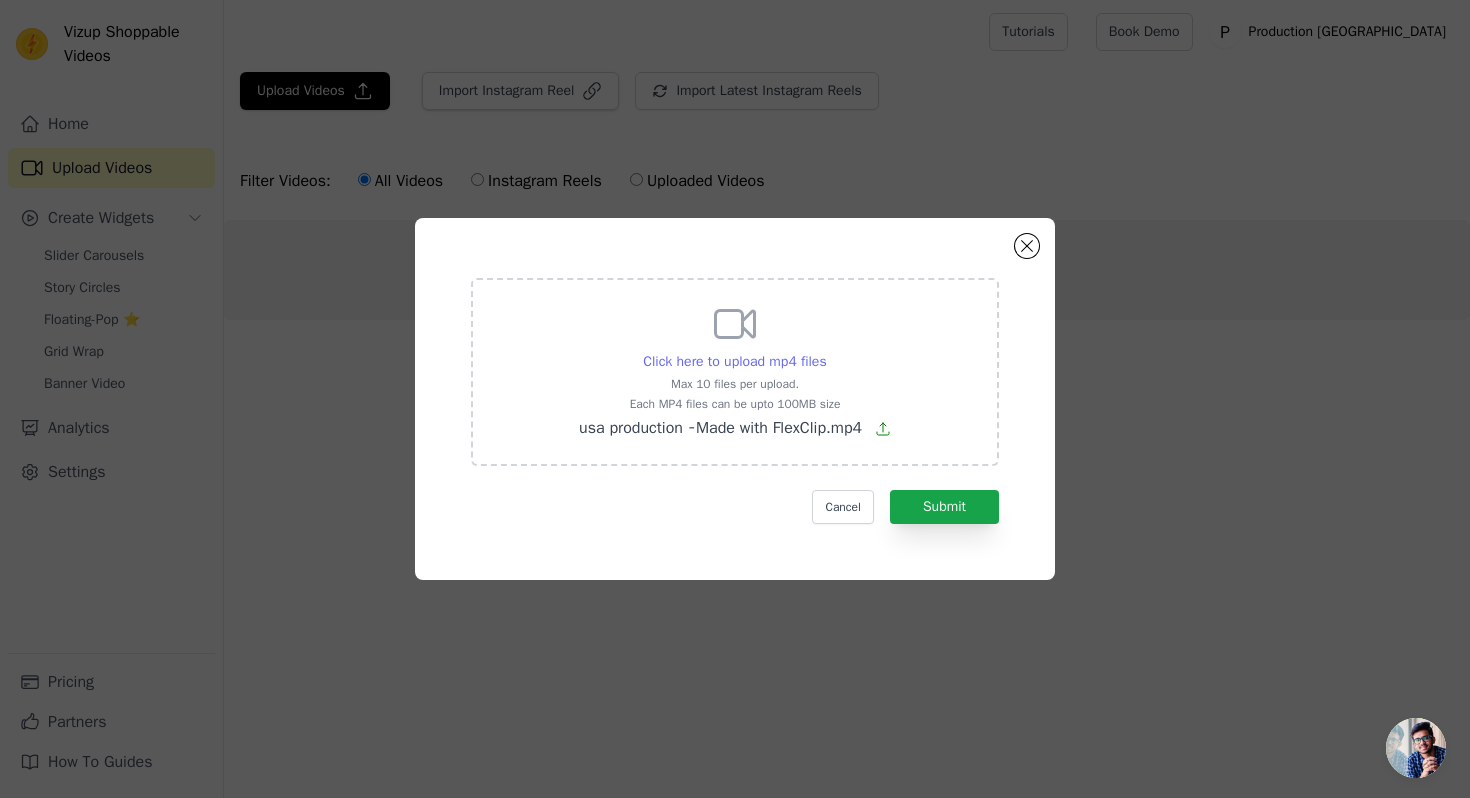 click on "Click here to upload mp4 files" at bounding box center (734, 361) 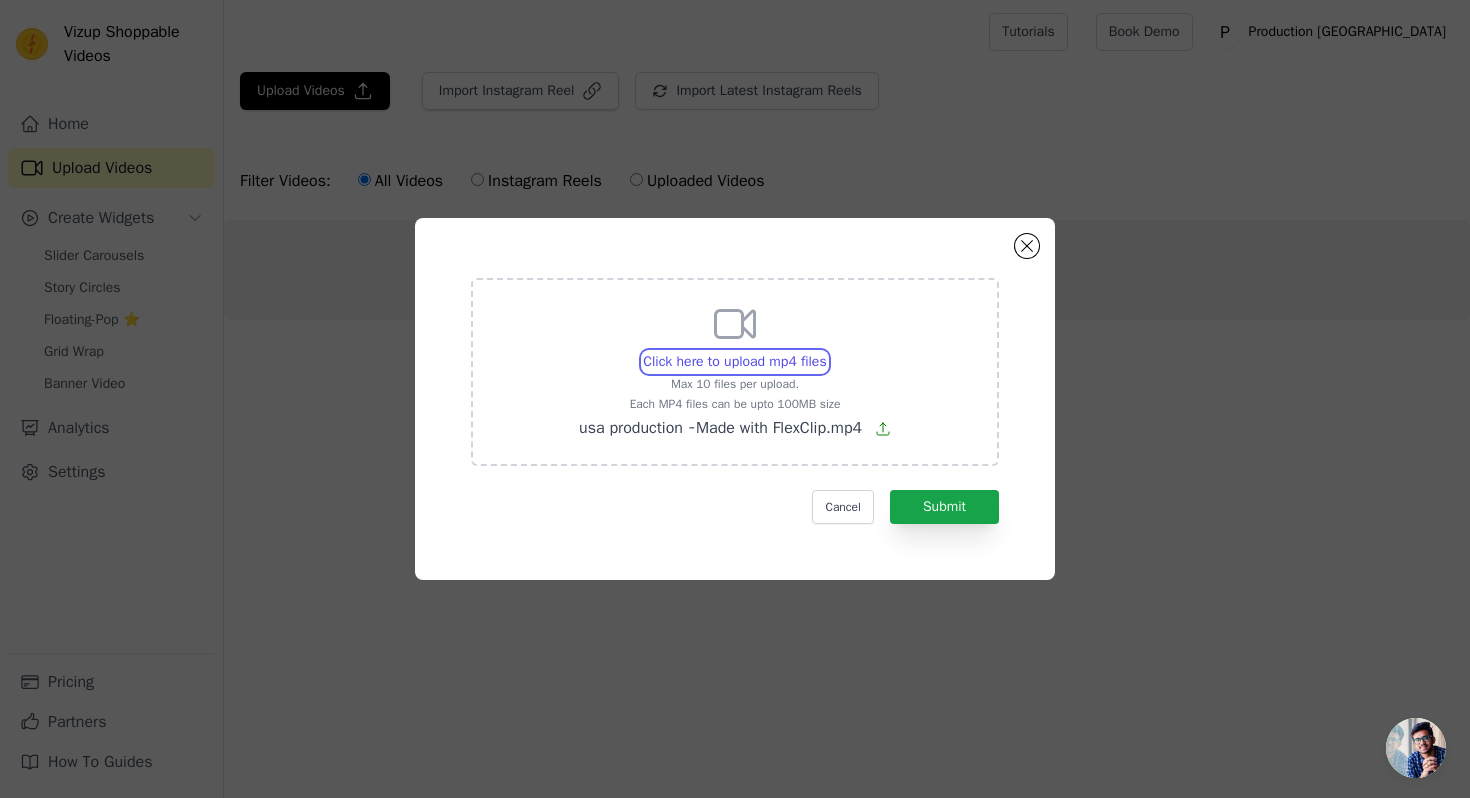 type on "C:\fakepath\usa production ‑ Made with FlexClip (1).mp4" 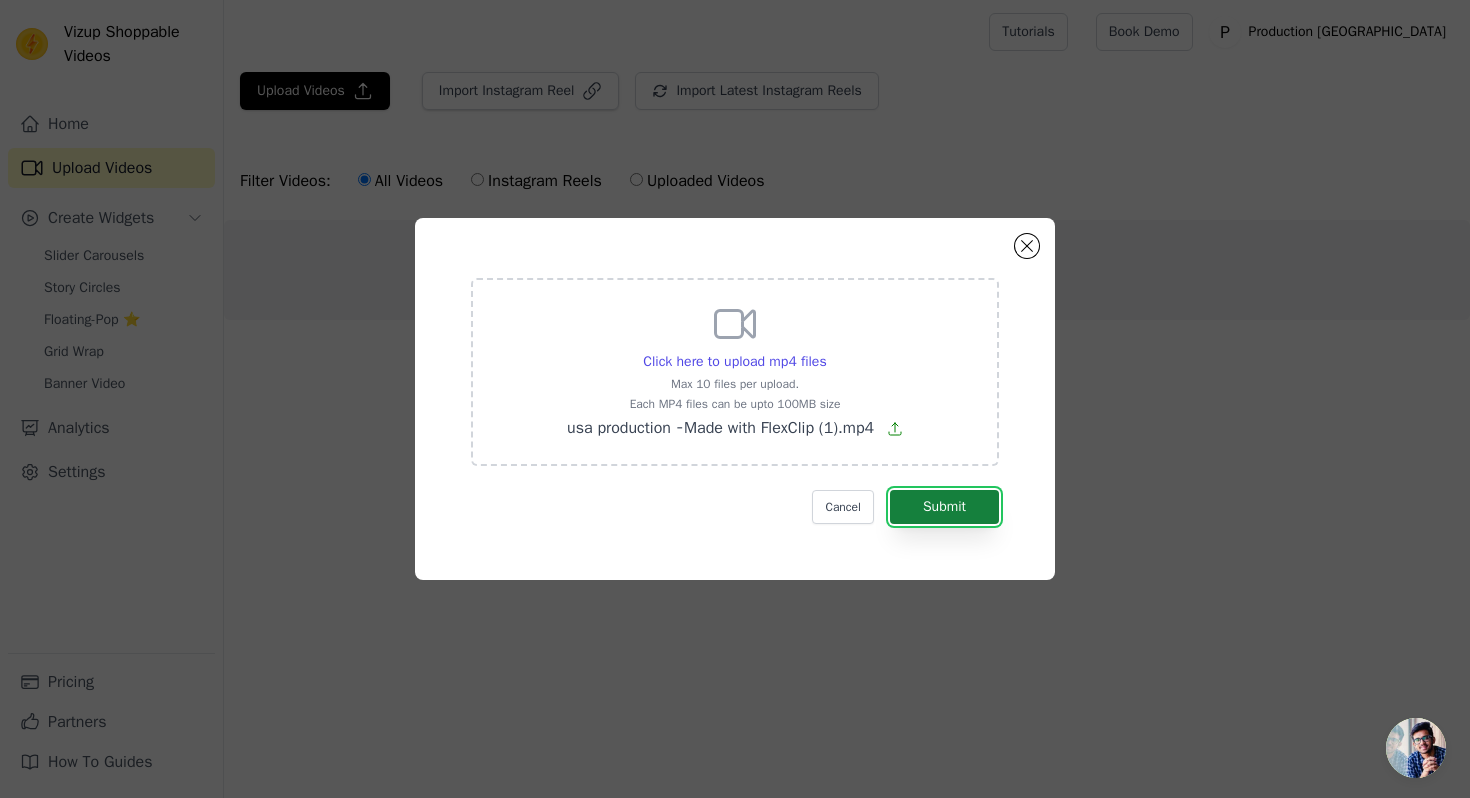click on "Submit" at bounding box center [944, 507] 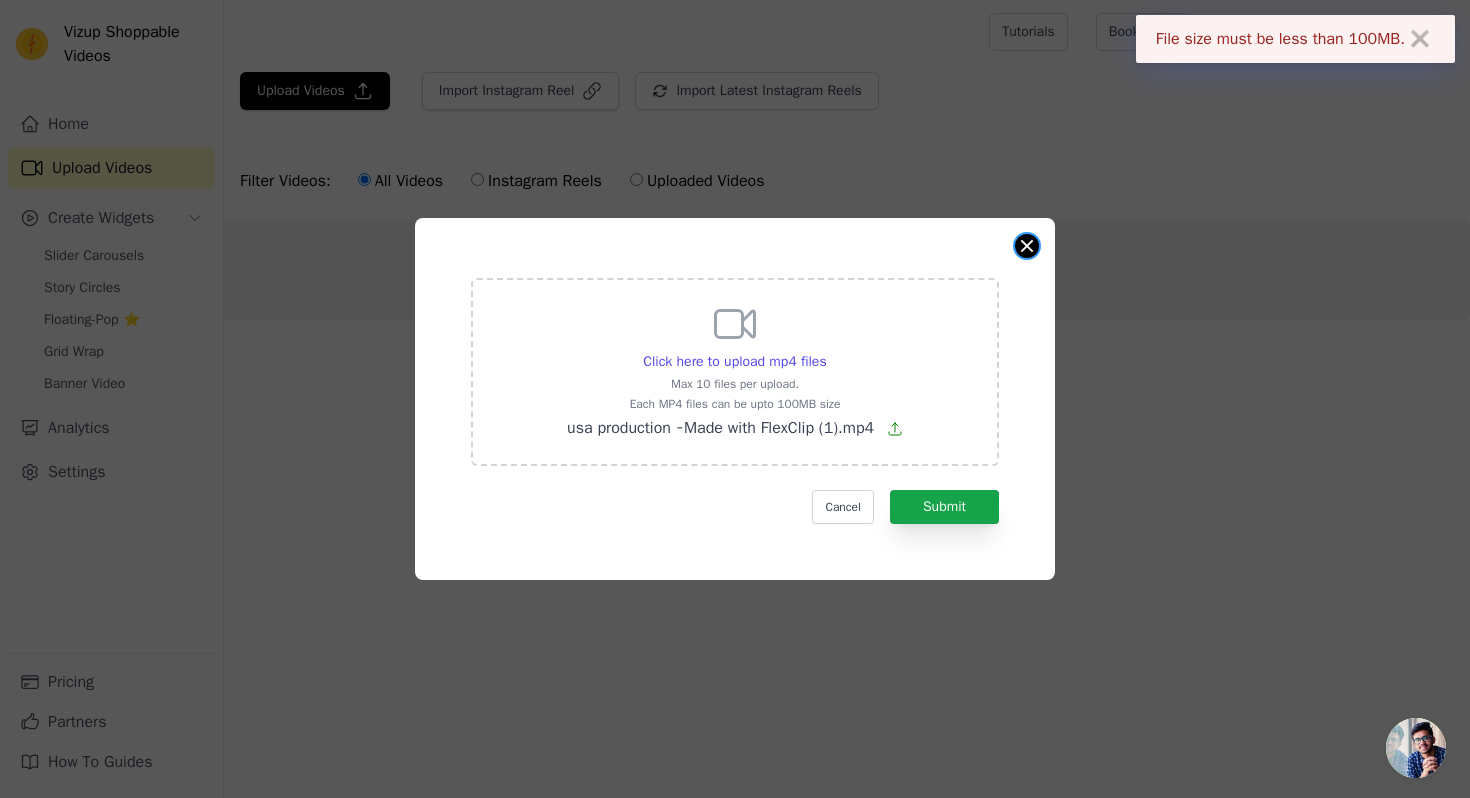 click at bounding box center [1027, 246] 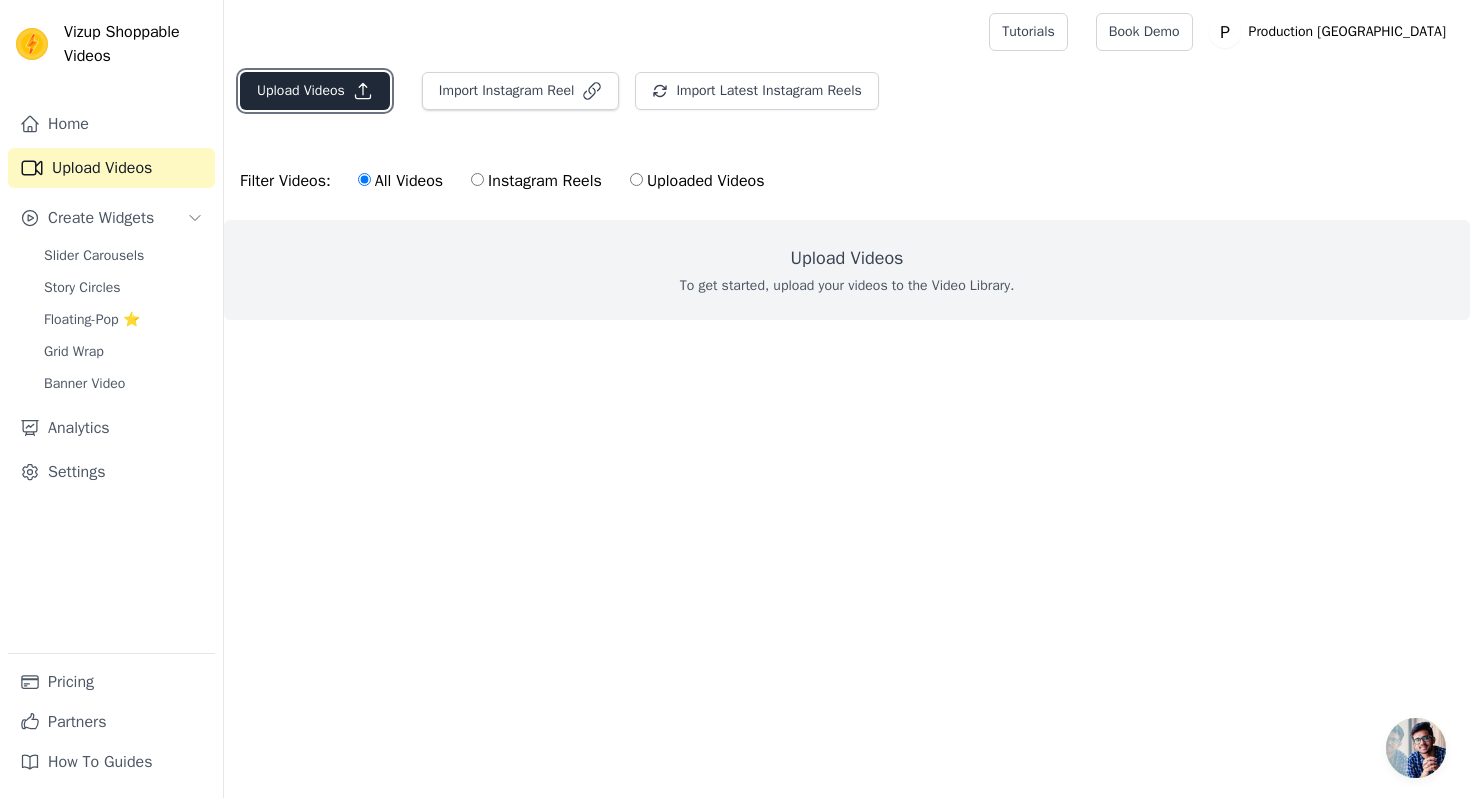 click on "Upload Videos" at bounding box center (315, 91) 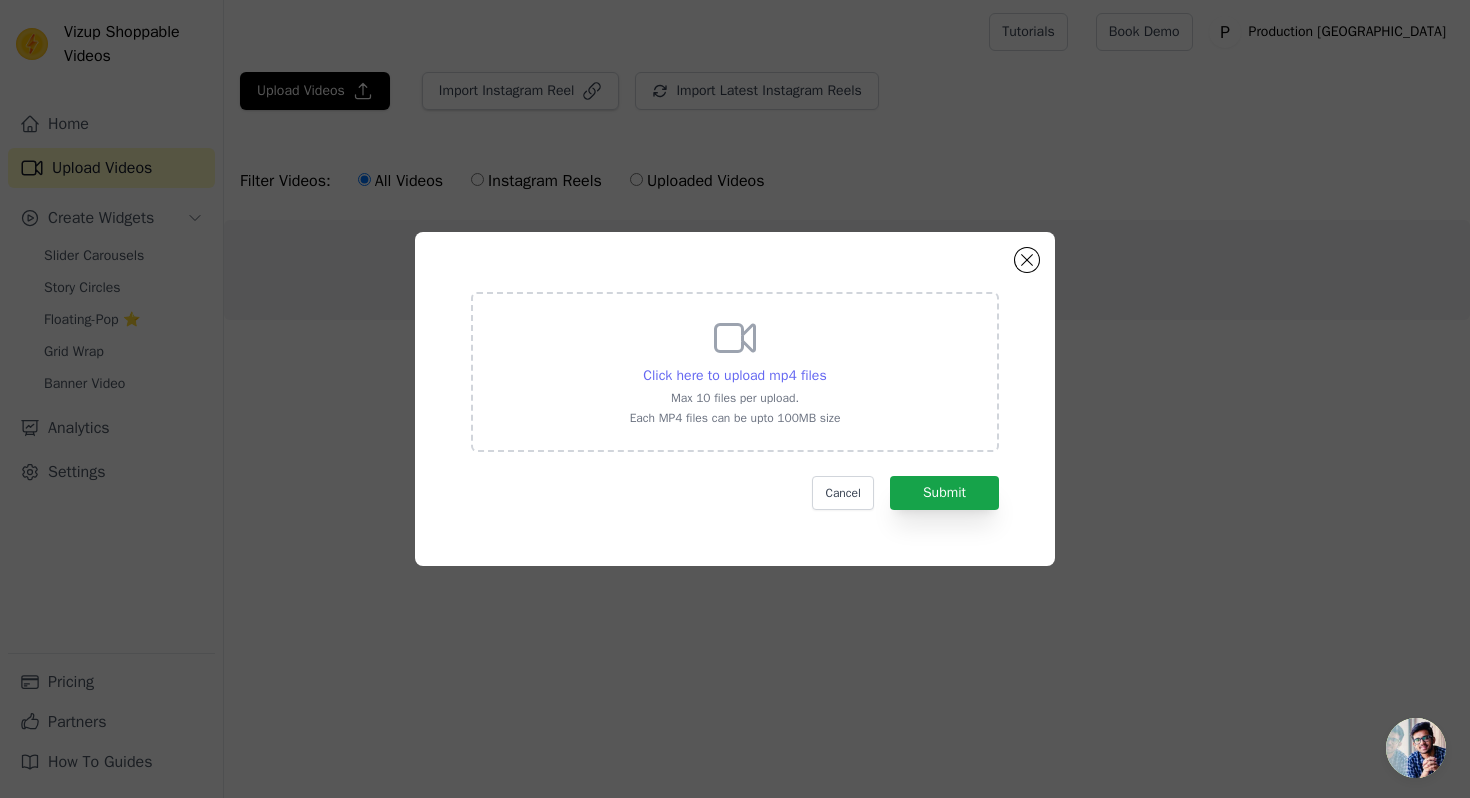 click on "Click here to upload mp4 files" at bounding box center (734, 375) 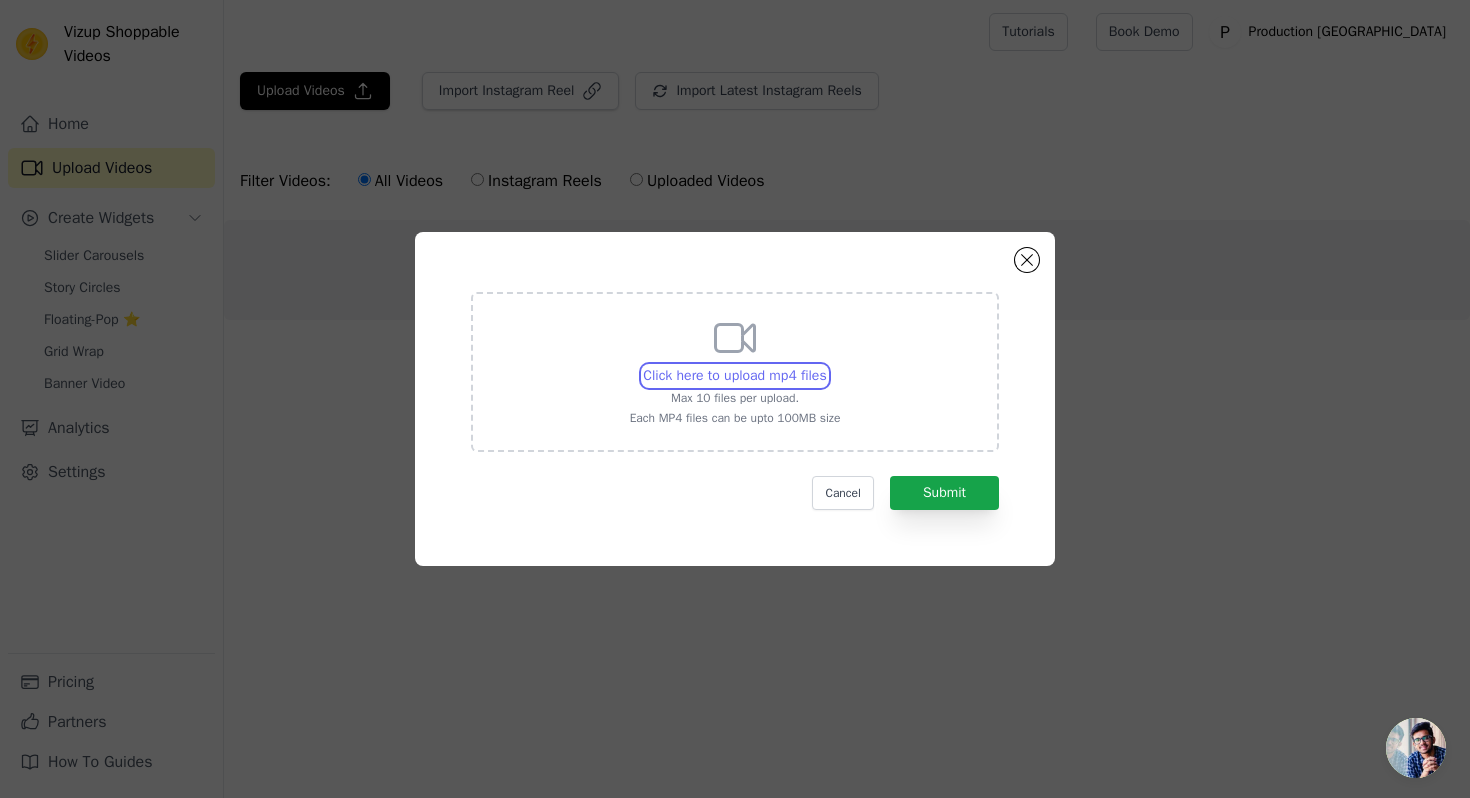 click on "Click here to upload mp4 files     Max 10 files per upload.   Each MP4 files can be upto 100MB size" at bounding box center [826, 365] 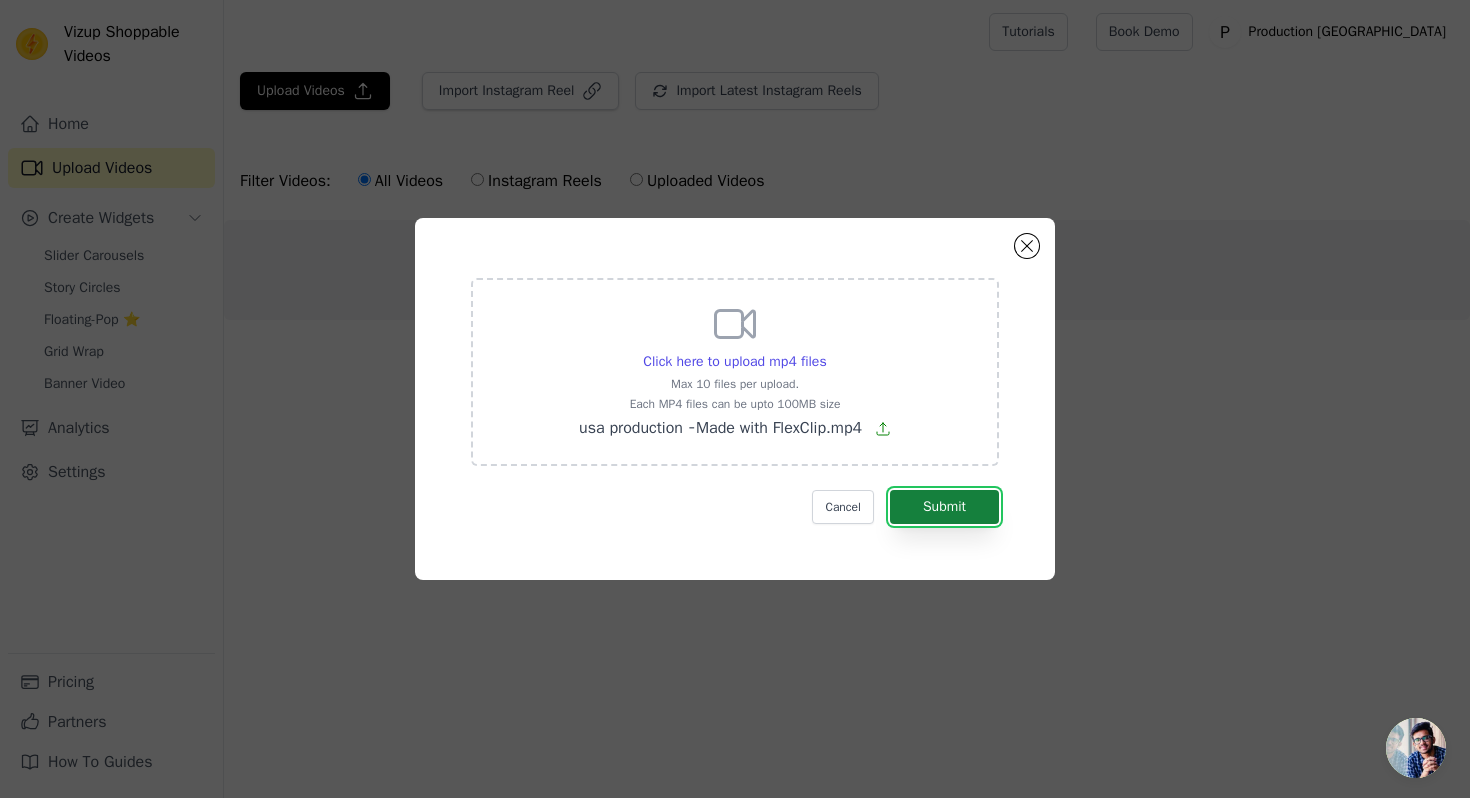 click on "Submit" at bounding box center [944, 507] 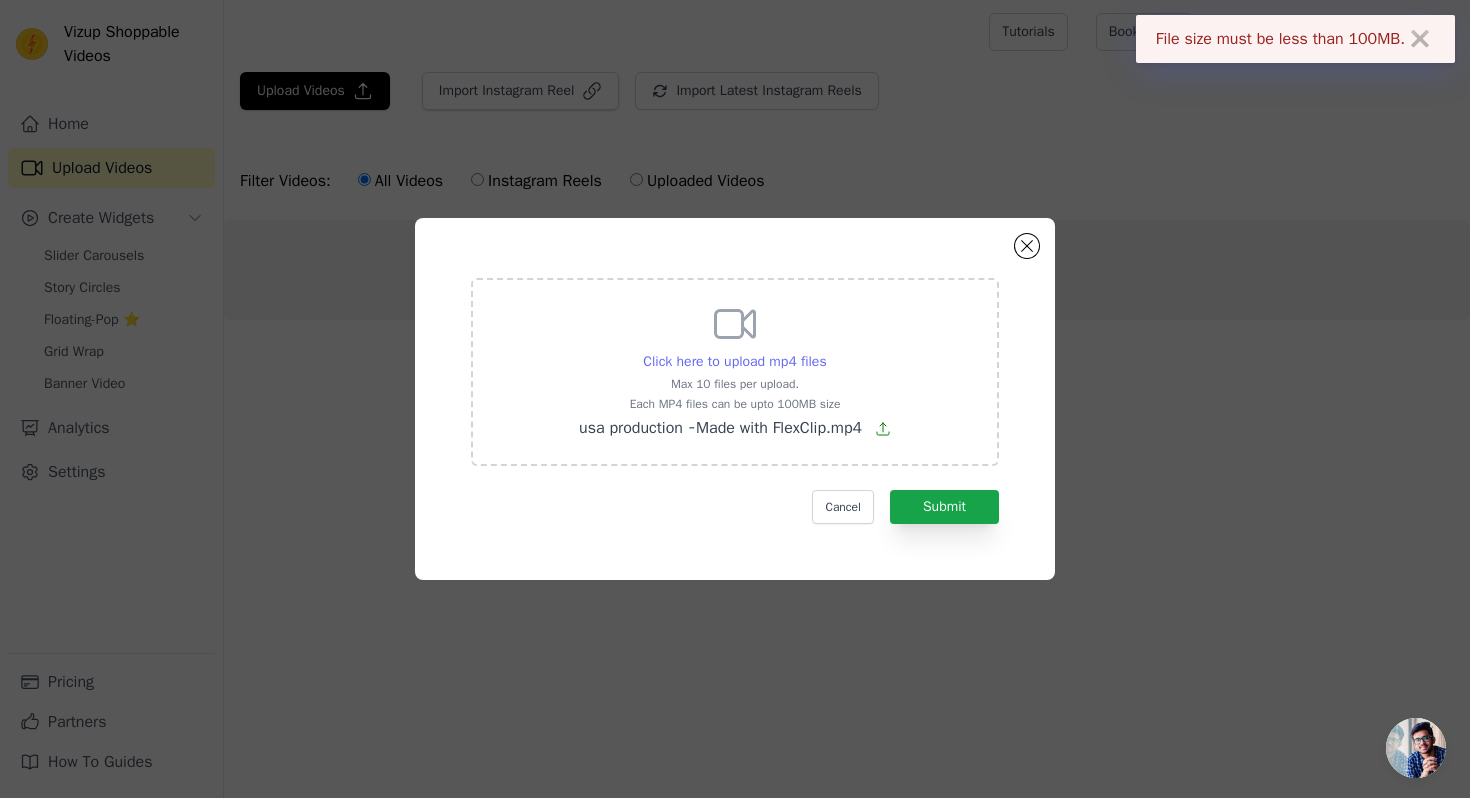 click on "Click here to upload mp4 files" at bounding box center (734, 361) 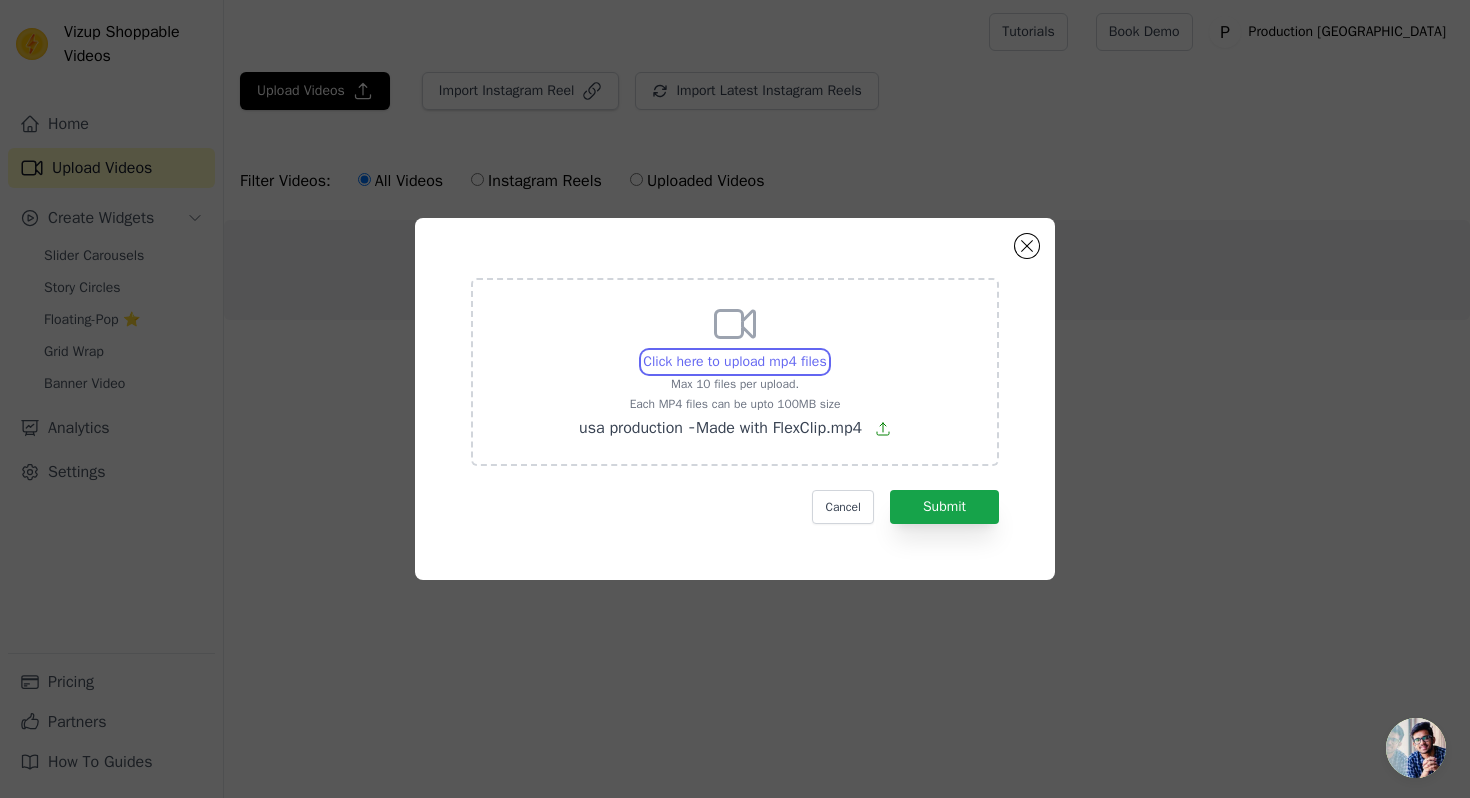 type on "C:\fakepath\usa production ‑ Made with FlexClip (2).mp4" 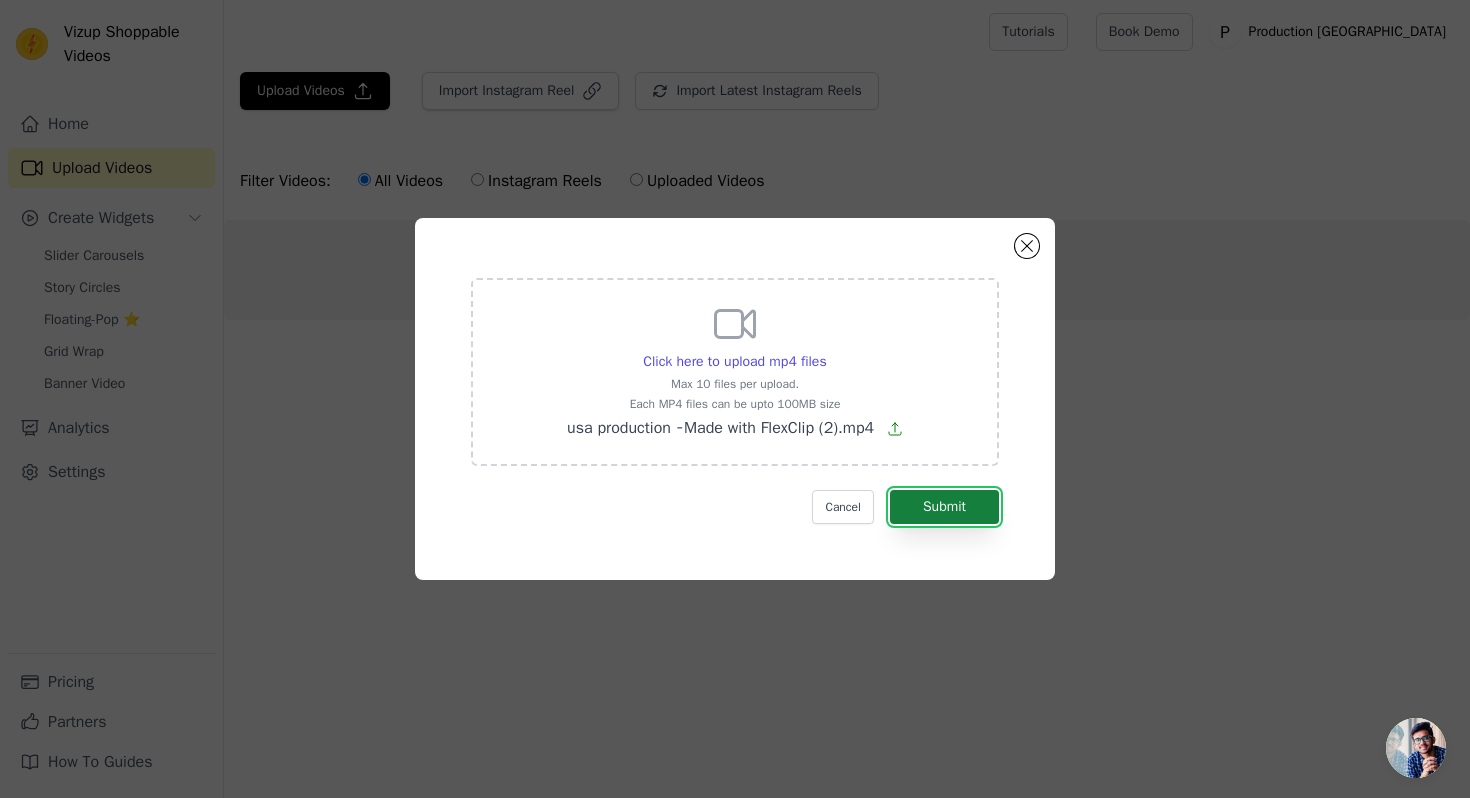 click on "Submit" at bounding box center (944, 507) 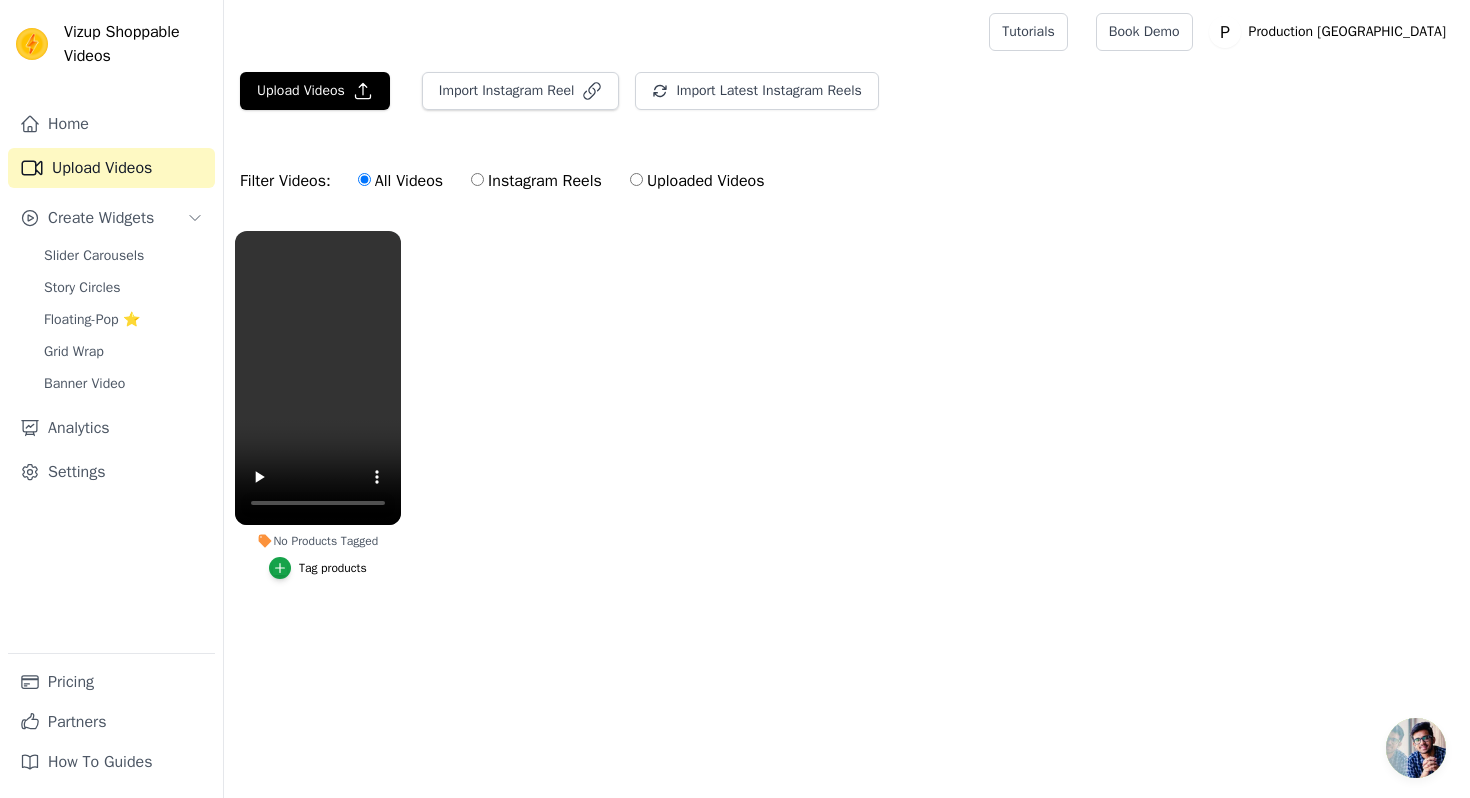 scroll, scrollTop: 0, scrollLeft: 0, axis: both 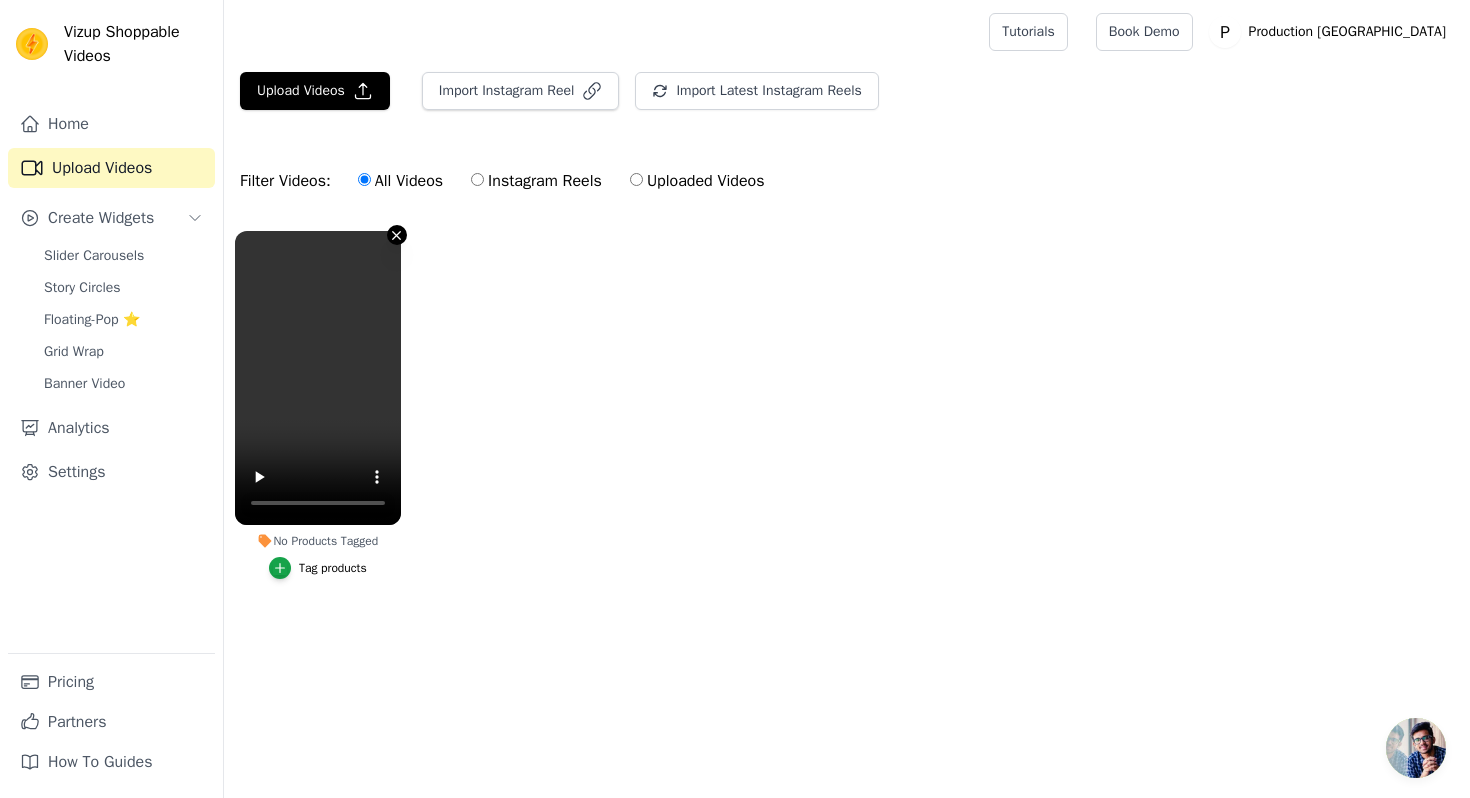 click 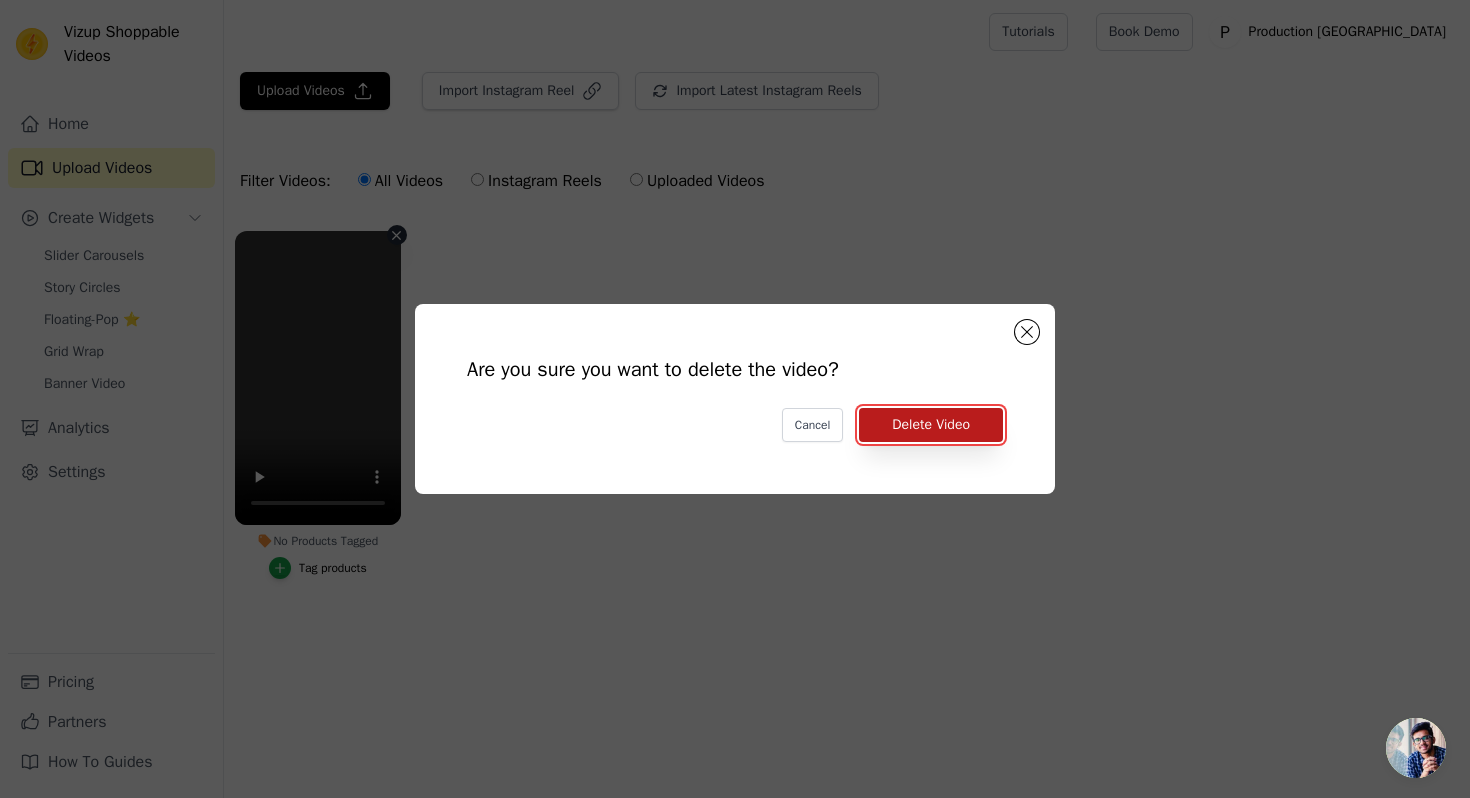 click on "Delete Video" at bounding box center [931, 425] 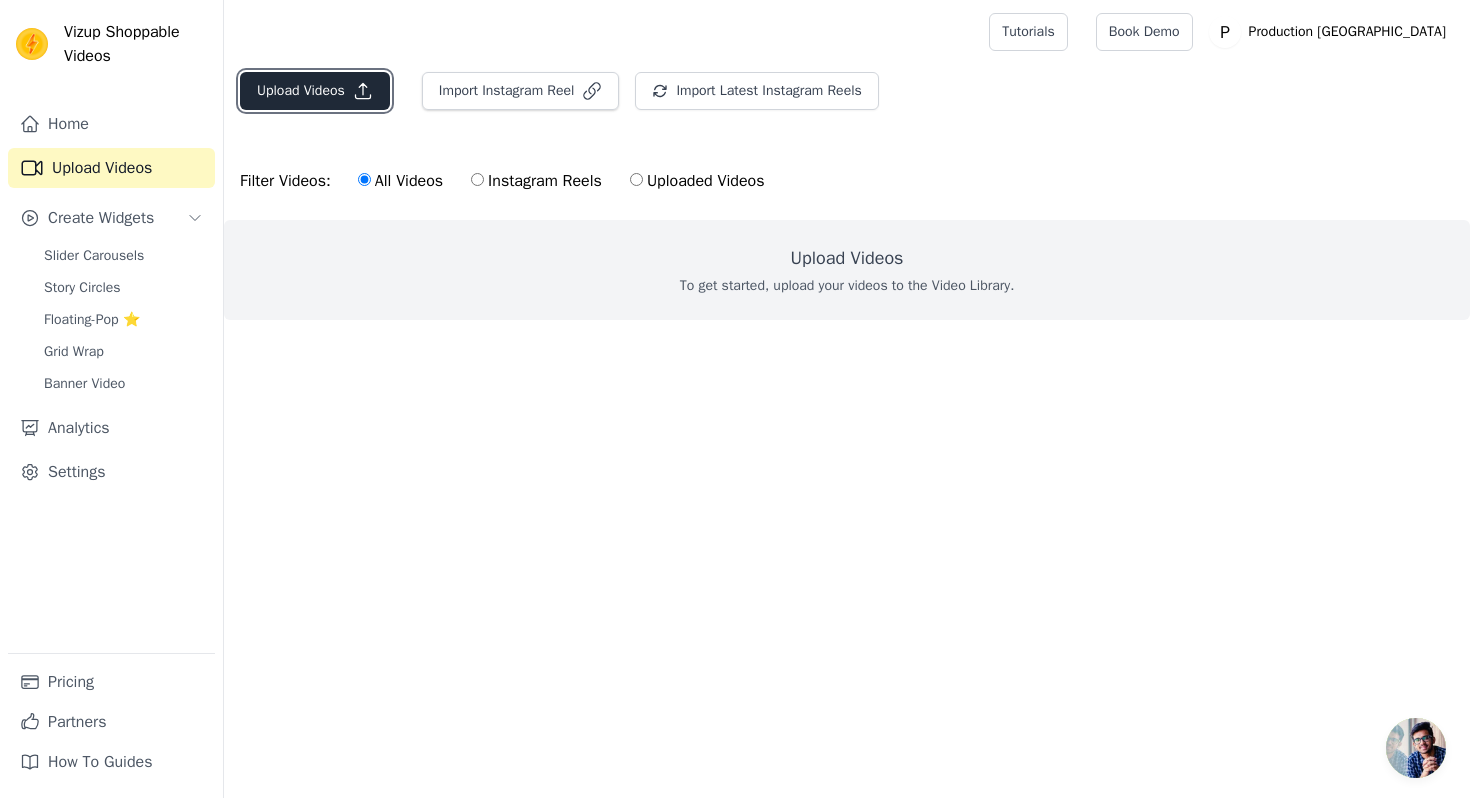 click on "Upload Videos" at bounding box center (315, 91) 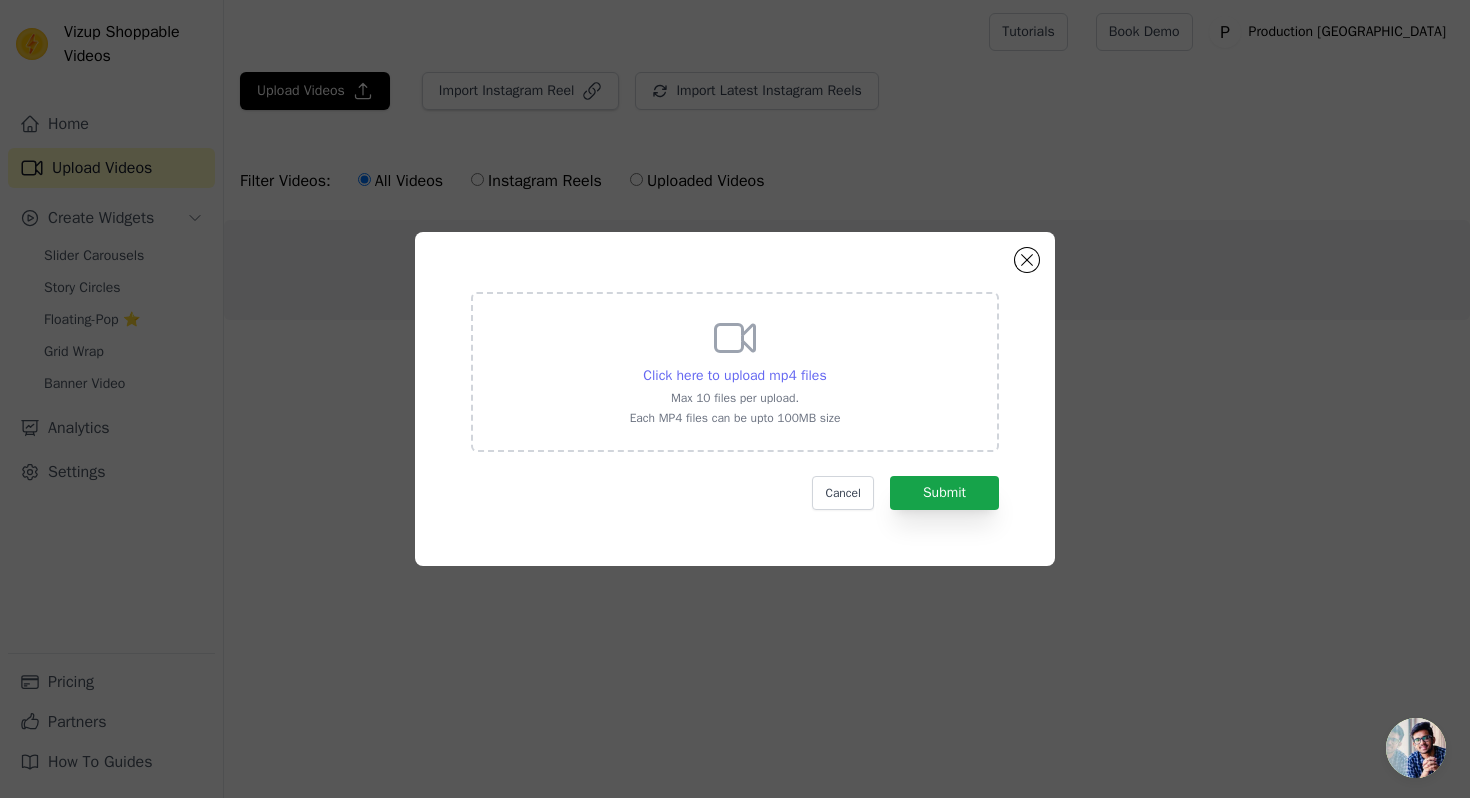 click on "Click here to upload mp4 files" at bounding box center [734, 375] 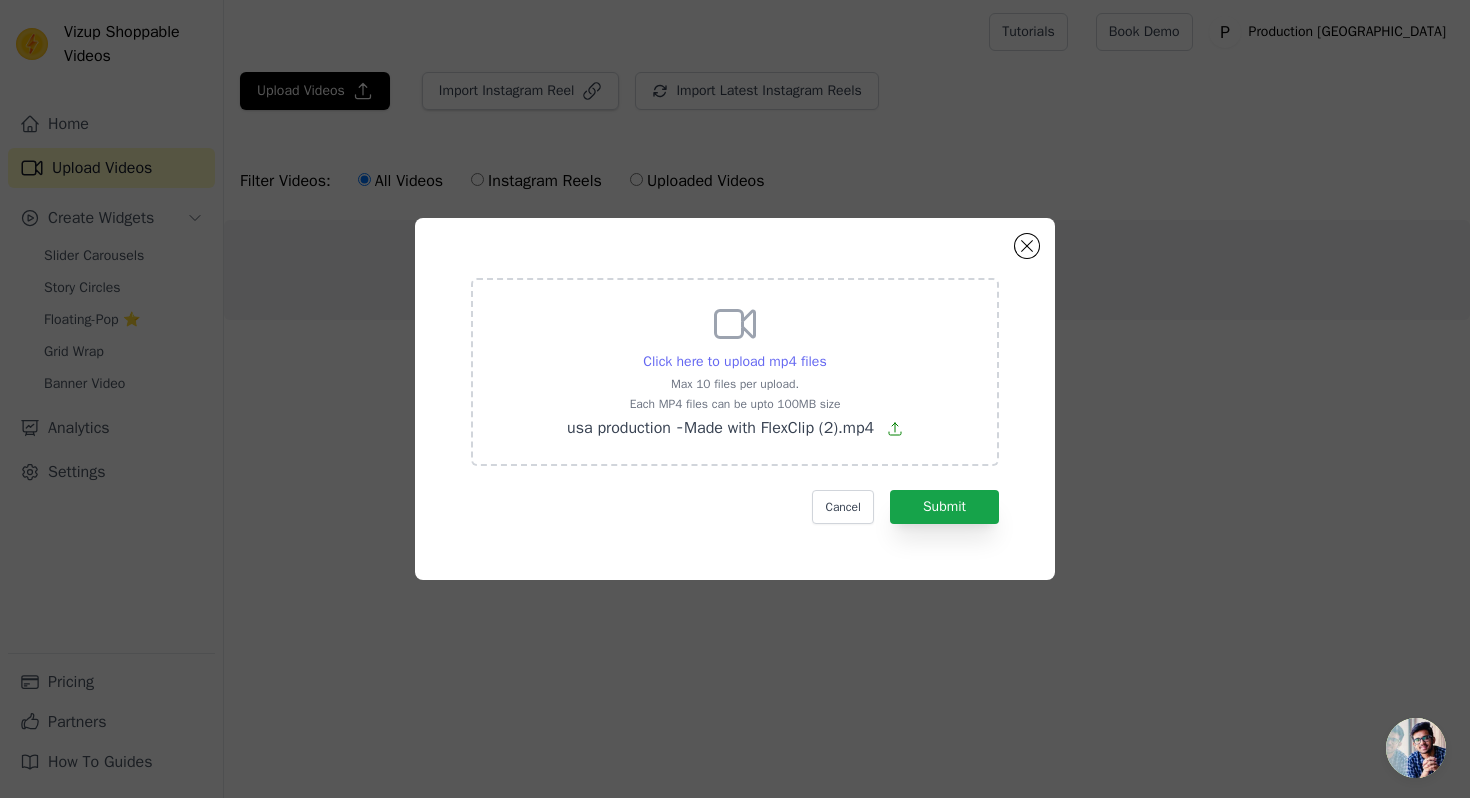click on "Click here to upload mp4 files" at bounding box center [734, 361] 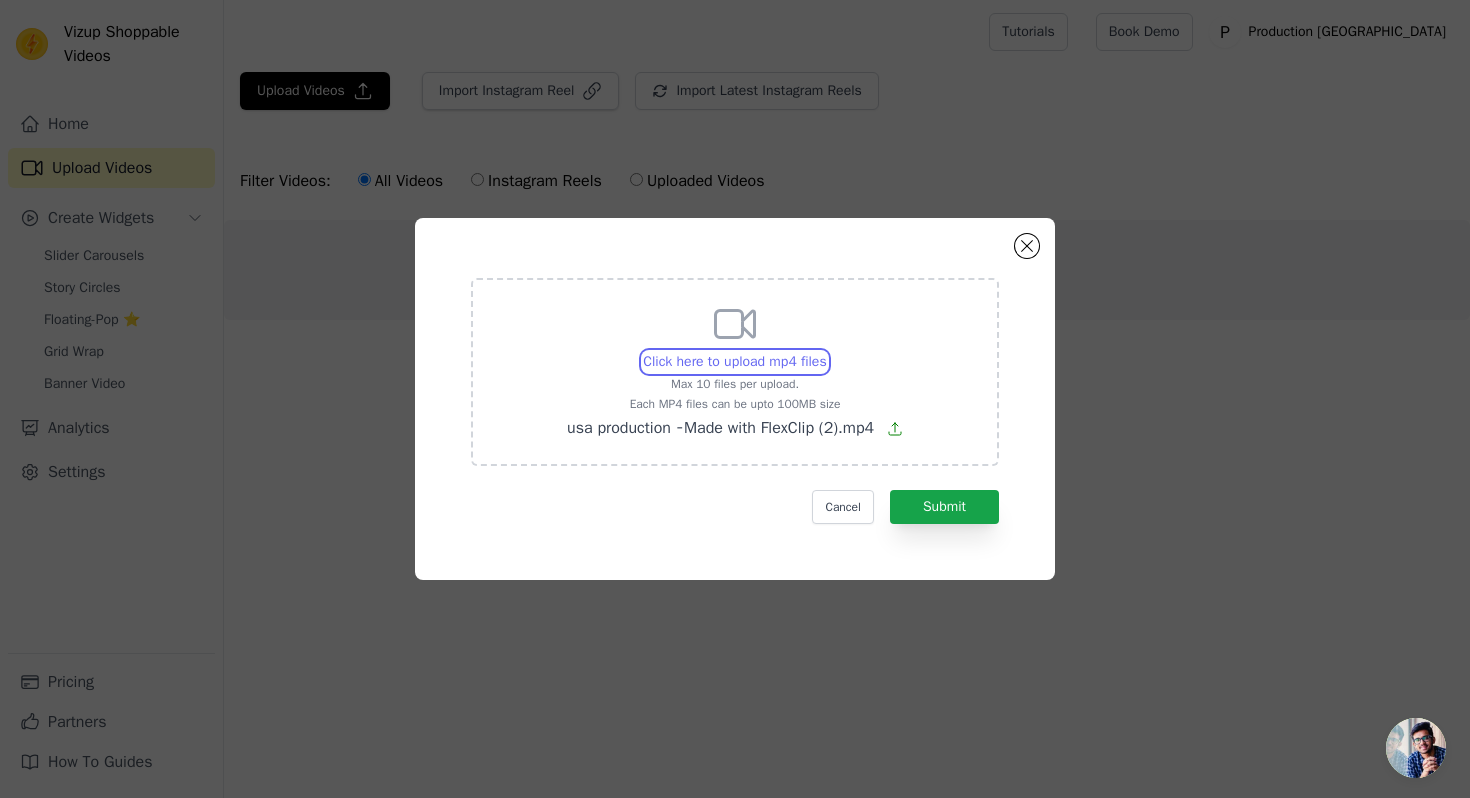 type on "C:\fakepath\usa production ‑ Made with FlexClip (3).mp4" 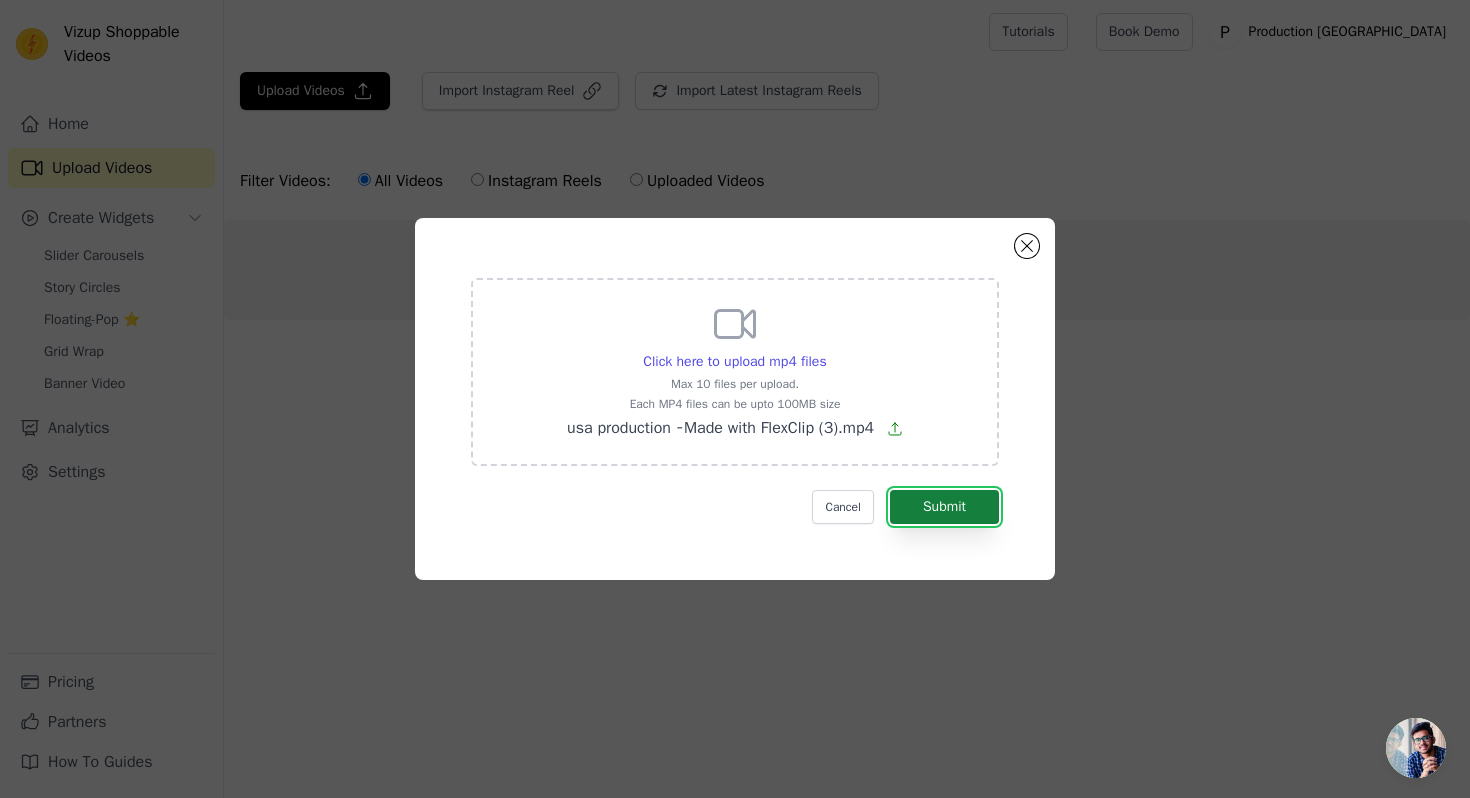 click on "Submit" at bounding box center [944, 507] 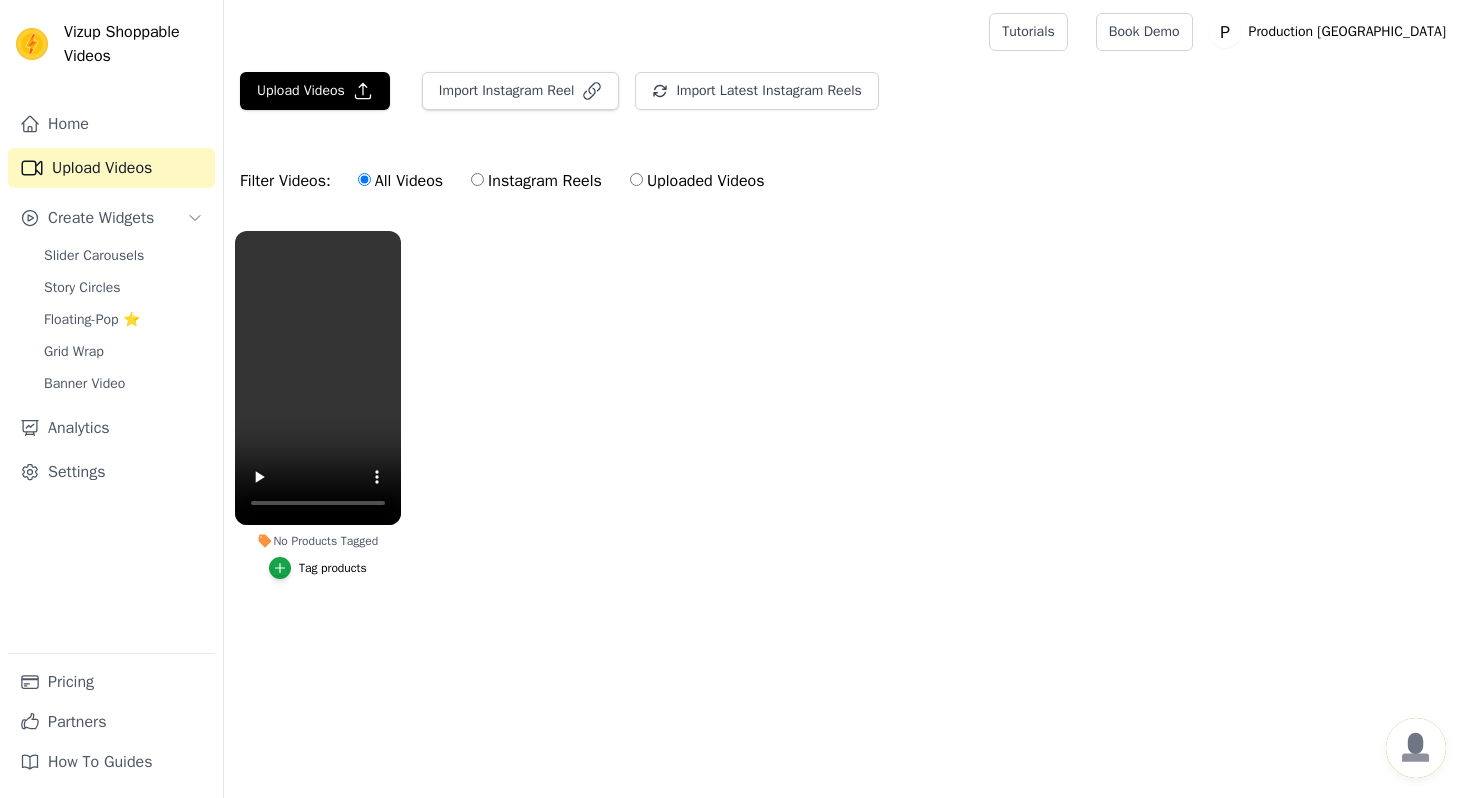 scroll, scrollTop: 0, scrollLeft: 0, axis: both 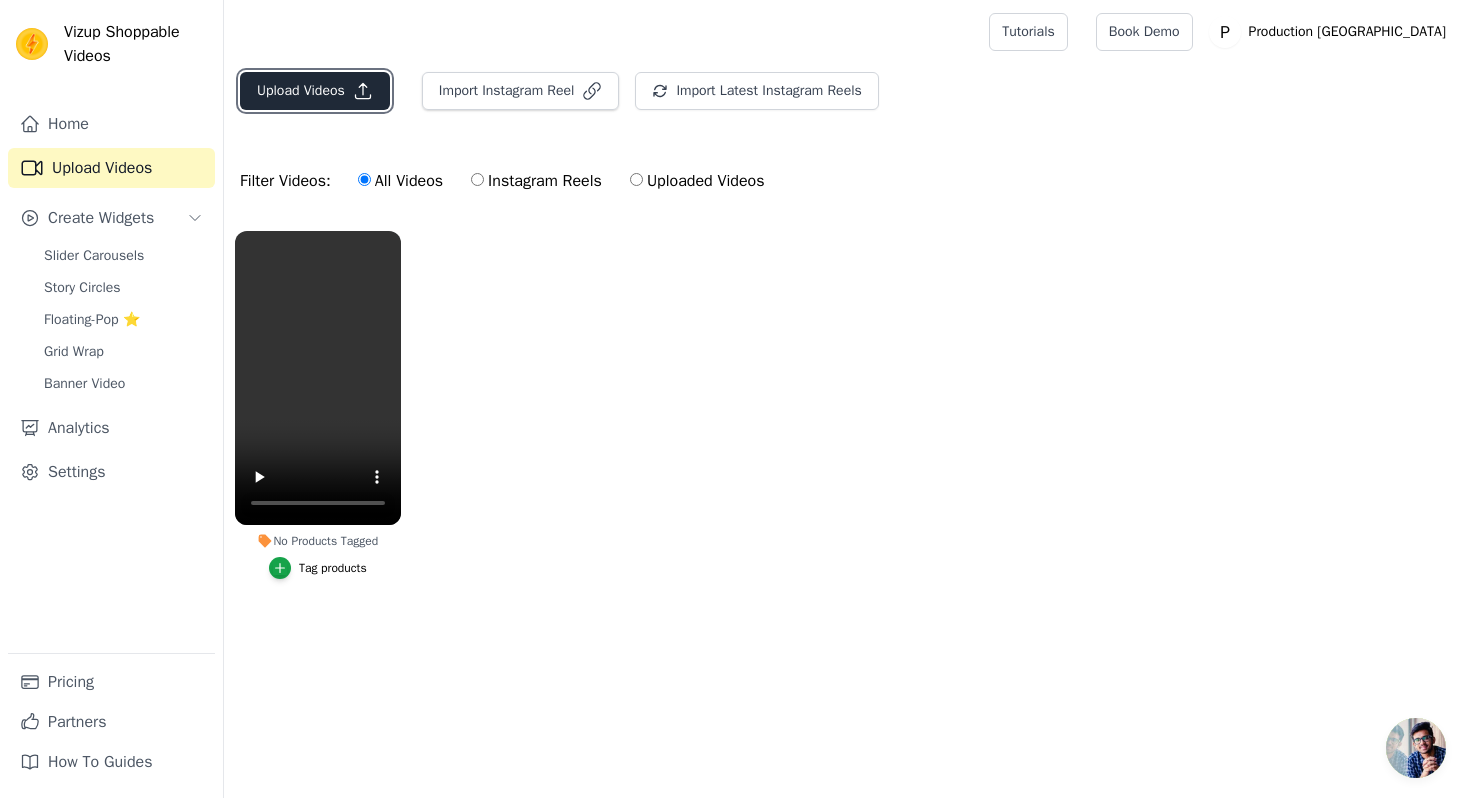 click on "Upload Videos" at bounding box center (315, 91) 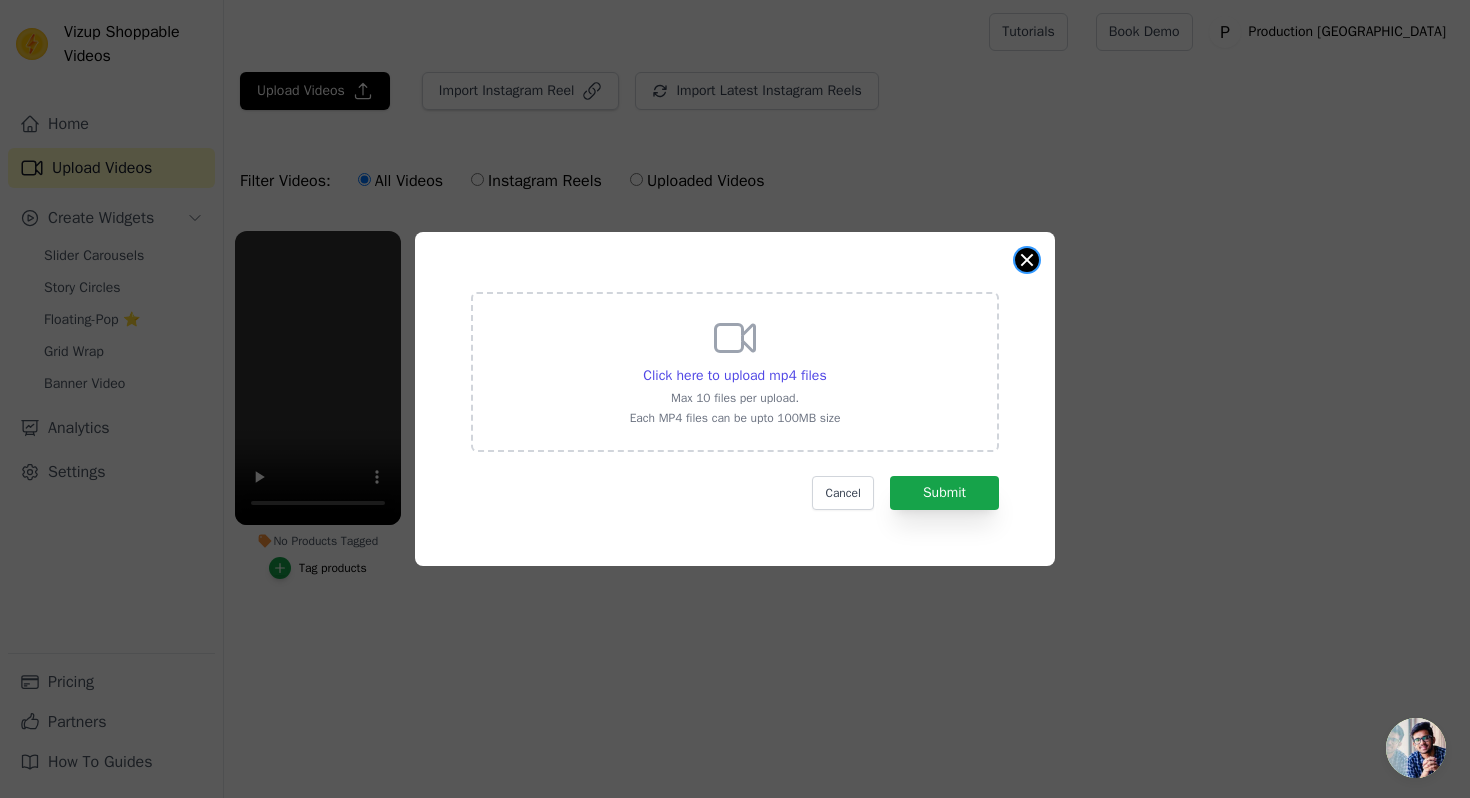 click at bounding box center [1027, 260] 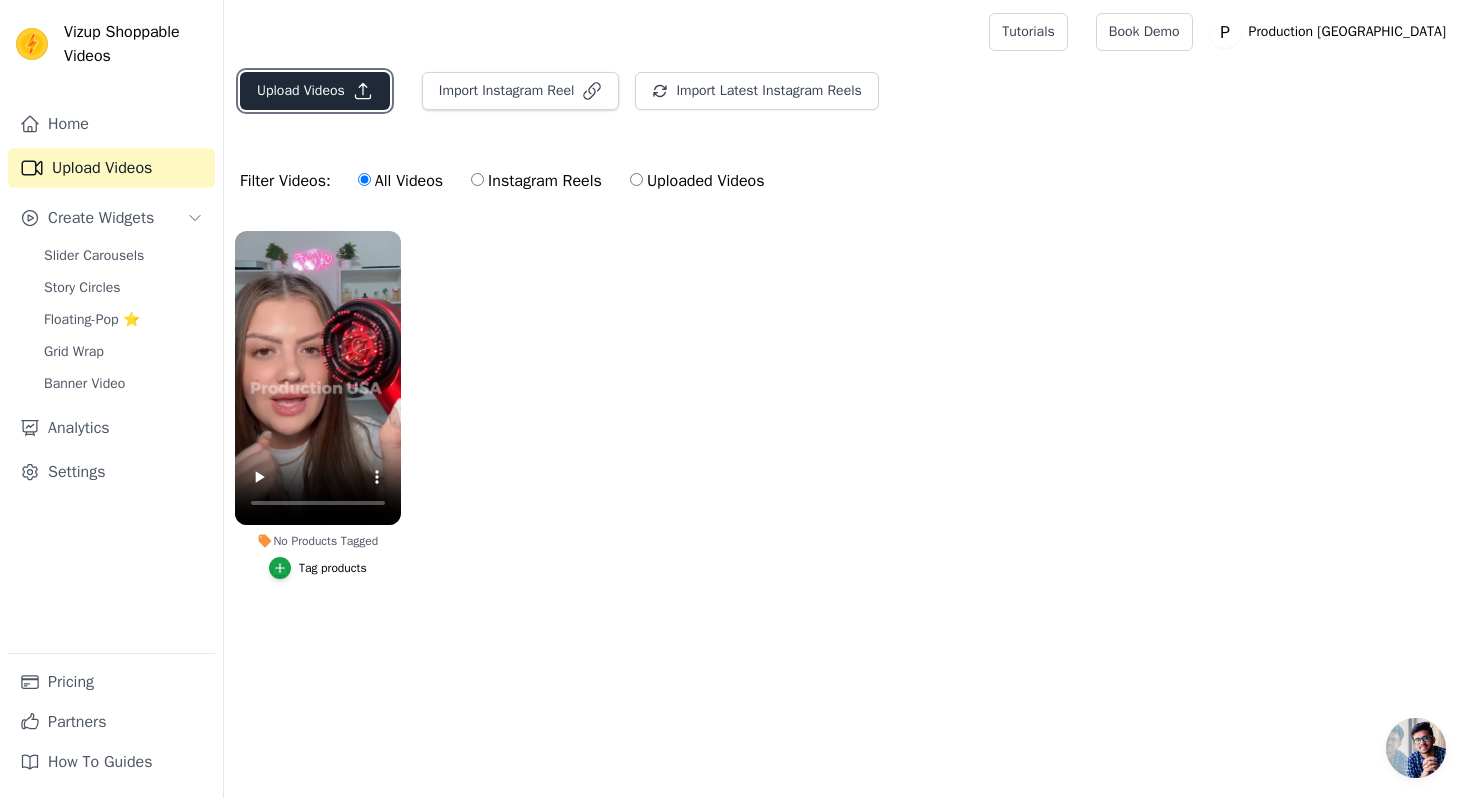 click on "Upload Videos" at bounding box center (315, 91) 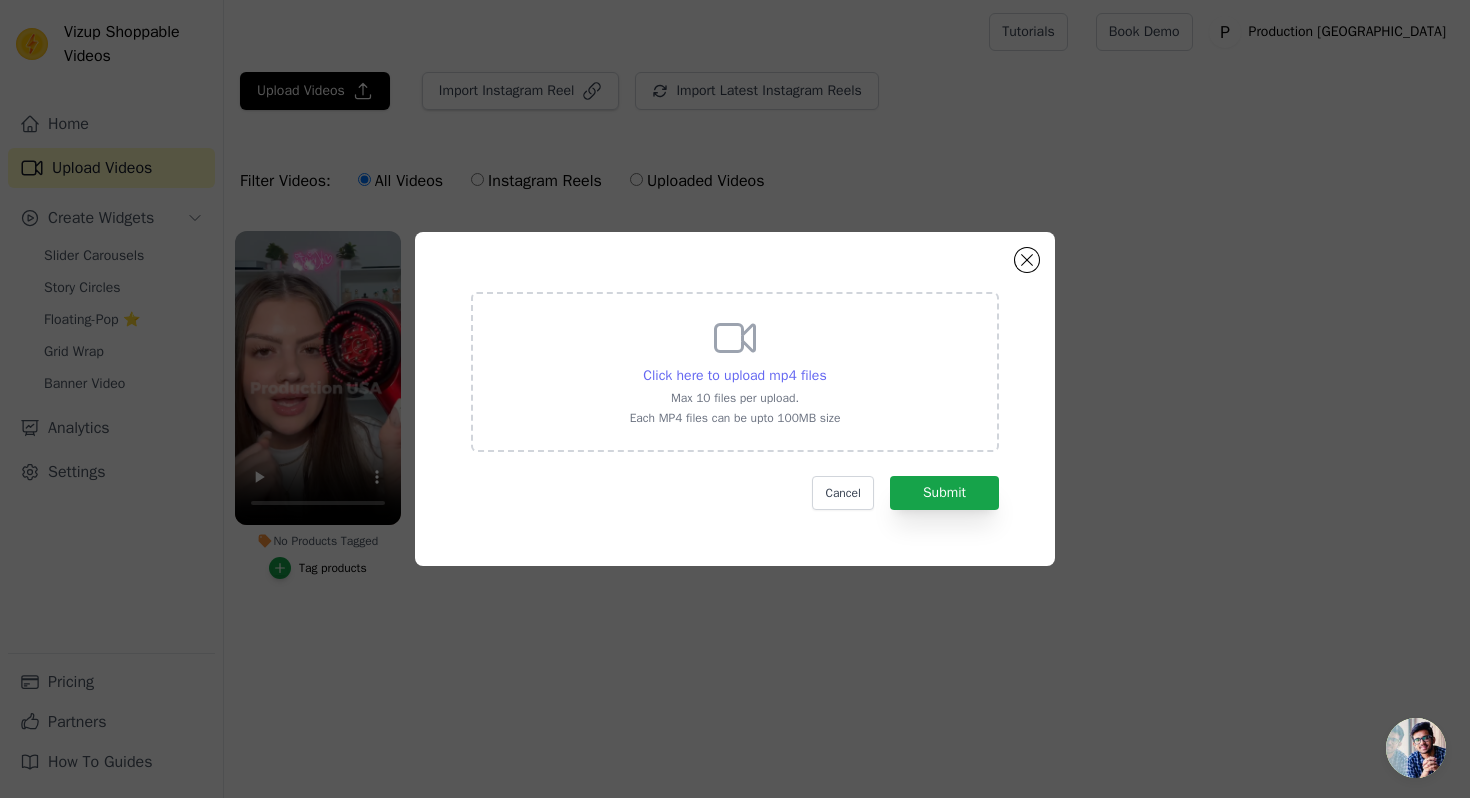 click on "Click here to upload mp4 files" at bounding box center [734, 375] 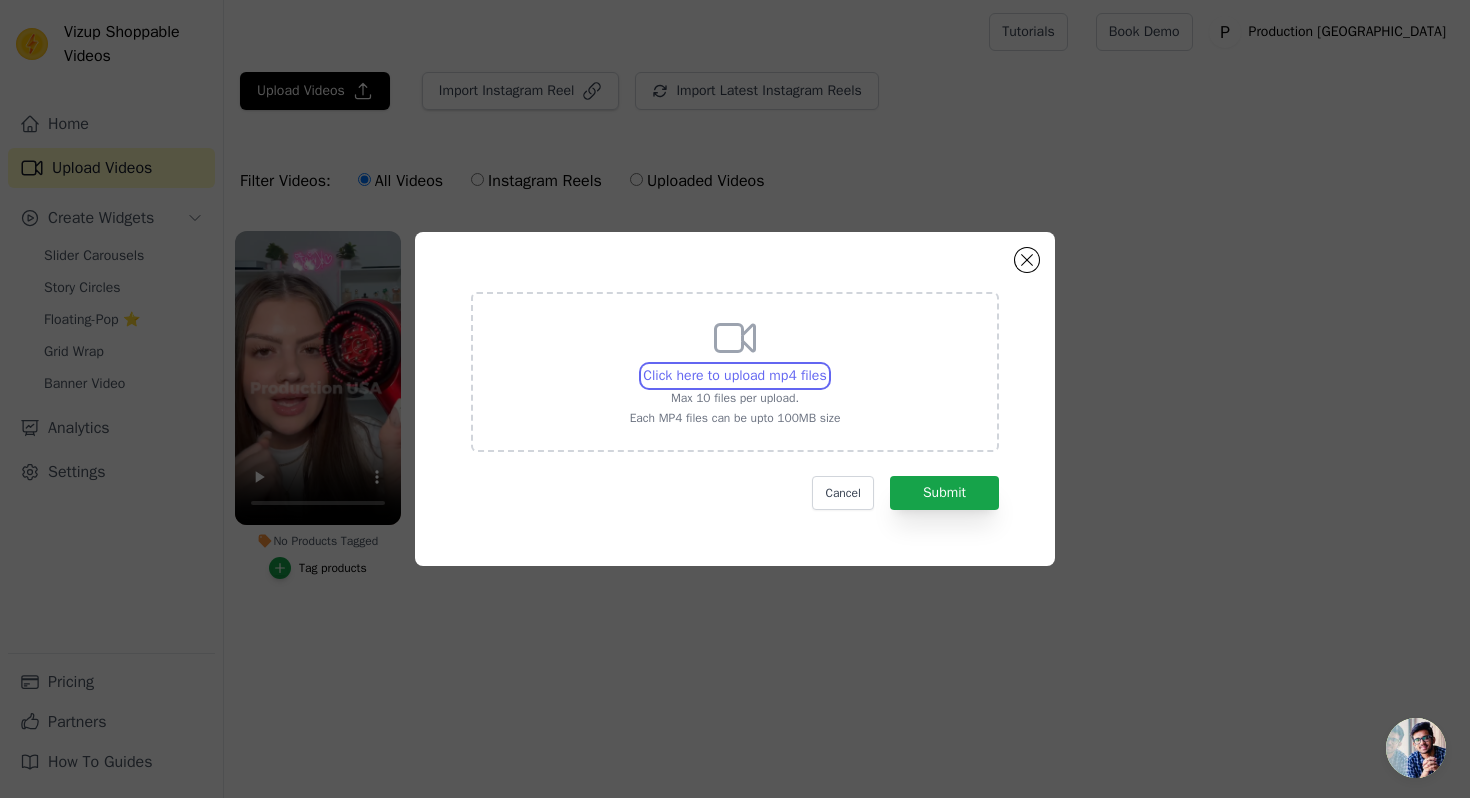 click on "Click here to upload mp4 files     Max 10 files per upload.   Each MP4 files can be upto 100MB size" at bounding box center (826, 365) 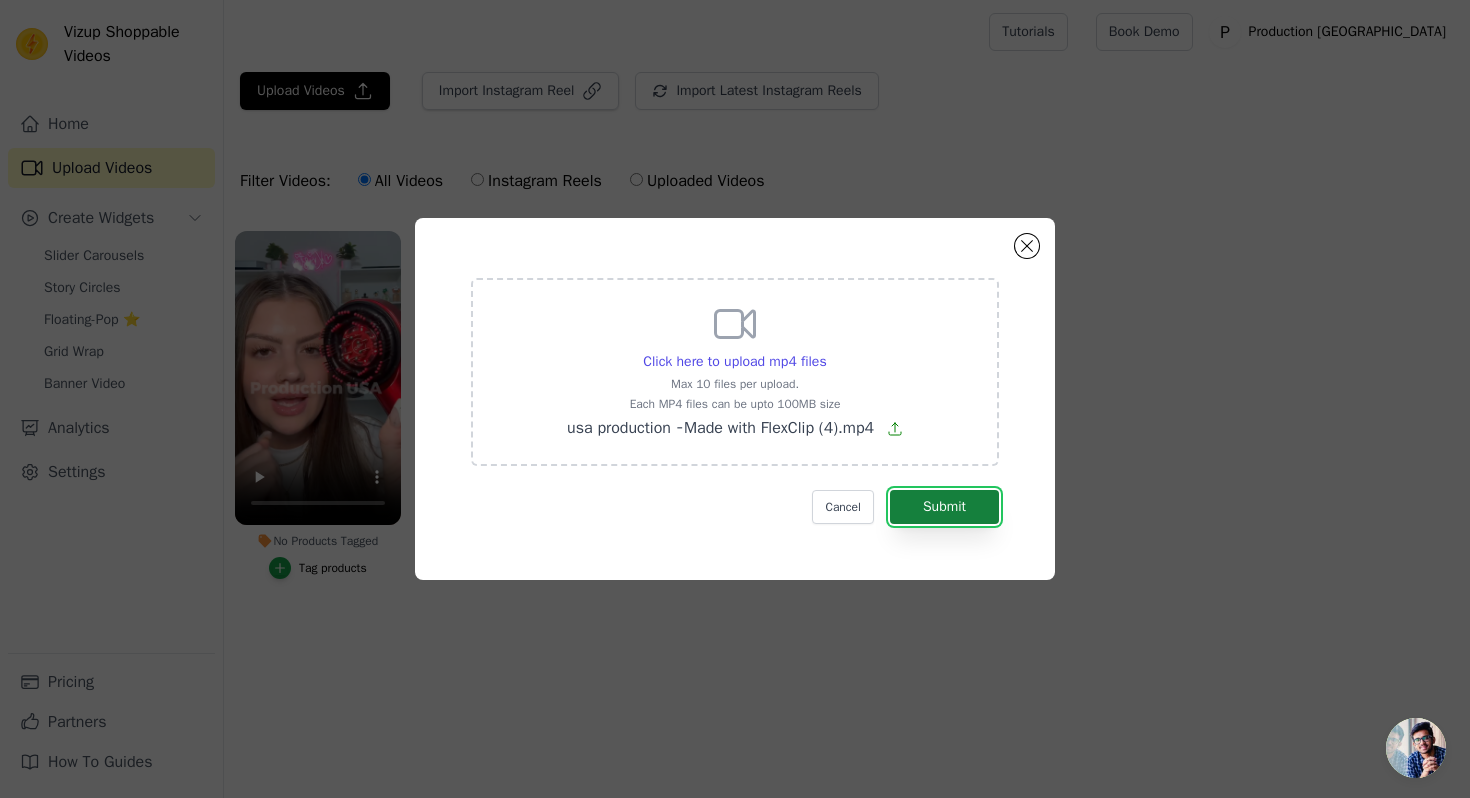 click on "Submit" at bounding box center [944, 507] 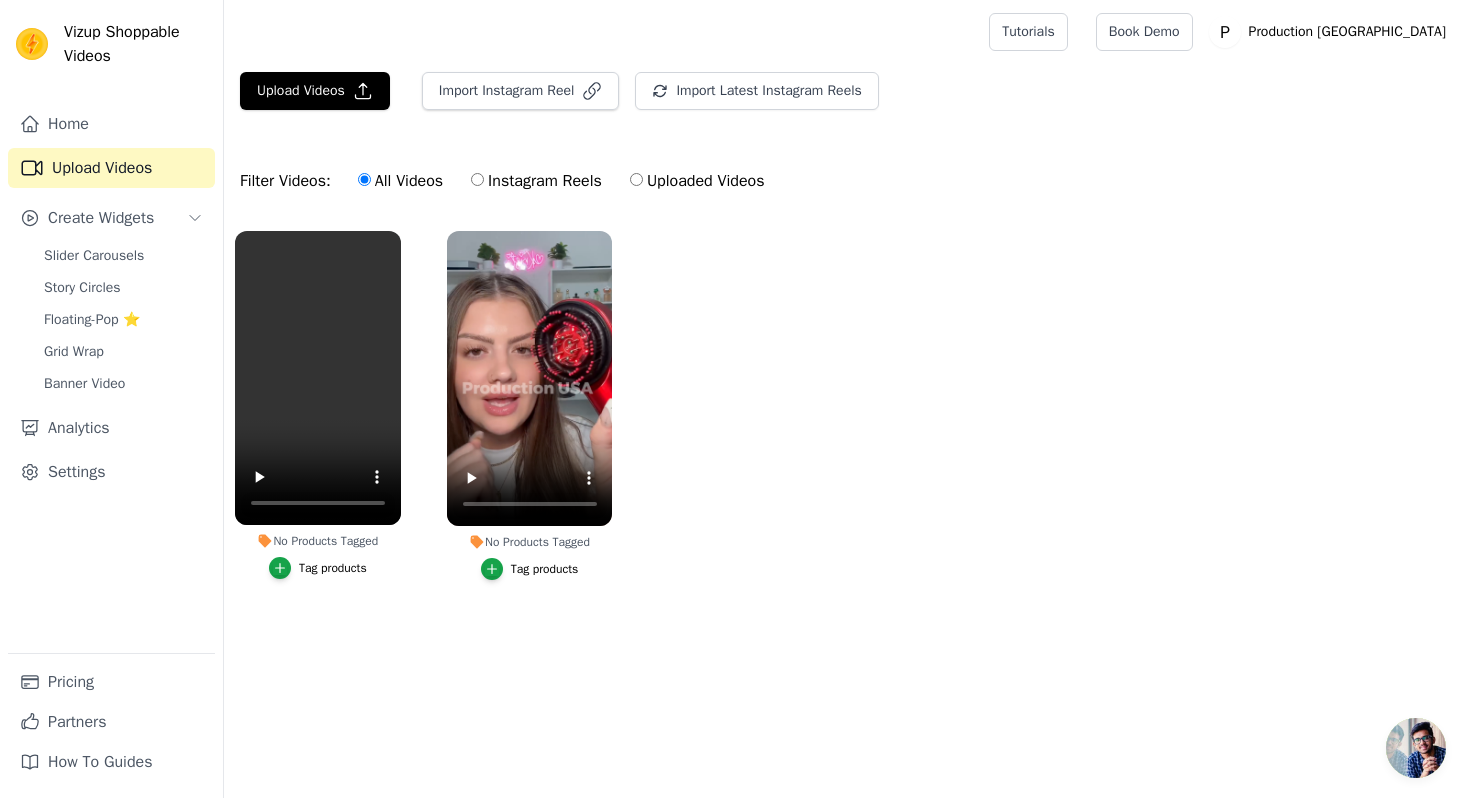scroll, scrollTop: 0, scrollLeft: 0, axis: both 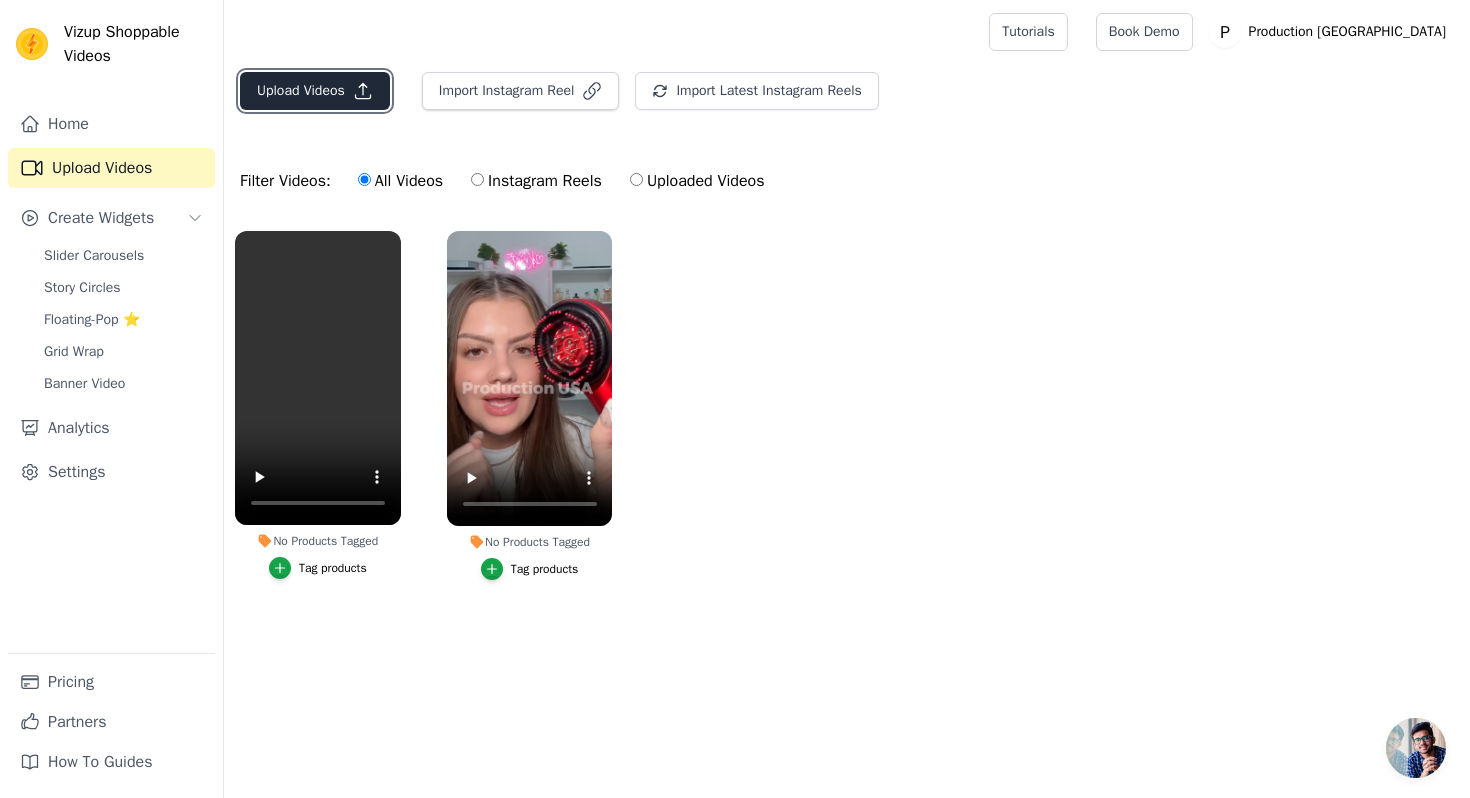 click on "Upload Videos" at bounding box center (315, 91) 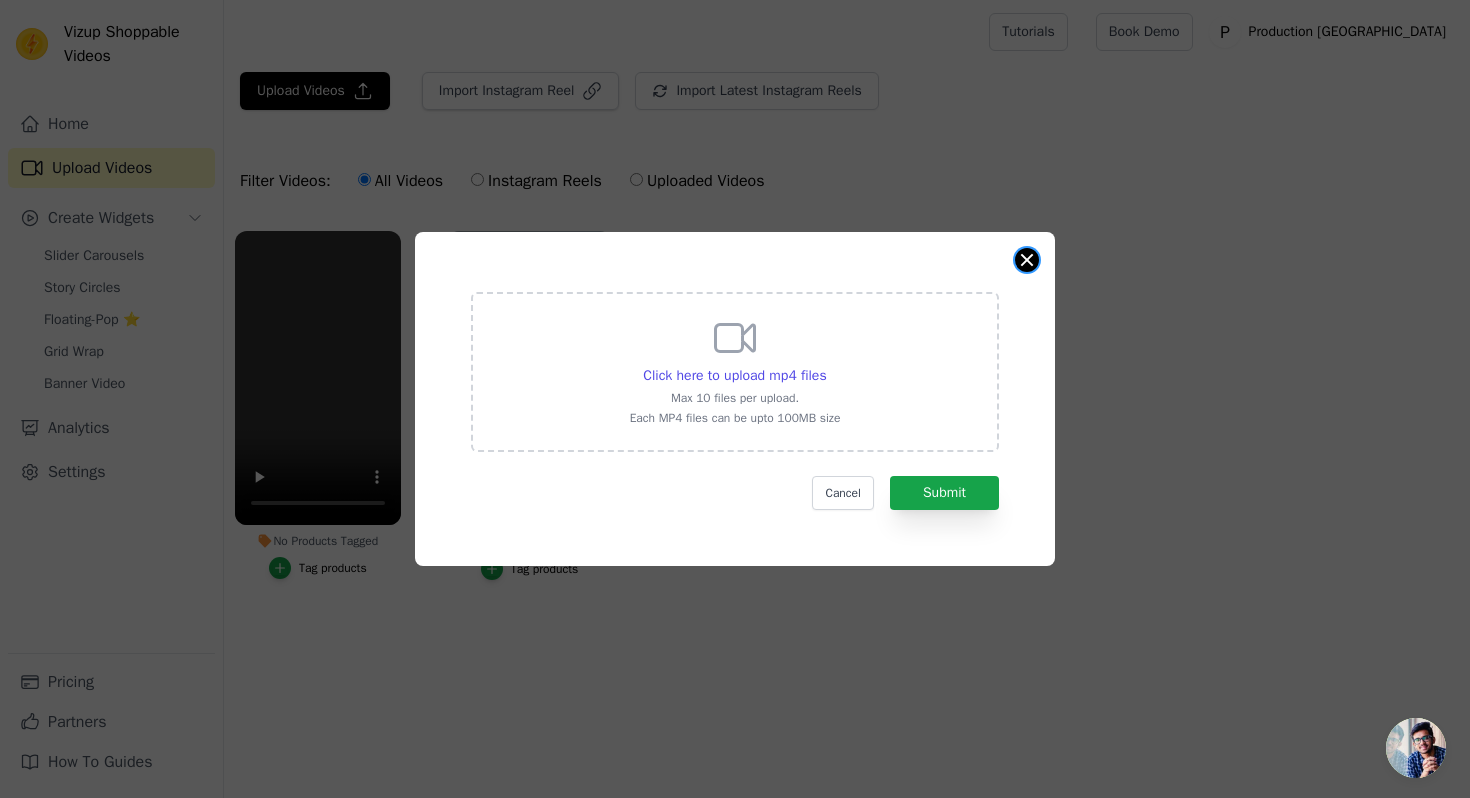 click at bounding box center (1027, 260) 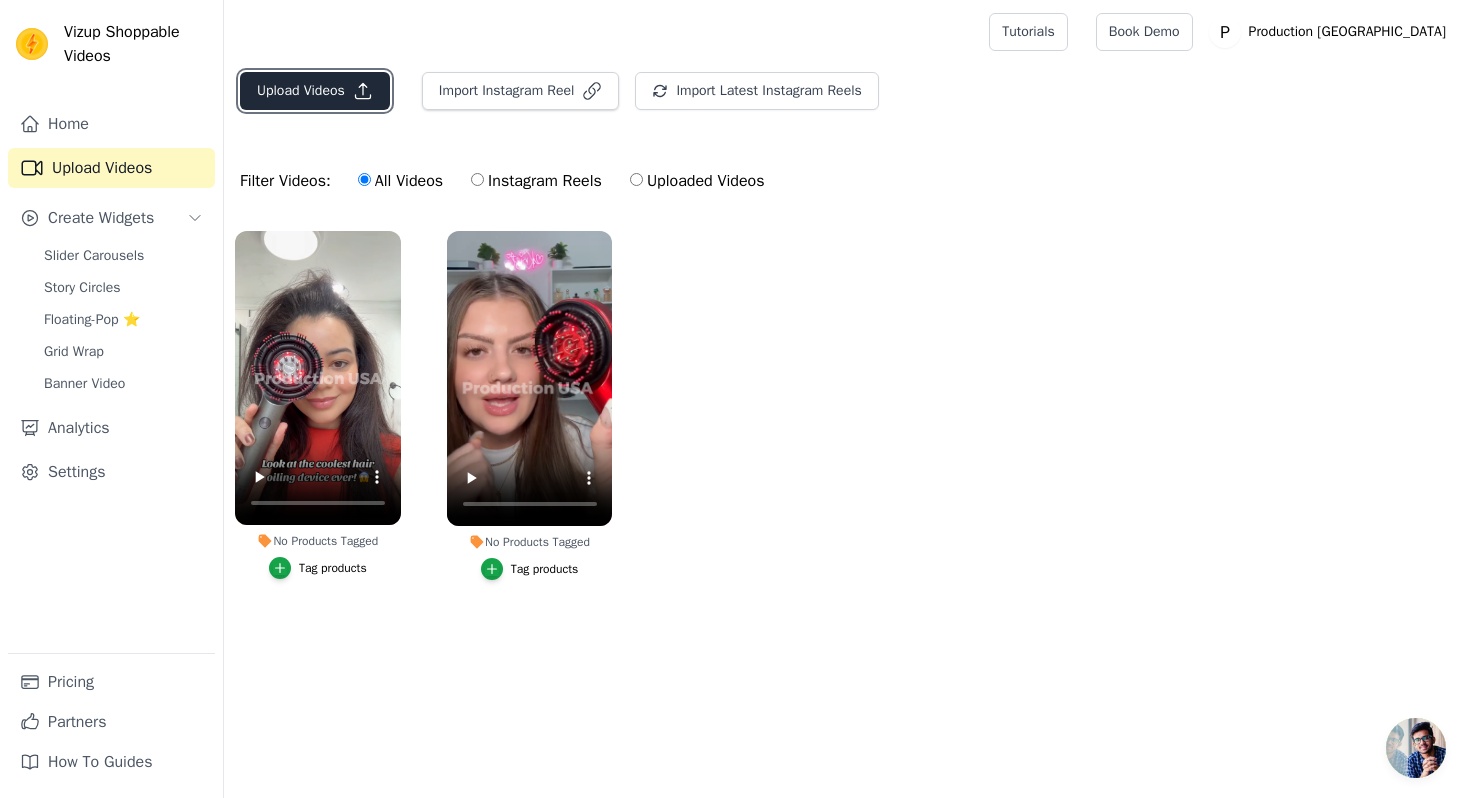 click on "Upload Videos" at bounding box center [315, 91] 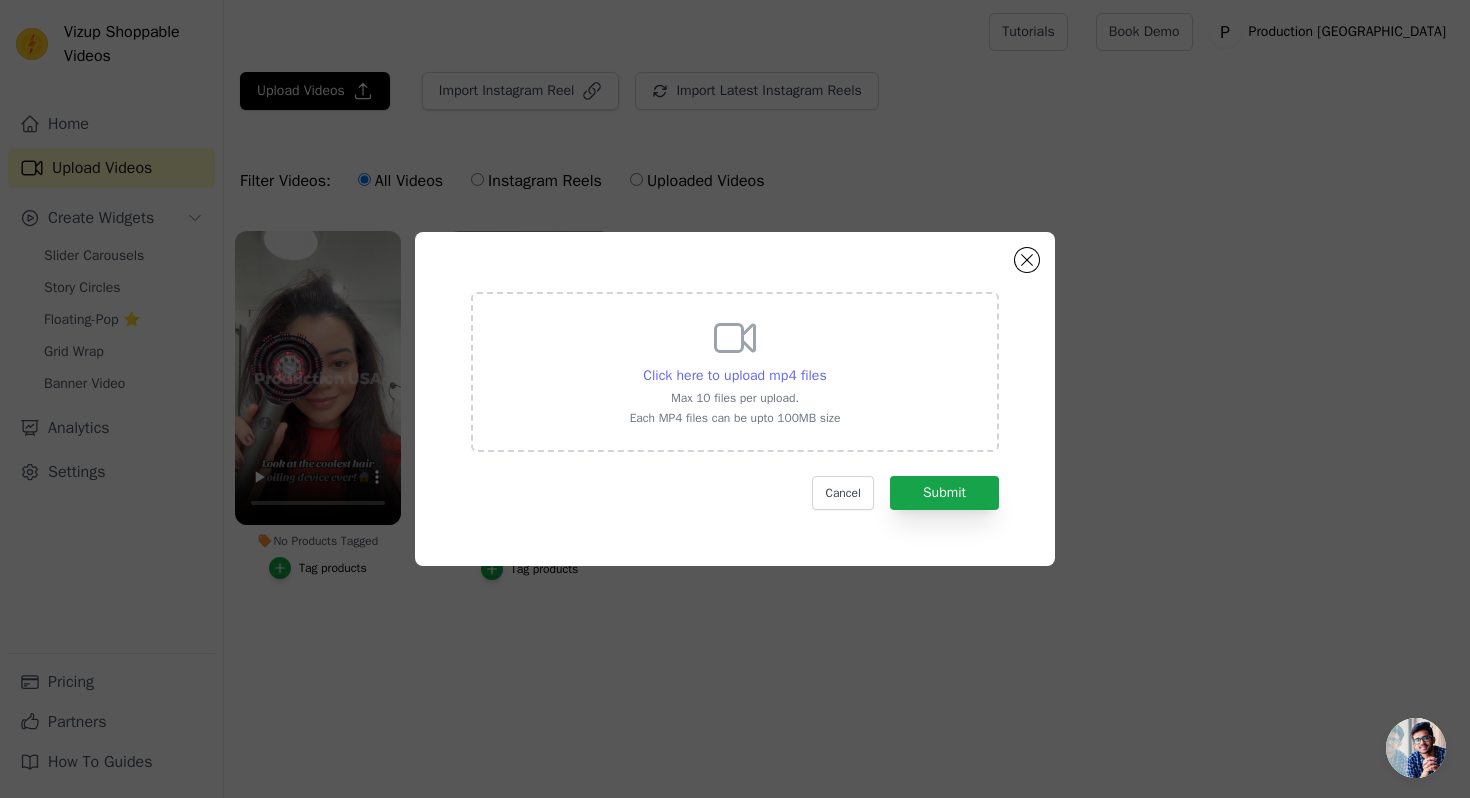 click on "Click here to upload mp4 files" at bounding box center (734, 375) 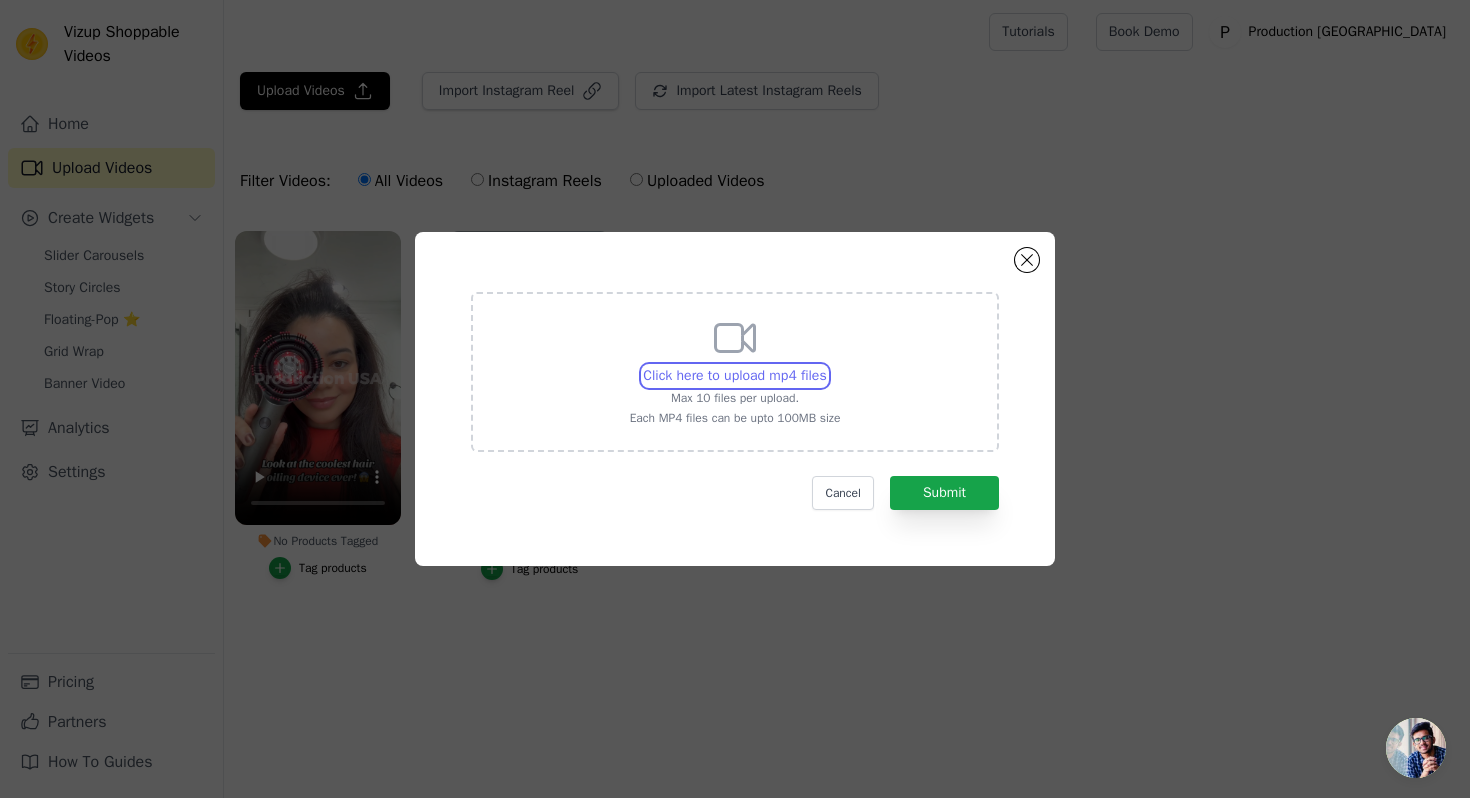 click on "Click here to upload mp4 files     Max 10 files per upload.   Each MP4 files can be upto 100MB size" at bounding box center (826, 365) 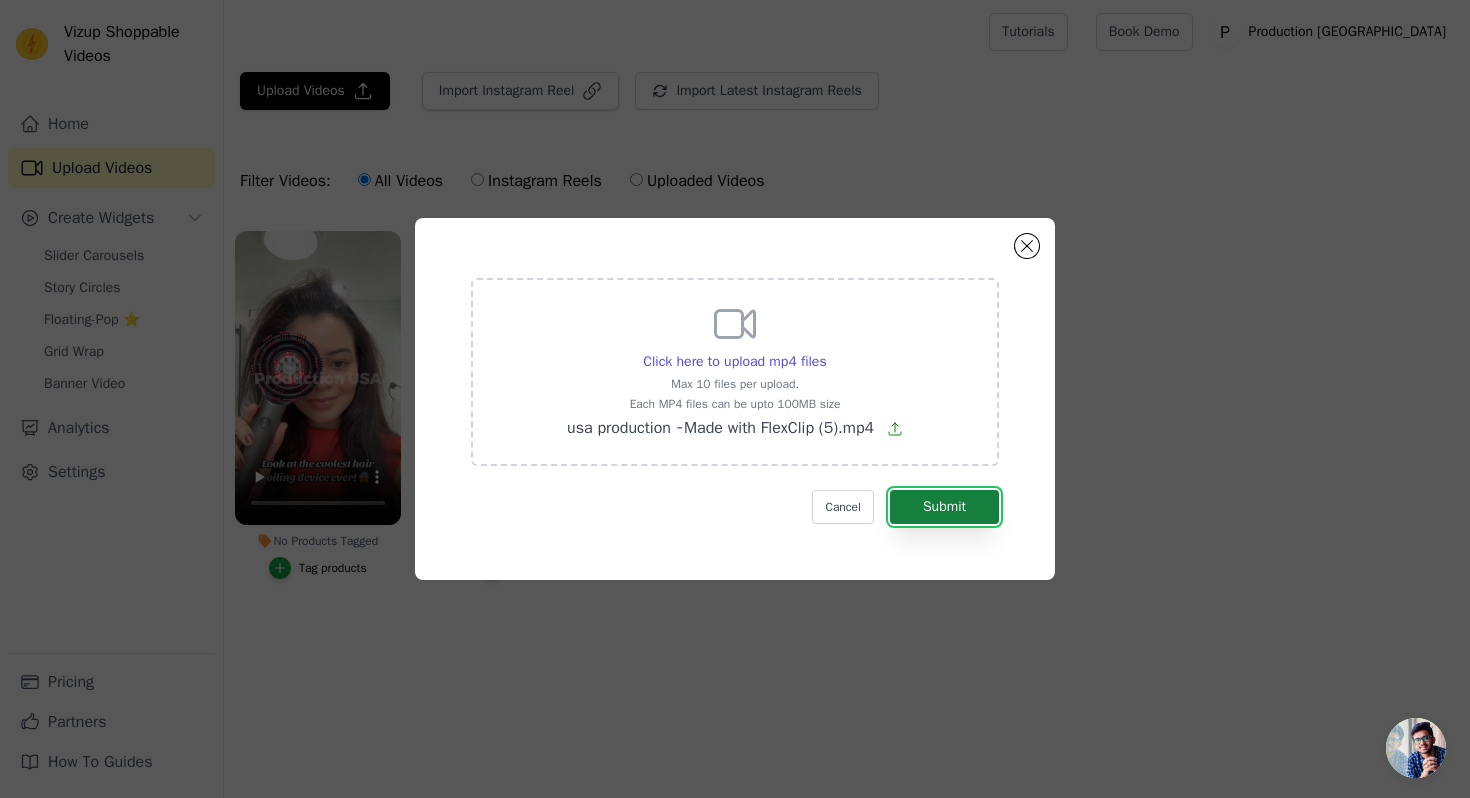 click on "Submit" at bounding box center (944, 507) 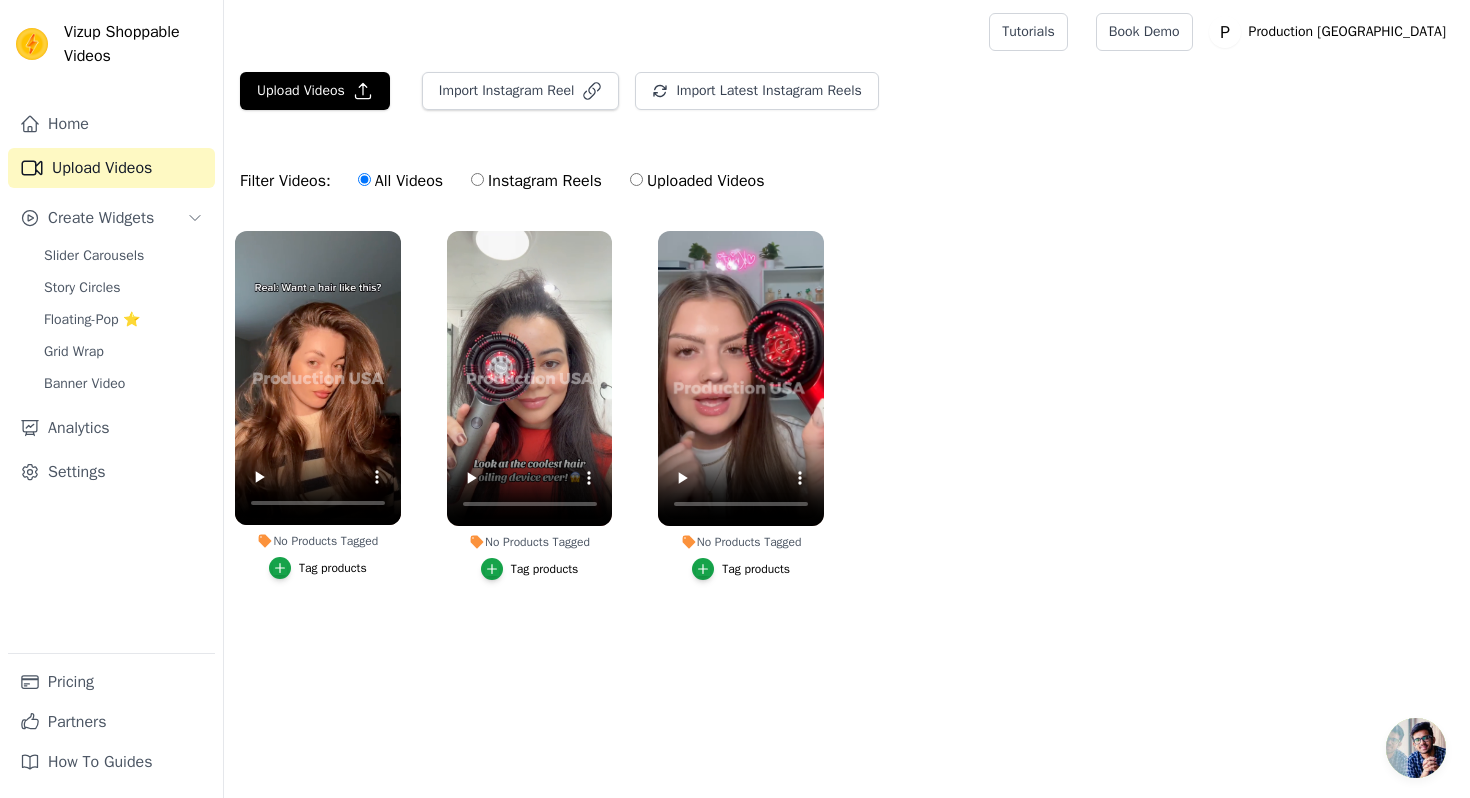 scroll, scrollTop: 0, scrollLeft: 0, axis: both 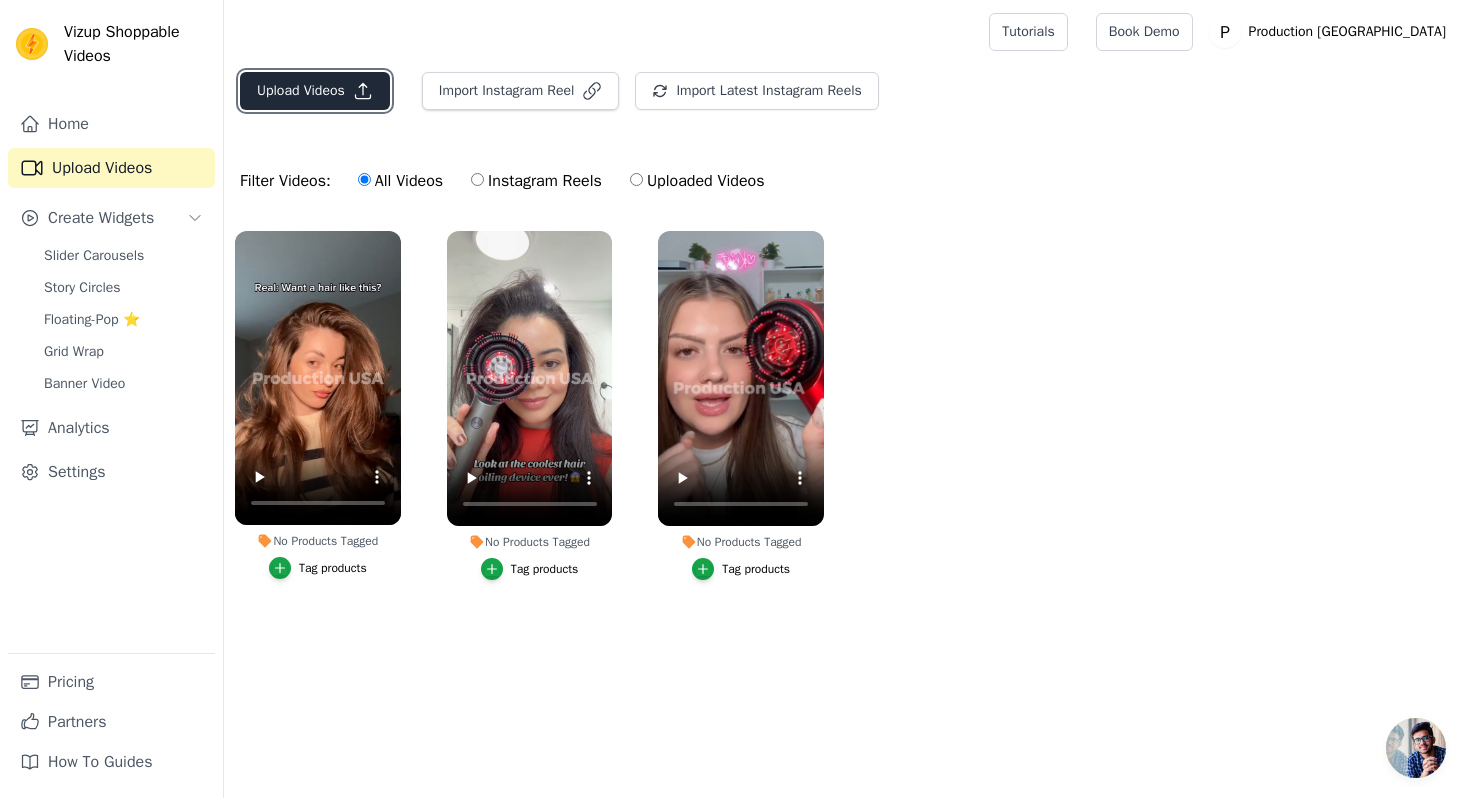 click on "Upload Videos" at bounding box center [315, 91] 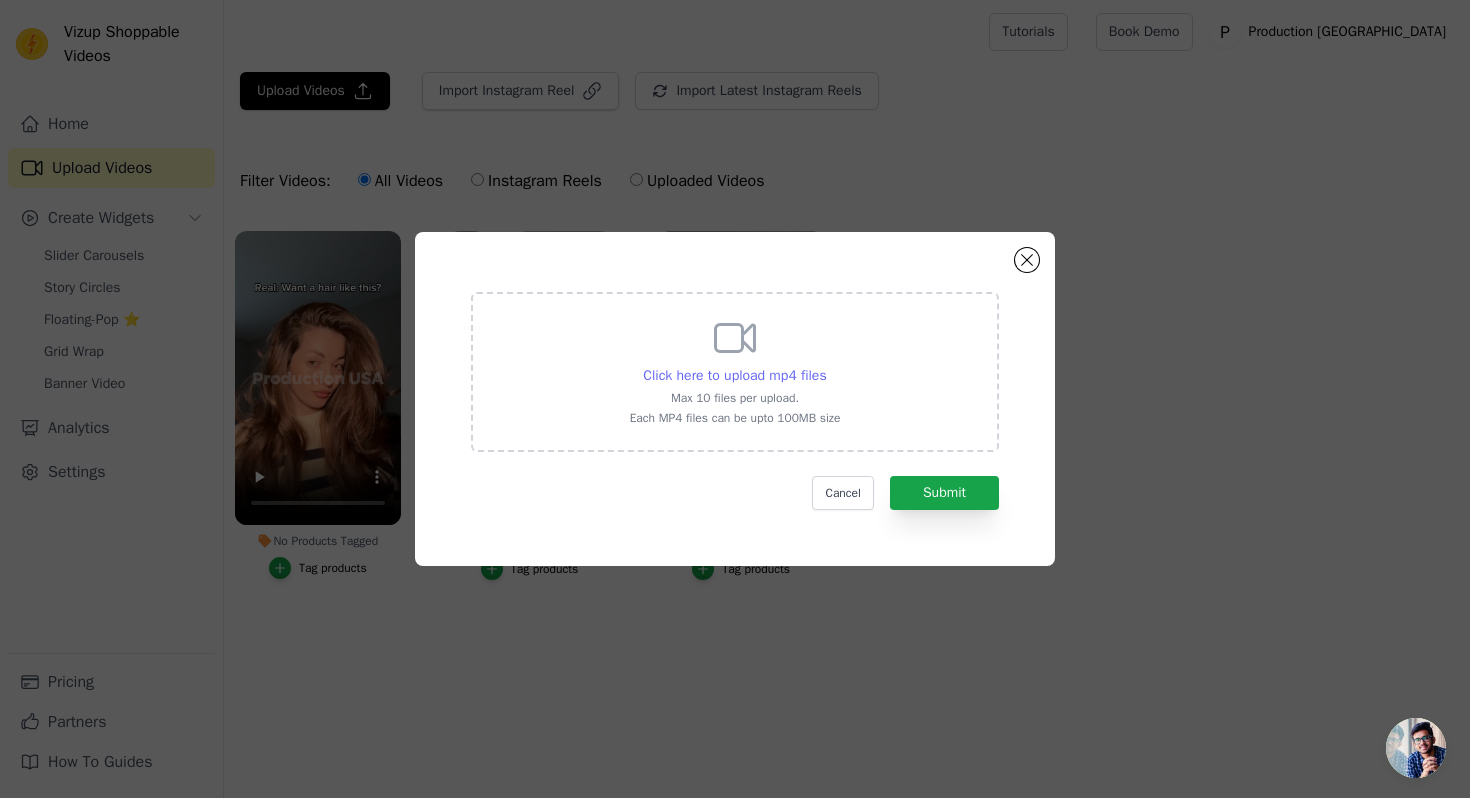 click on "Click here to upload mp4 files" at bounding box center (734, 375) 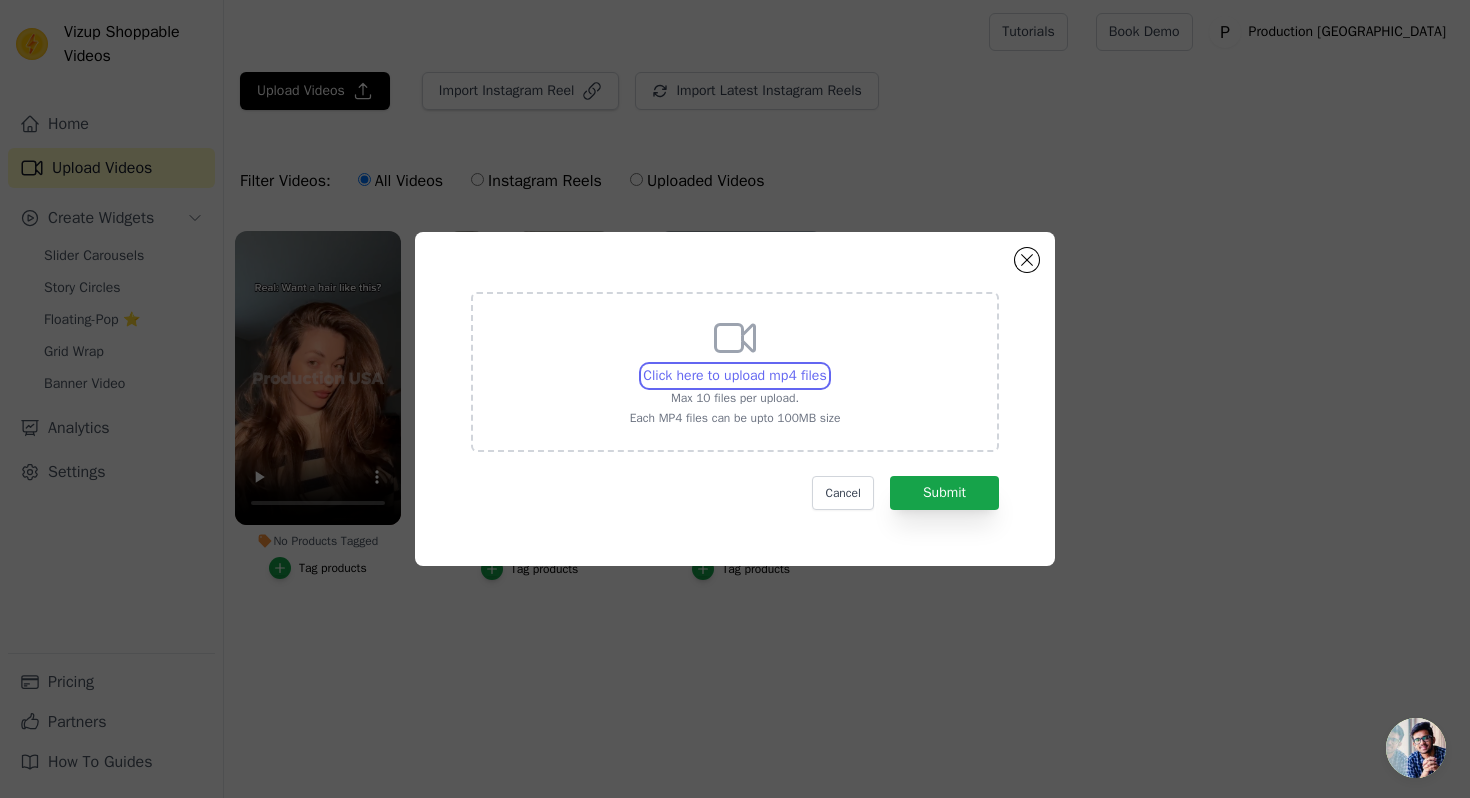 type on "C:\fakepath\usa production ‑ Made with FlexClip (7).mp4" 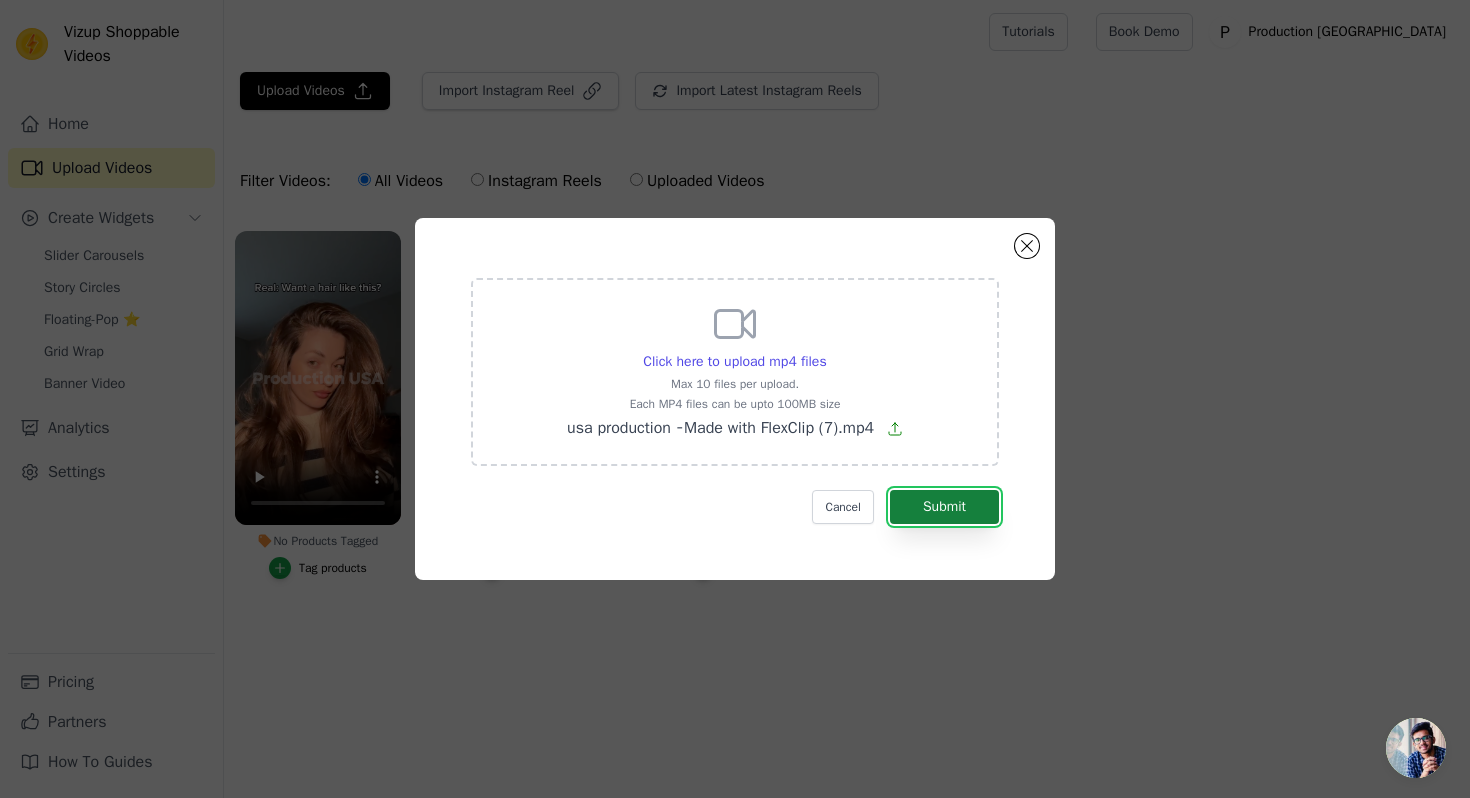 click on "Submit" at bounding box center [944, 507] 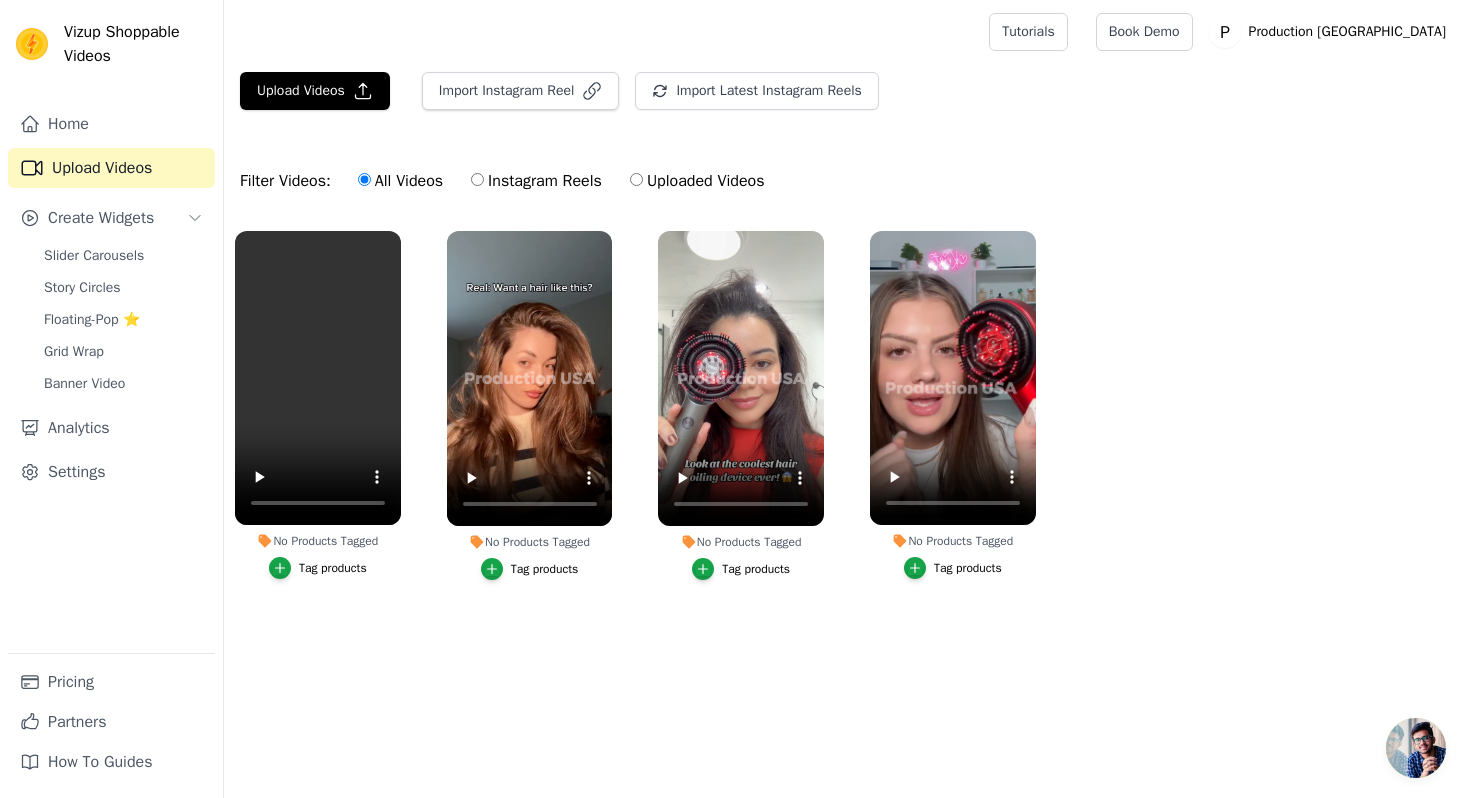 scroll, scrollTop: 0, scrollLeft: 0, axis: both 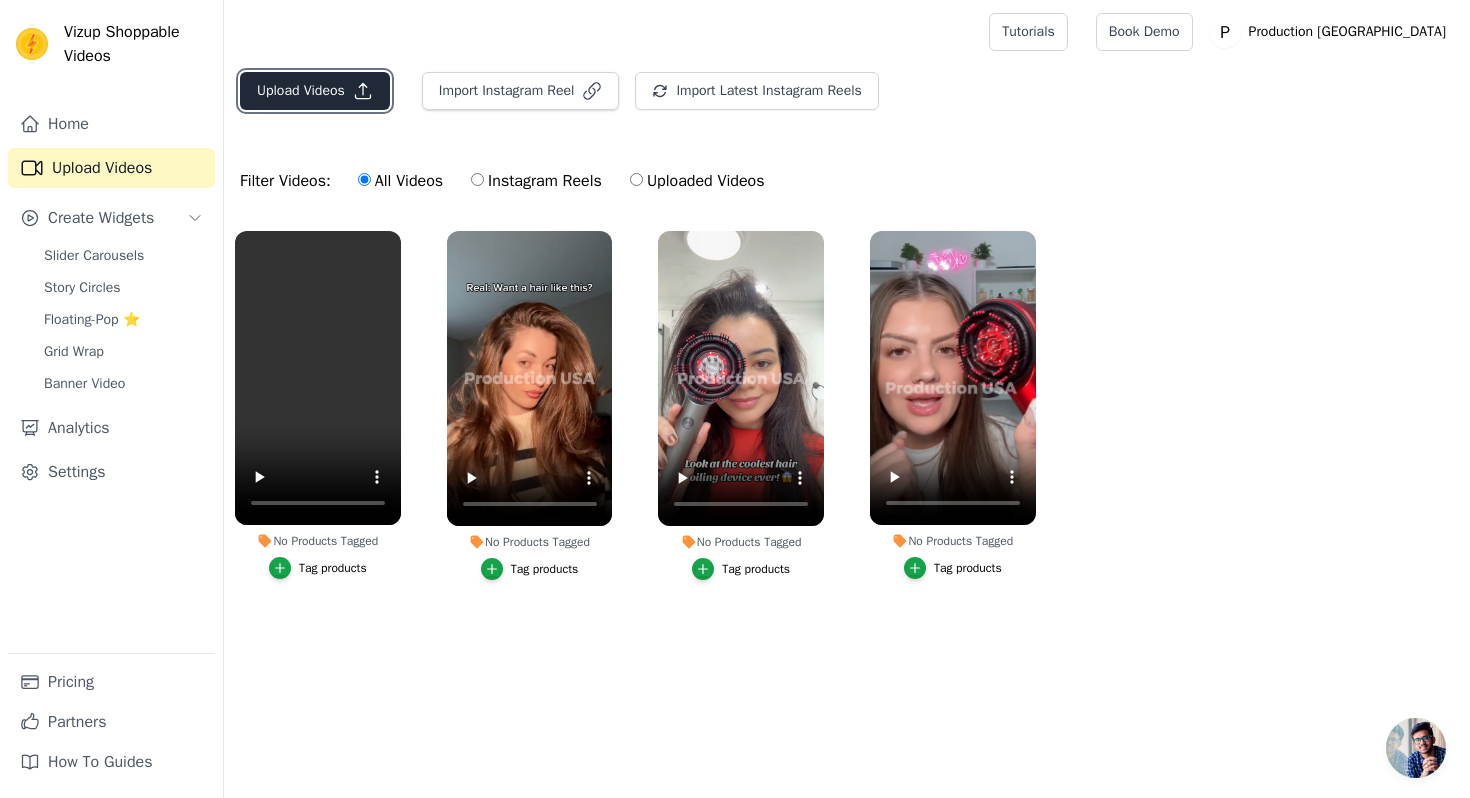 click on "Upload Videos" at bounding box center (315, 91) 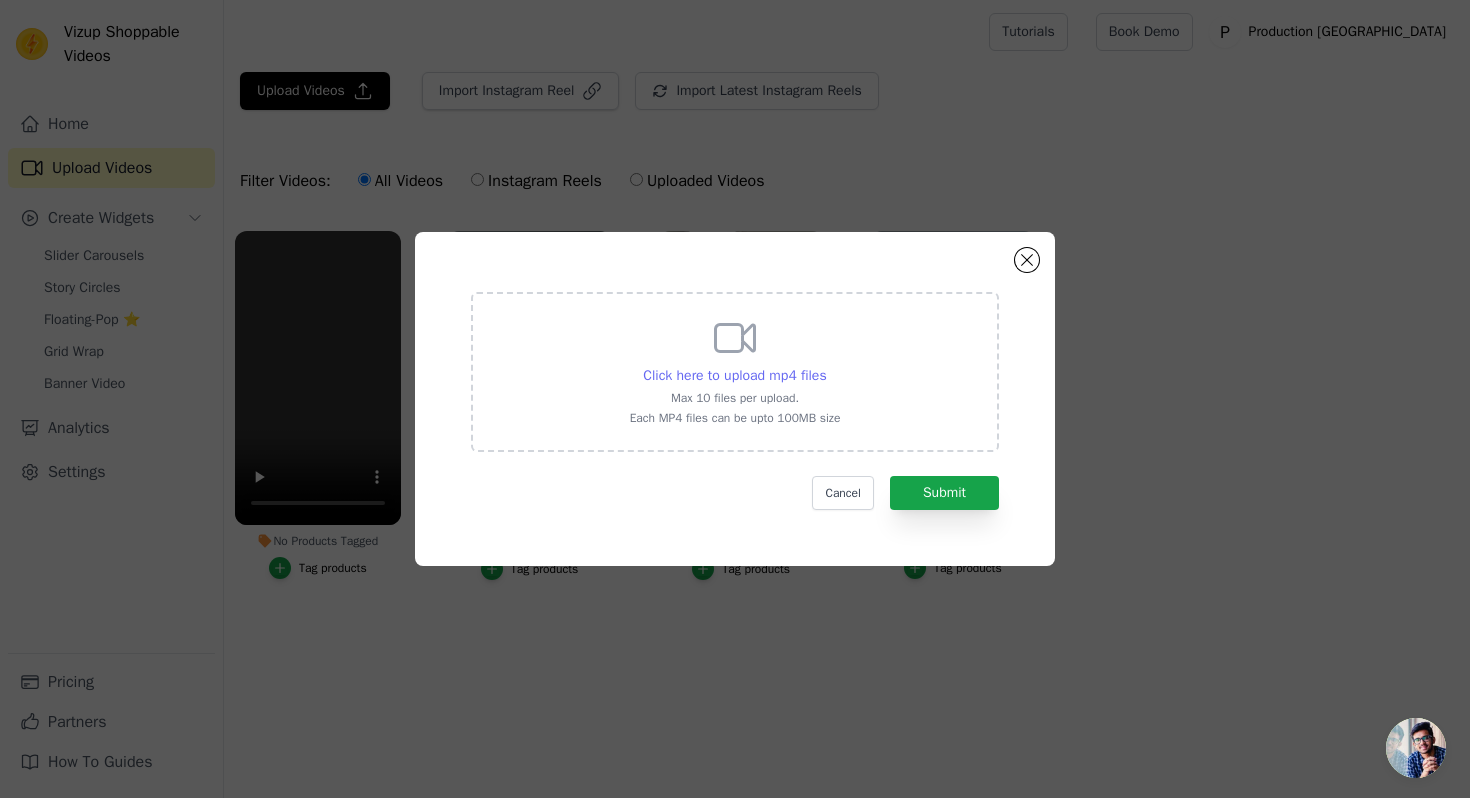 click on "Click here to upload mp4 files" at bounding box center (734, 375) 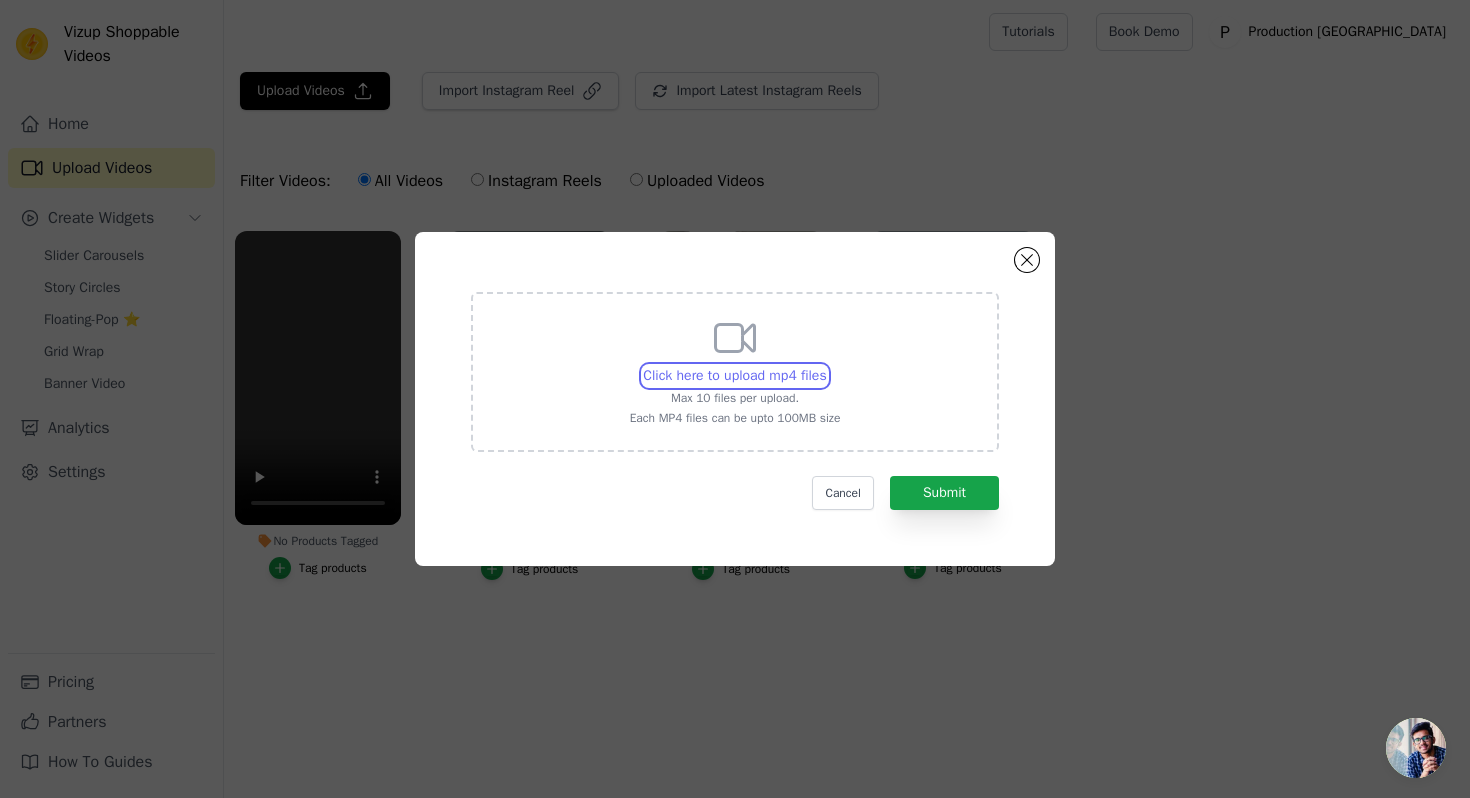 click on "Click here to upload mp4 files     Max 10 files per upload.   Each MP4 files can be upto 100MB size" at bounding box center (826, 365) 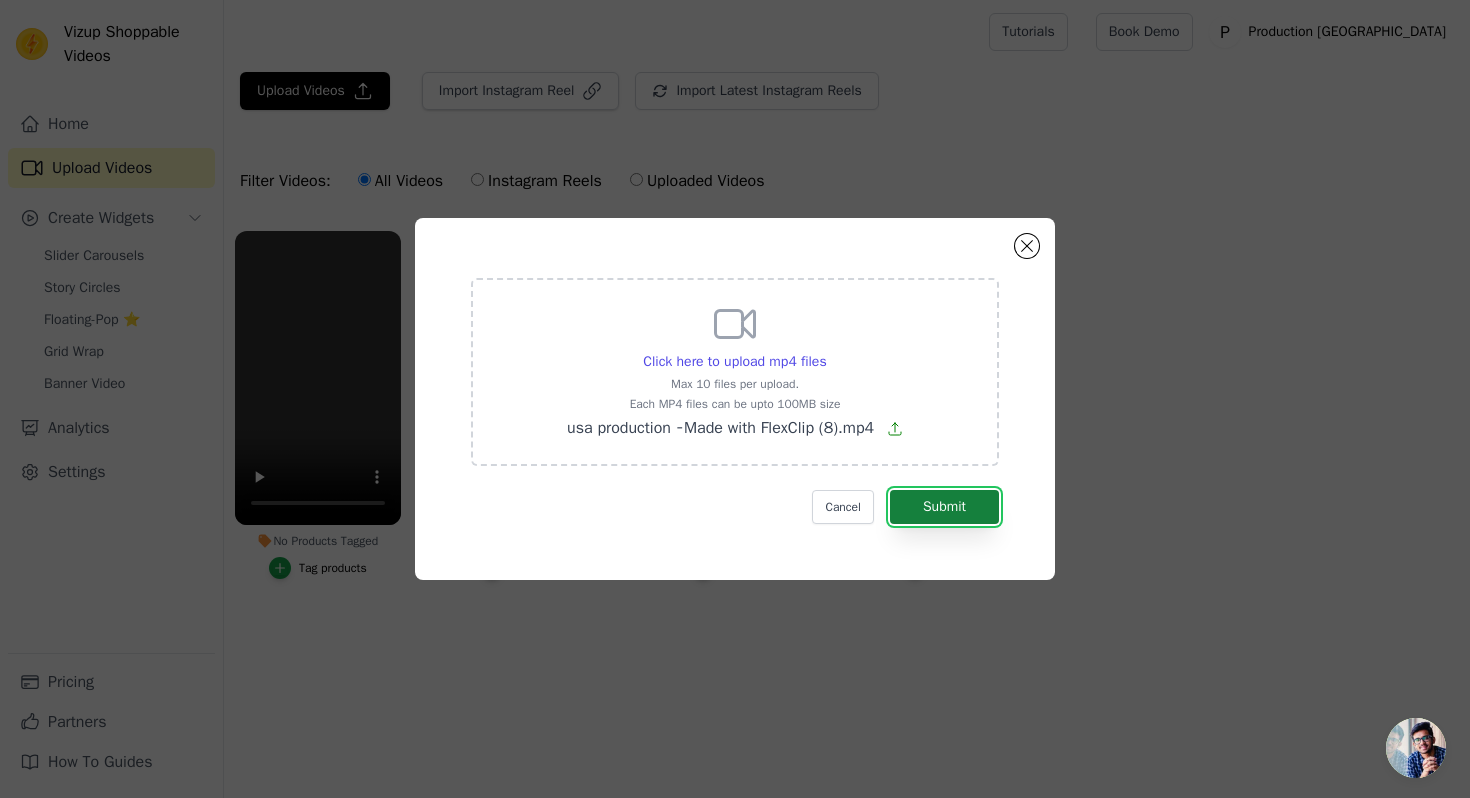 click on "Submit" at bounding box center [944, 507] 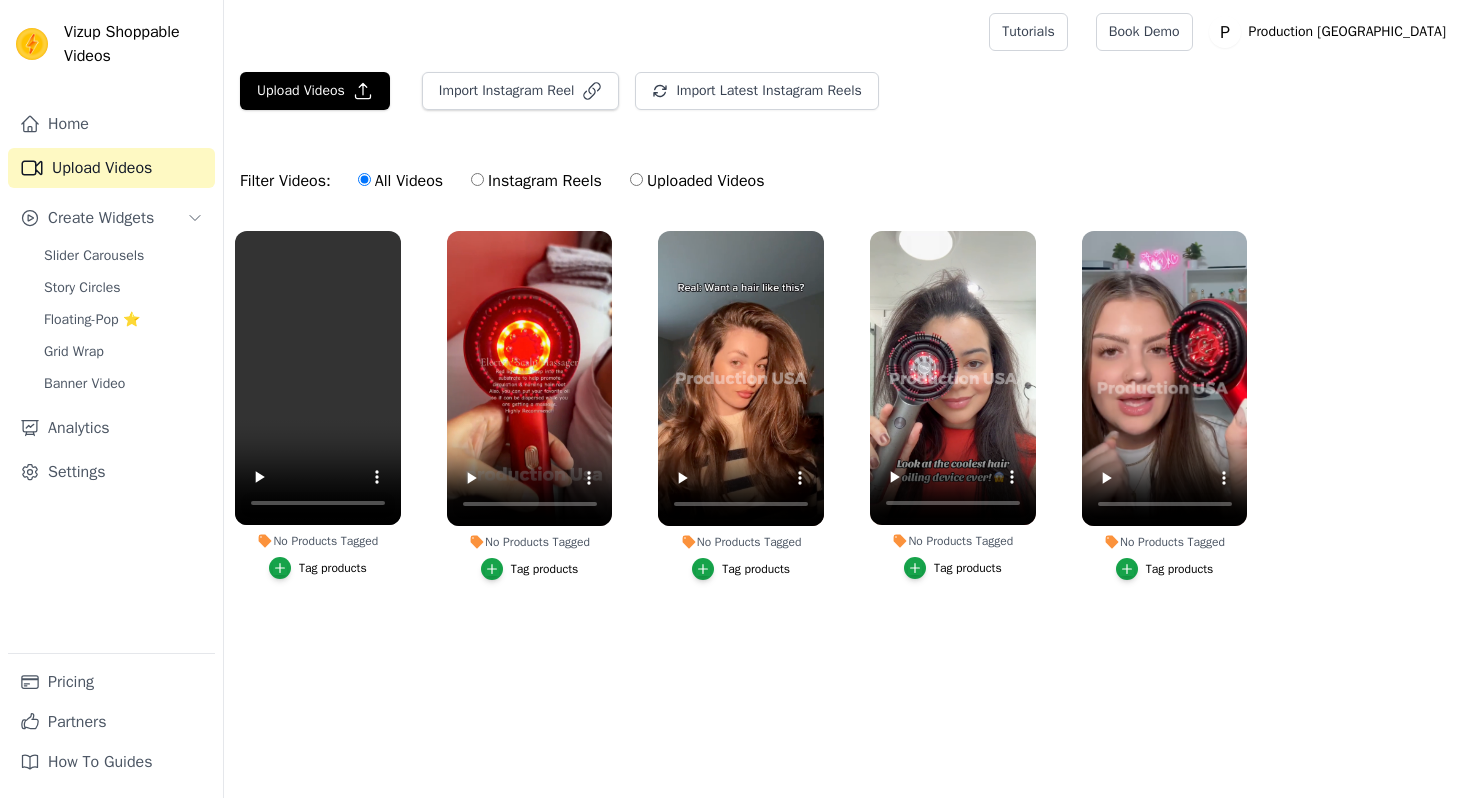 scroll, scrollTop: 0, scrollLeft: 0, axis: both 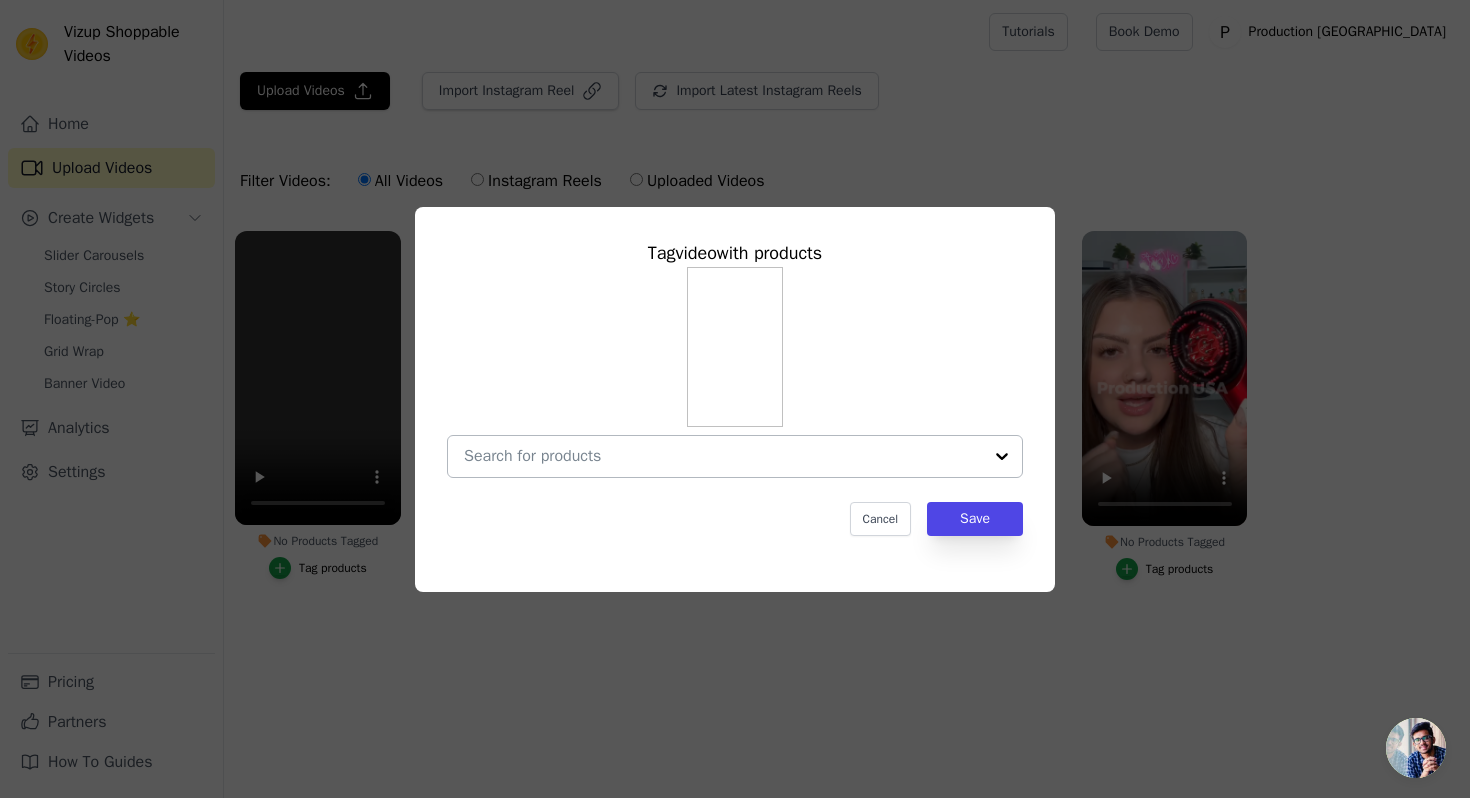 click on "No Products Tagged     Tag  video  with products                         Cancel   Save     Tag products" at bounding box center (723, 456) 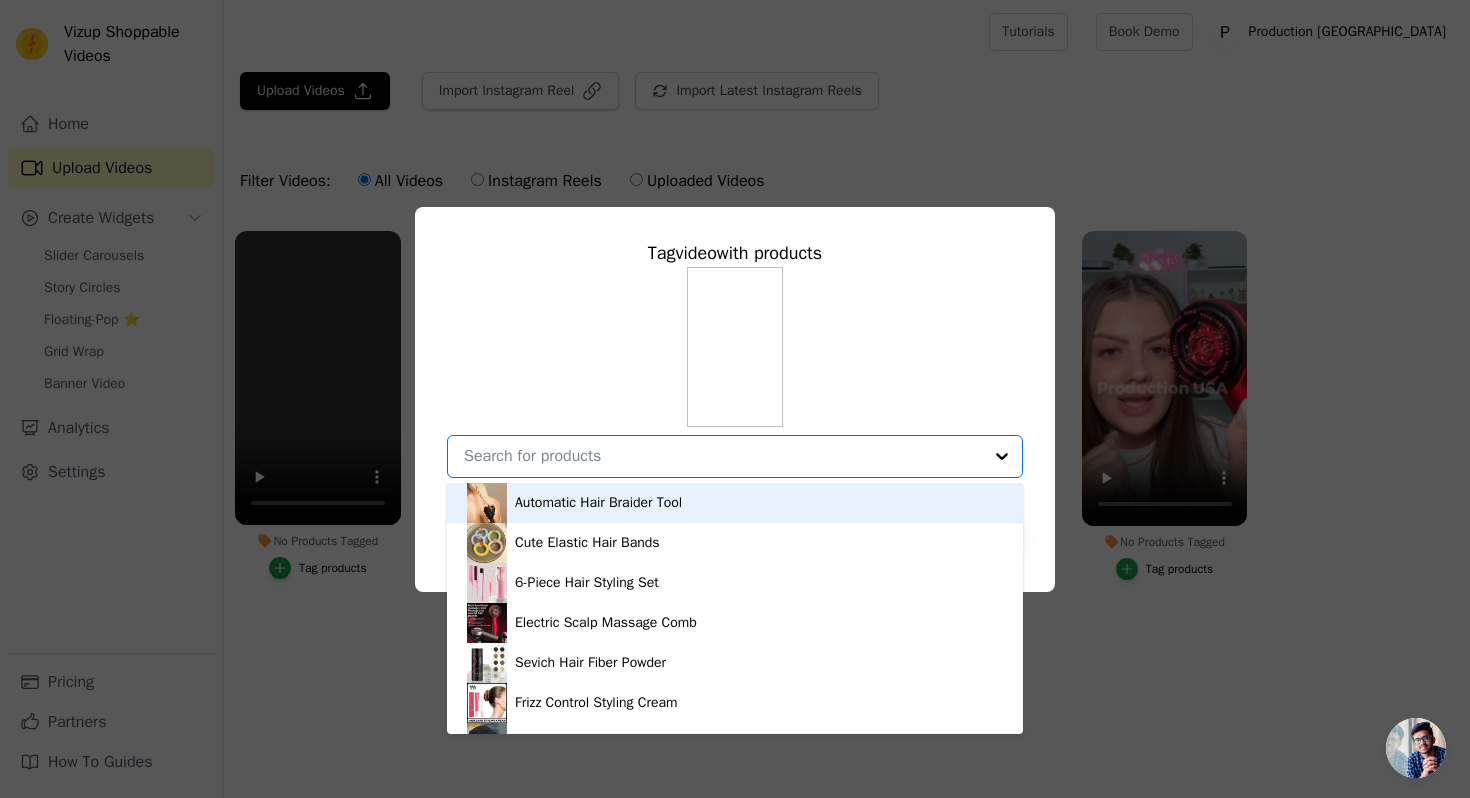 scroll, scrollTop: 81, scrollLeft: 0, axis: vertical 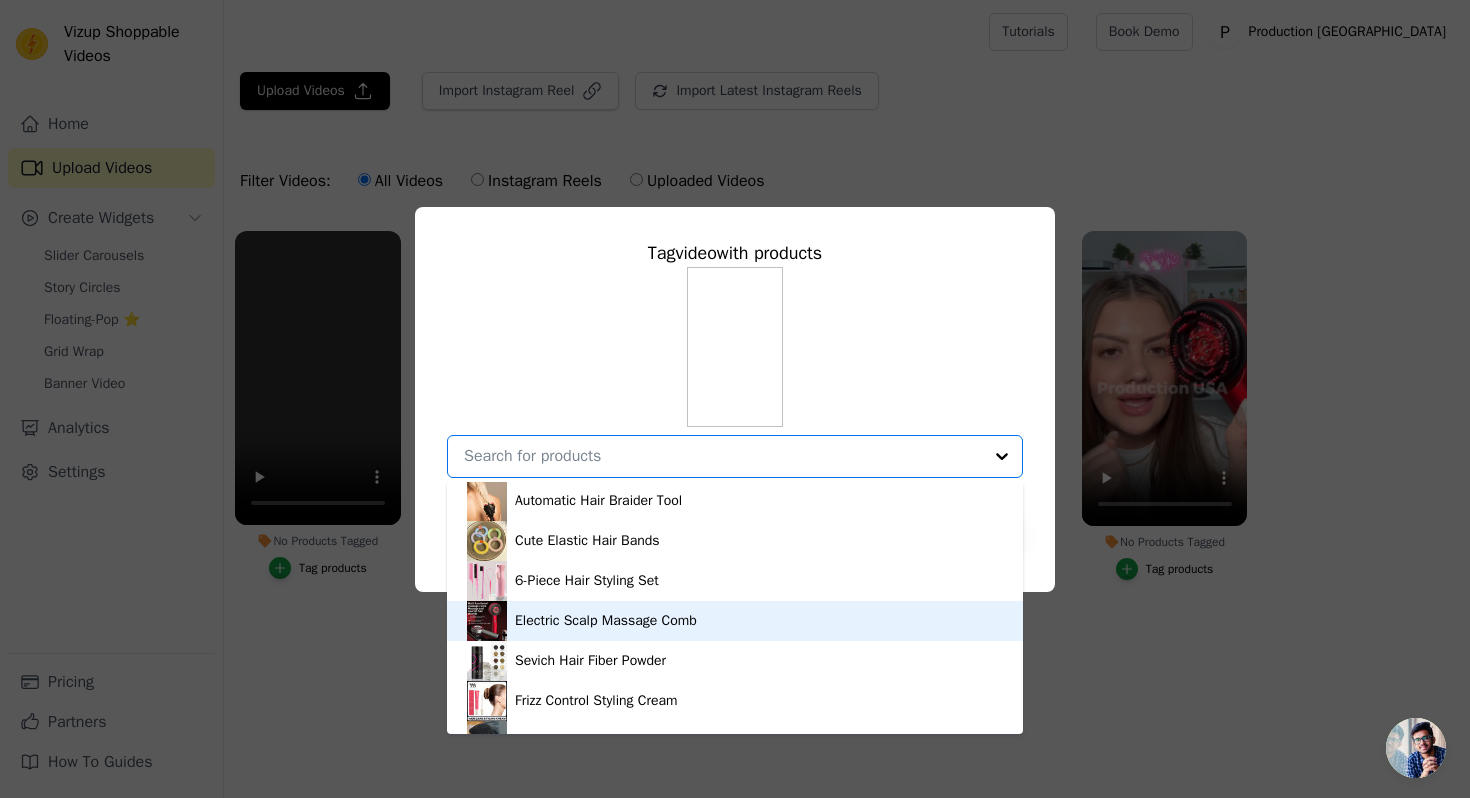 click on "Electric Scalp Massage Comb" at bounding box center (606, 621) 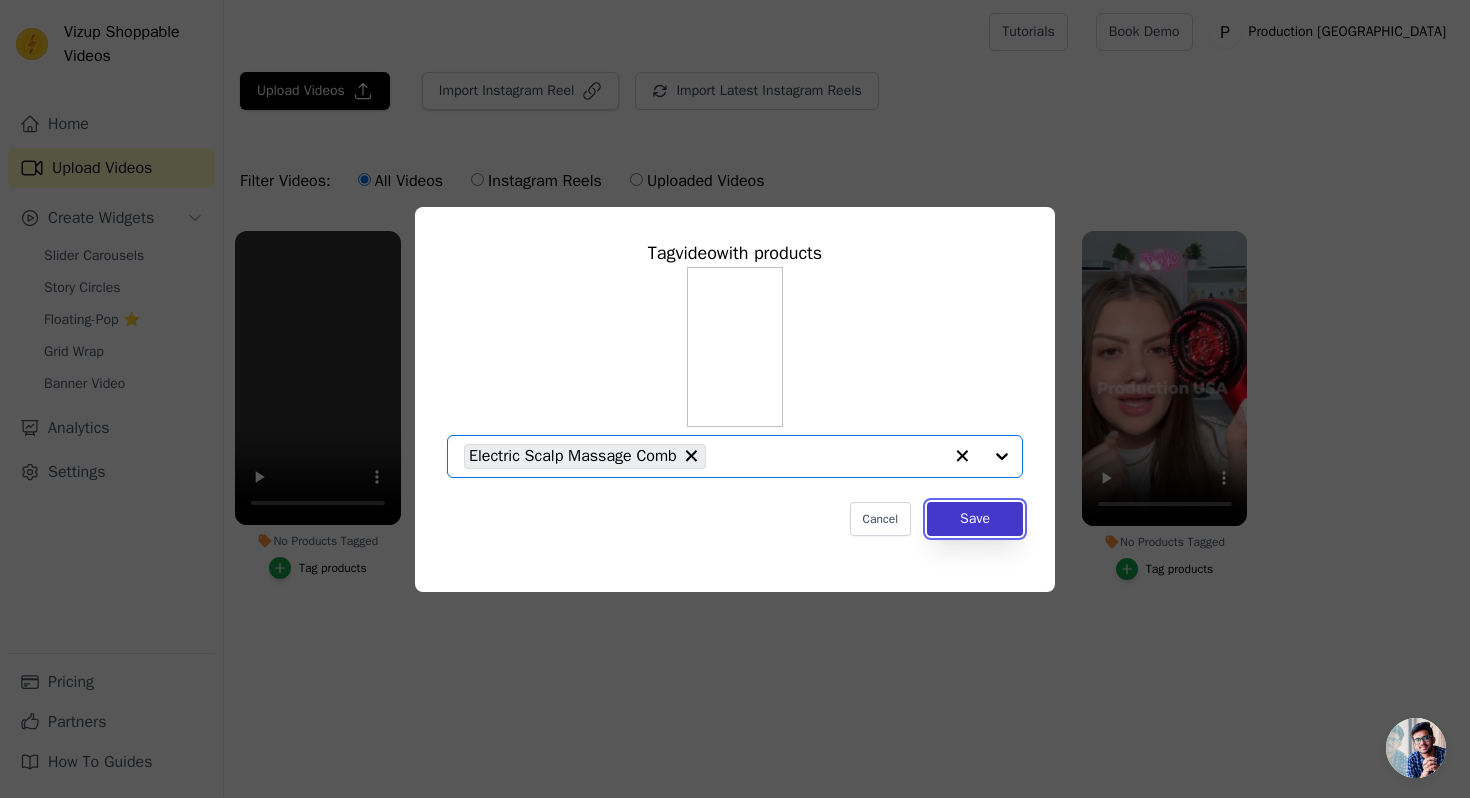 click on "Save" at bounding box center (975, 519) 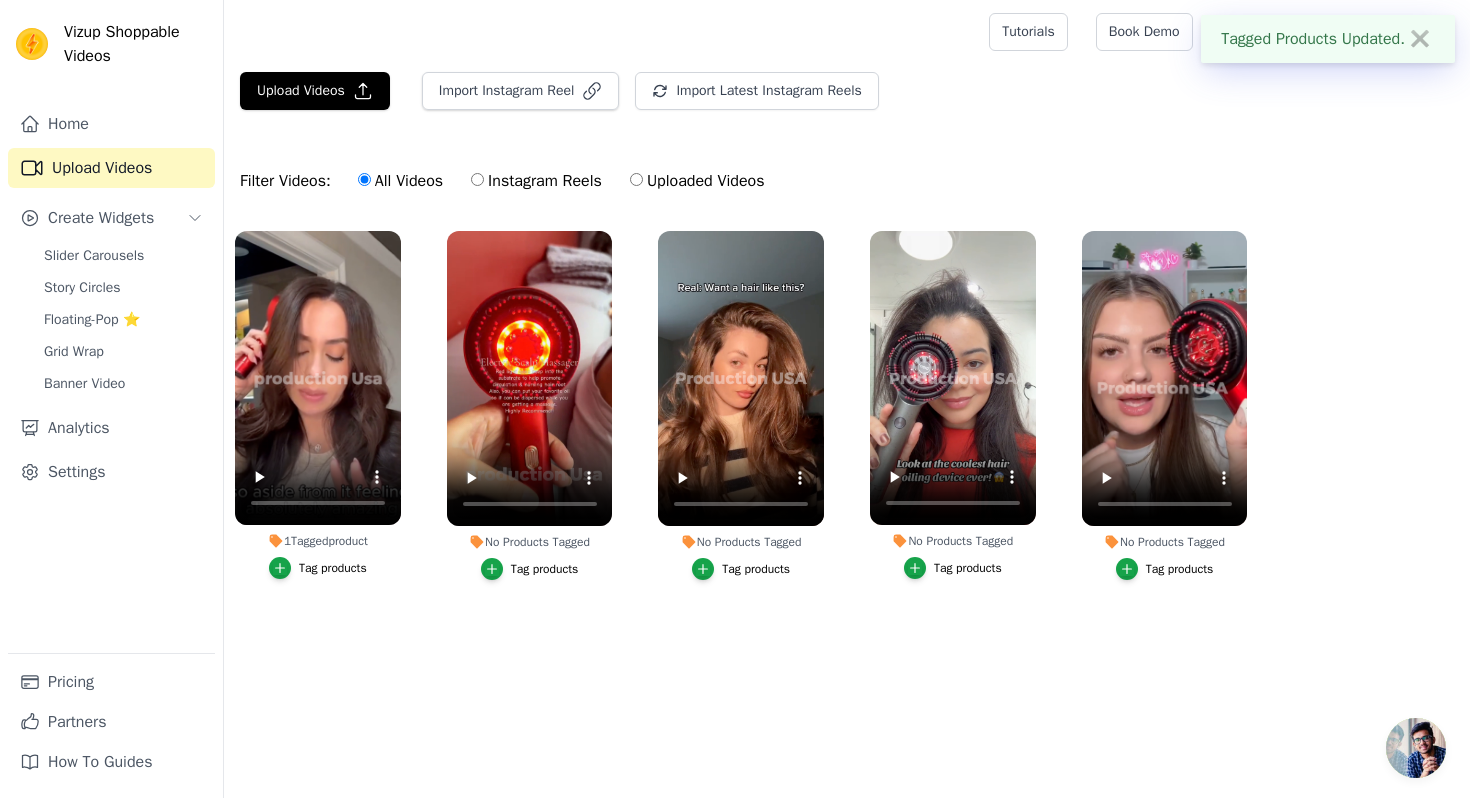 click on "Tag products" at bounding box center [545, 569] 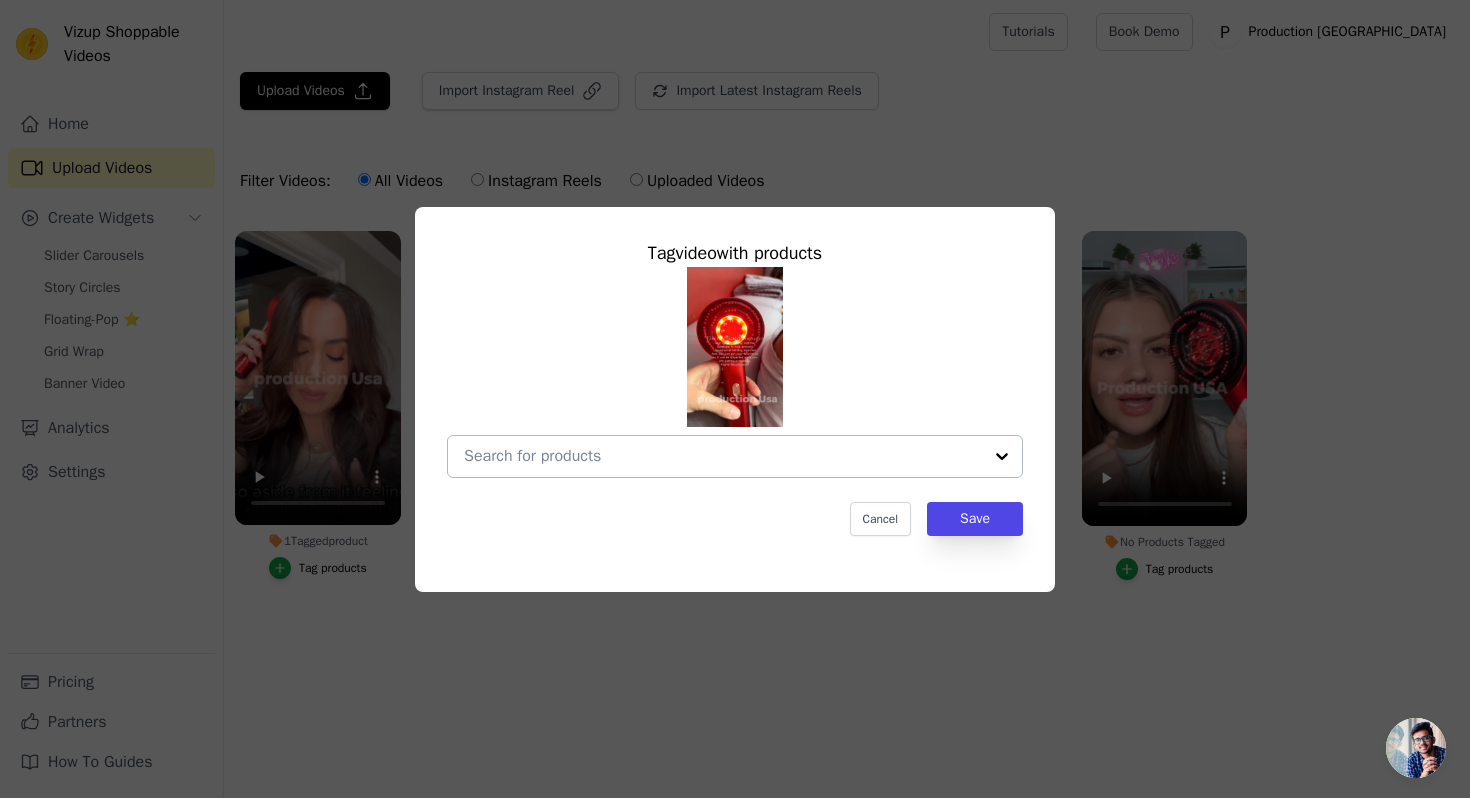 click on "No Products Tagged     Tag  video  with products                         Cancel   Save     Tag products" at bounding box center (723, 456) 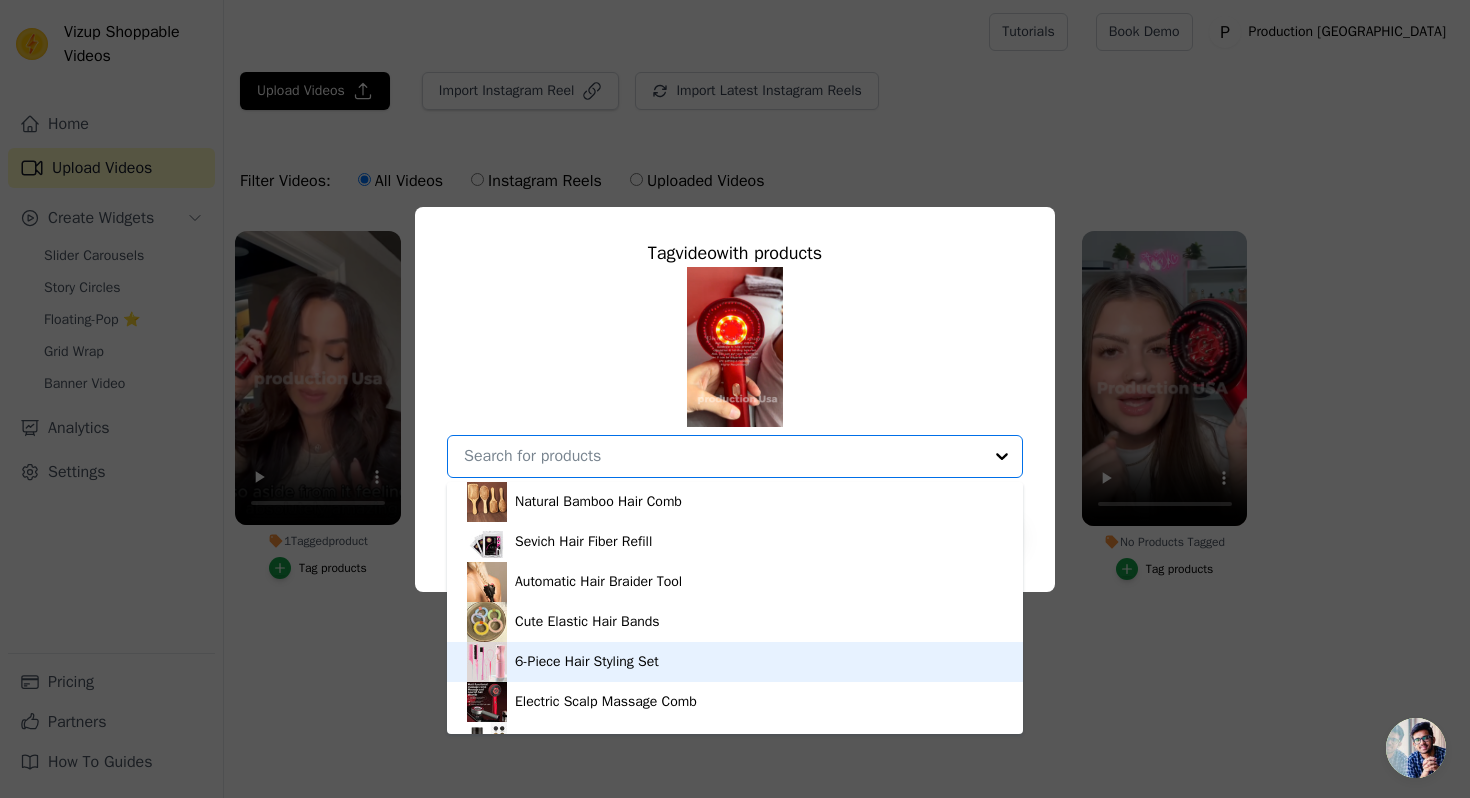 scroll, scrollTop: 66, scrollLeft: 0, axis: vertical 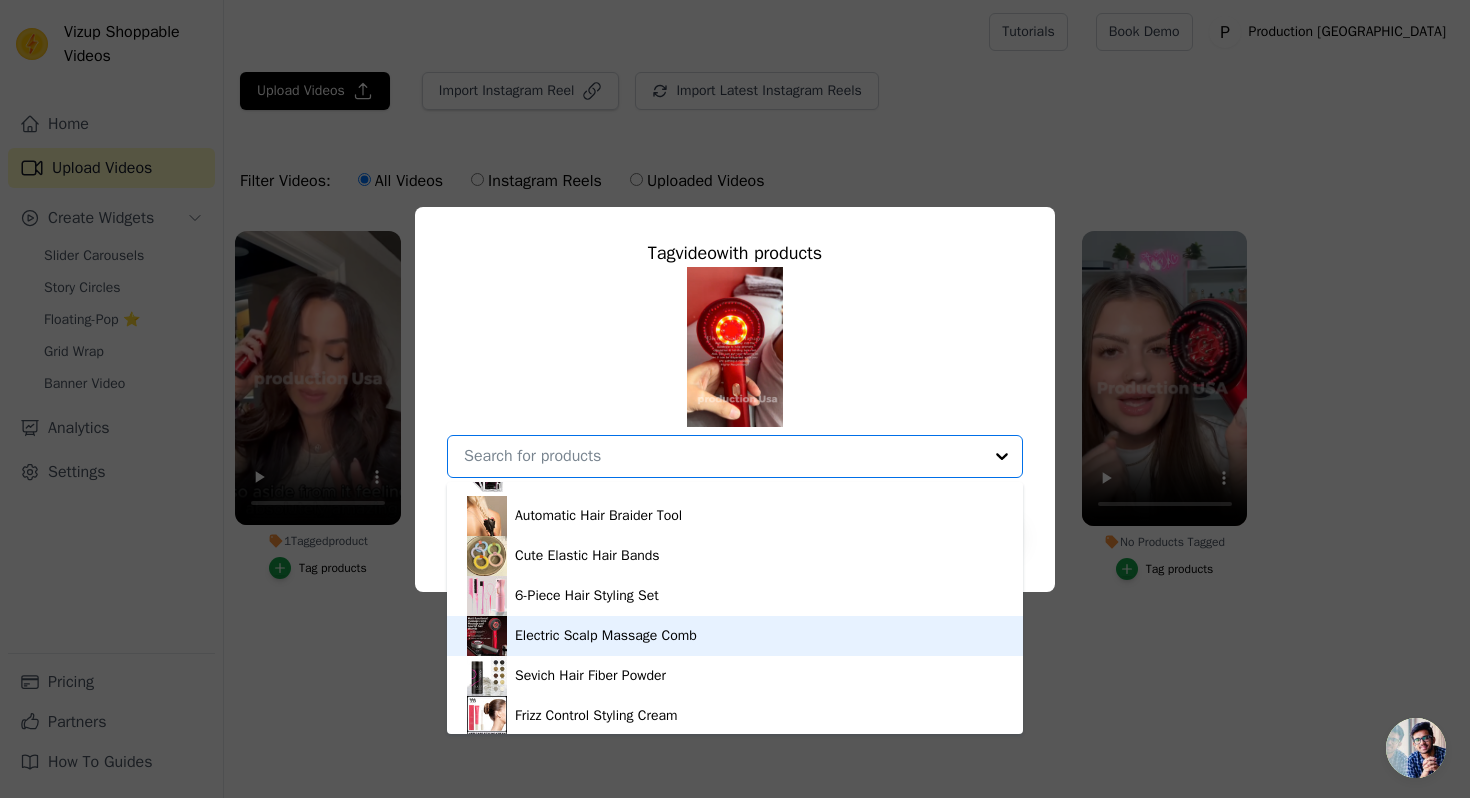 click on "Electric Scalp Massage Comb" at bounding box center [606, 636] 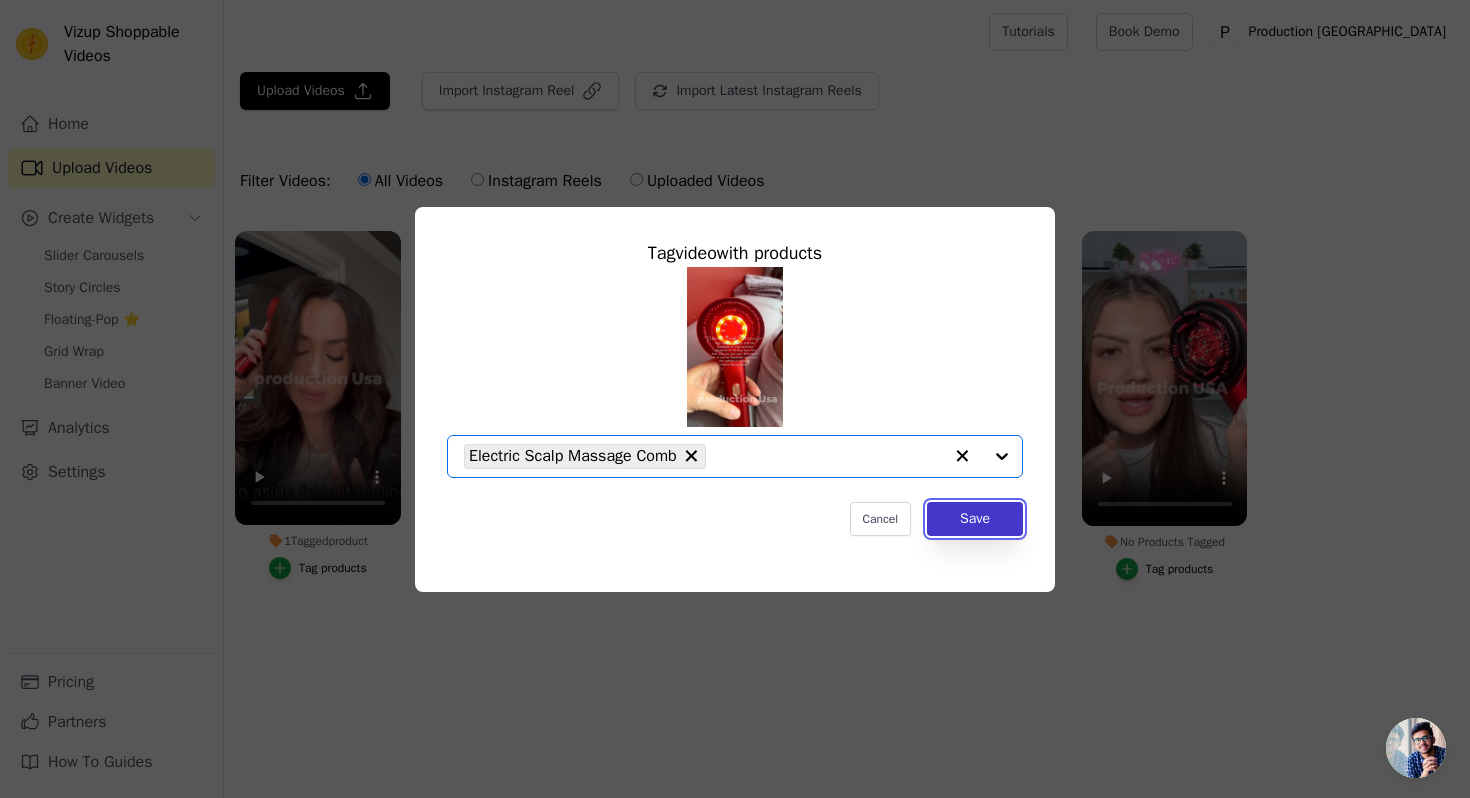 click on "Save" at bounding box center (975, 519) 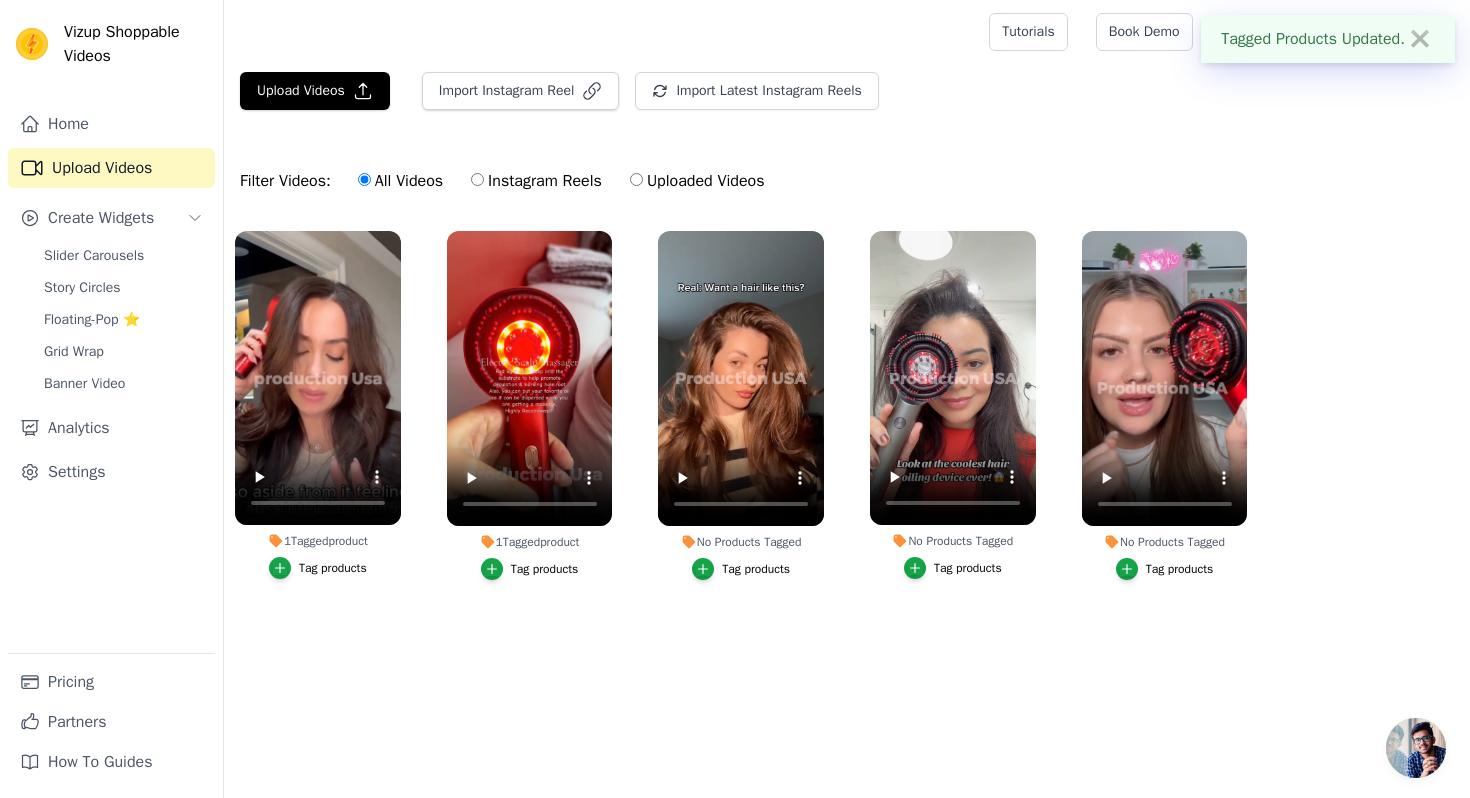 click on "Tag products" at bounding box center (756, 569) 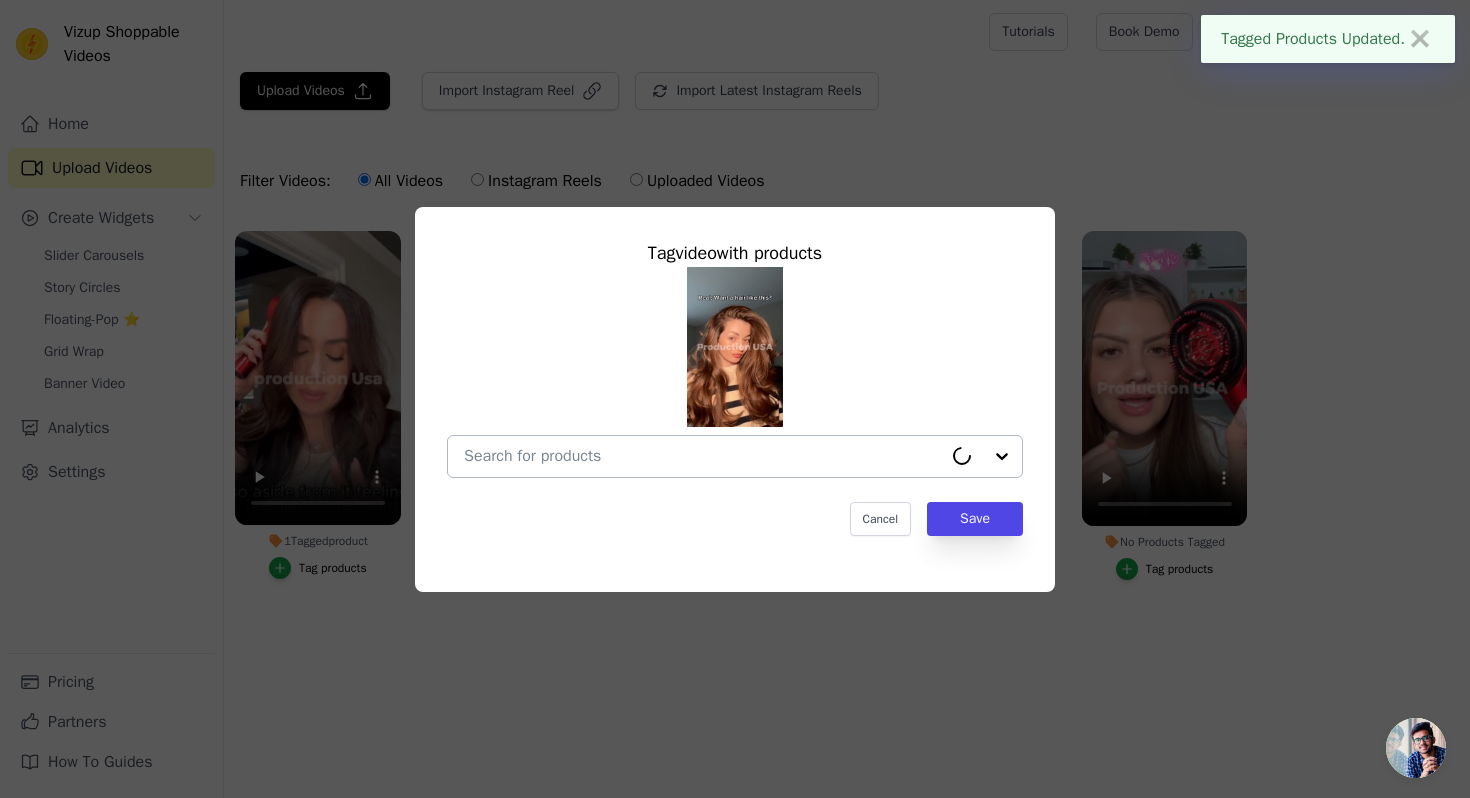 click on "No Products Tagged     Tag  video  with products                         Cancel   Save     Tag products" at bounding box center (703, 456) 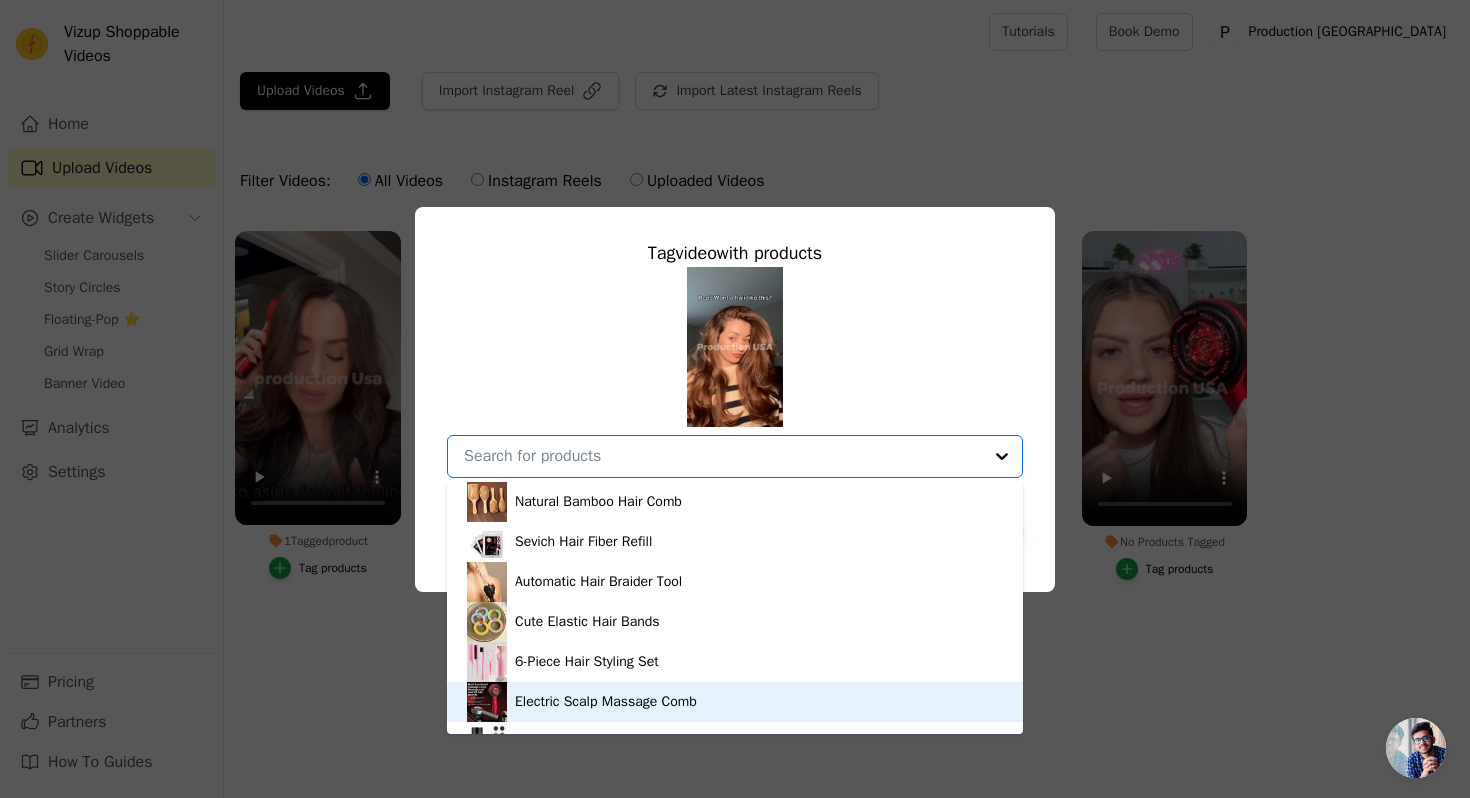 click on "Electric Scalp Massage Comb" at bounding box center (606, 702) 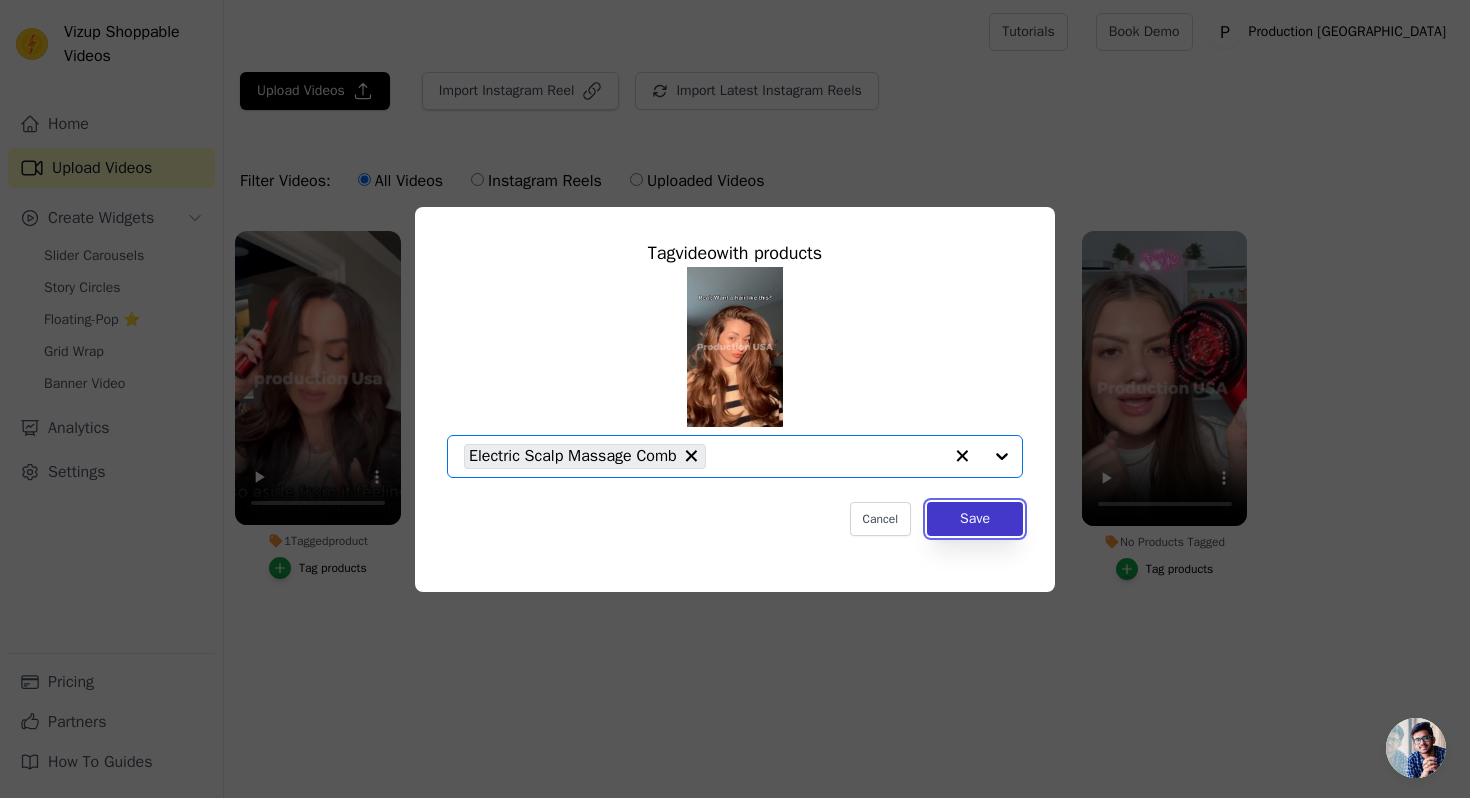 click on "Save" at bounding box center (975, 519) 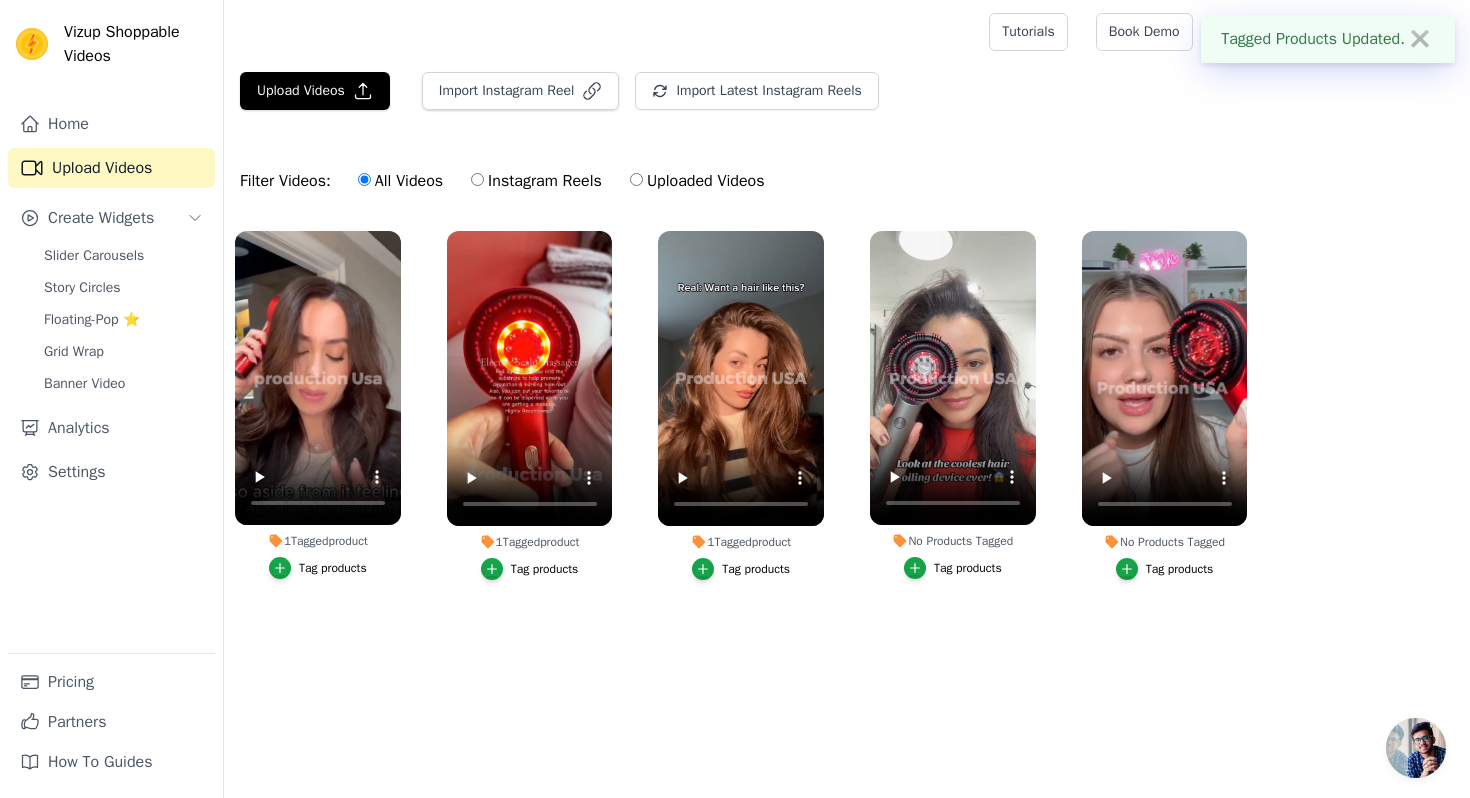 click on "Tag products" at bounding box center (968, 568) 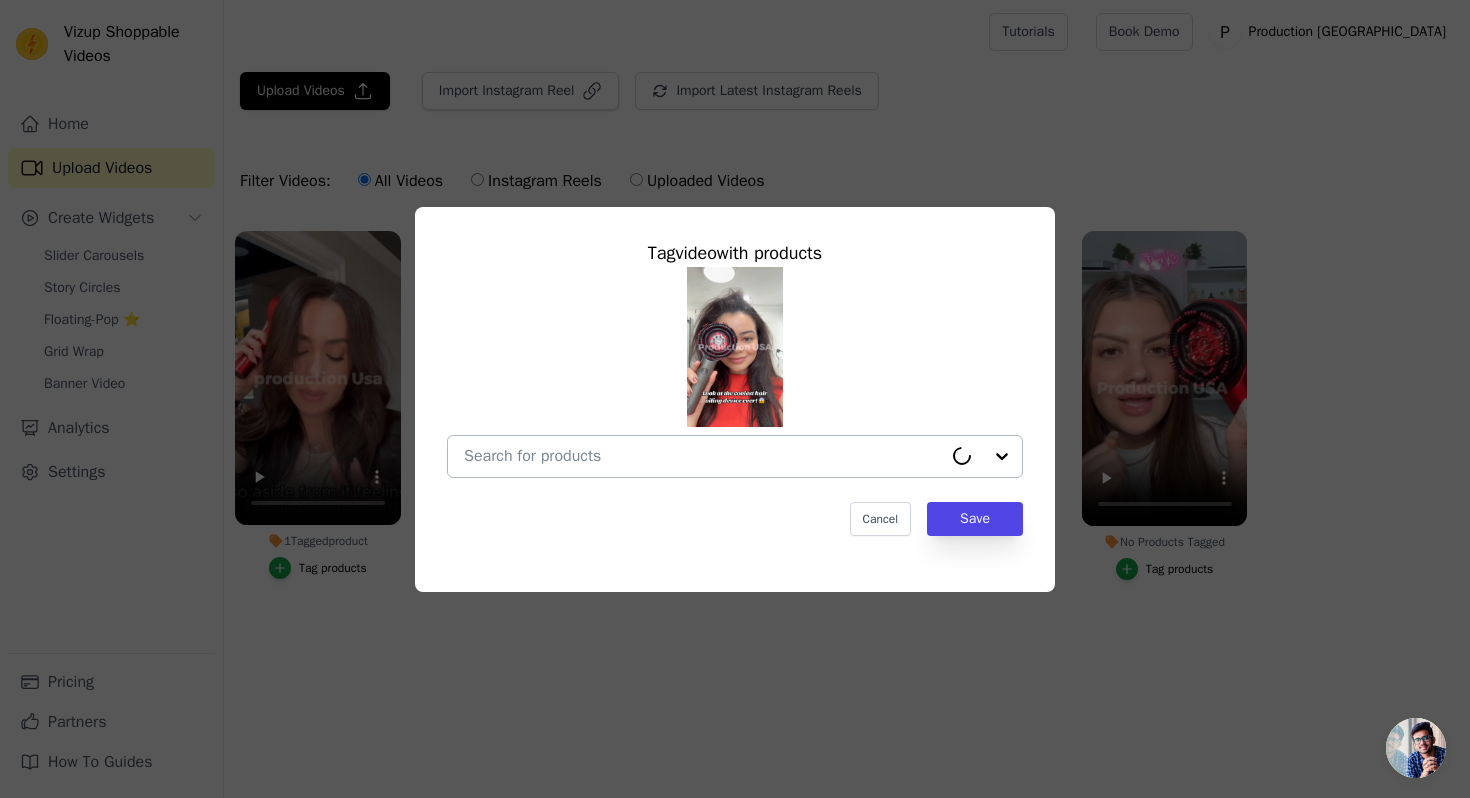click on "No Products Tagged     Tag  video  with products                         Cancel   Save     Tag products" at bounding box center [703, 456] 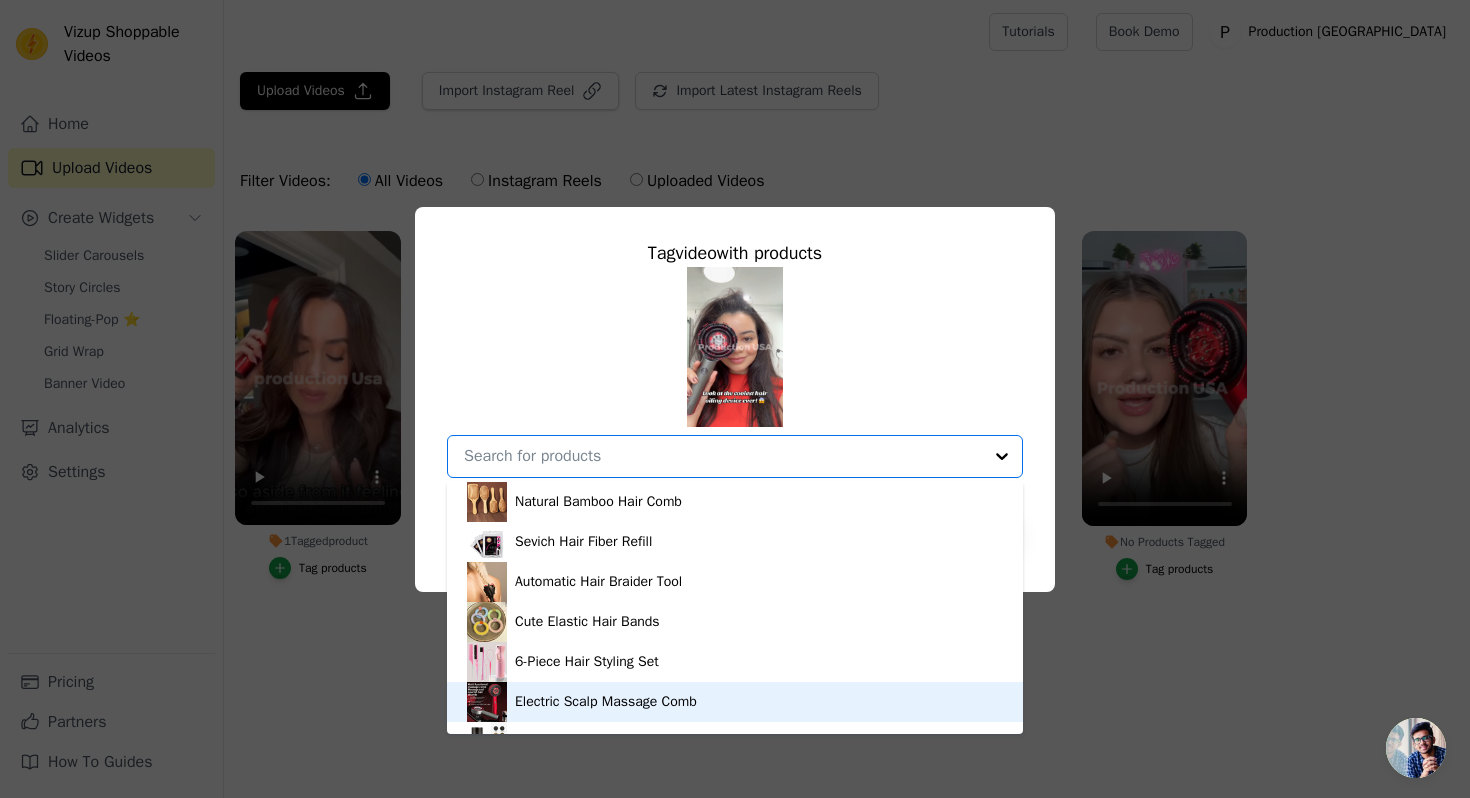click on "Electric Scalp Massage Comb" at bounding box center (735, 702) 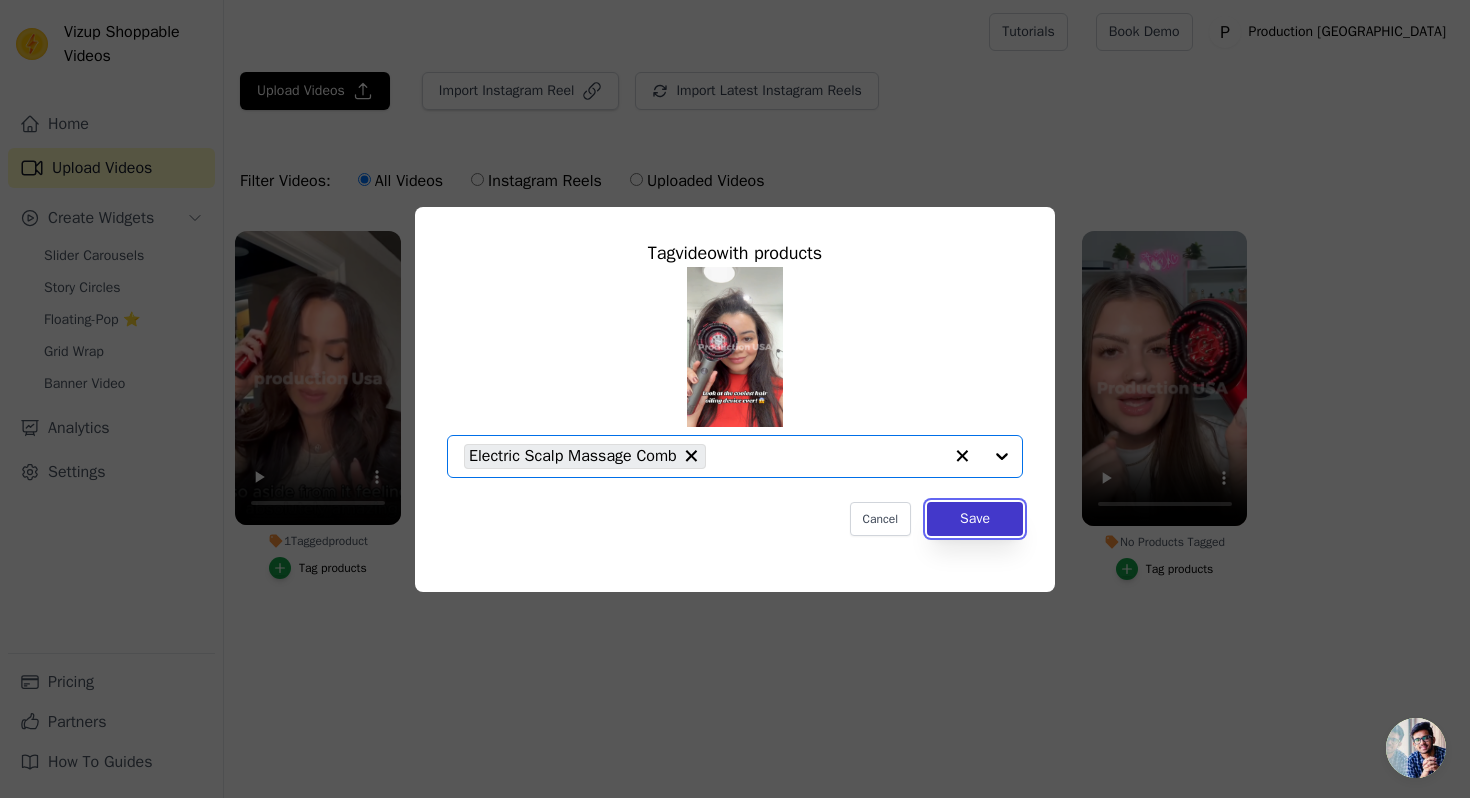 click on "Save" at bounding box center [975, 519] 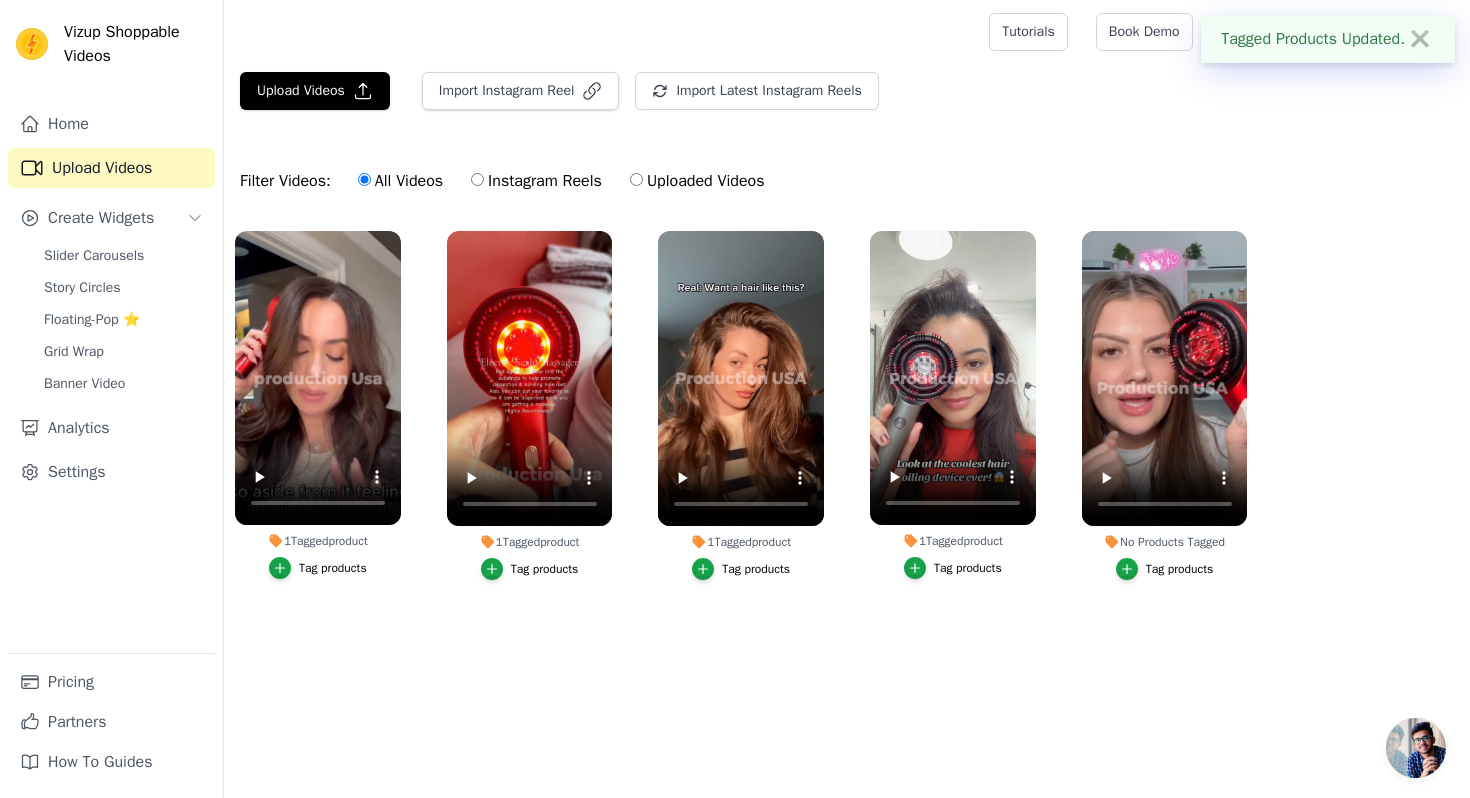 click on "Tag products" at bounding box center [1180, 569] 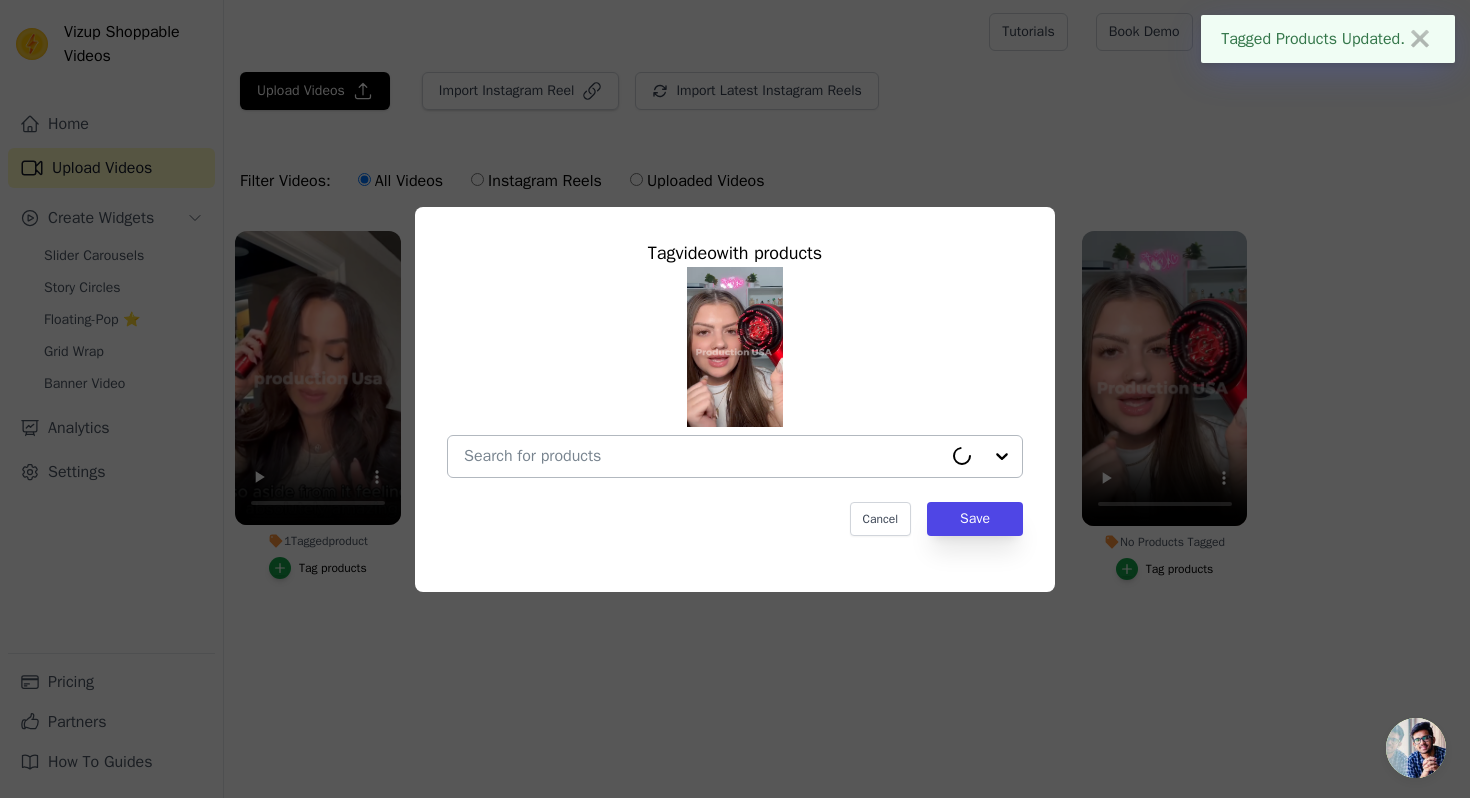 click on "No Products Tagged     Tag  video  with products                         Cancel   Save     Tag products" at bounding box center [703, 456] 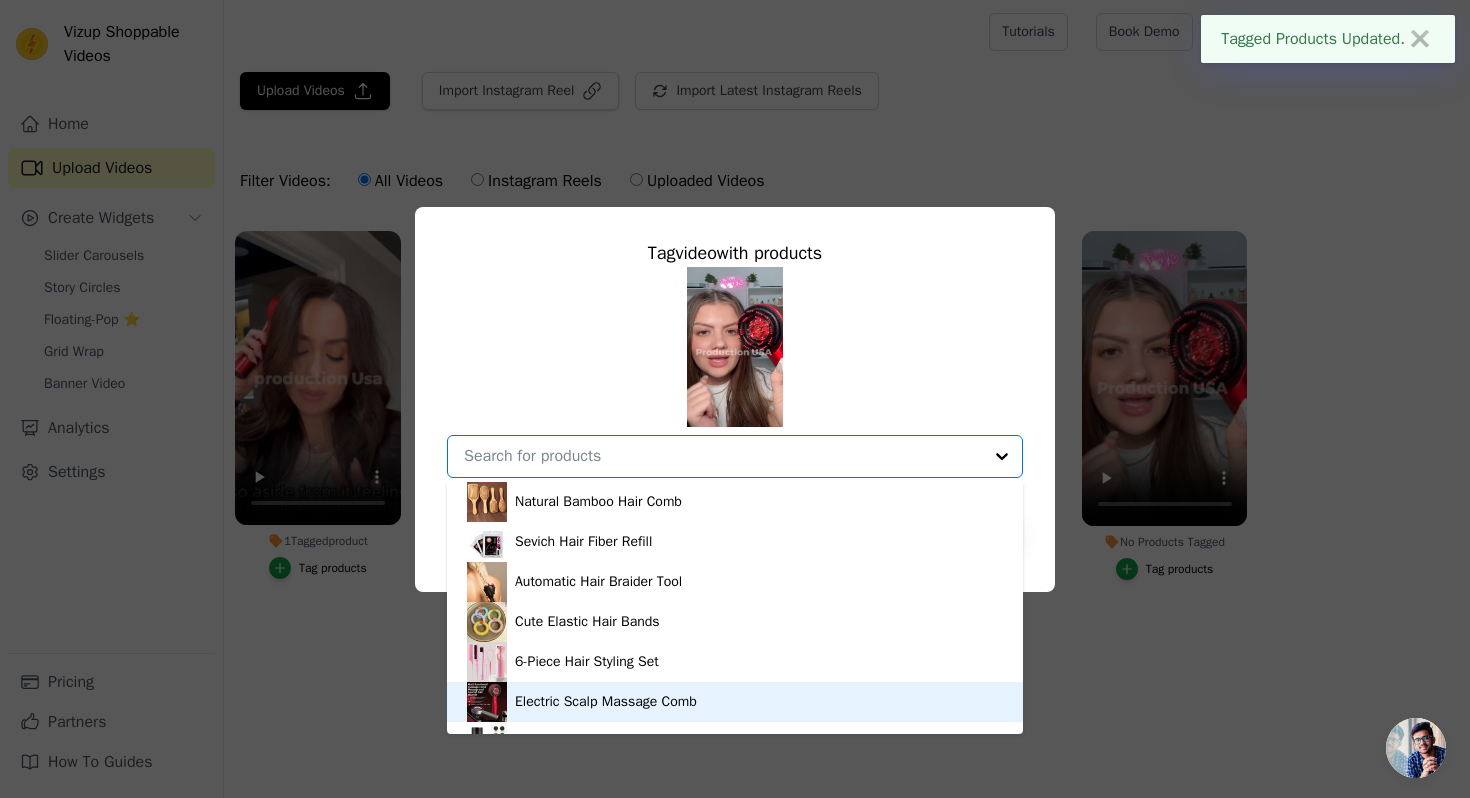 click on "Electric Scalp Massage Comb" at bounding box center (735, 702) 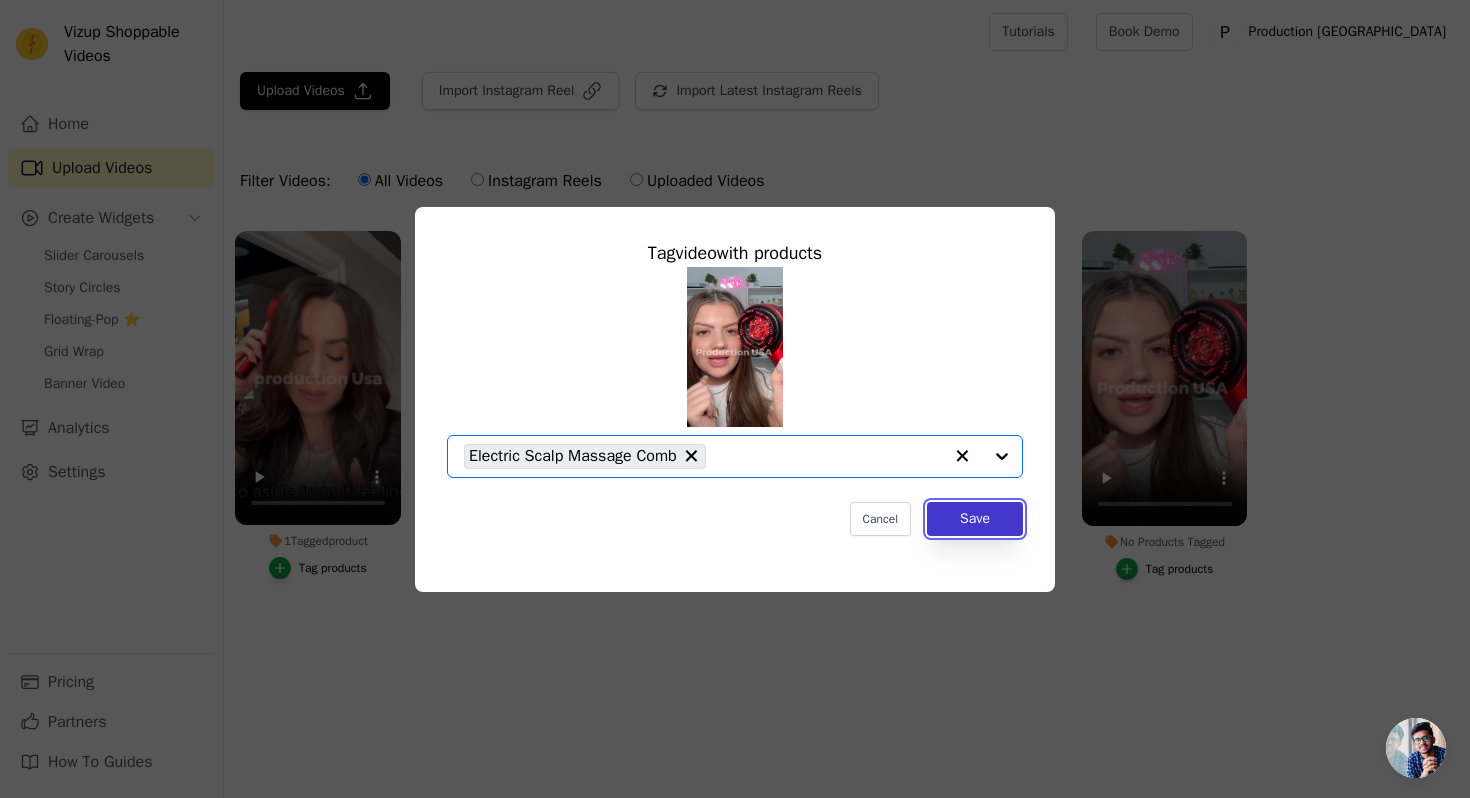 click on "Save" at bounding box center (975, 519) 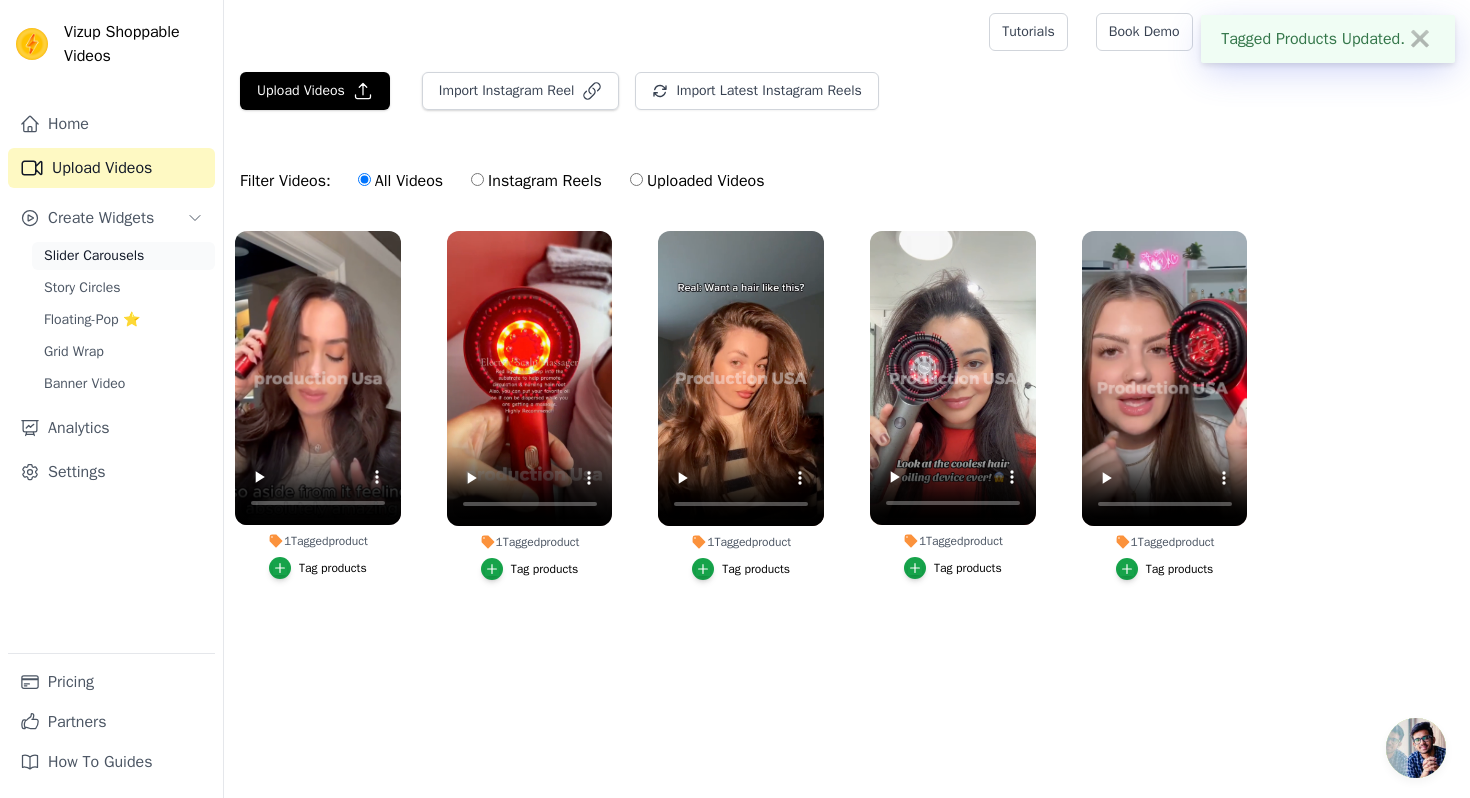 click on "Slider Carousels" at bounding box center (94, 256) 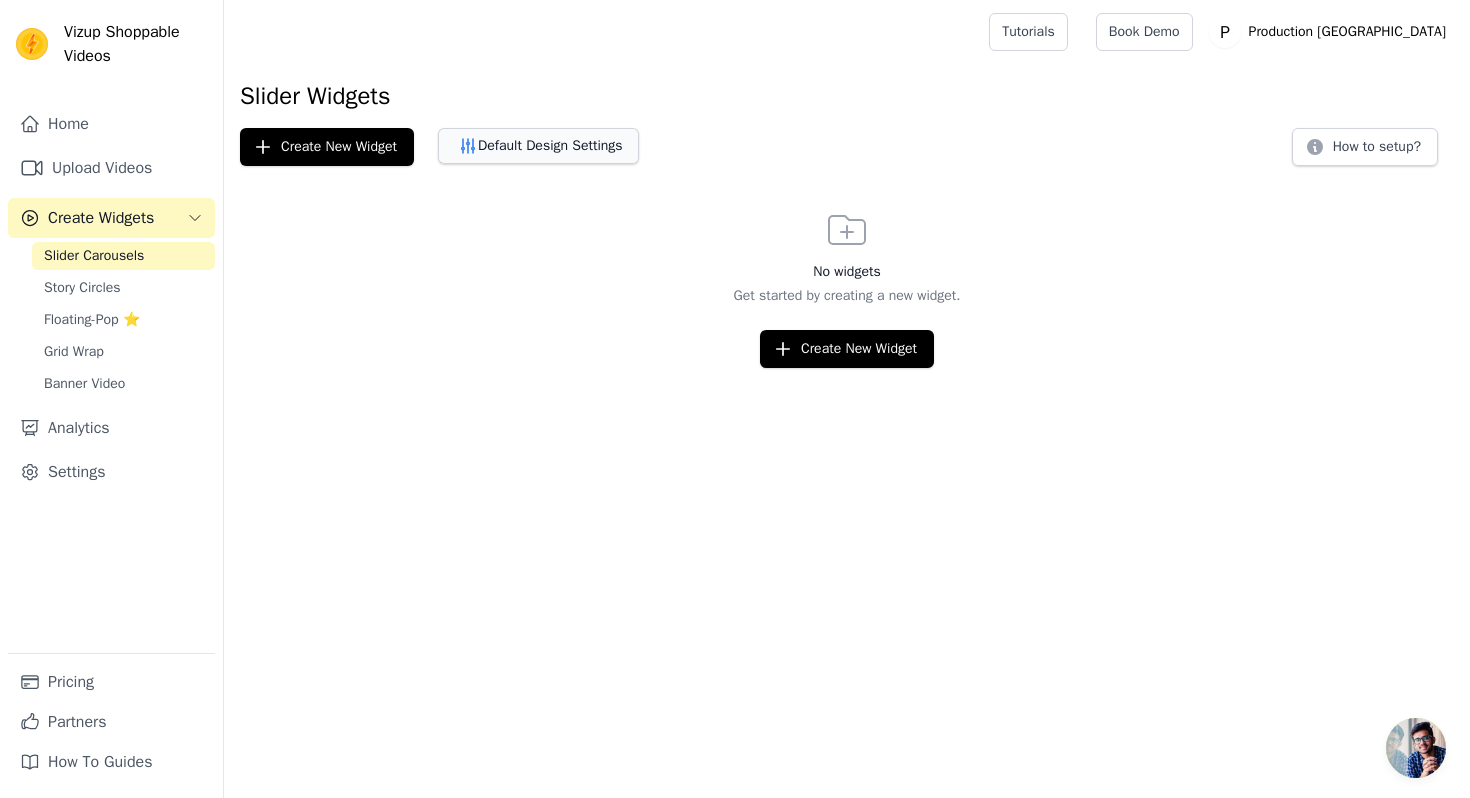 click on "Default Design Settings" at bounding box center [538, 146] 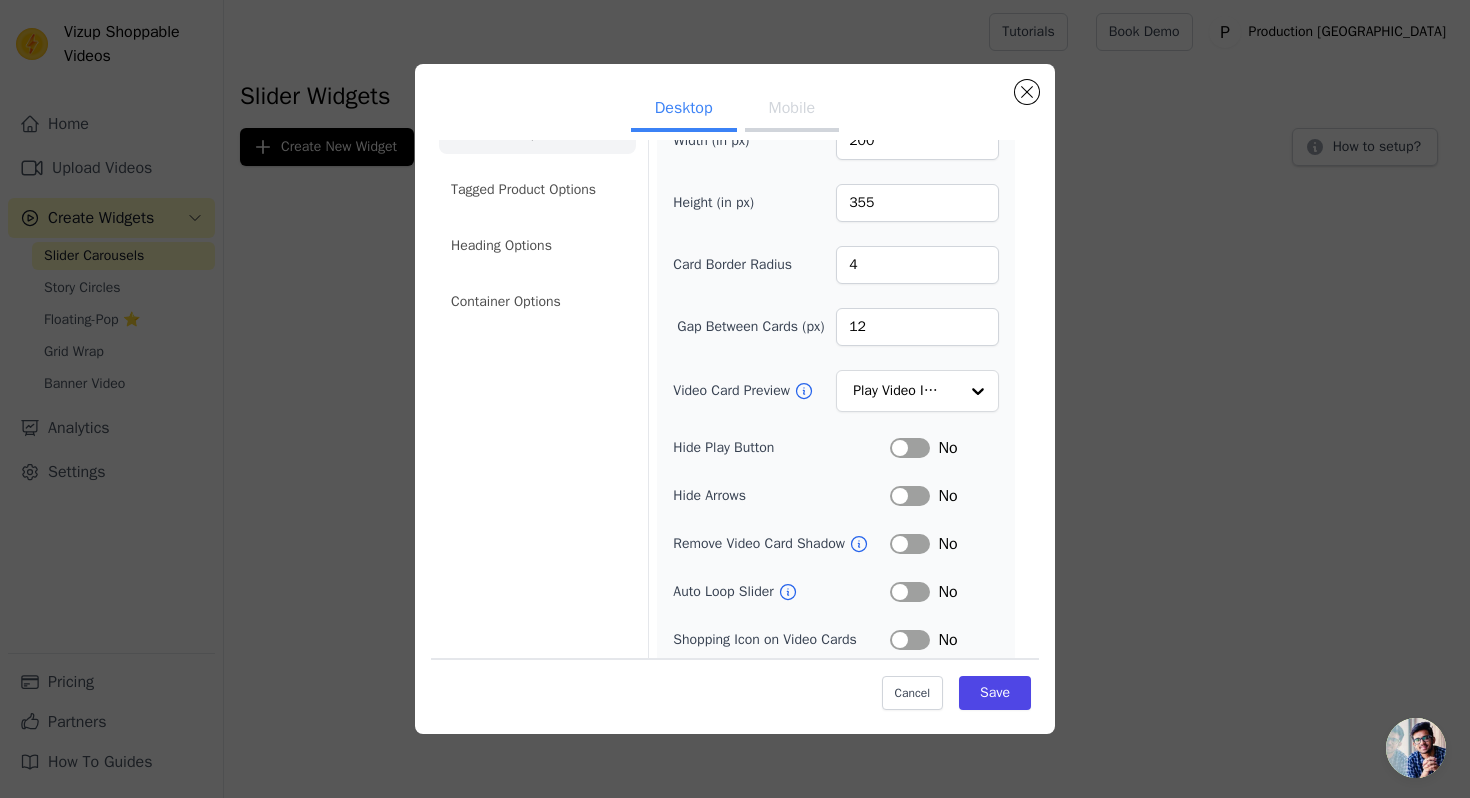 scroll, scrollTop: 89, scrollLeft: 0, axis: vertical 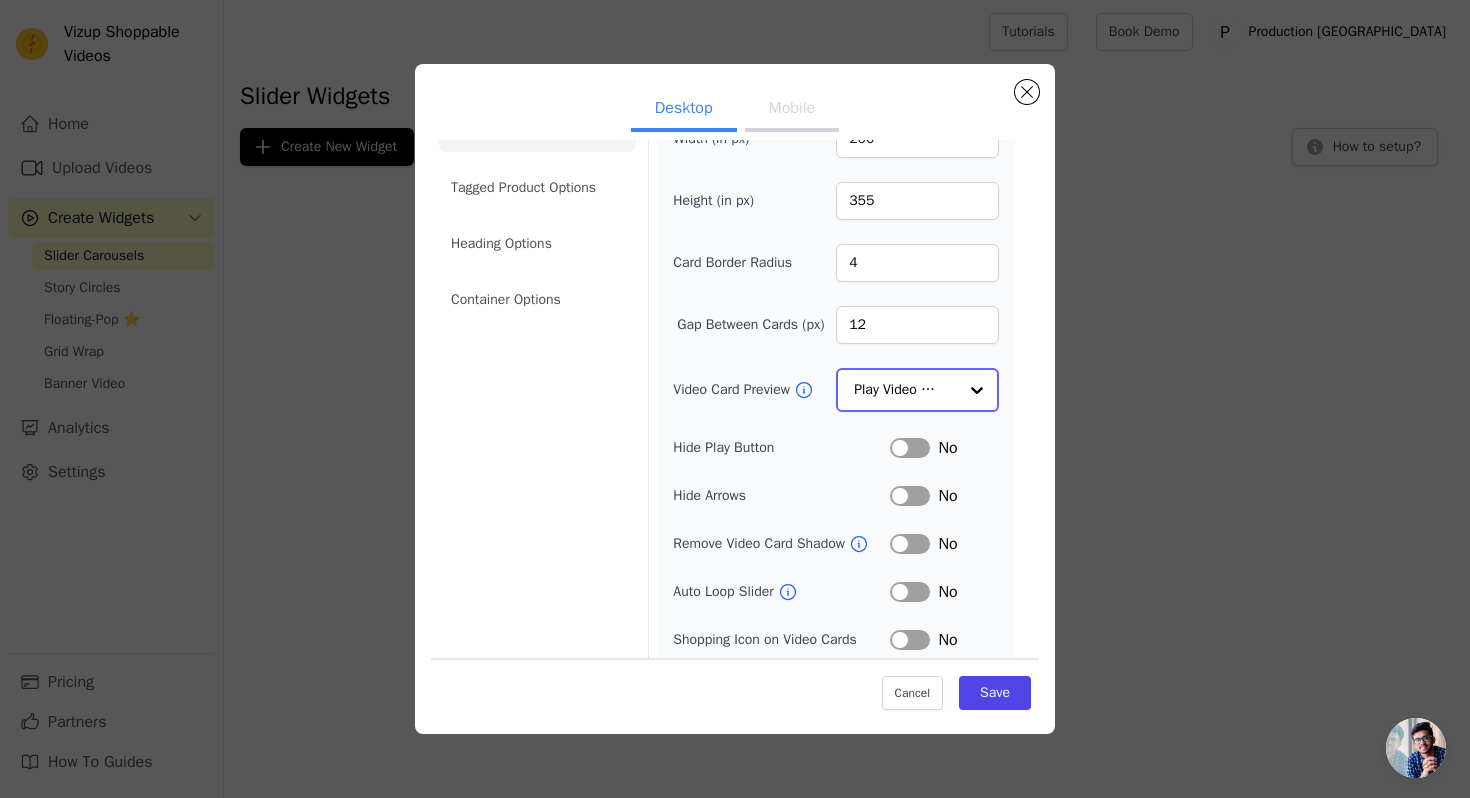 click on "Video Card Preview" 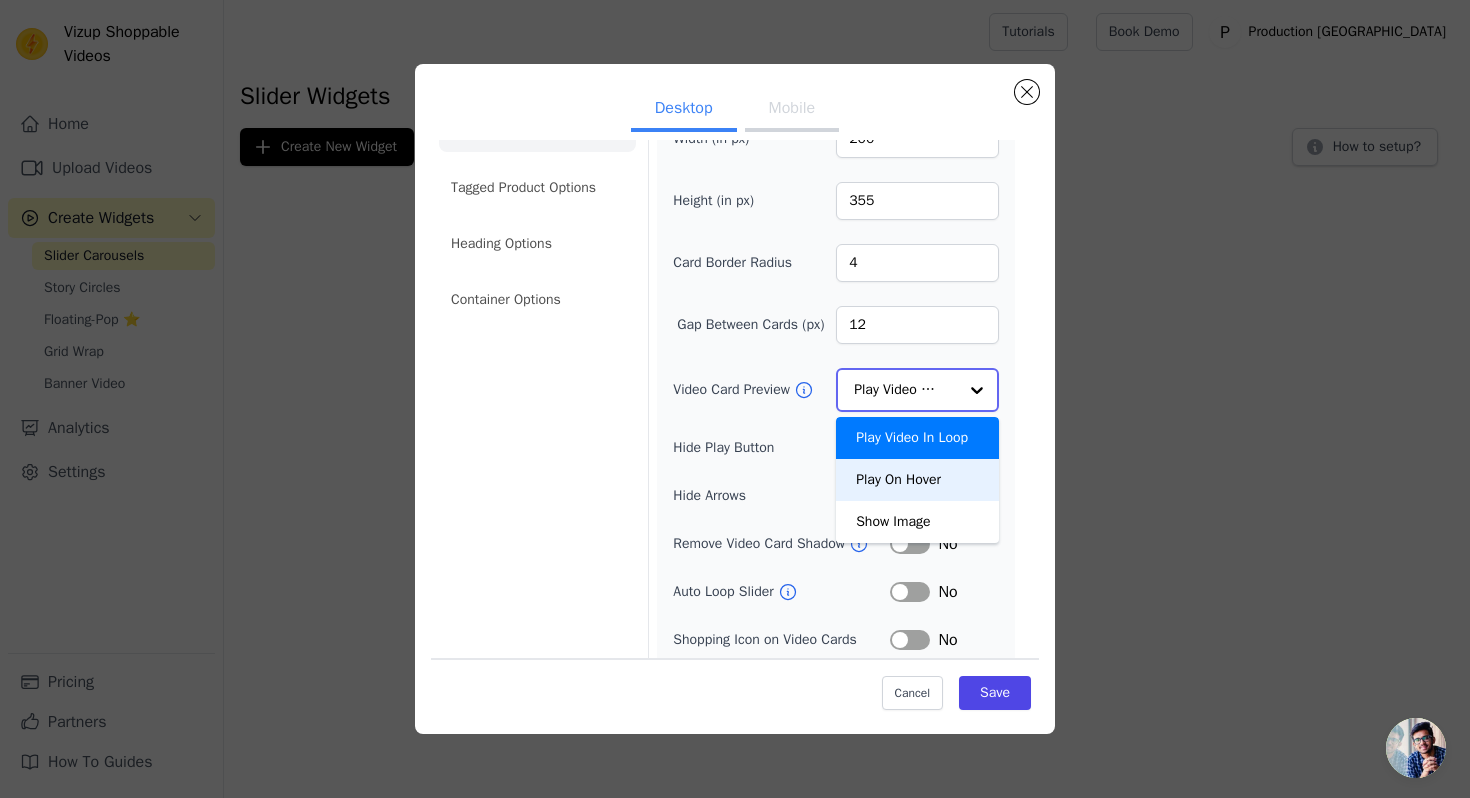 click on "Play On Hover" at bounding box center (917, 480) 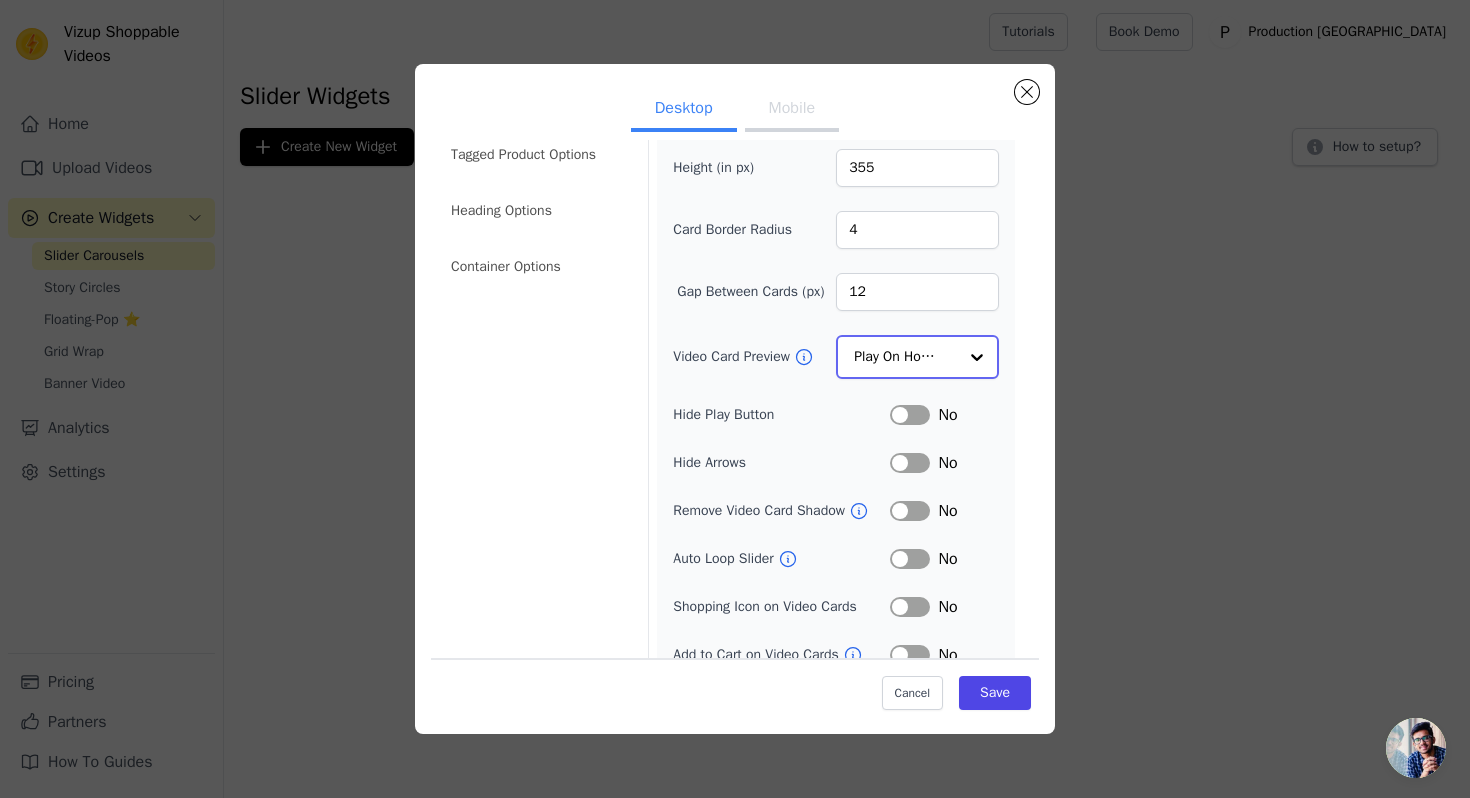 scroll, scrollTop: 148, scrollLeft: 0, axis: vertical 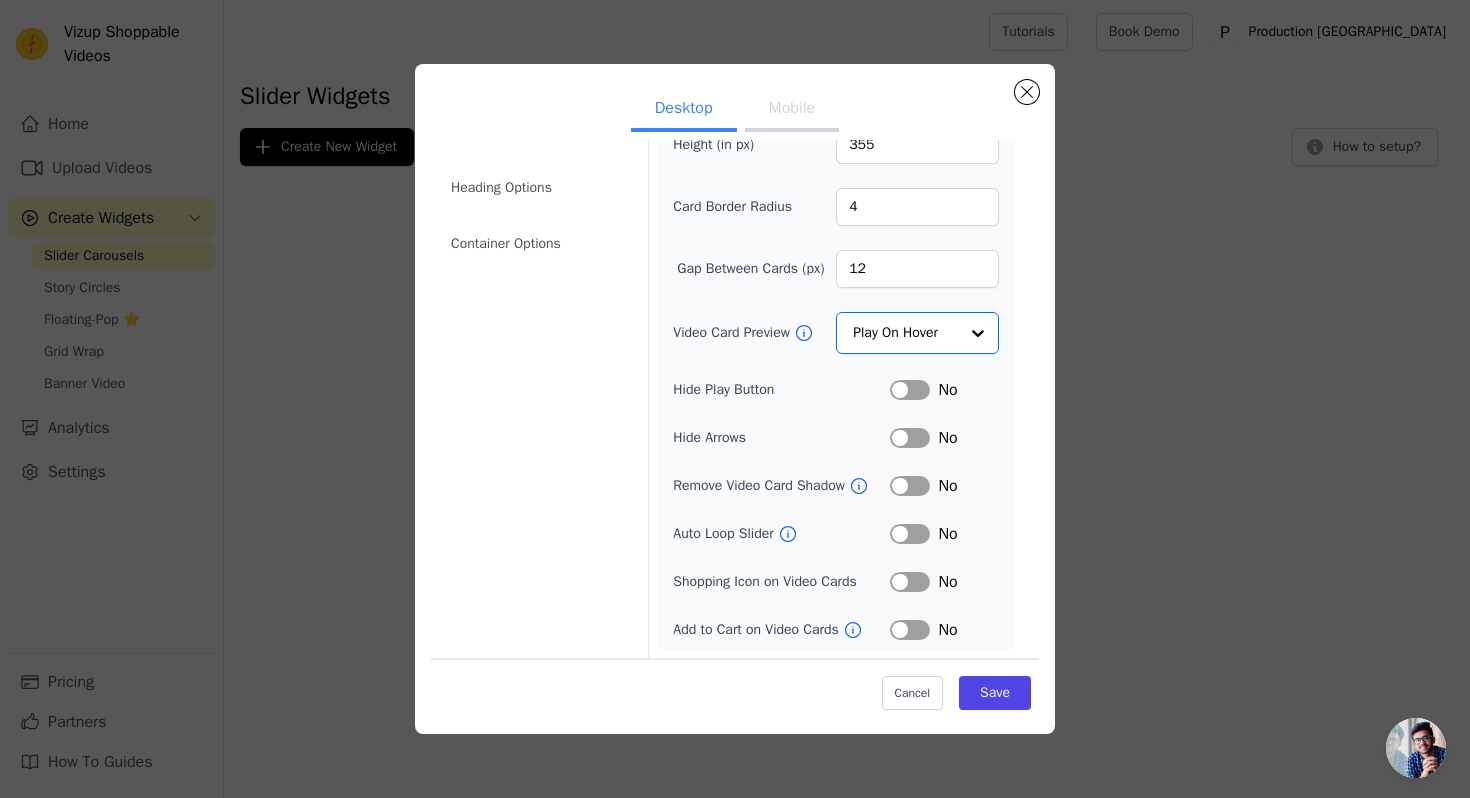 click 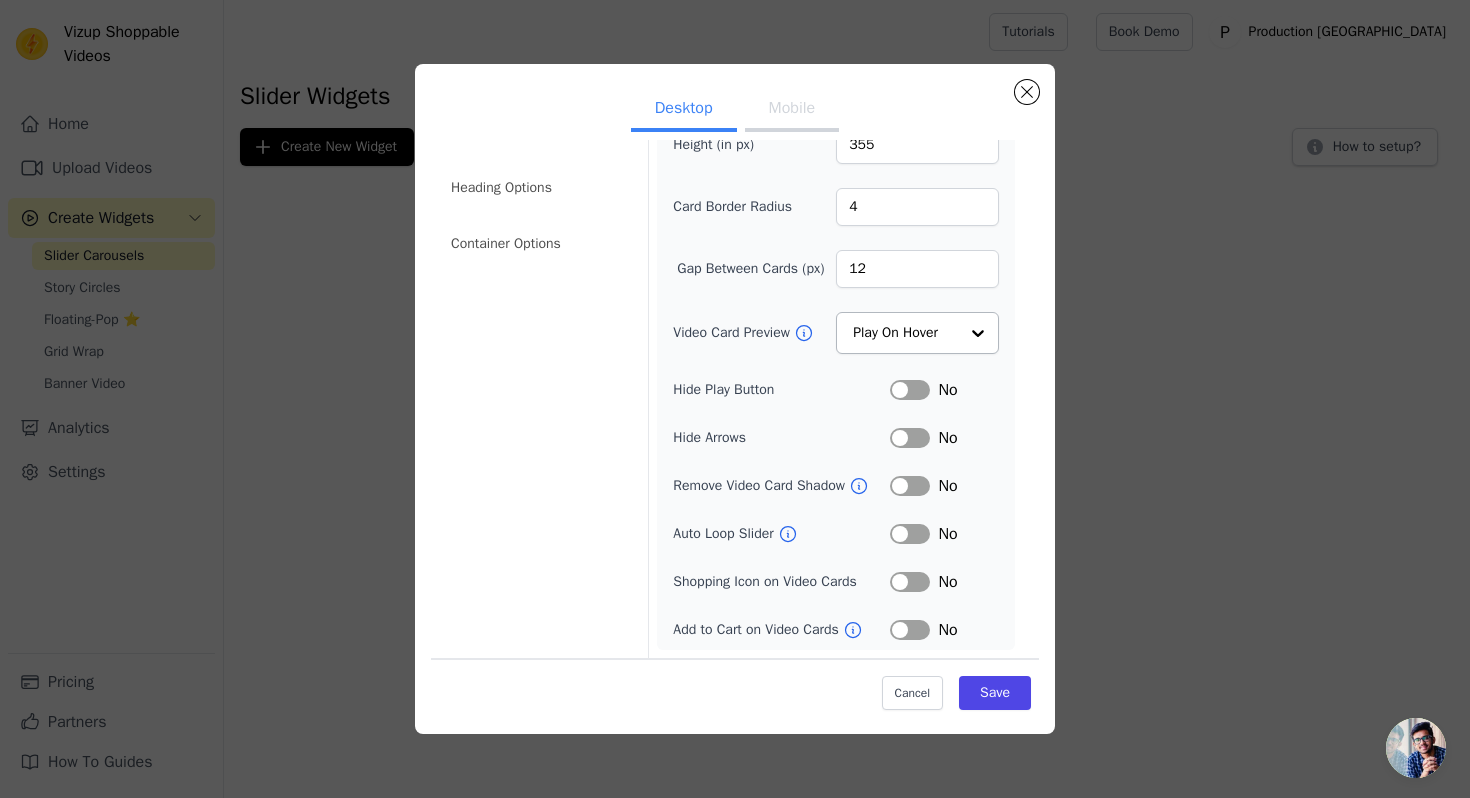 scroll, scrollTop: 146, scrollLeft: 0, axis: vertical 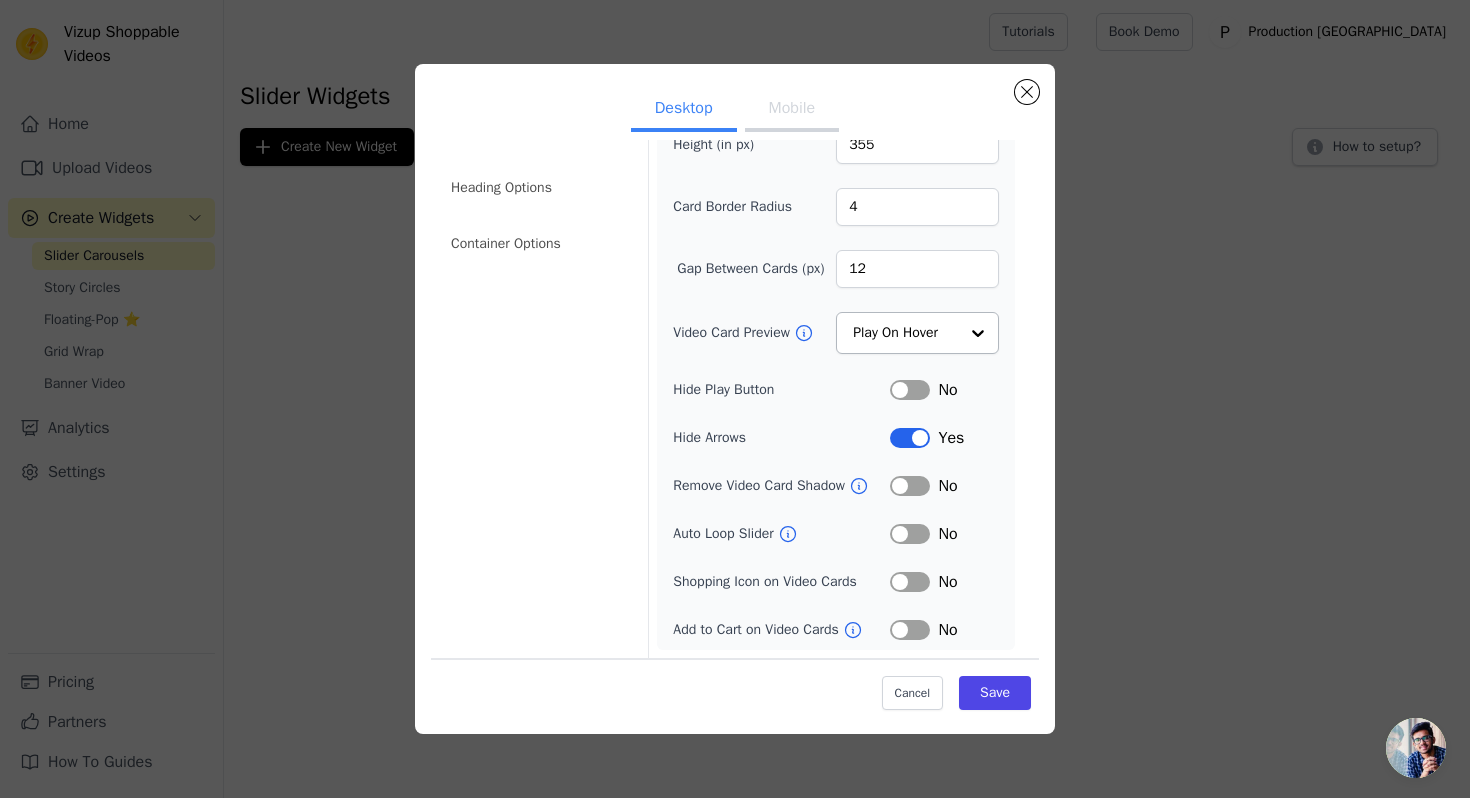 click on "Label" at bounding box center (910, 438) 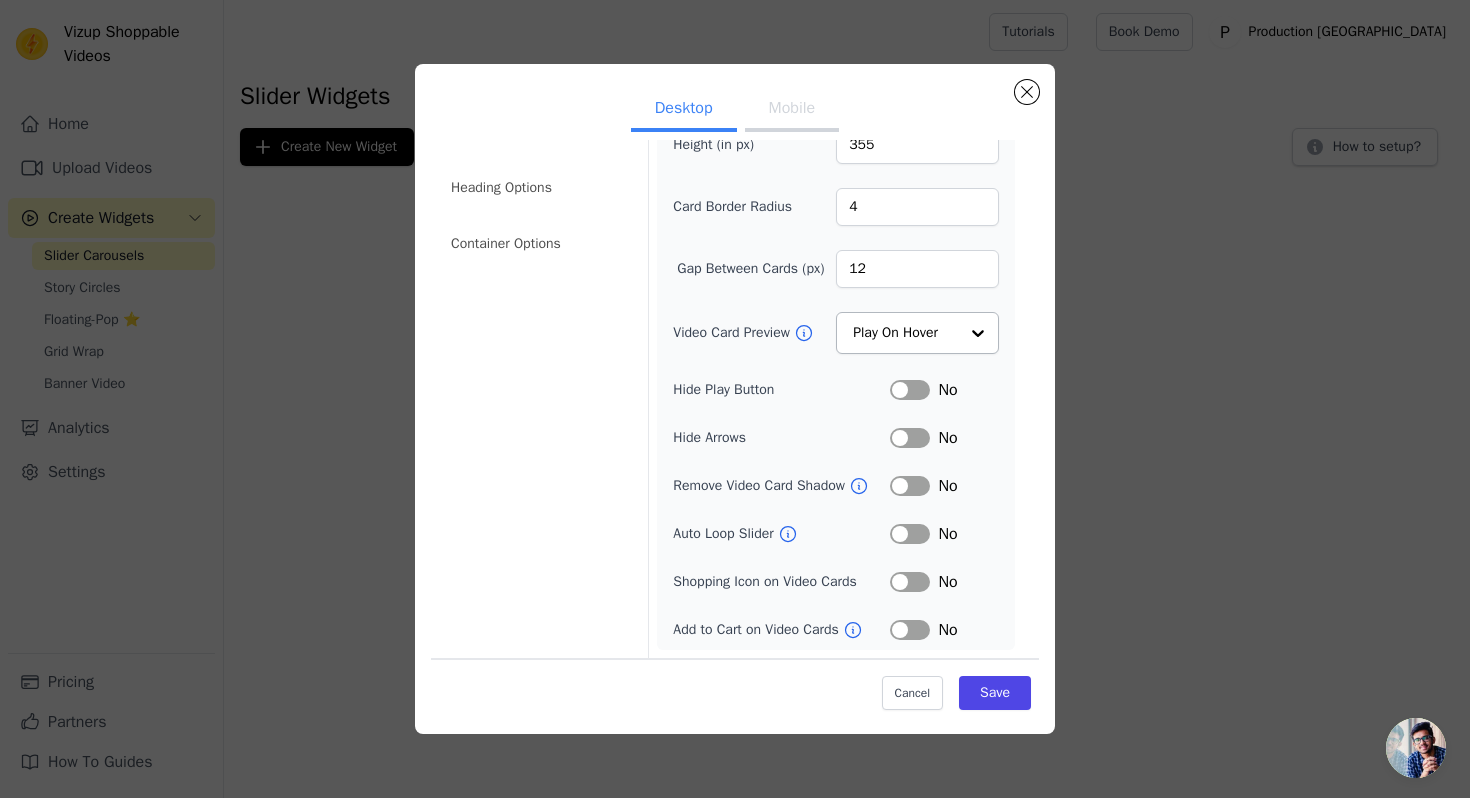 click on "Mobile" at bounding box center (792, 110) 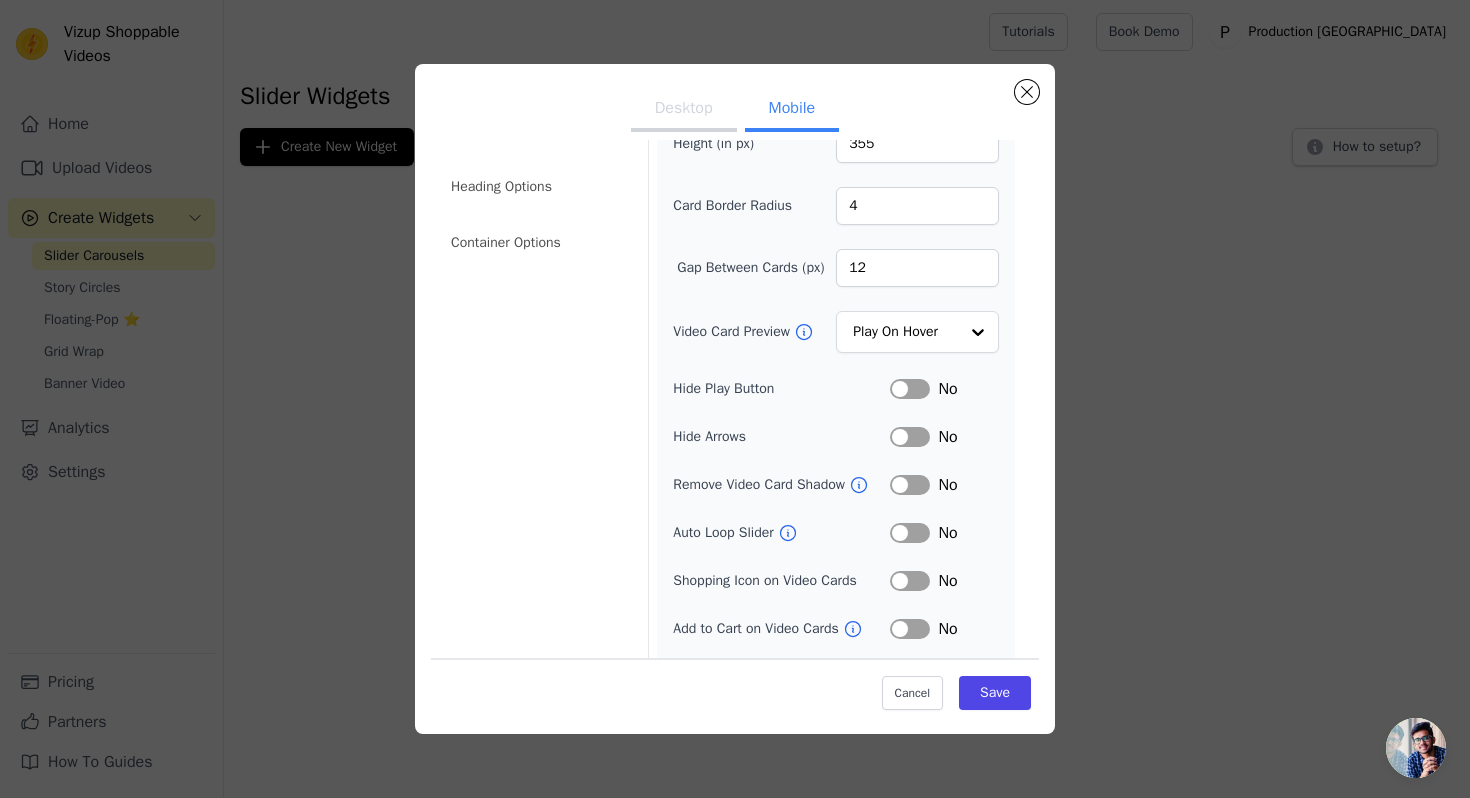 scroll, scrollTop: 0, scrollLeft: 0, axis: both 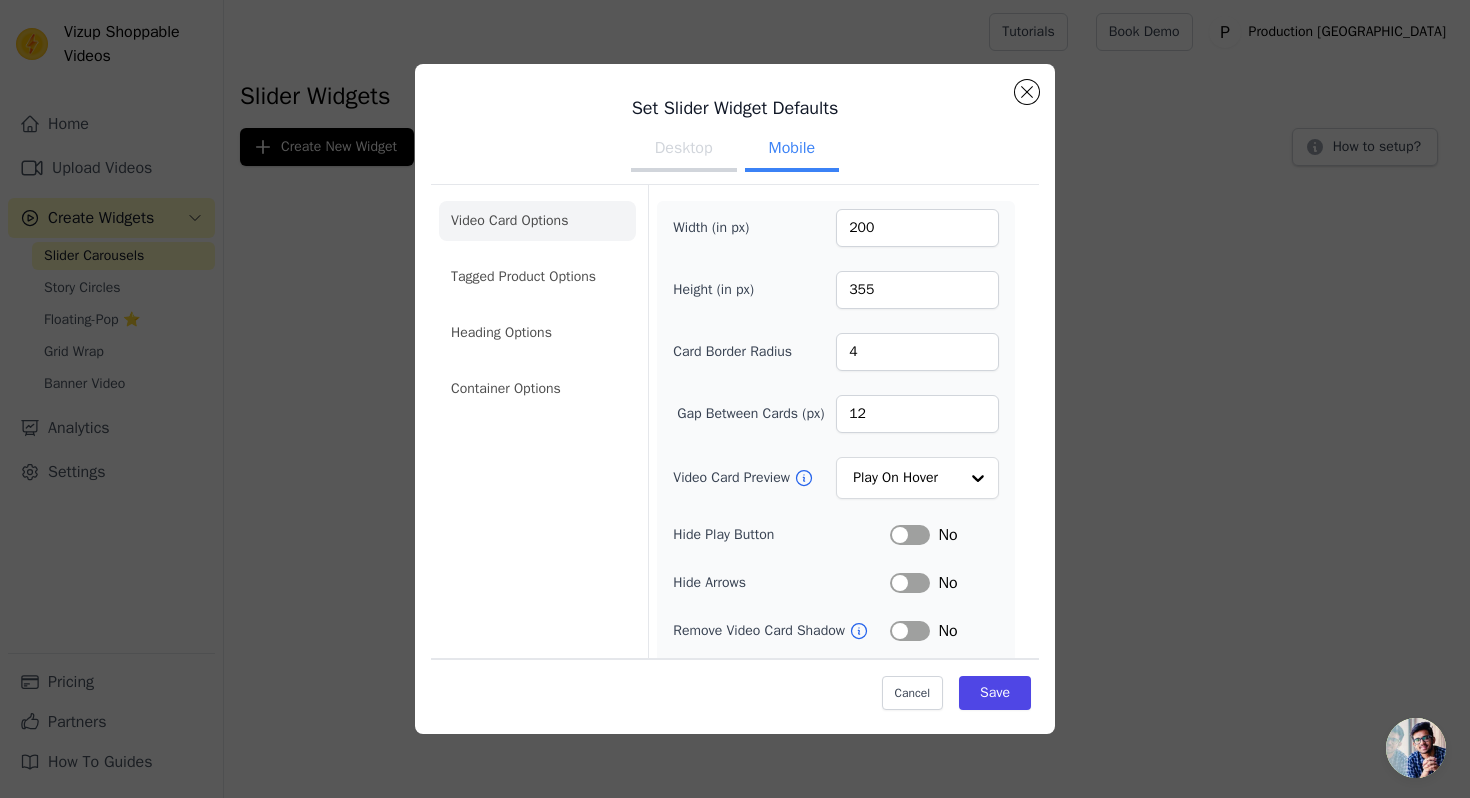 click on "Desktop" at bounding box center (684, 150) 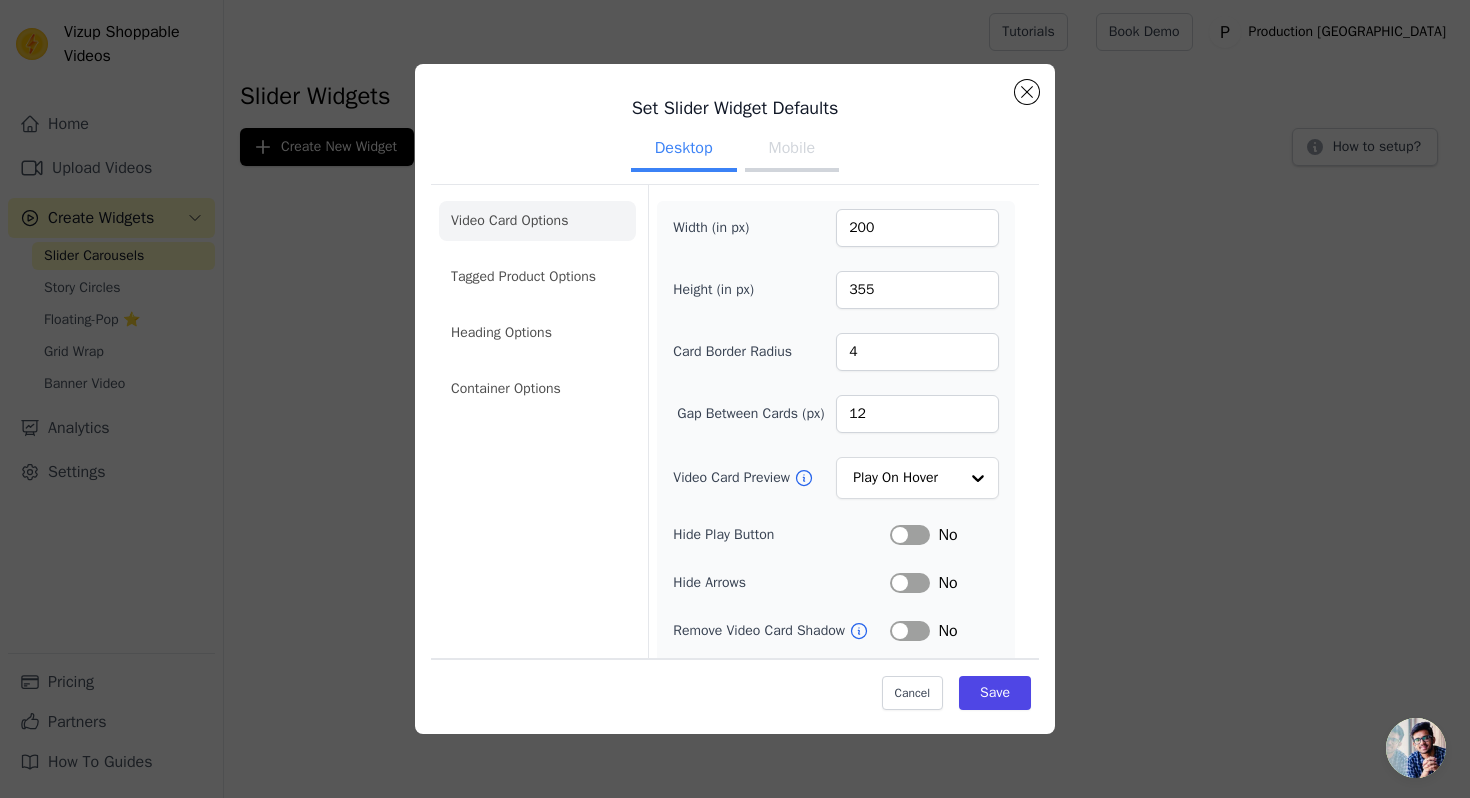 click on "Mobile" at bounding box center (792, 150) 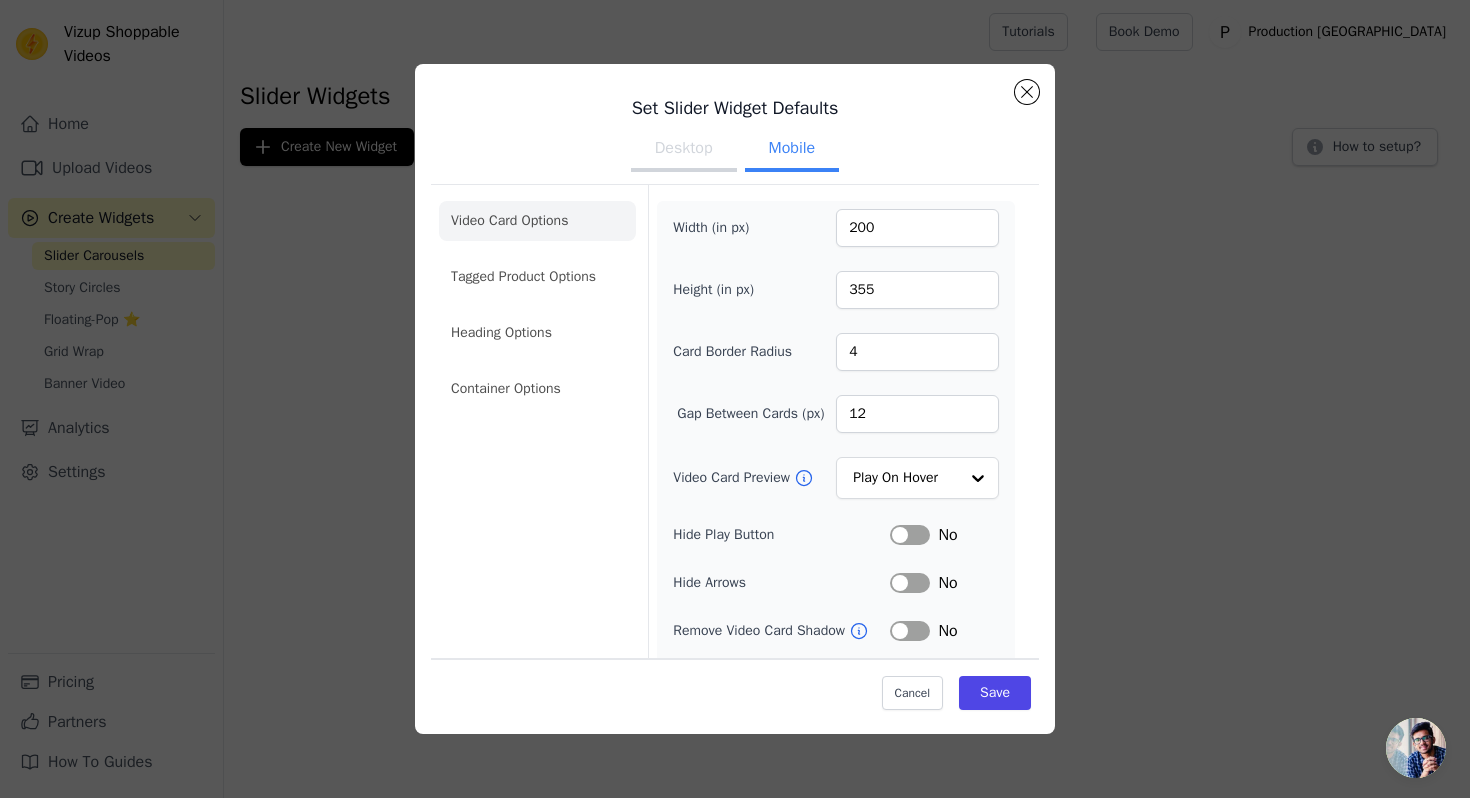 click on "Desktop" at bounding box center (684, 150) 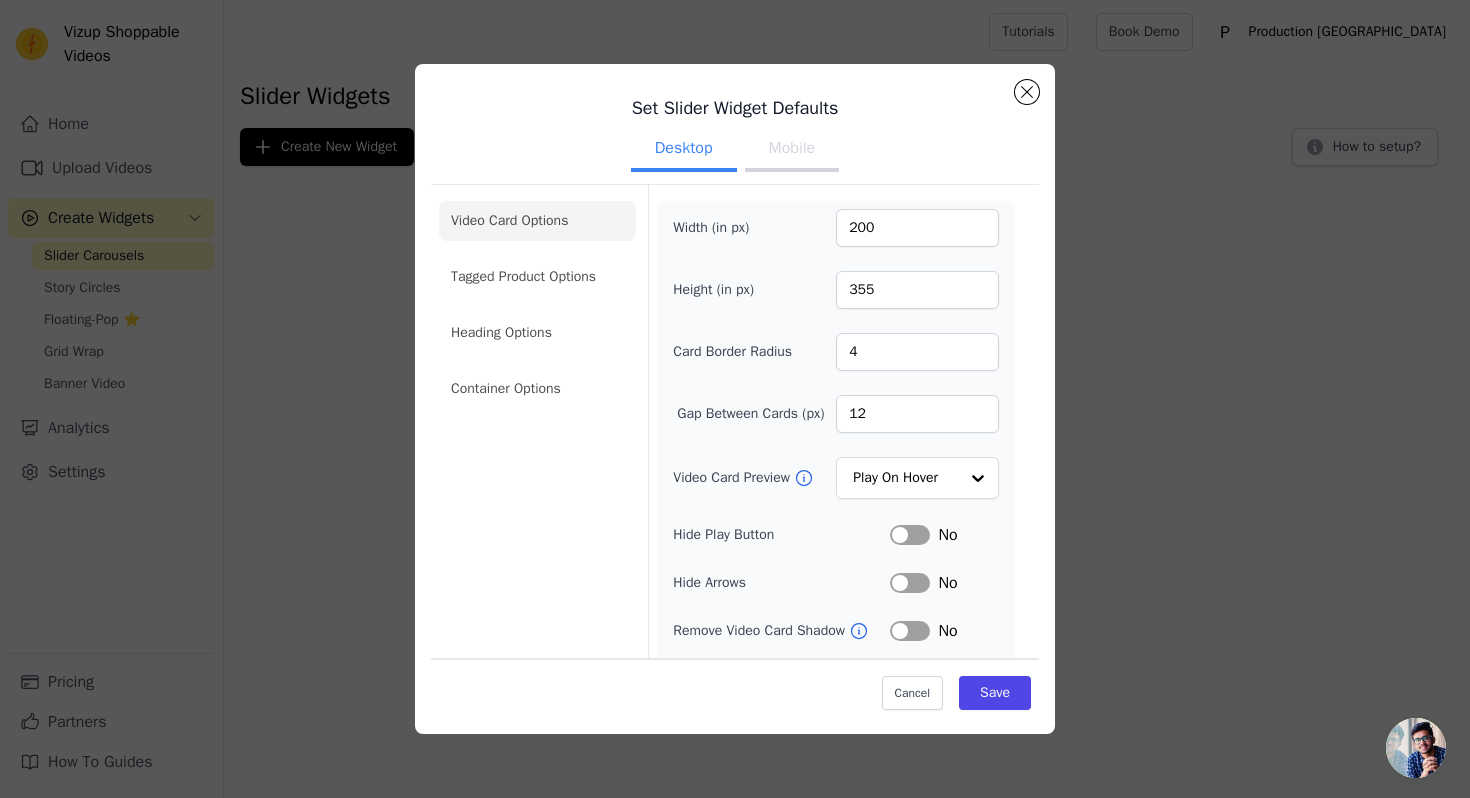 click on "Mobile" at bounding box center (792, 150) 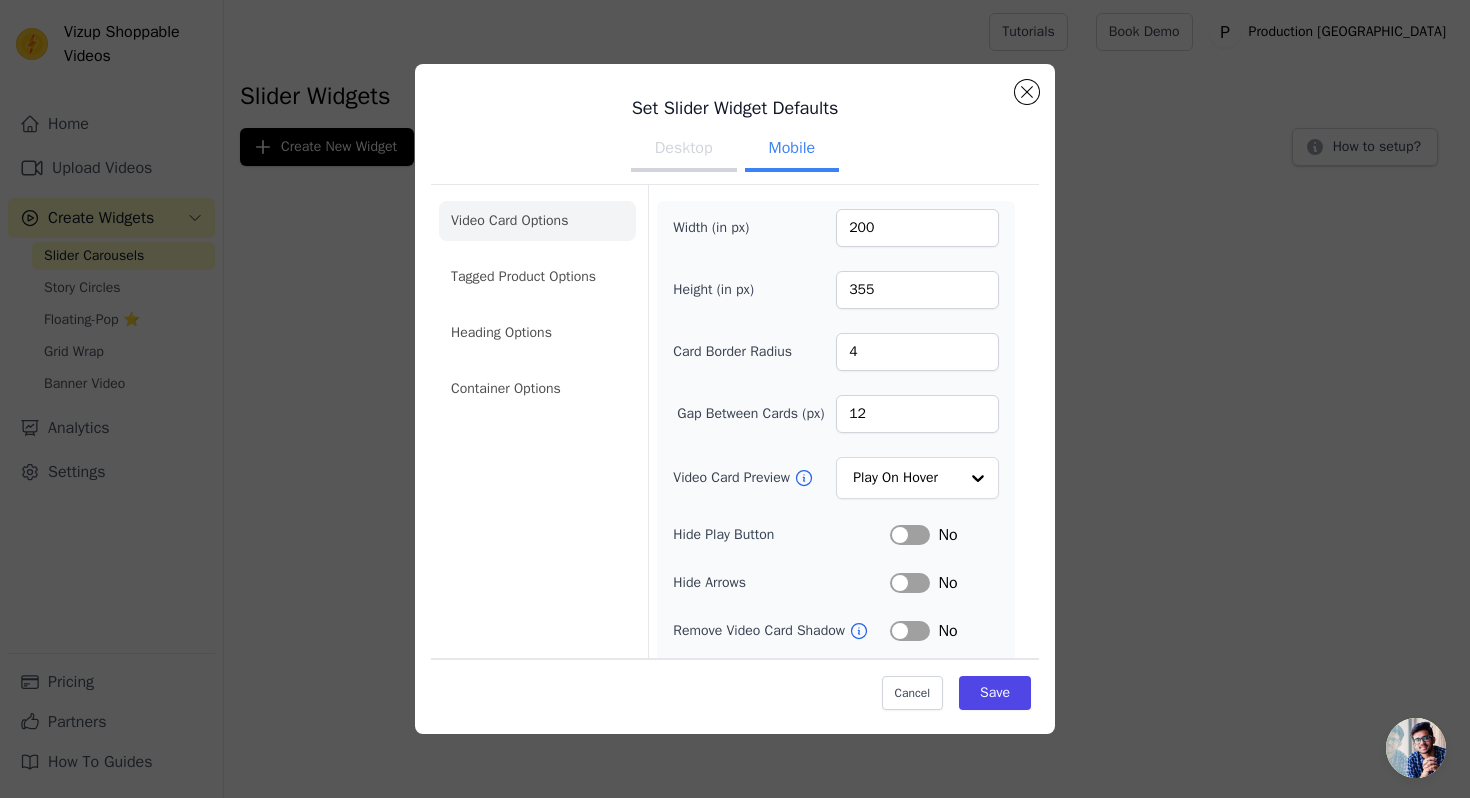 click on "Desktop" at bounding box center (684, 150) 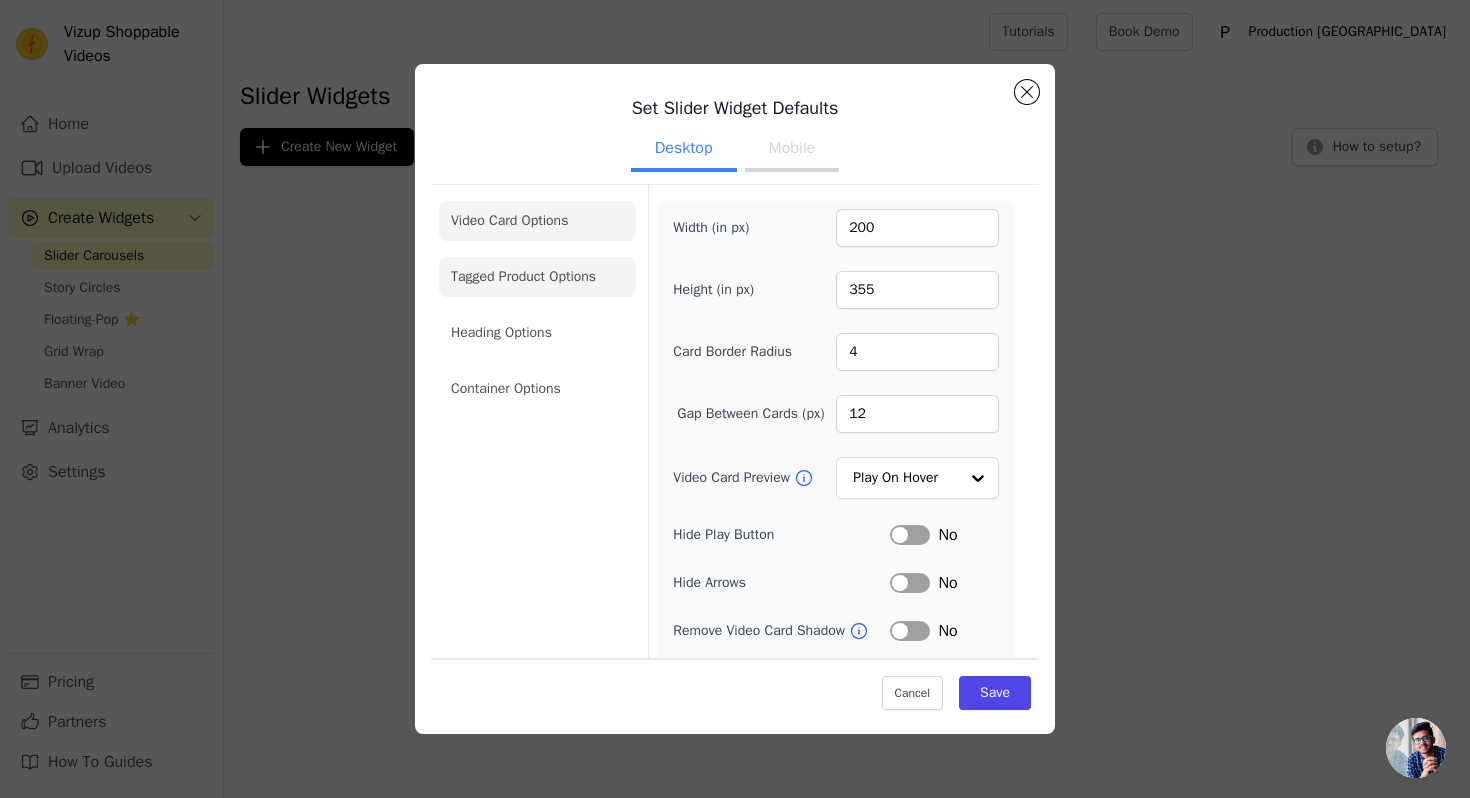 click on "Tagged Product Options" 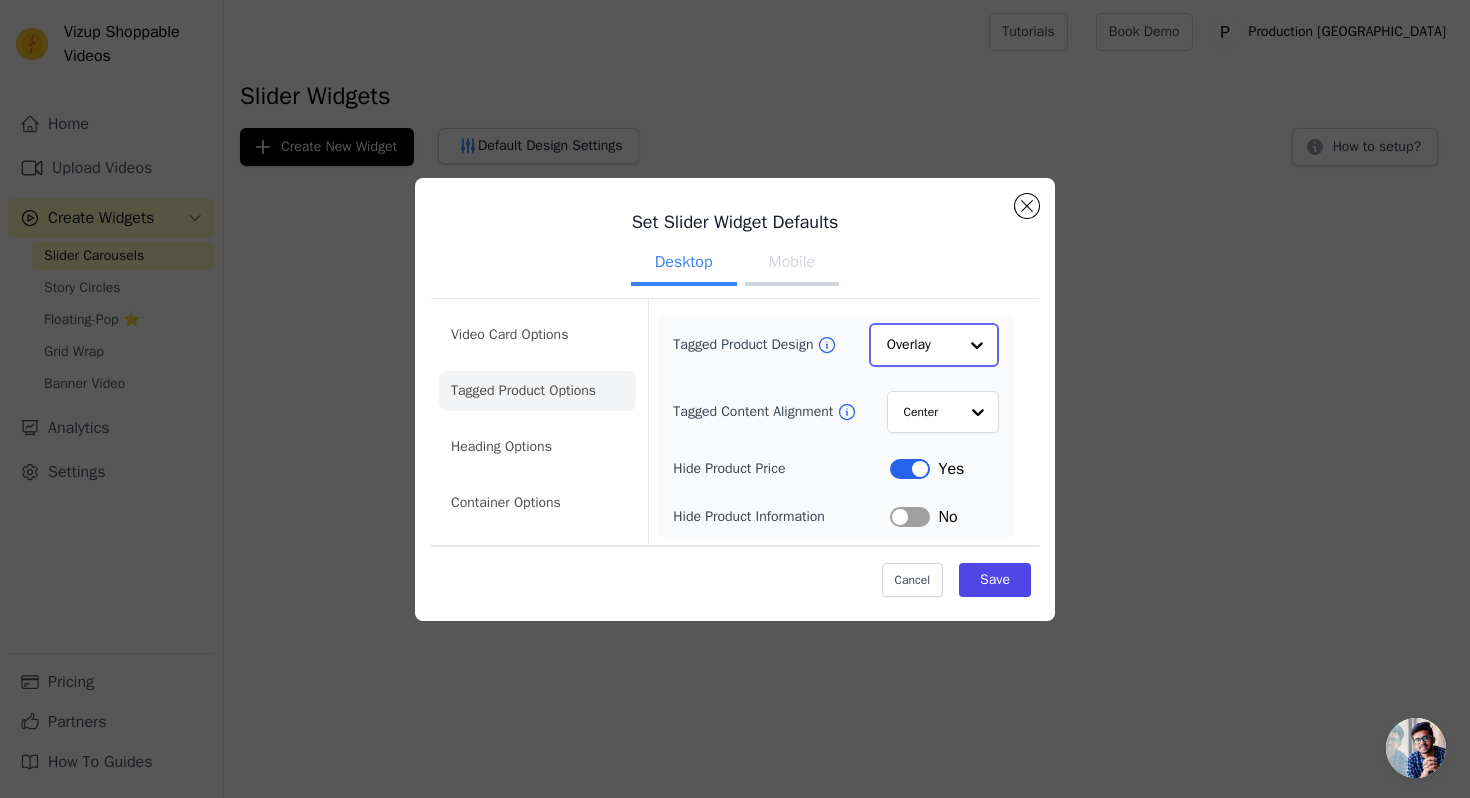click at bounding box center (977, 345) 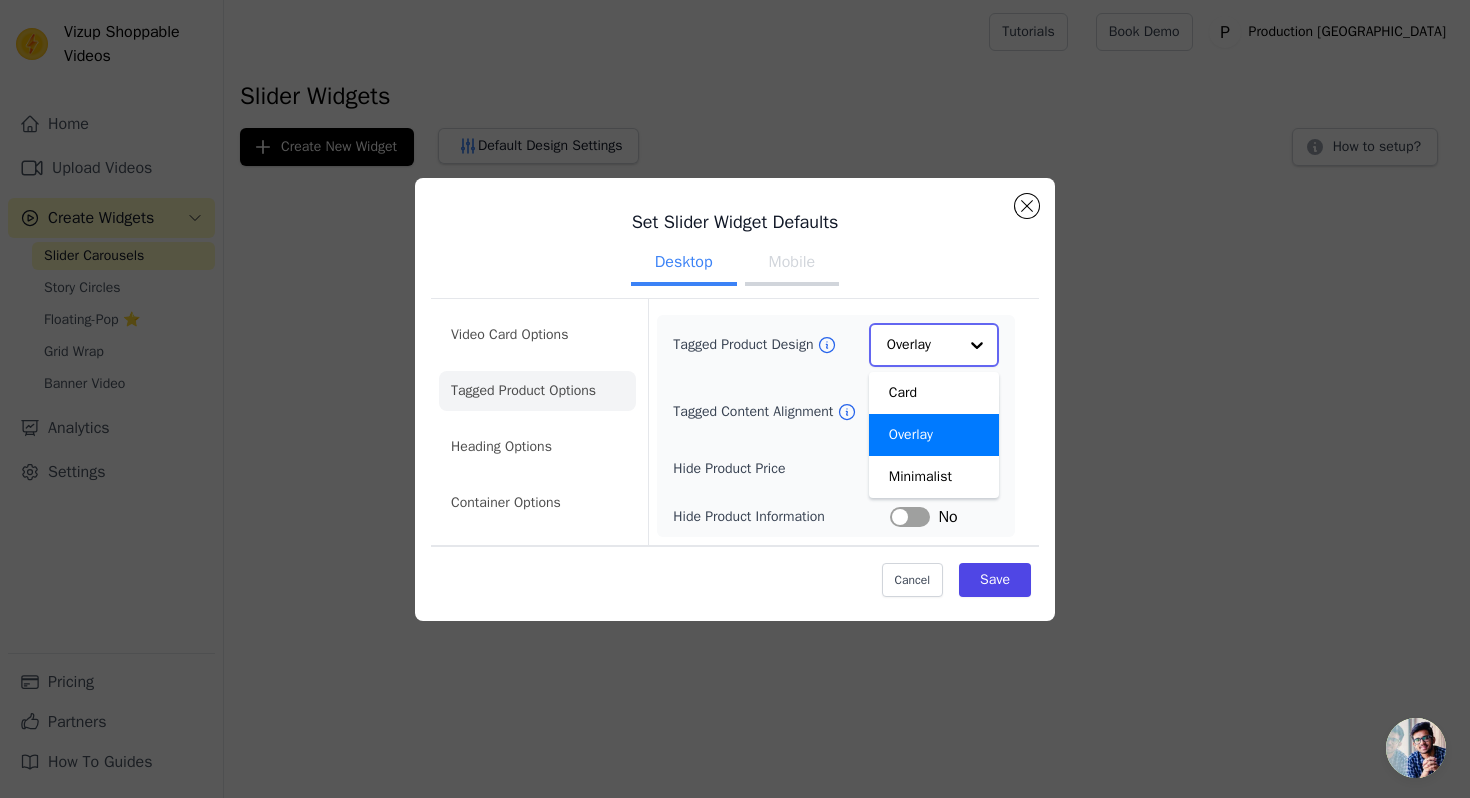 click at bounding box center [977, 345] 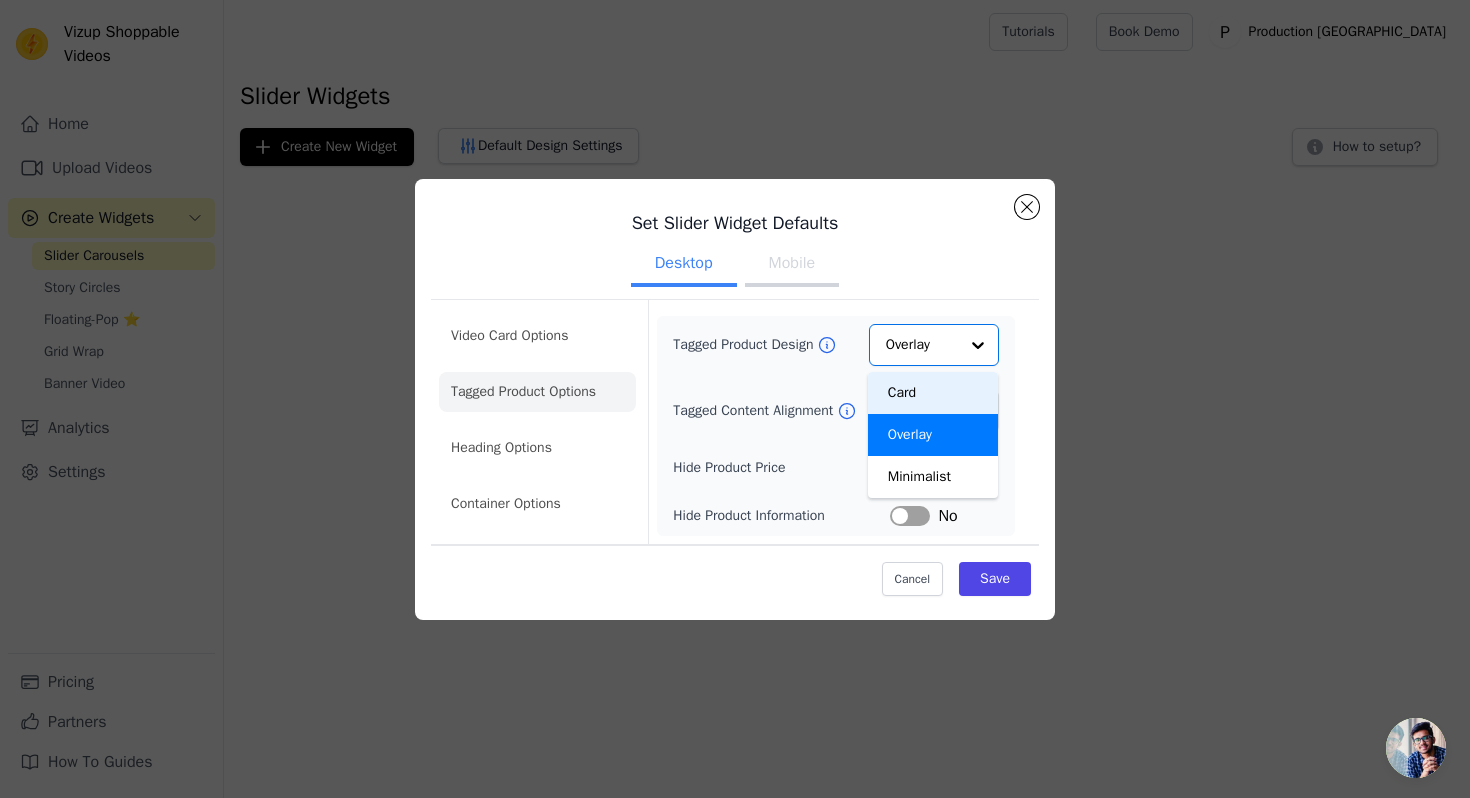 click on "Tagged Content Alignment           Center" at bounding box center (836, 411) 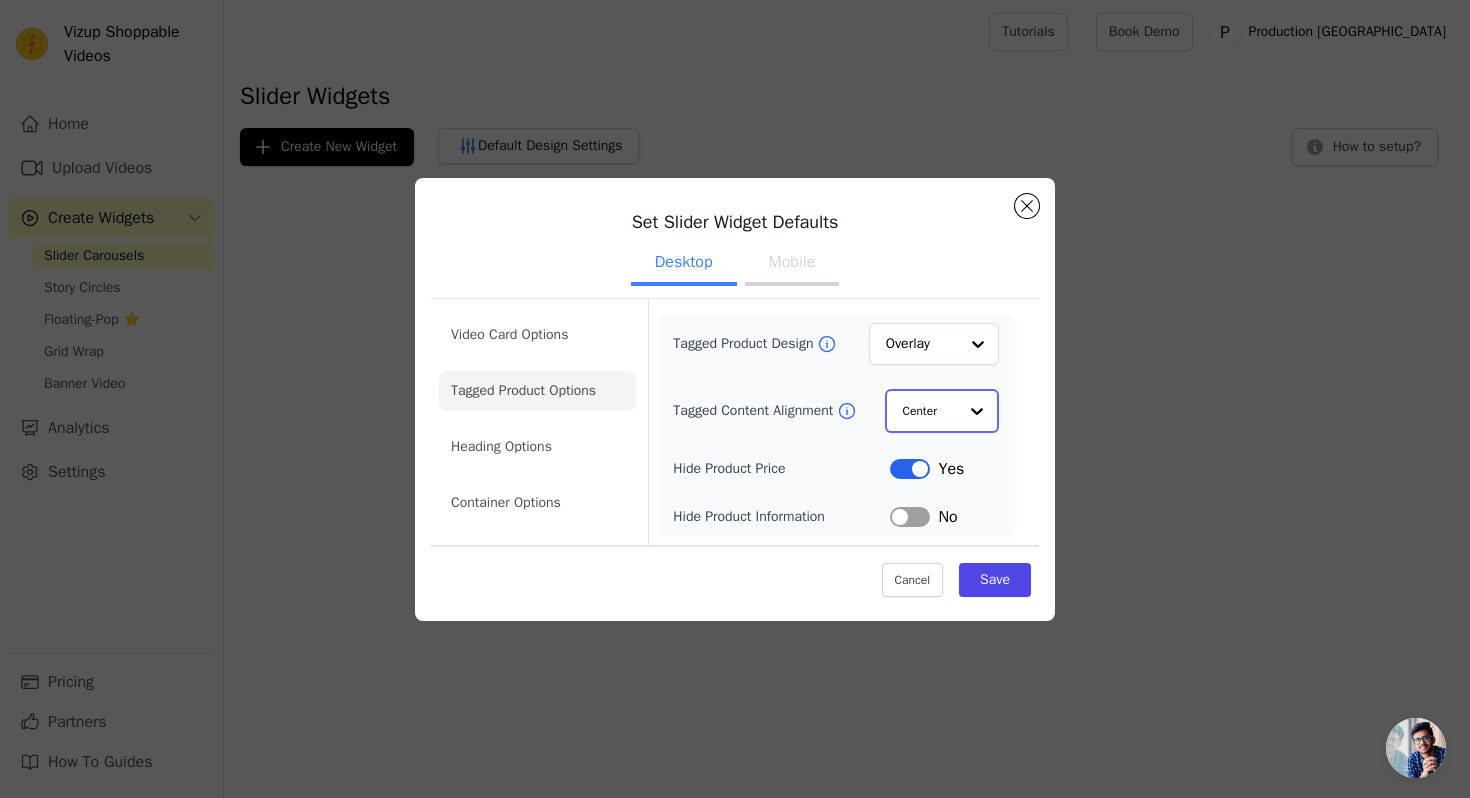 click at bounding box center [977, 411] 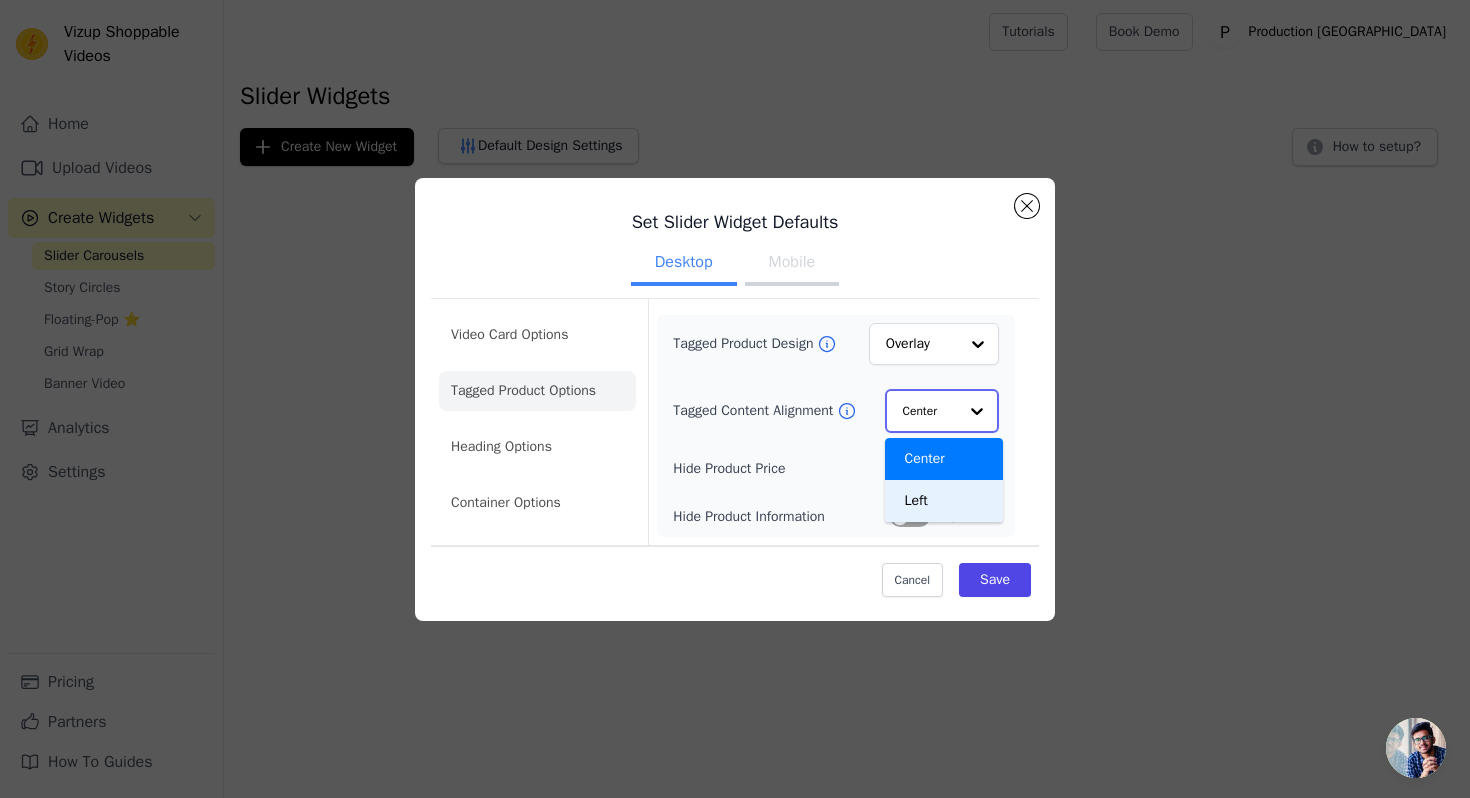 click on "Left" at bounding box center (944, 501) 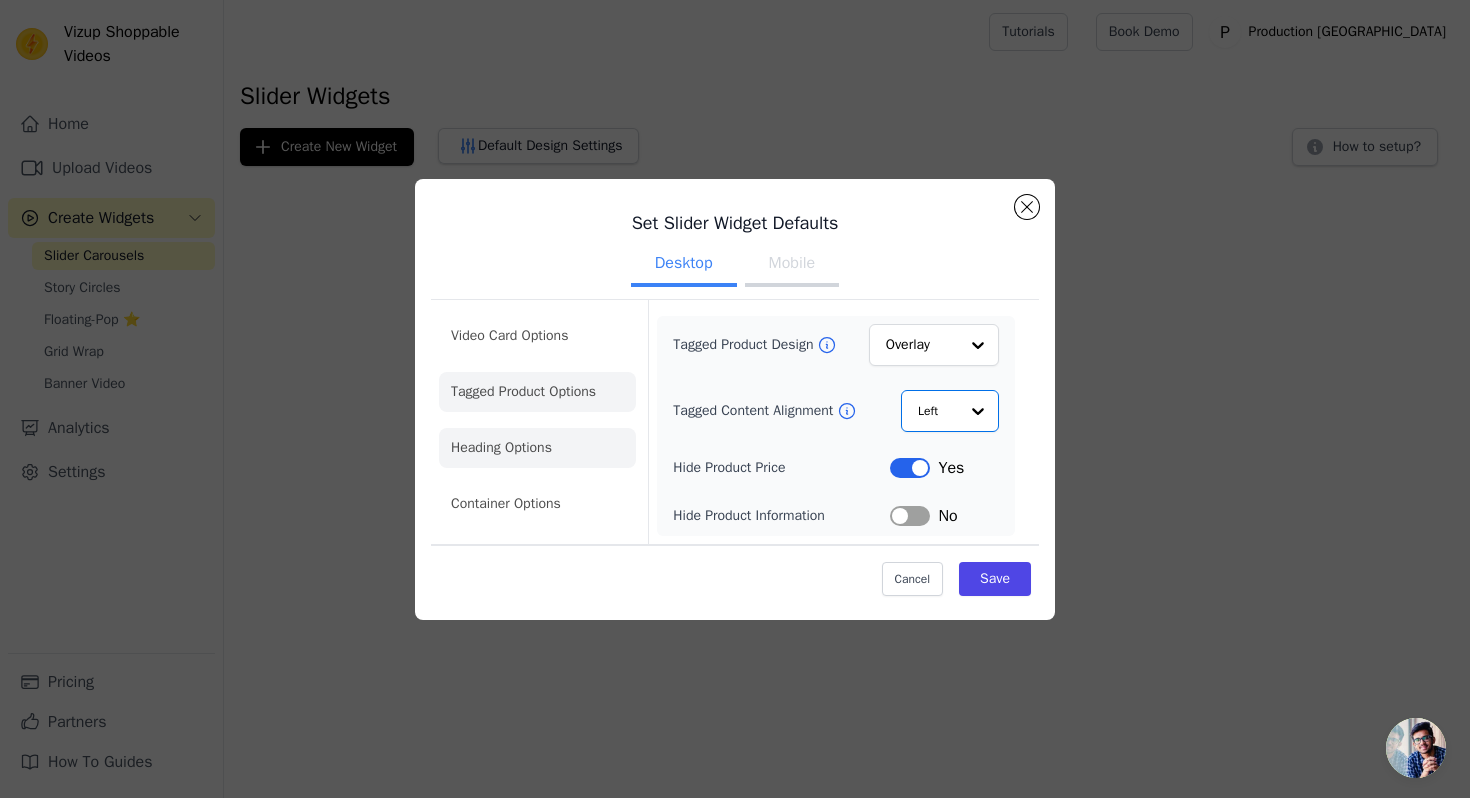 click on "Heading Options" 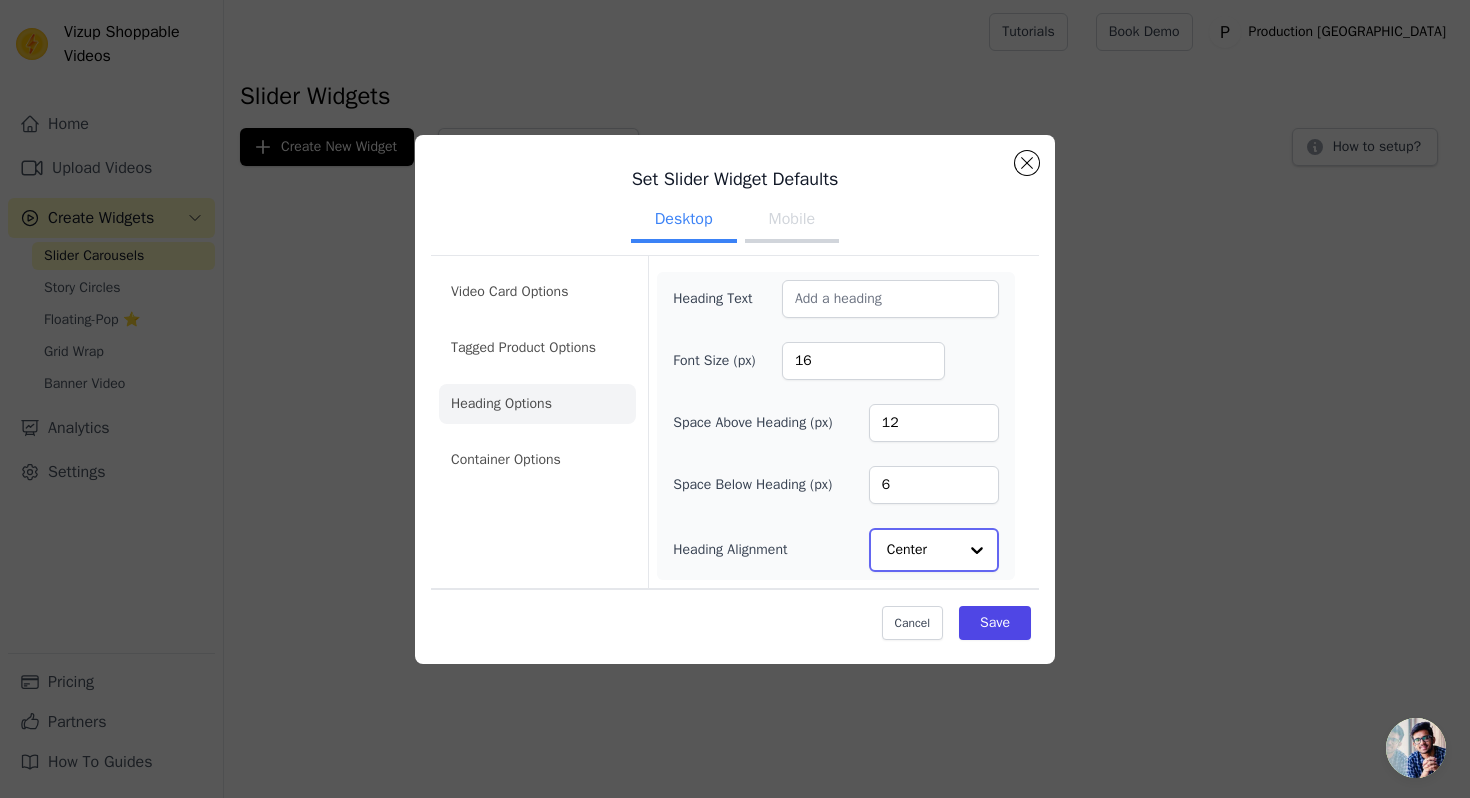 click on "Heading Alignment" 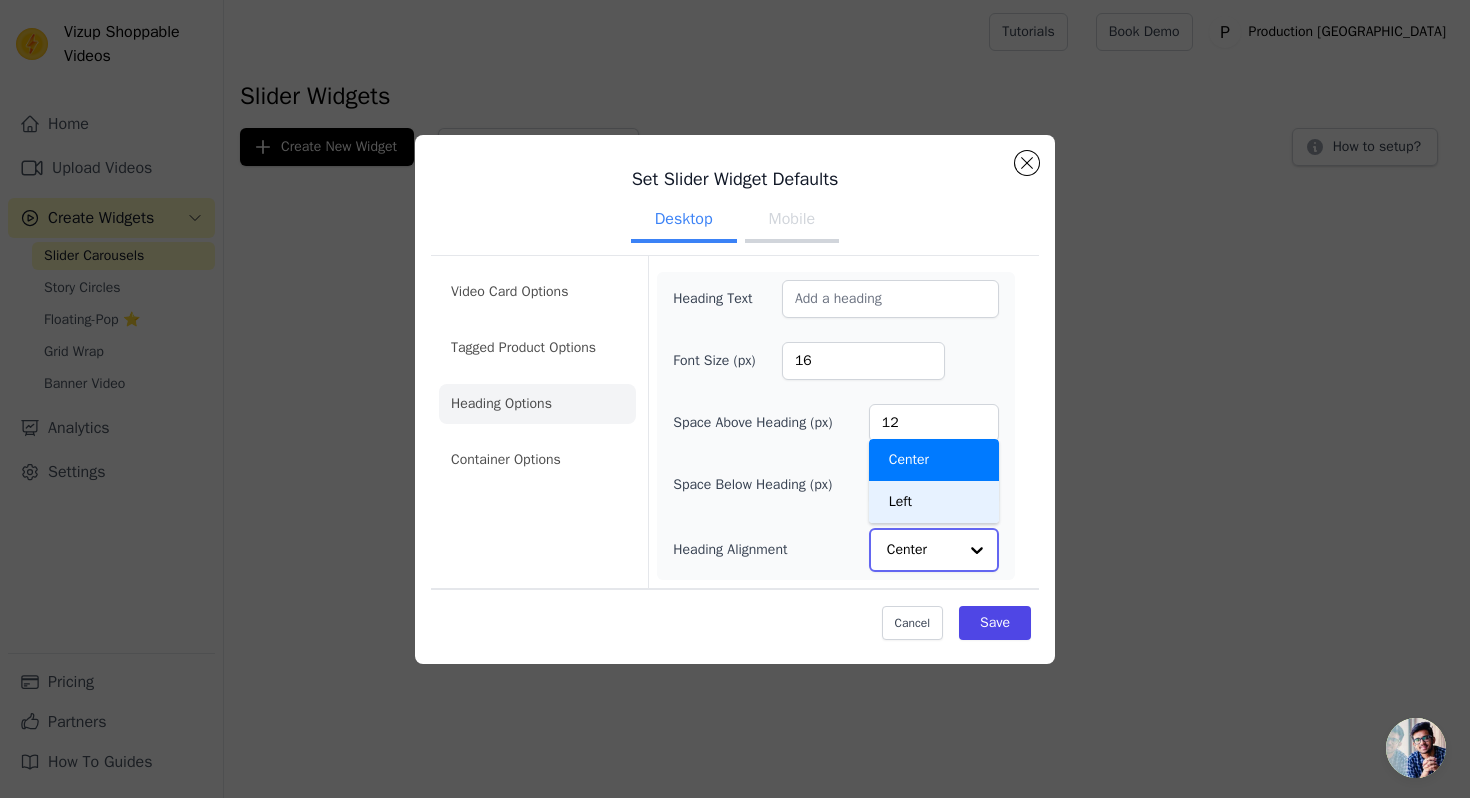 click on "Left" at bounding box center (934, 502) 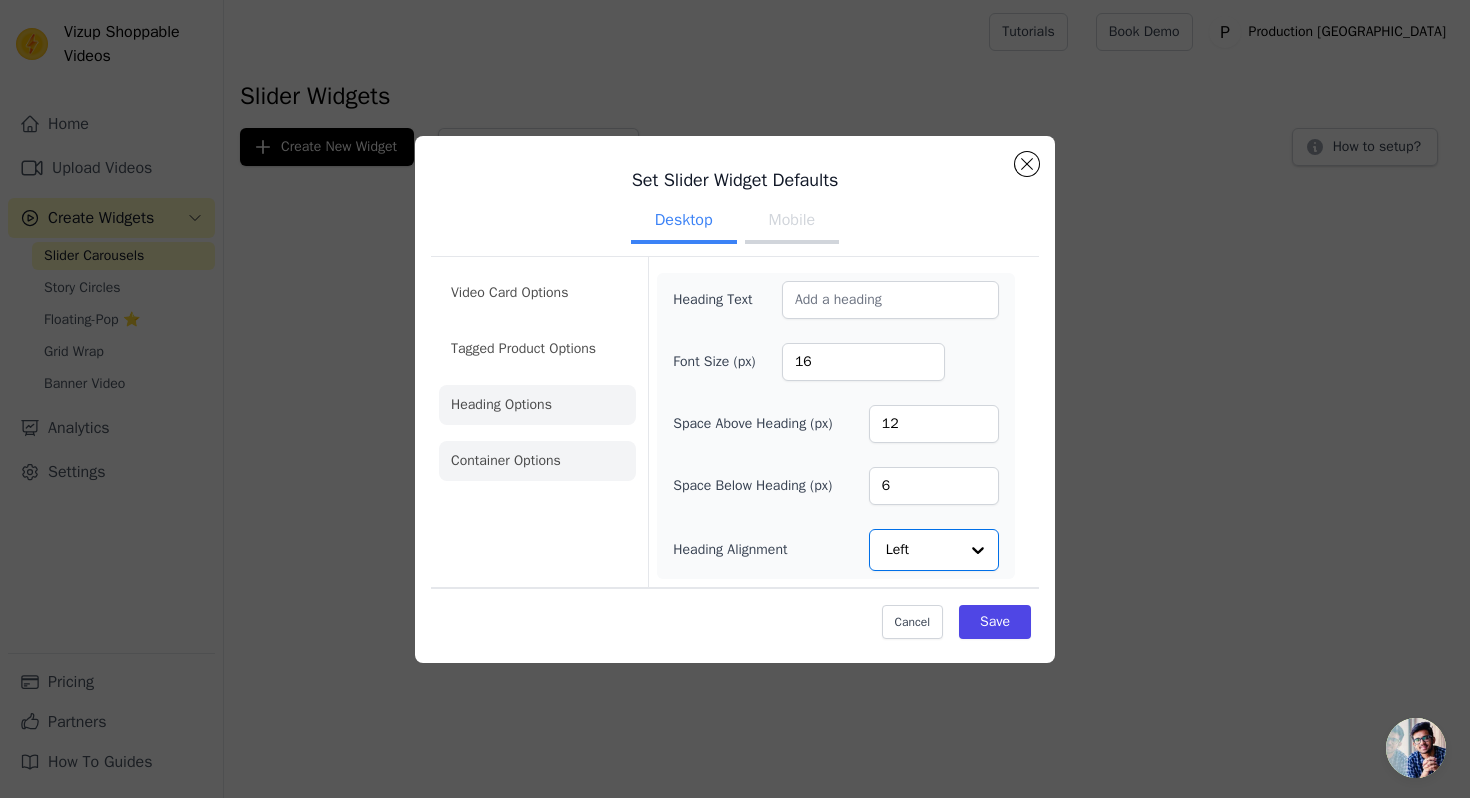 click on "Container Options" 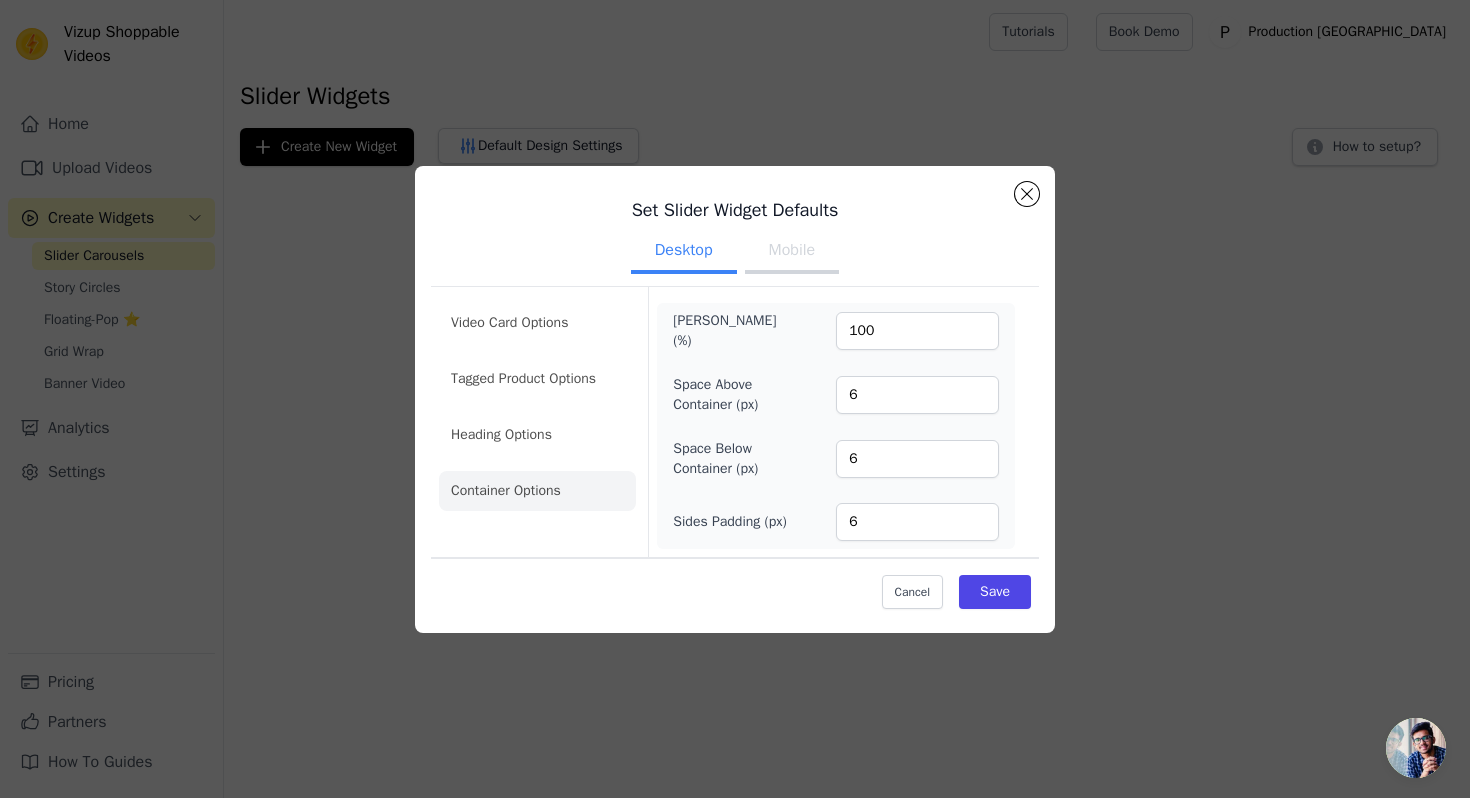 click on "Mobile" at bounding box center [792, 252] 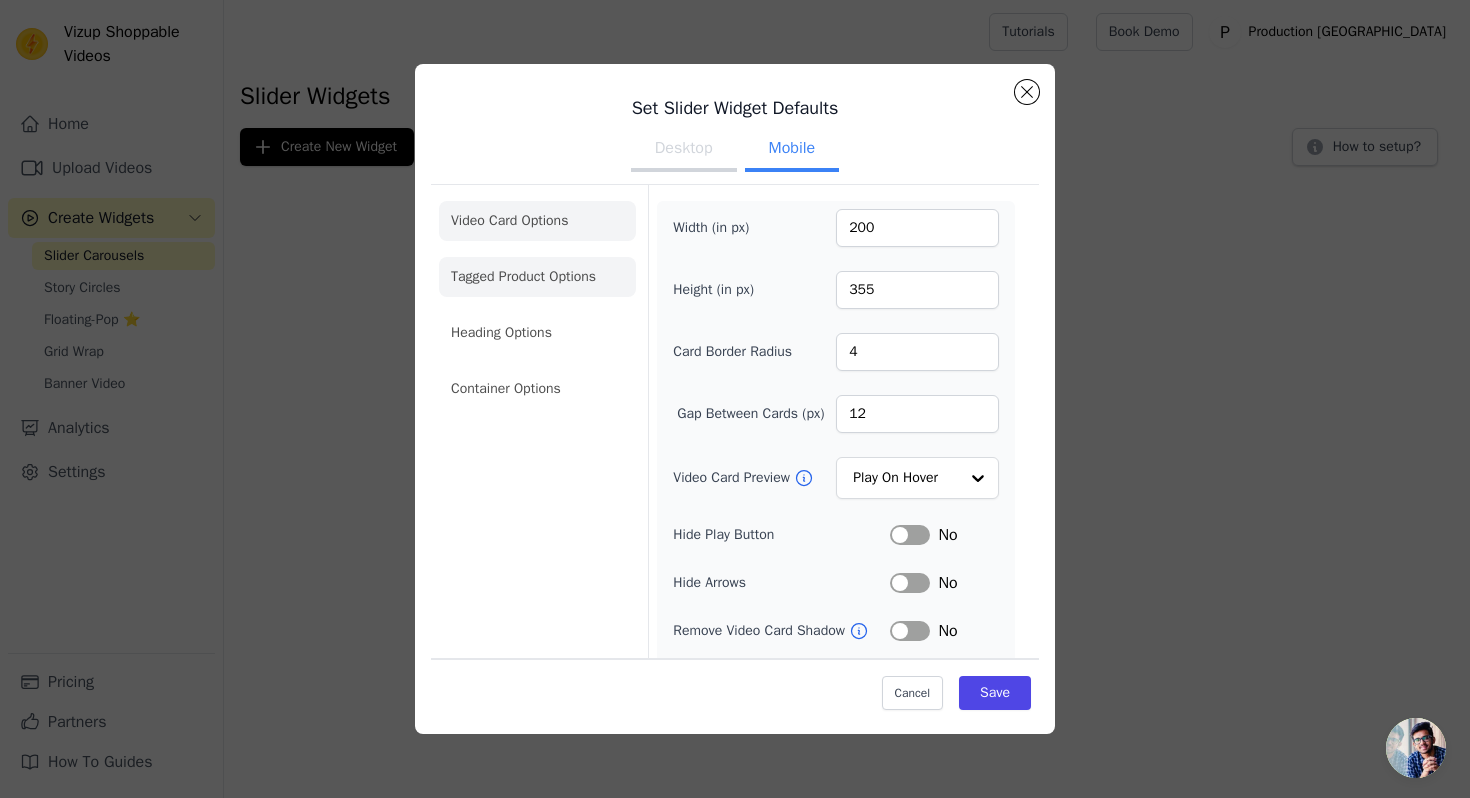 click on "Tagged Product Options" 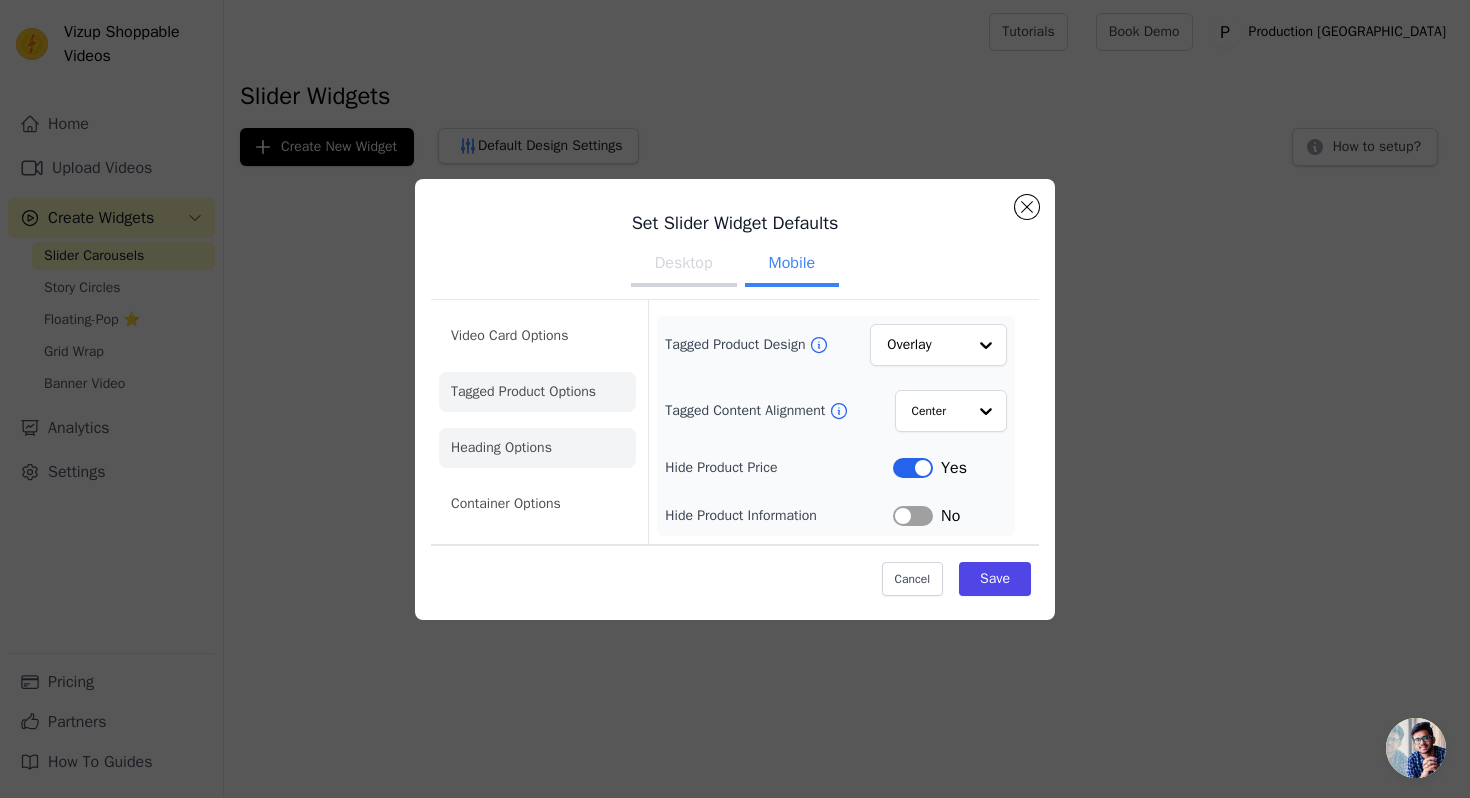 click on "Heading Options" 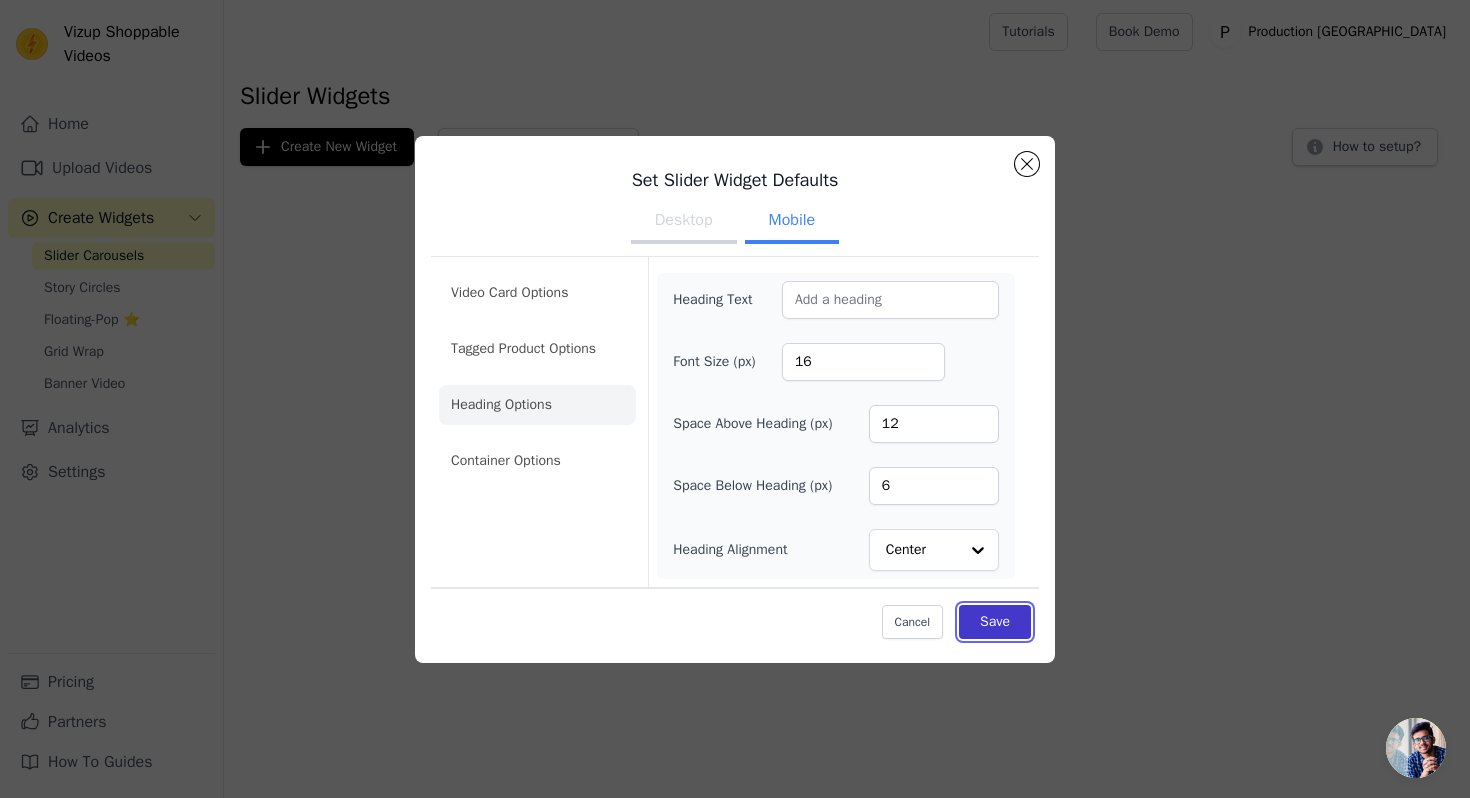 click on "Save" at bounding box center [995, 622] 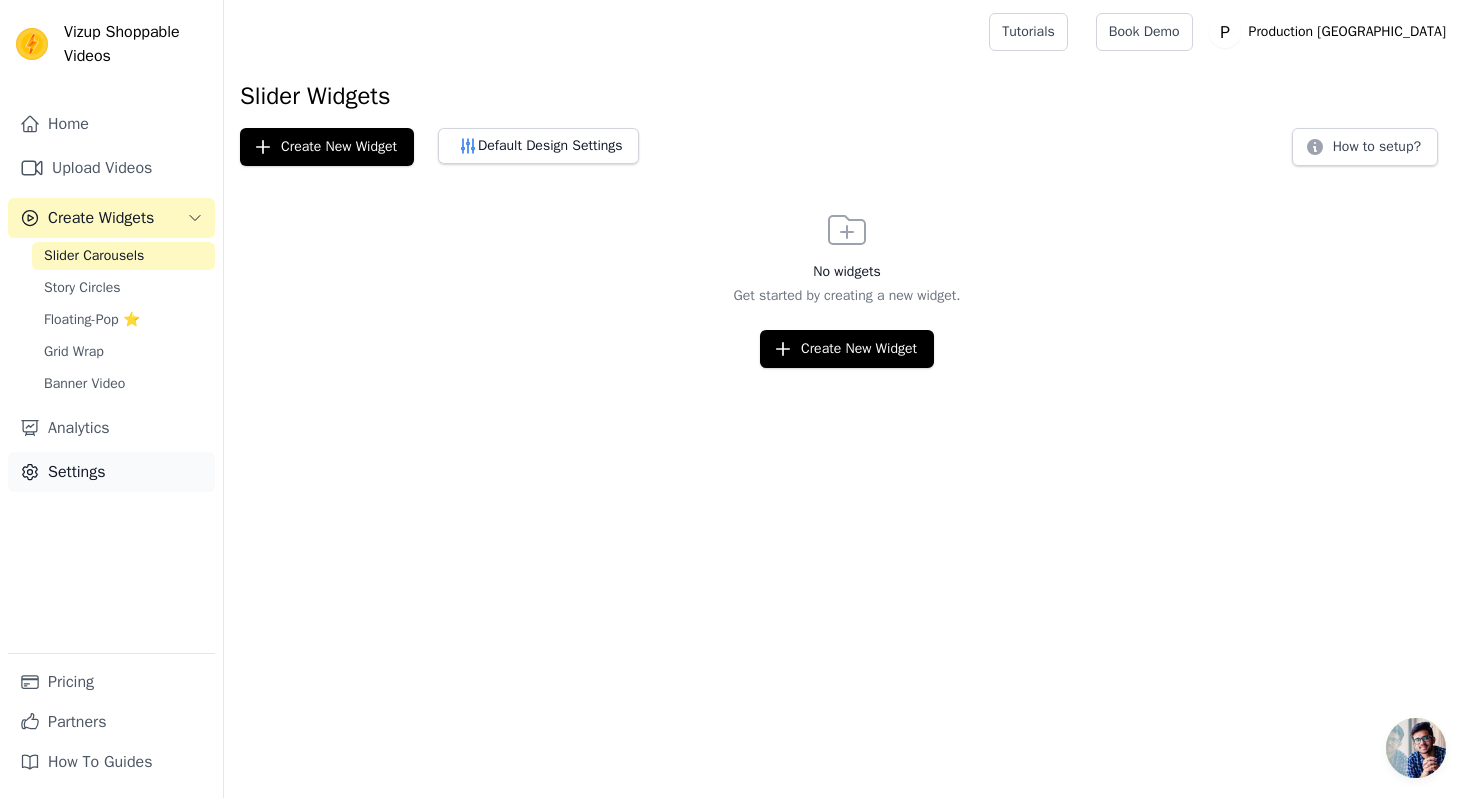click on "Settings" at bounding box center (111, 472) 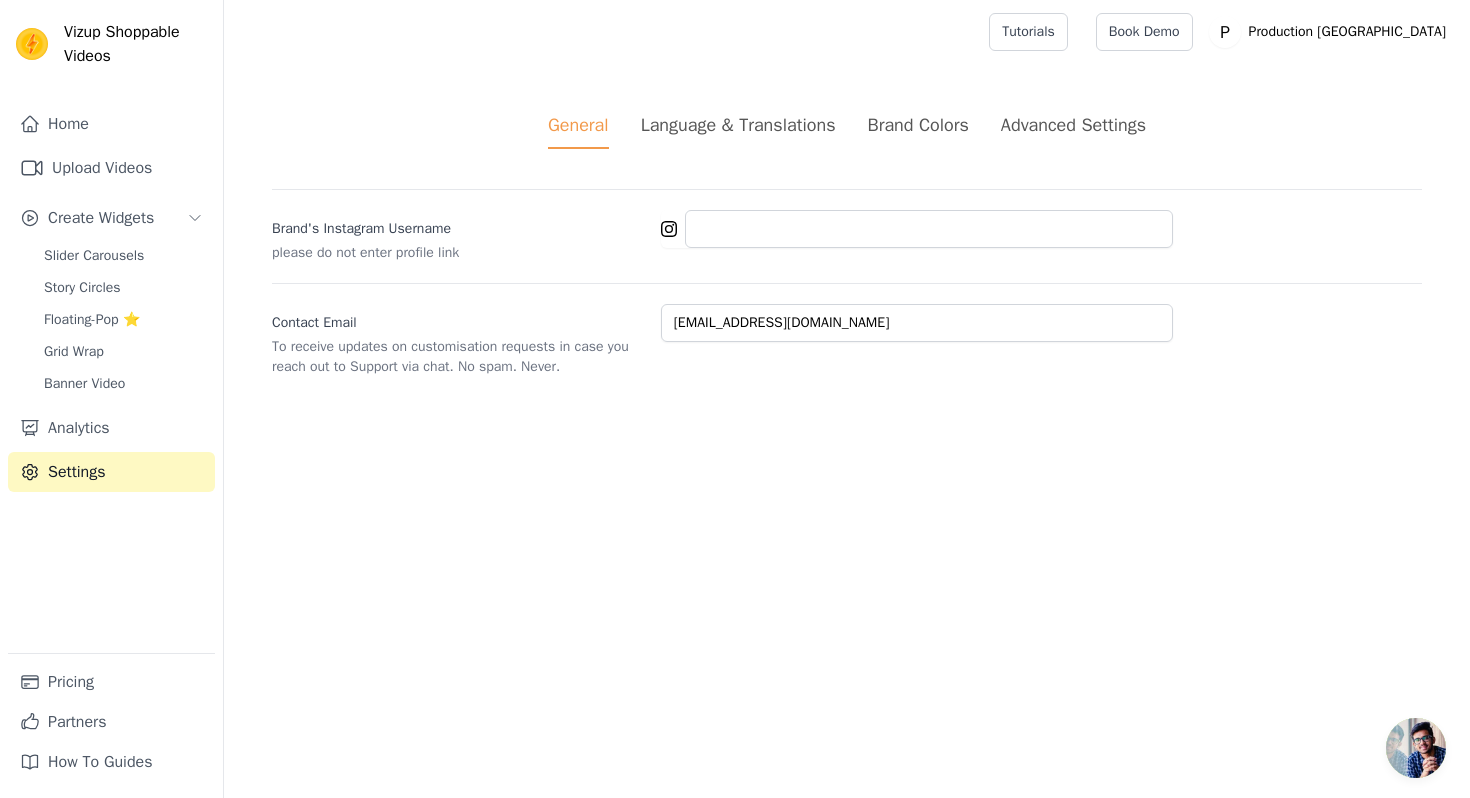 click on "Brand Colors" at bounding box center (918, 125) 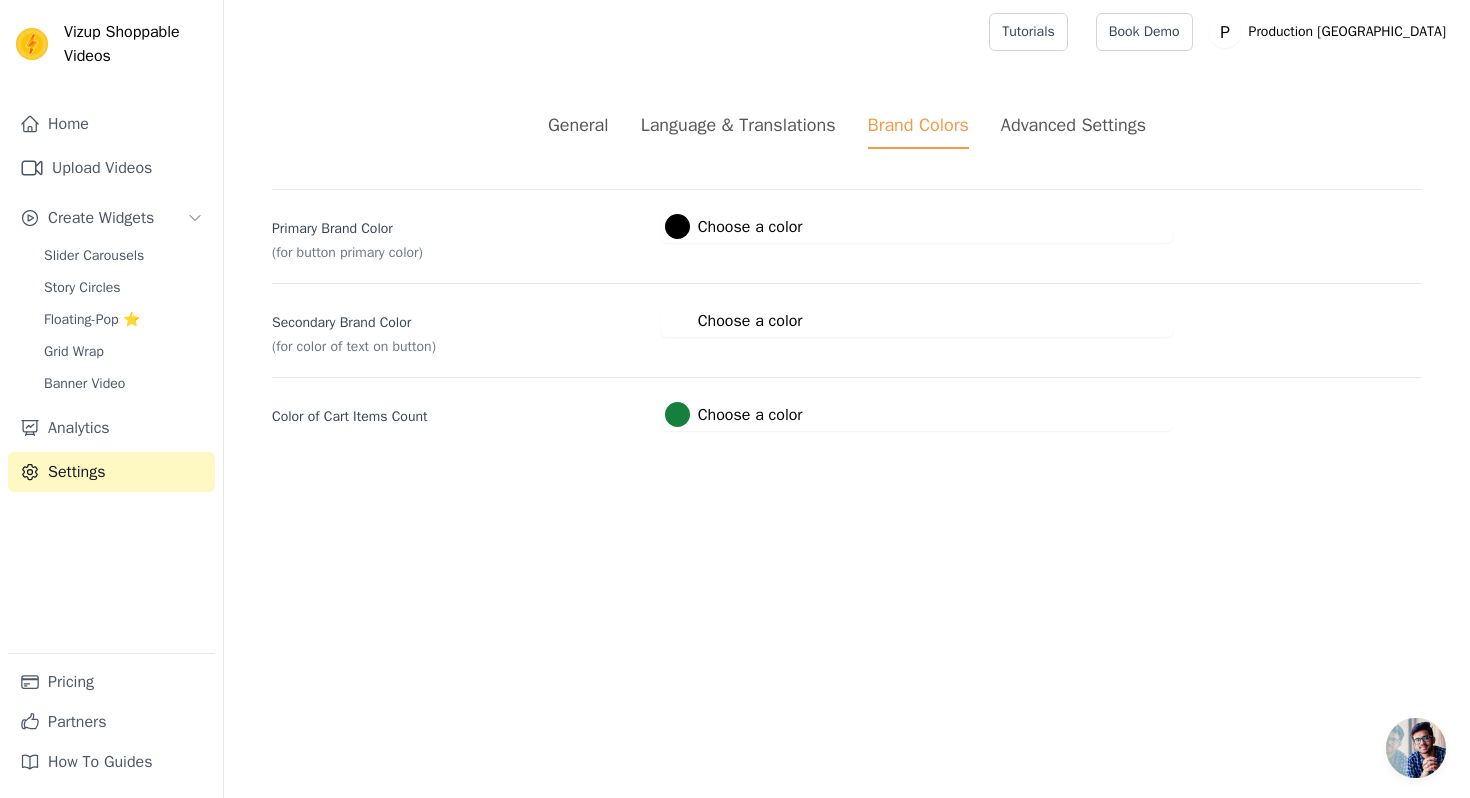 click at bounding box center (677, 226) 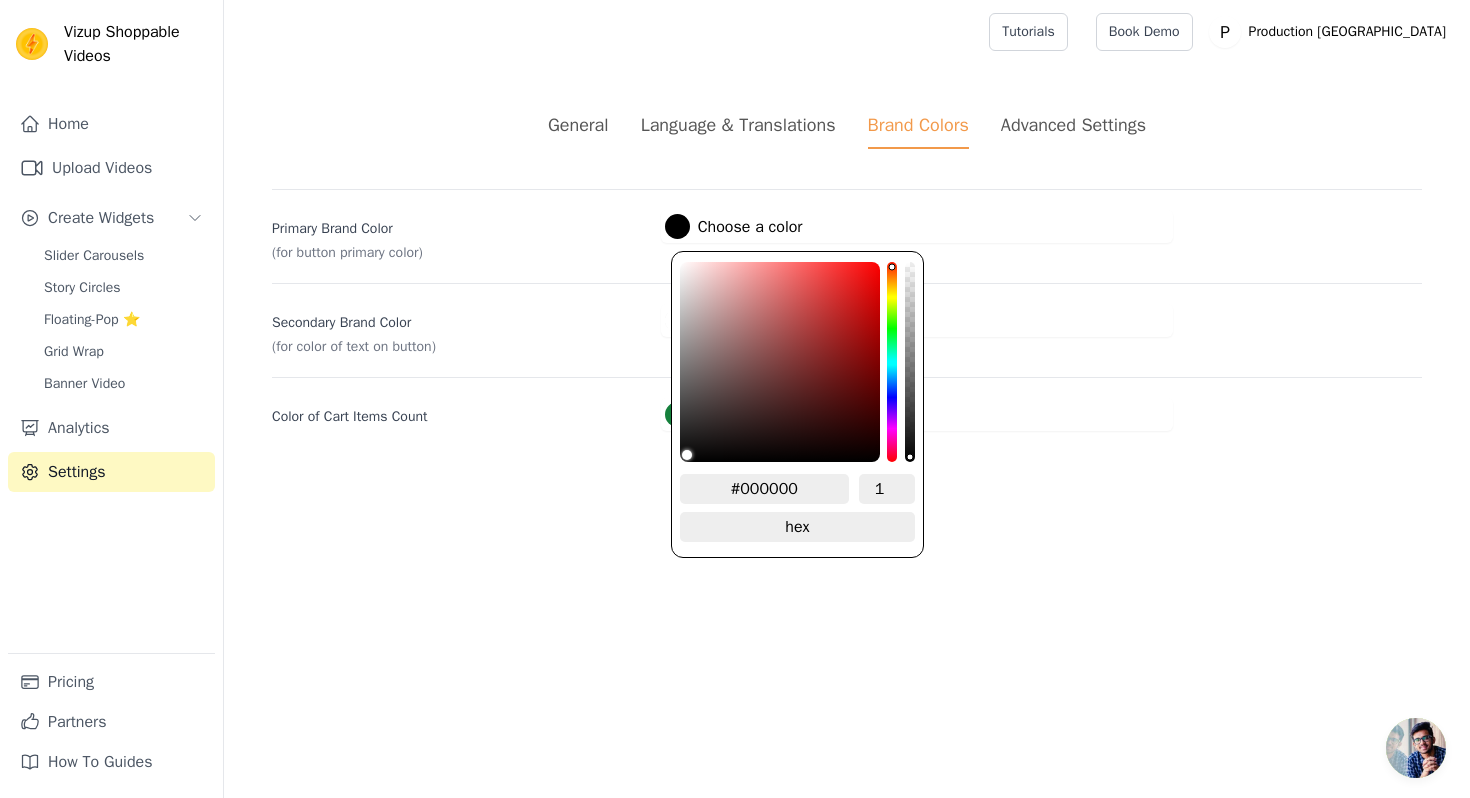click on "#000000" at bounding box center (764, 489) 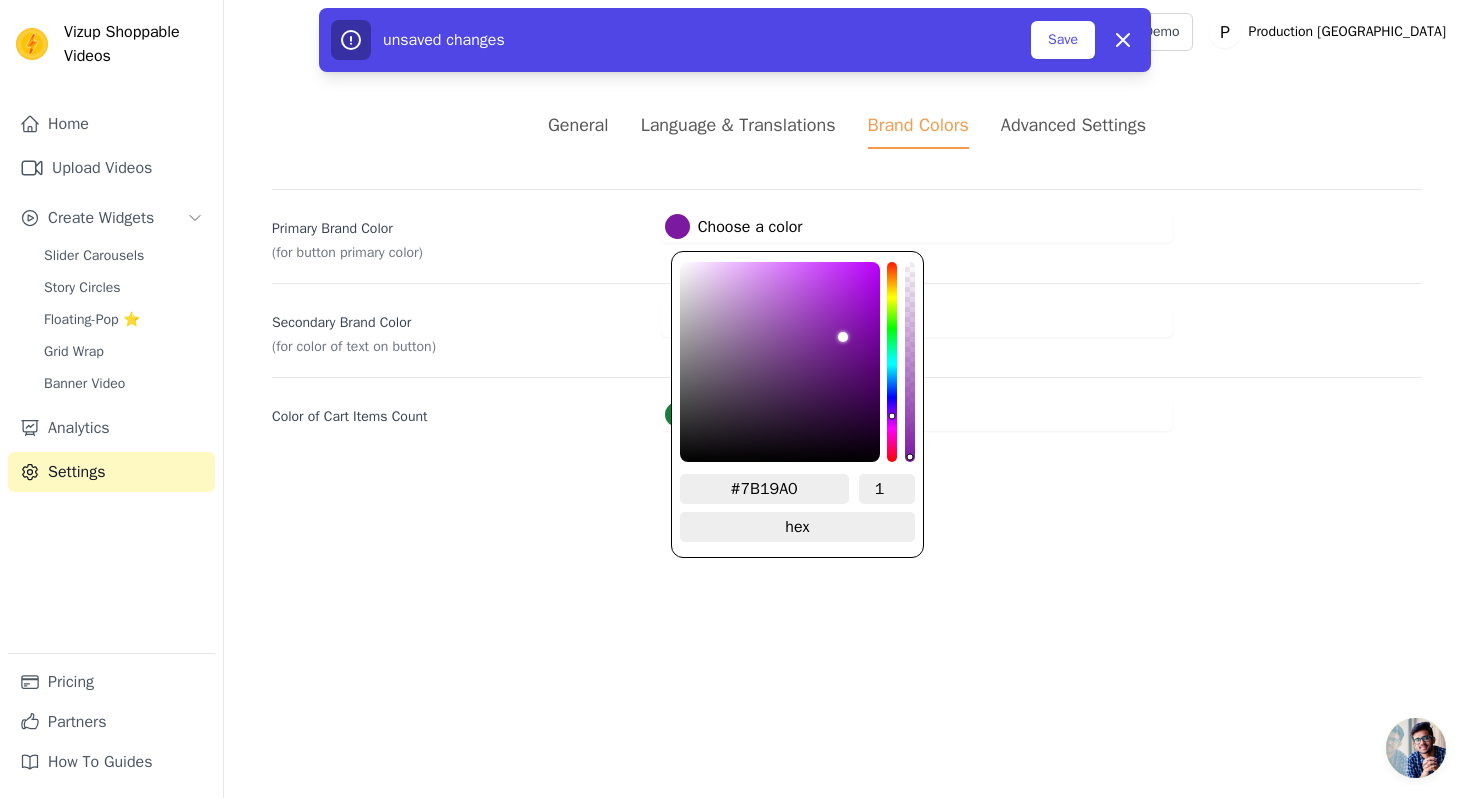 click on "General   Language & Translations   Brand Colors   Advanced Settings       unsaved changes   Save   Dismiss     Primary Brand Color   (for button primary color)   #7b19a0       Choose a color                               #7B19A0   1   hex   change to    rgb     Secondary Brand Color   (for color of text on button)   #ffffff       Choose a color                               #ffffff   1   hex   change to    rgb     Color of Cart Items Count   #15803c       Choose a color                               #15803c   1   hex   change to    rgb" at bounding box center (847, 271) 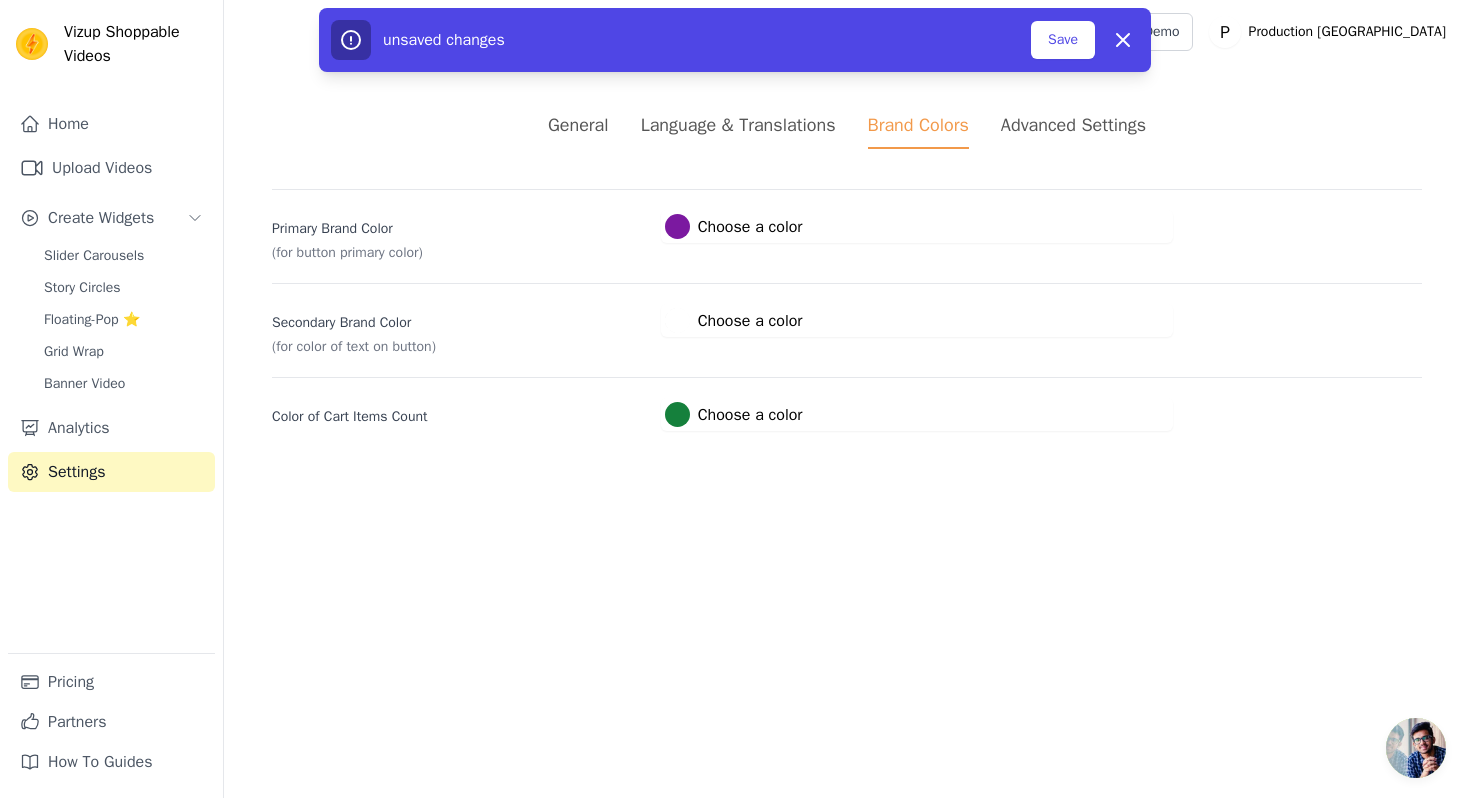 click at bounding box center (677, 414) 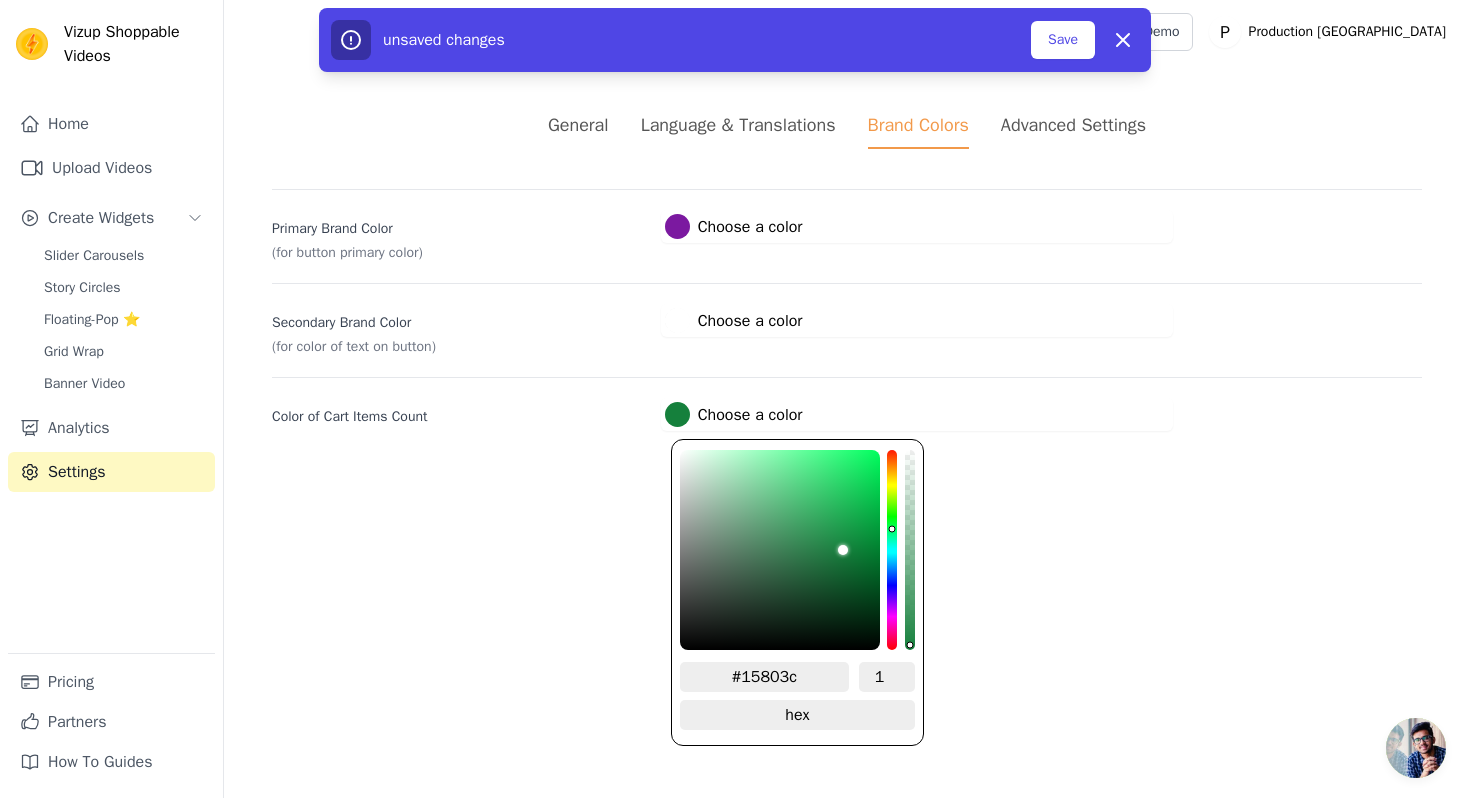 type on "#217d43" 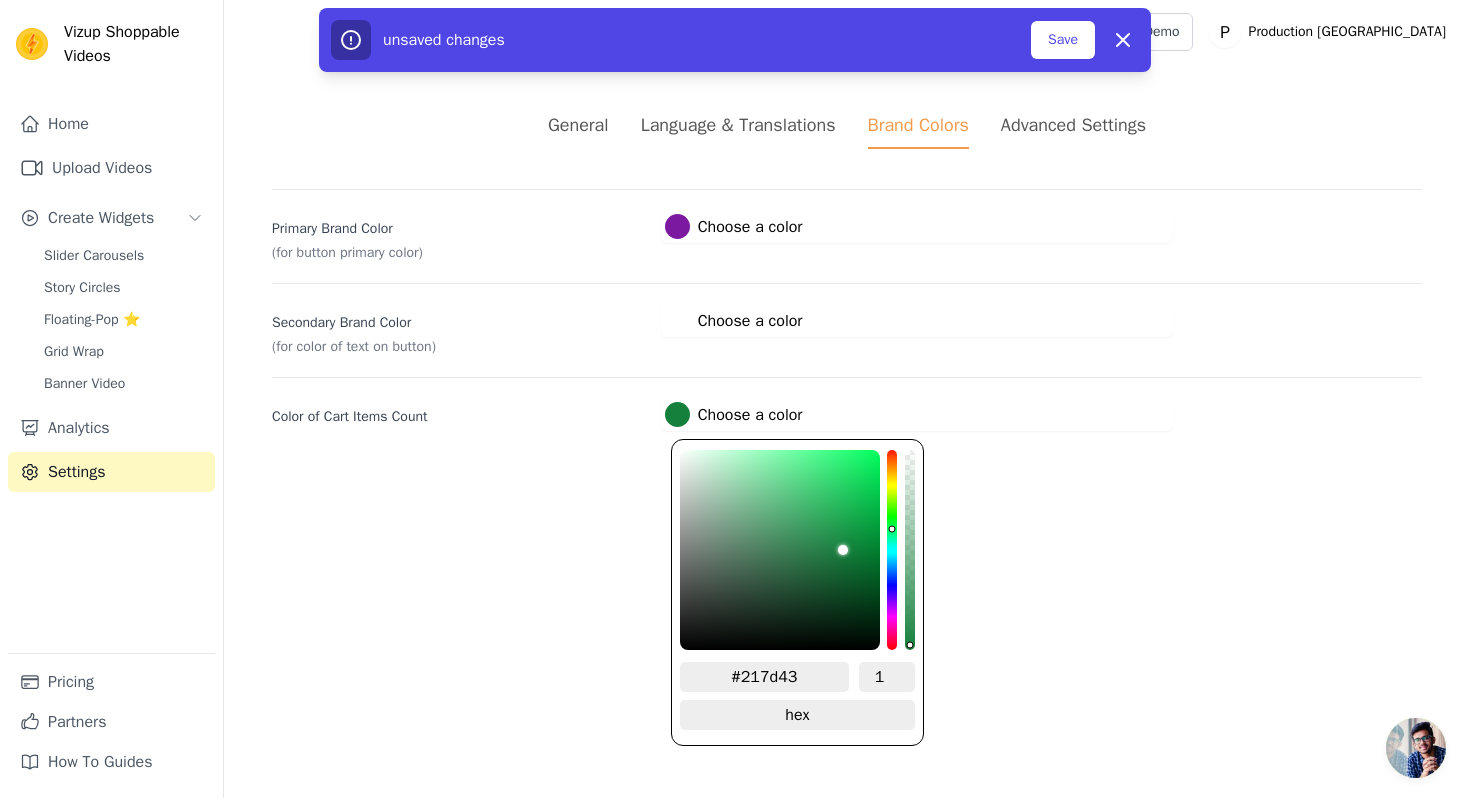 type on "#227d43" 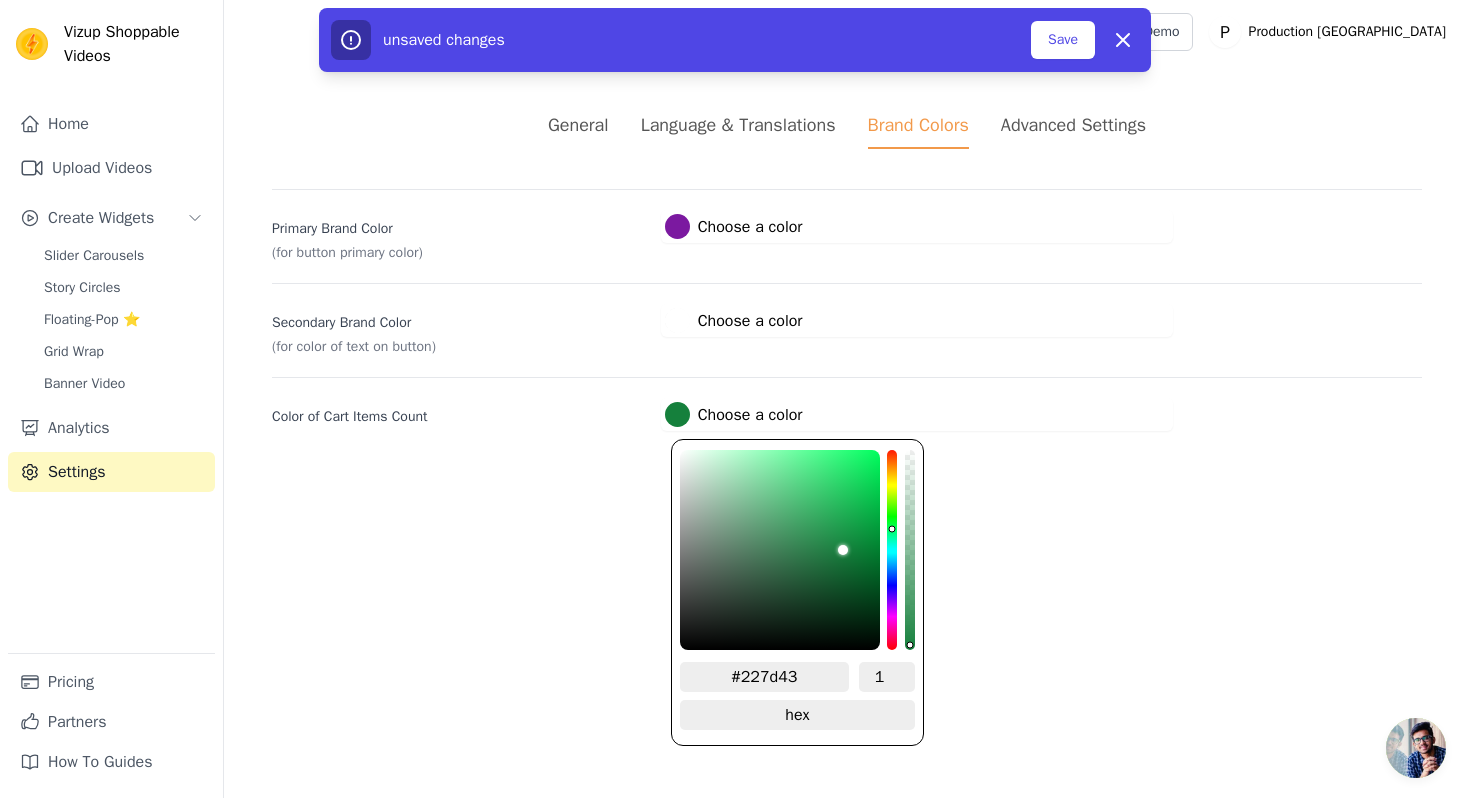 type on "#257a44" 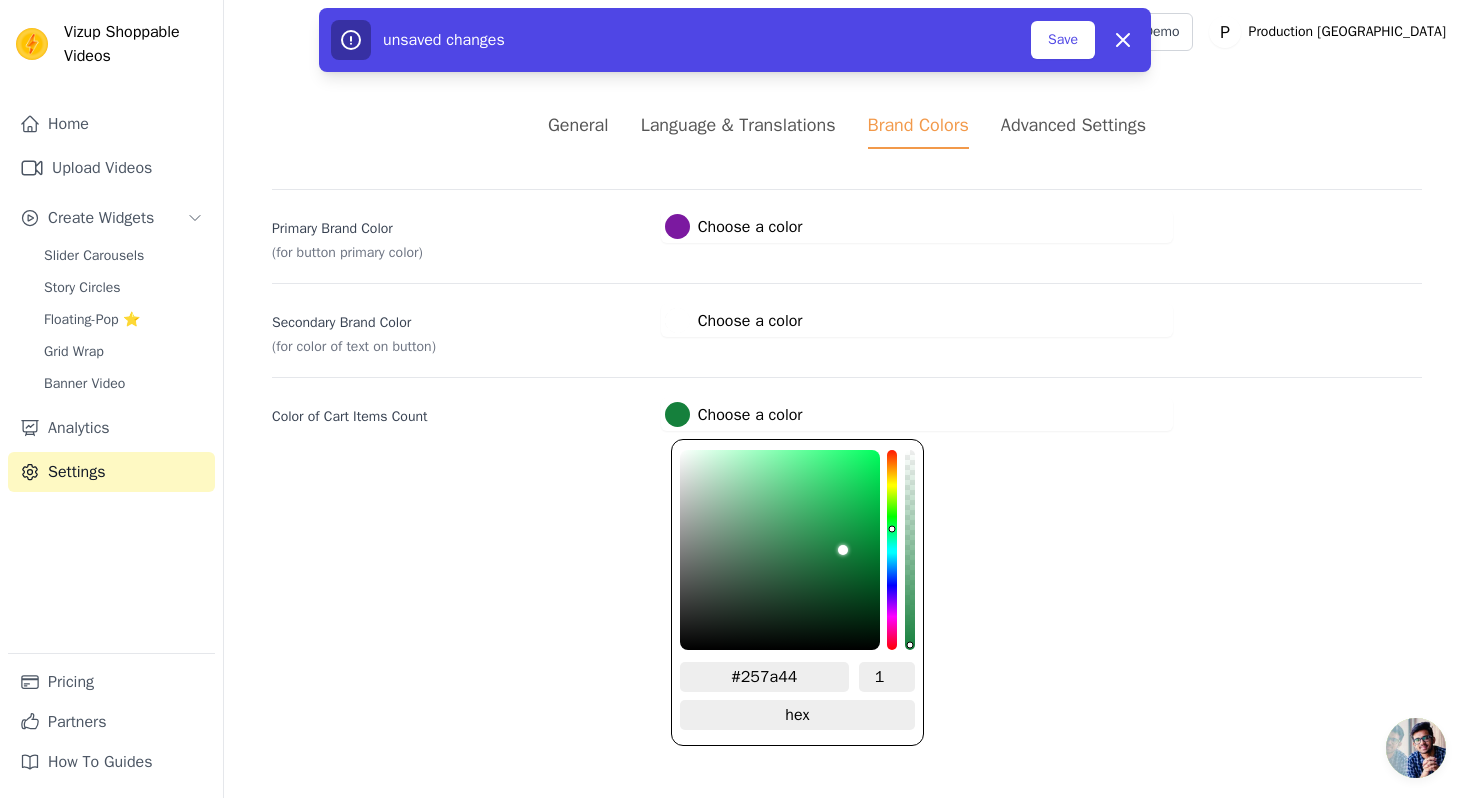 type on "#306744" 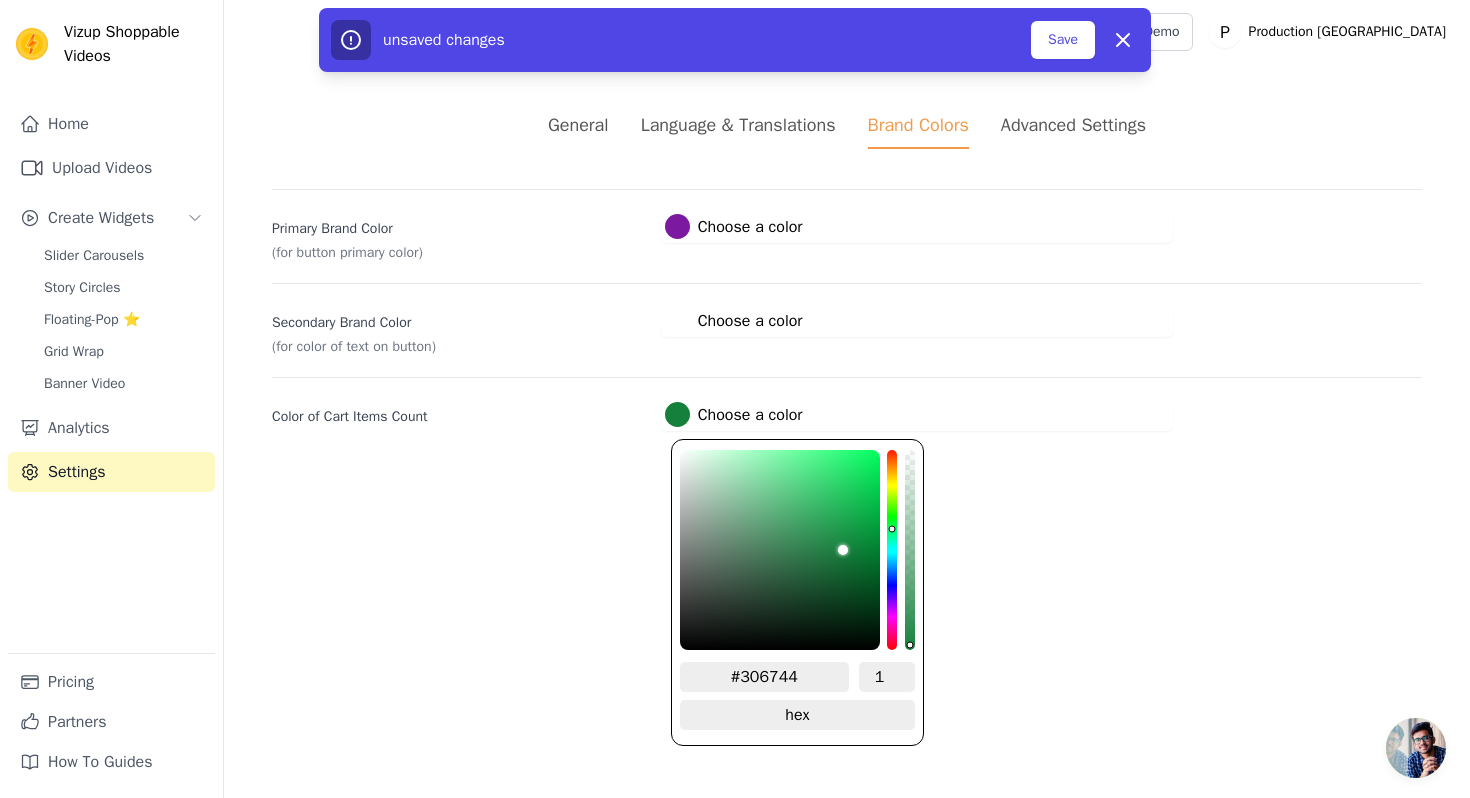 type on "#335d42" 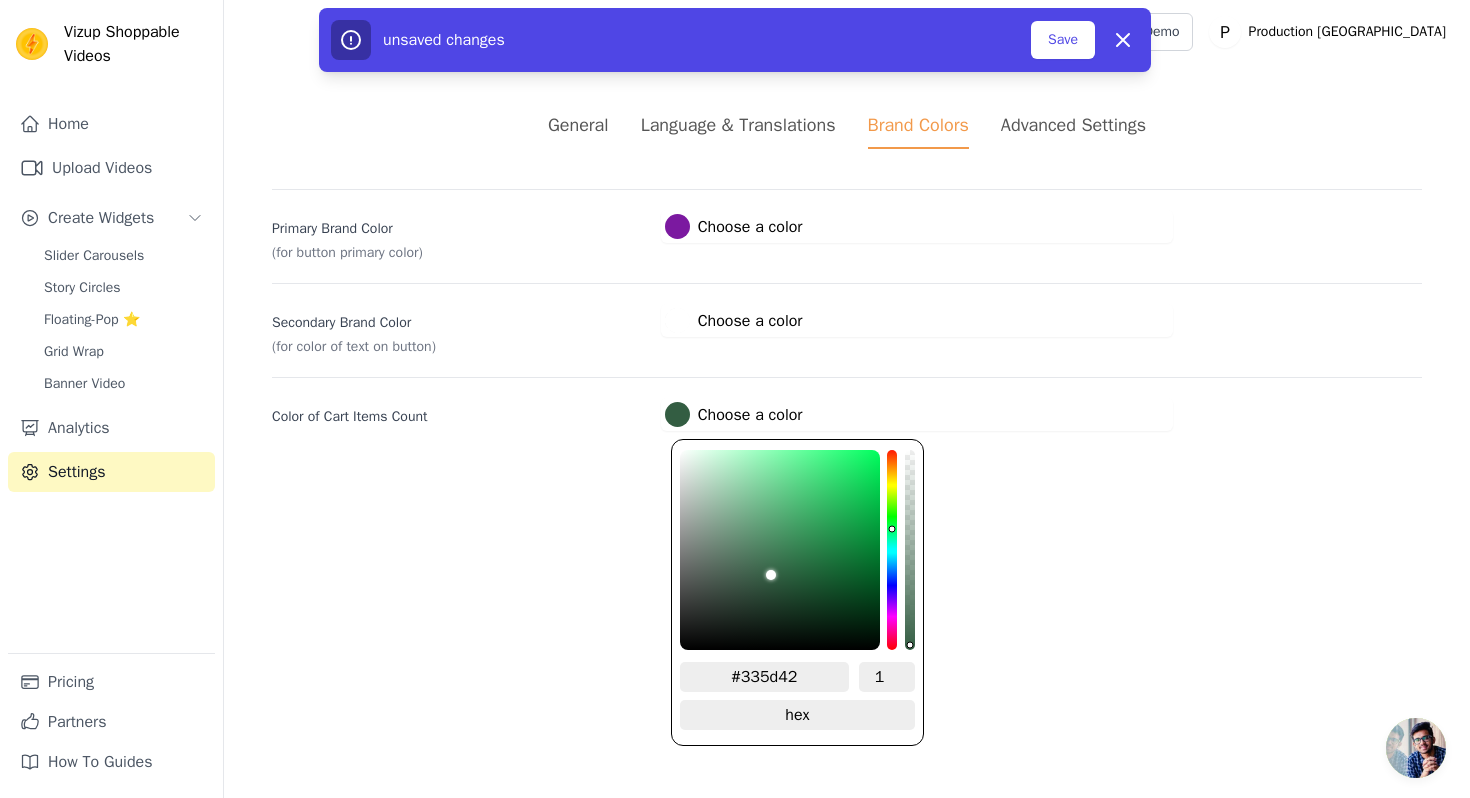 type on "#345540" 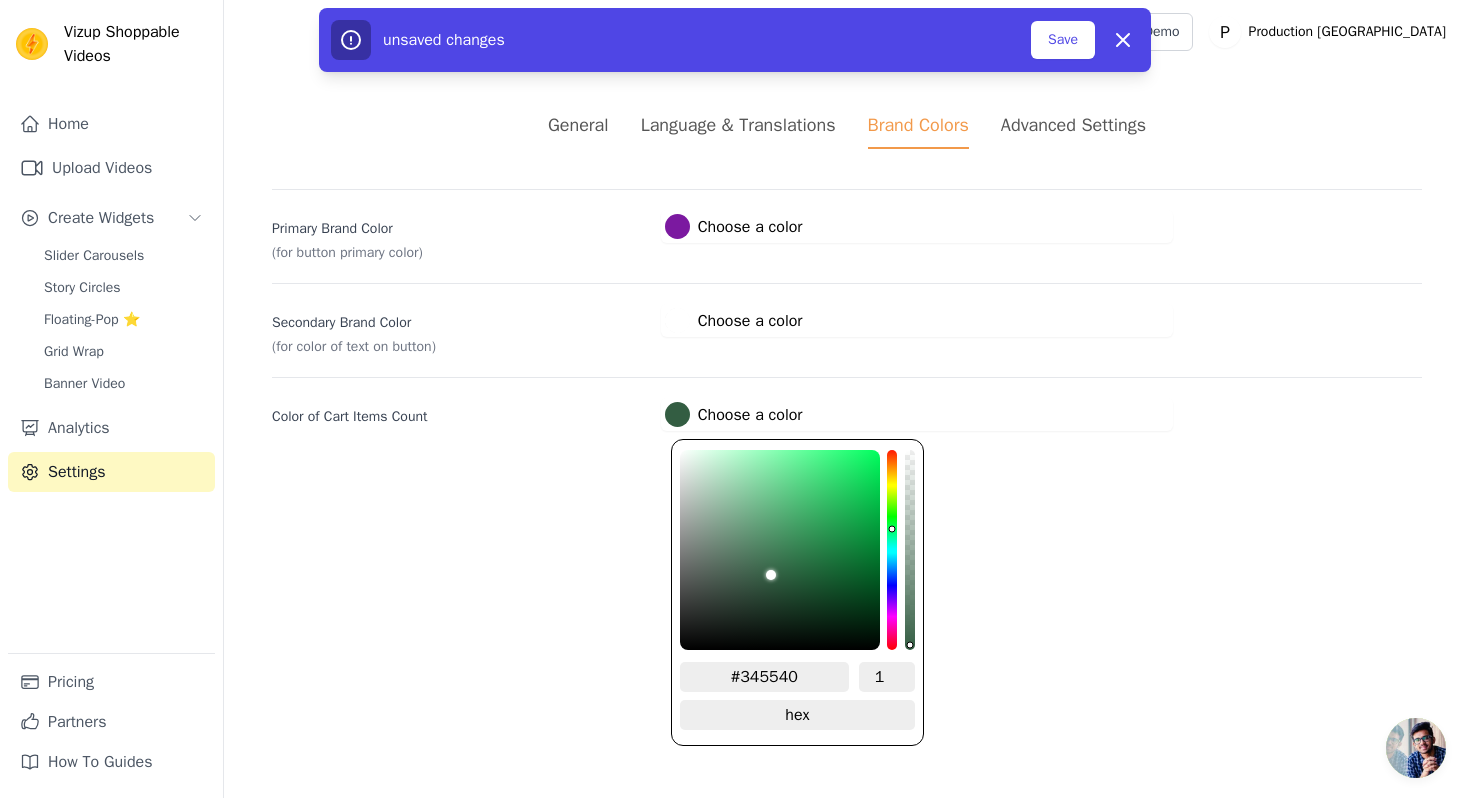 type on "#324b3b" 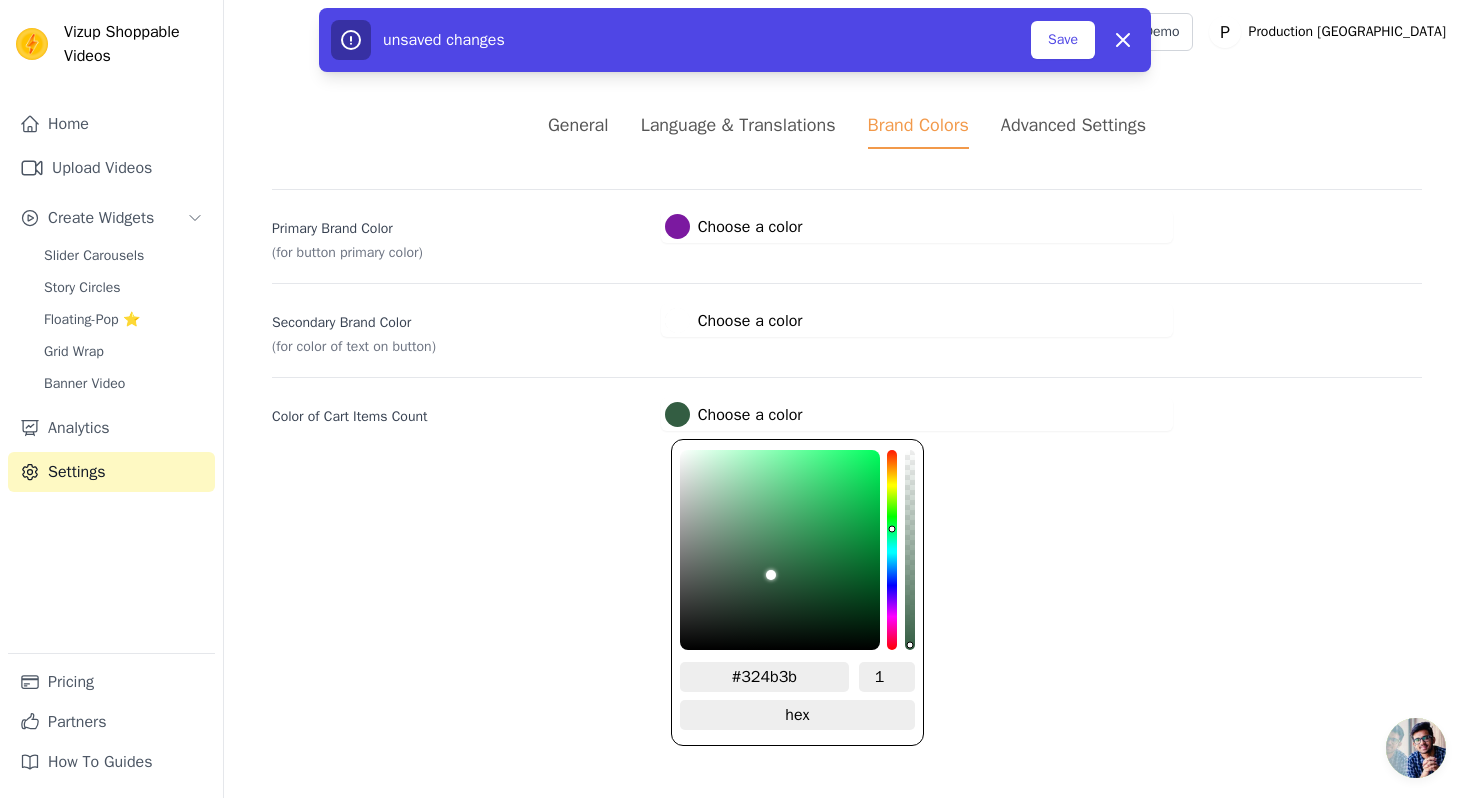 type on "#304237" 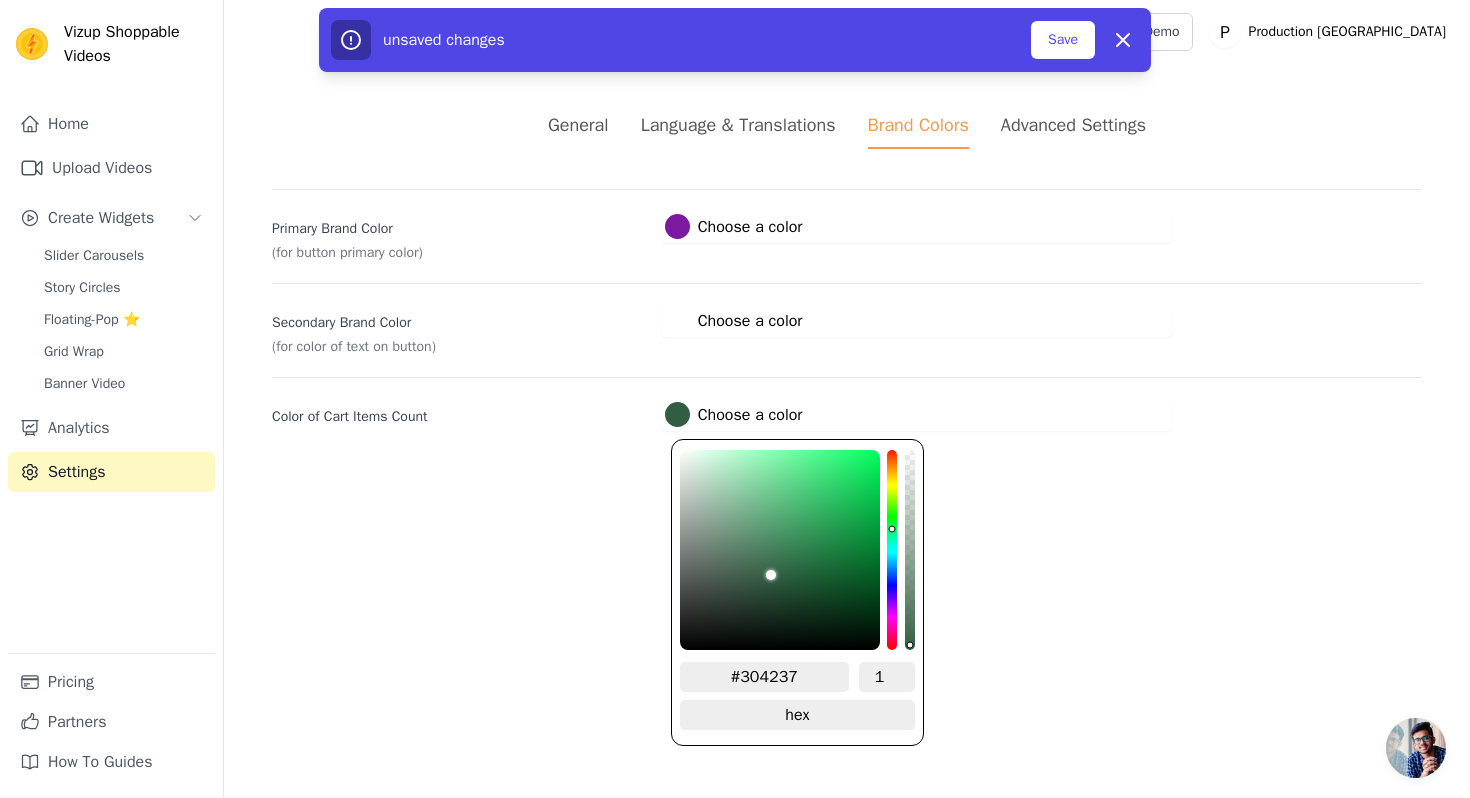type on "#2d3b32" 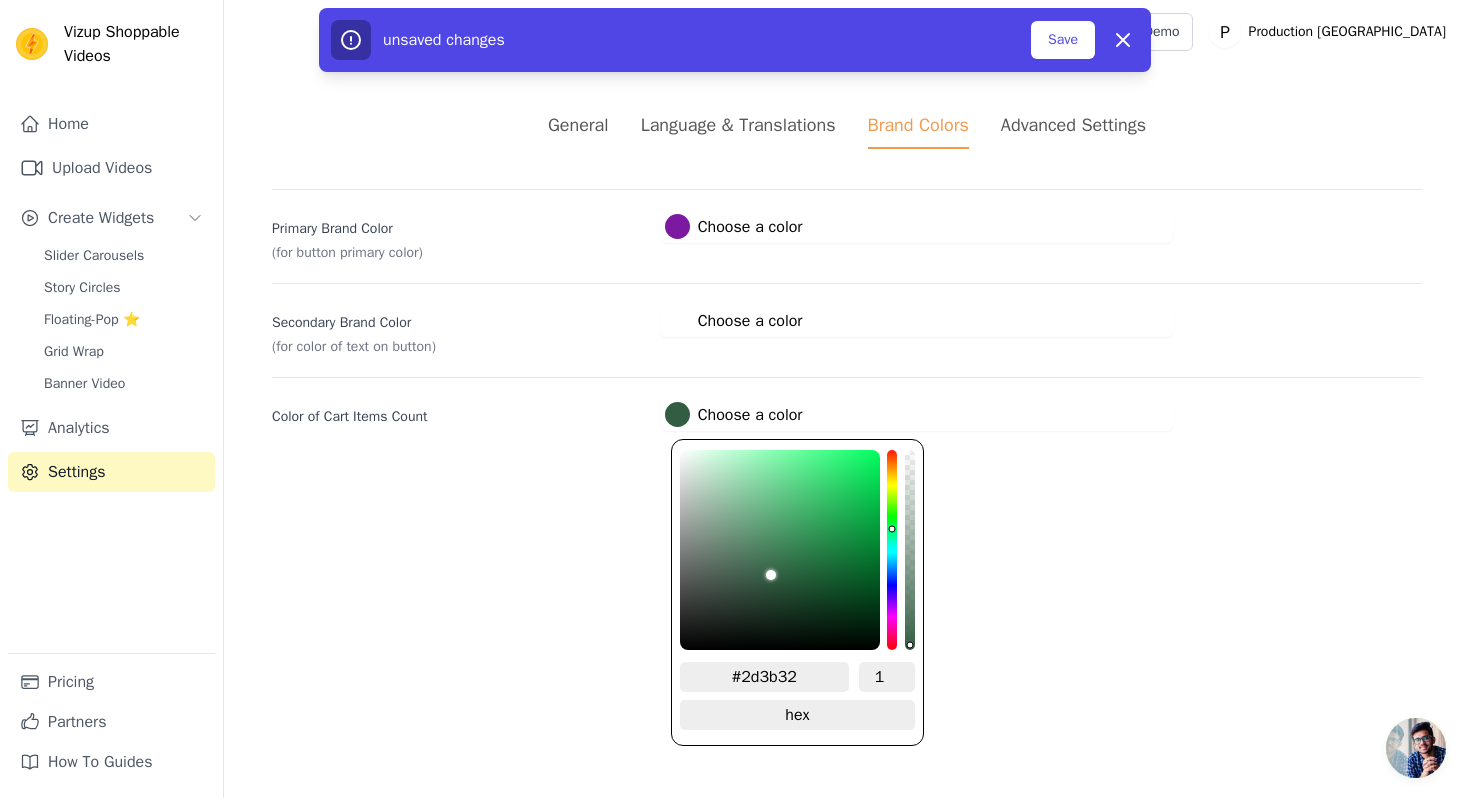 type on "#29322c" 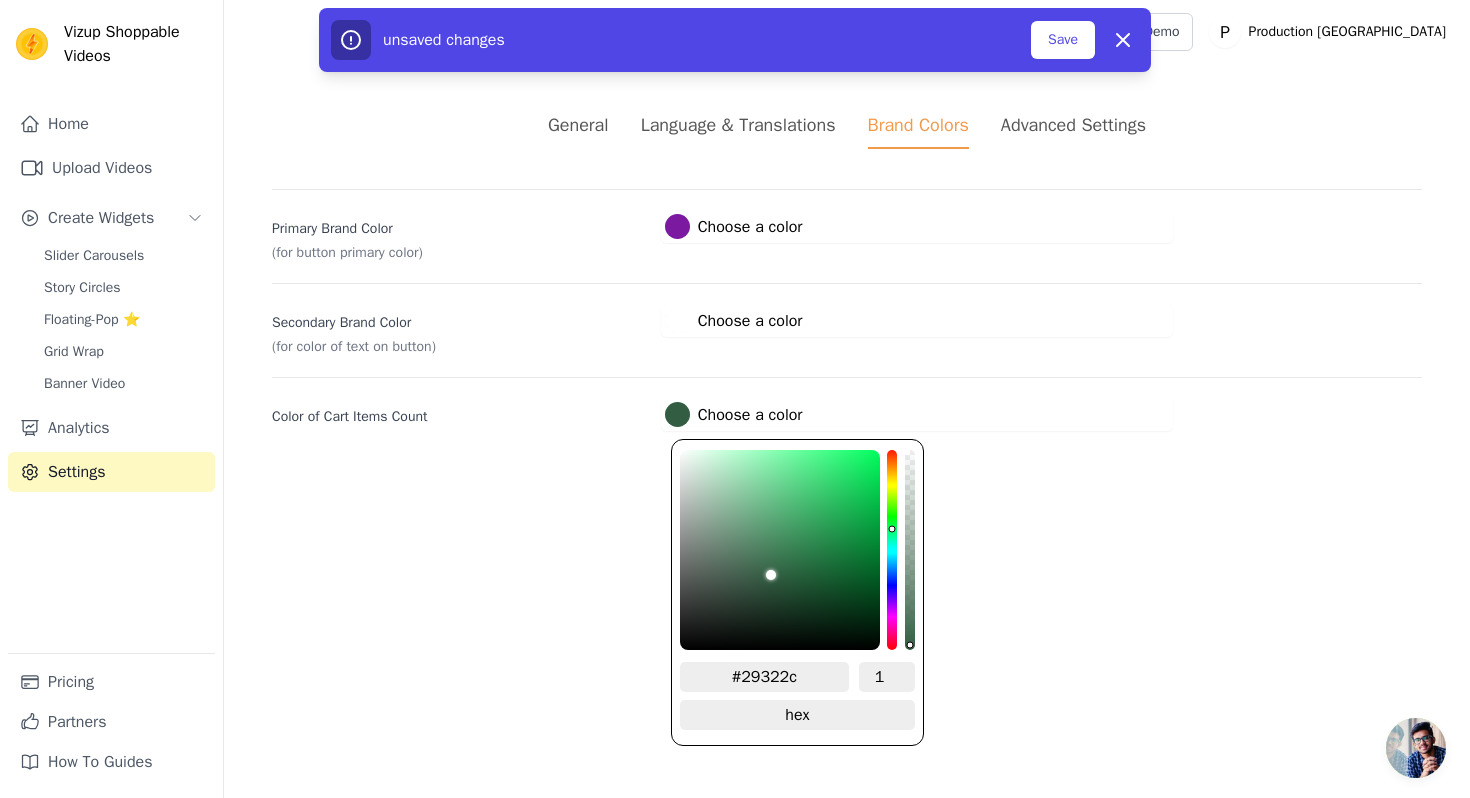 type on "#222824" 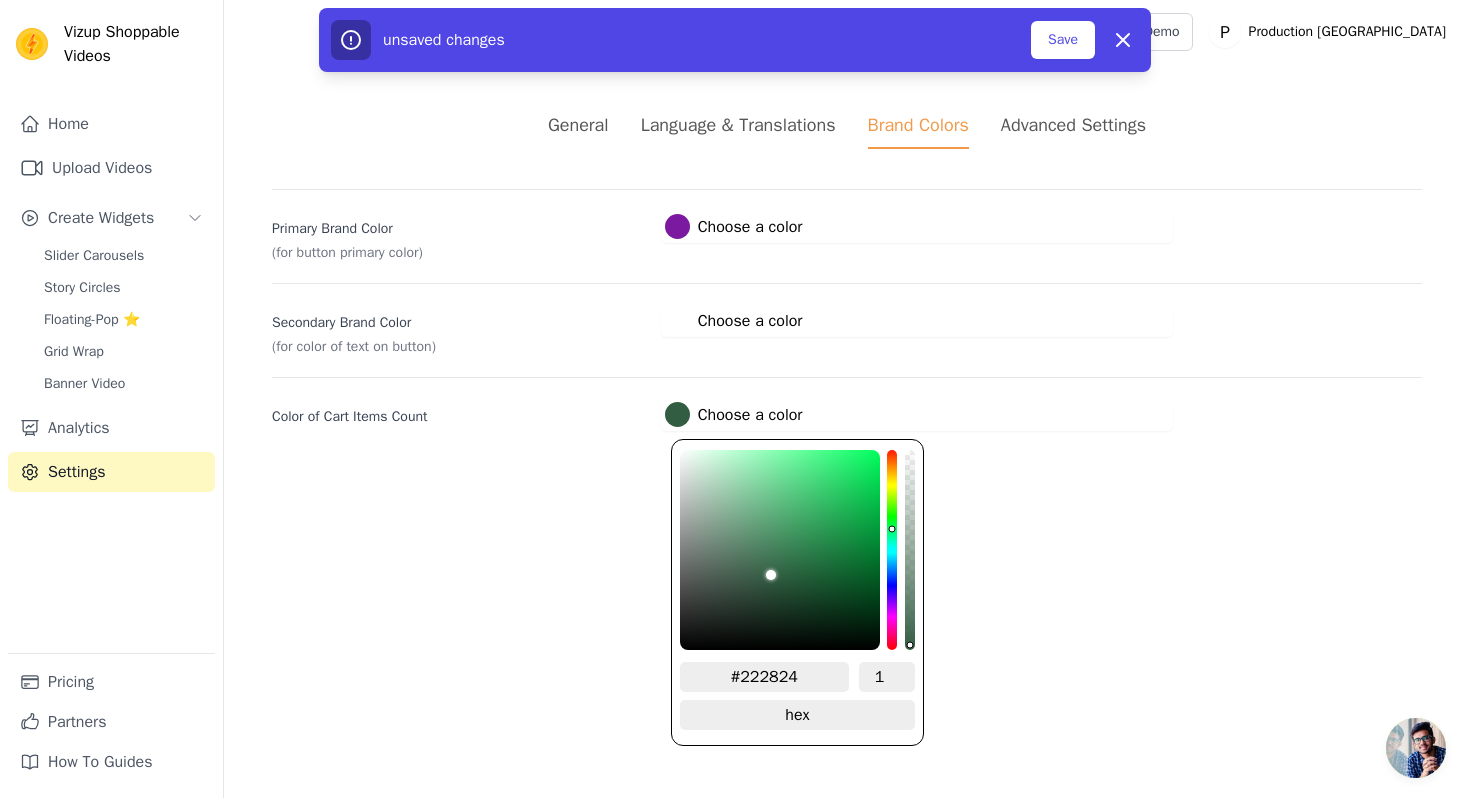 type on "#1d201e" 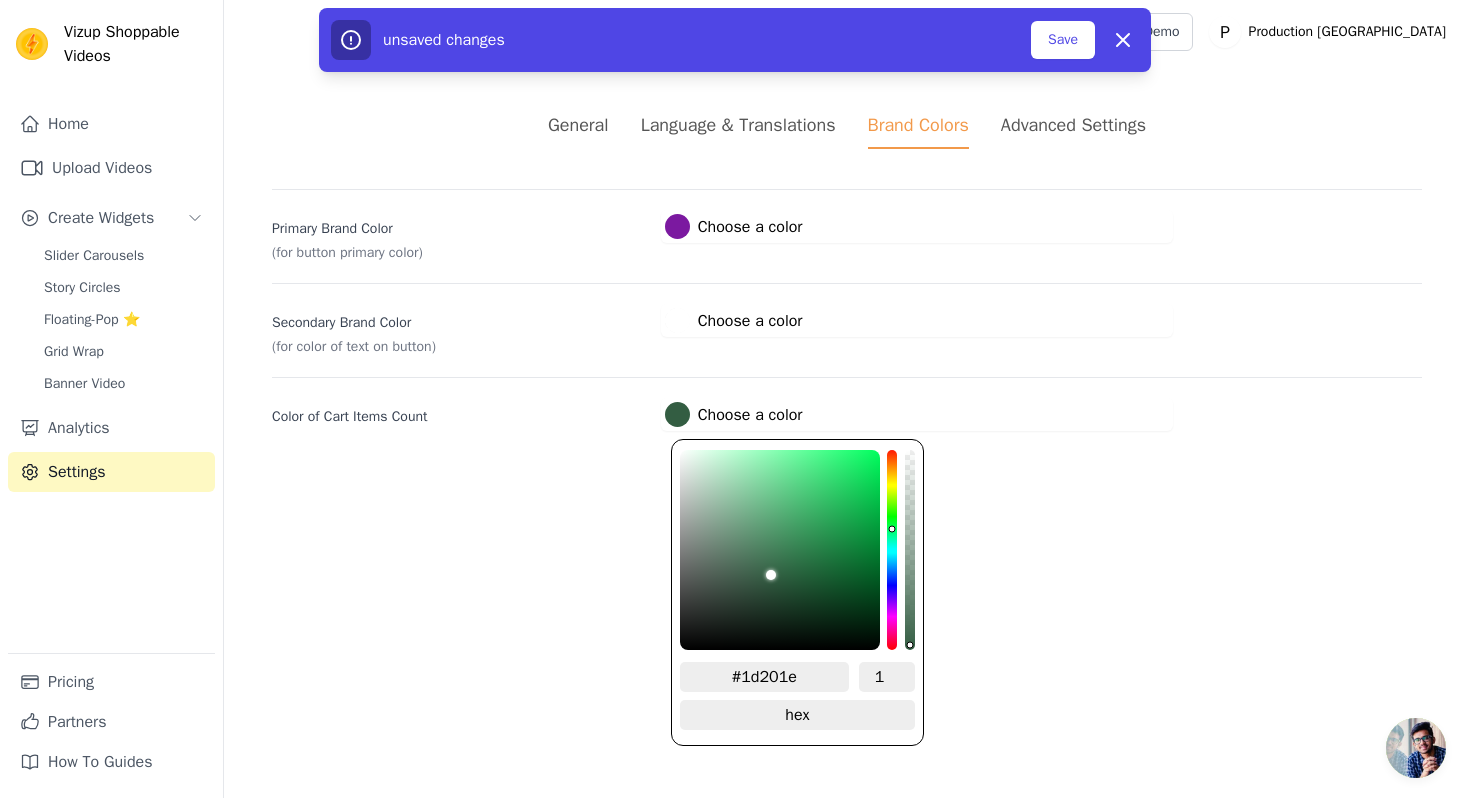 type on "#181a18" 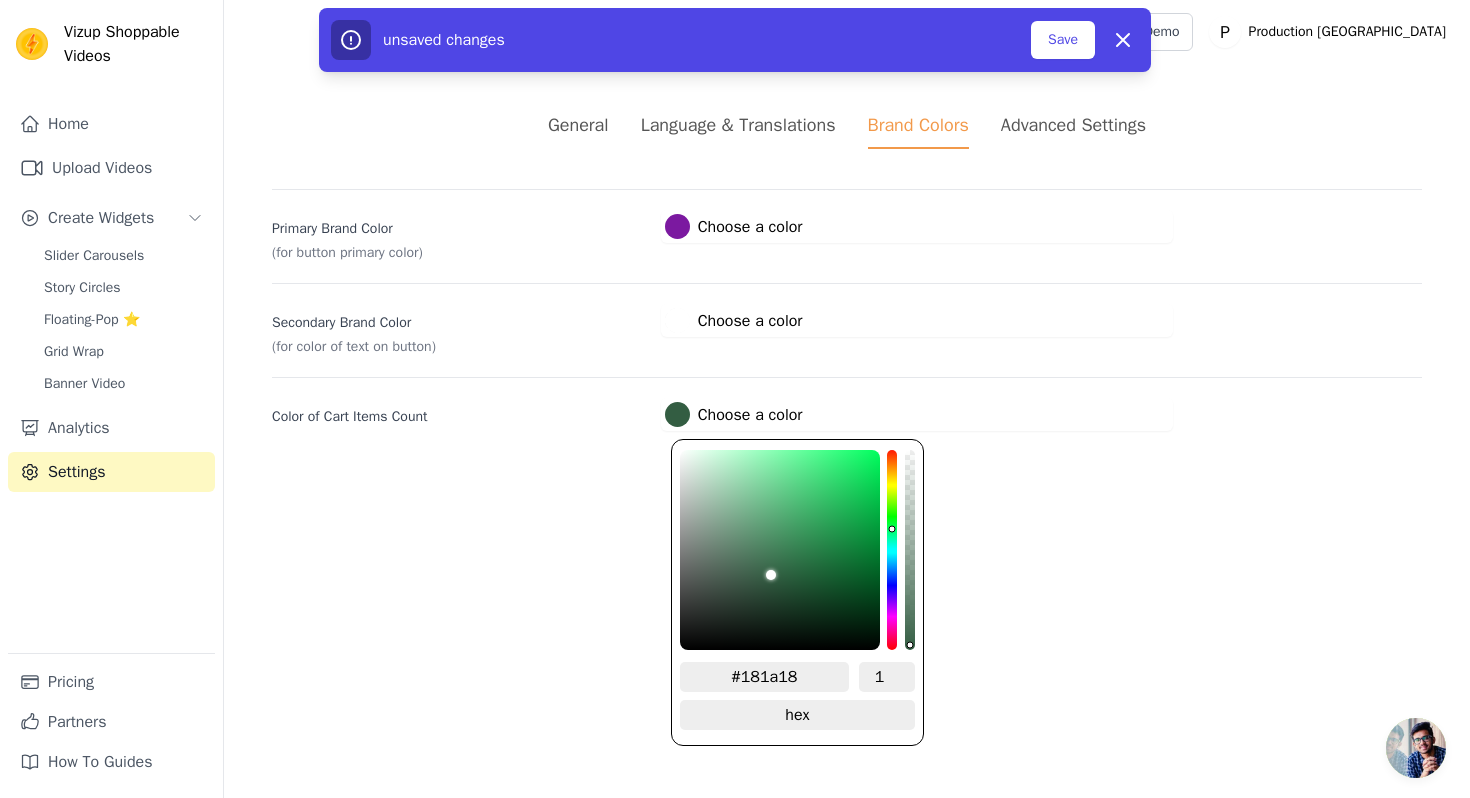 type on "#121313" 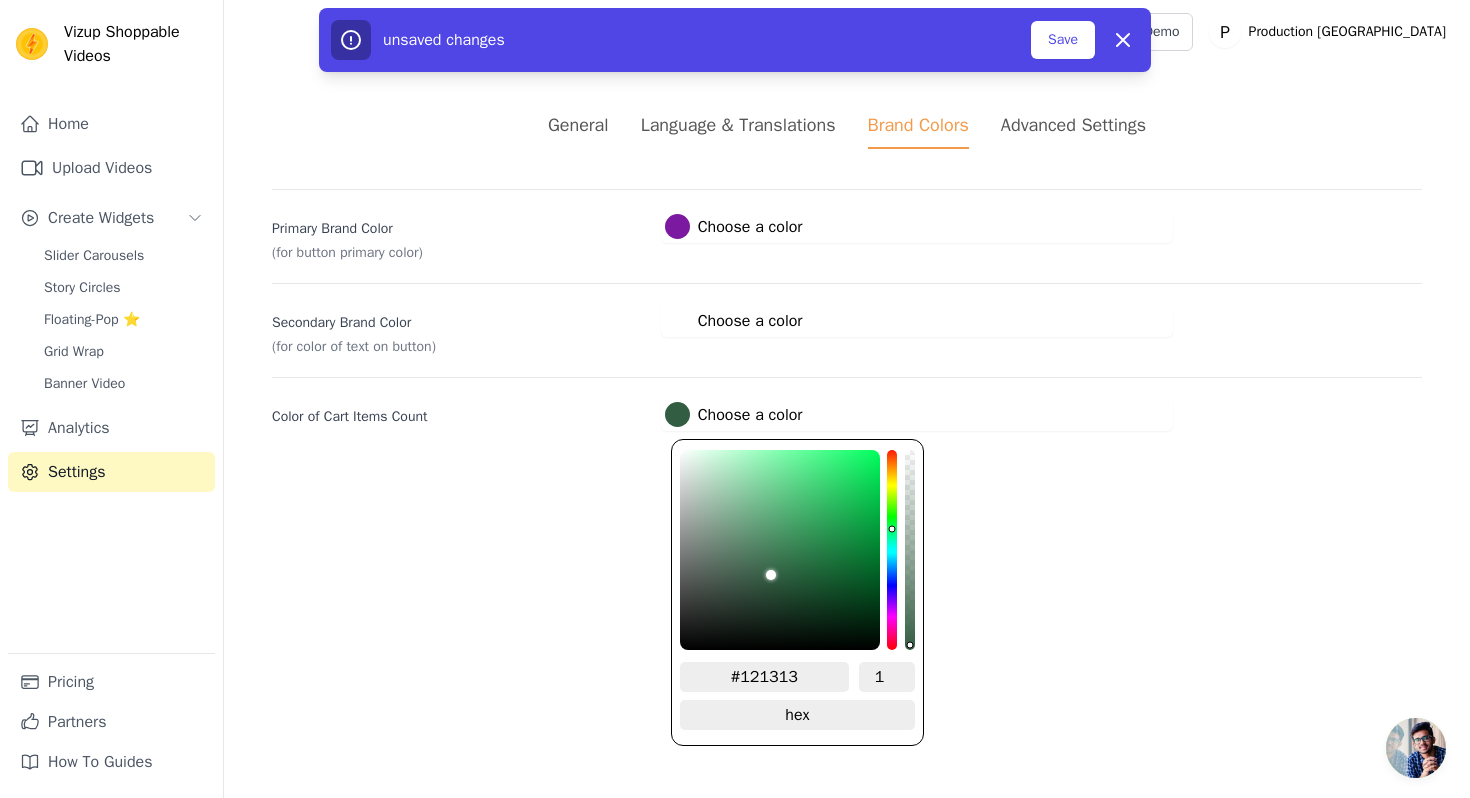 type on "#0e0e0e" 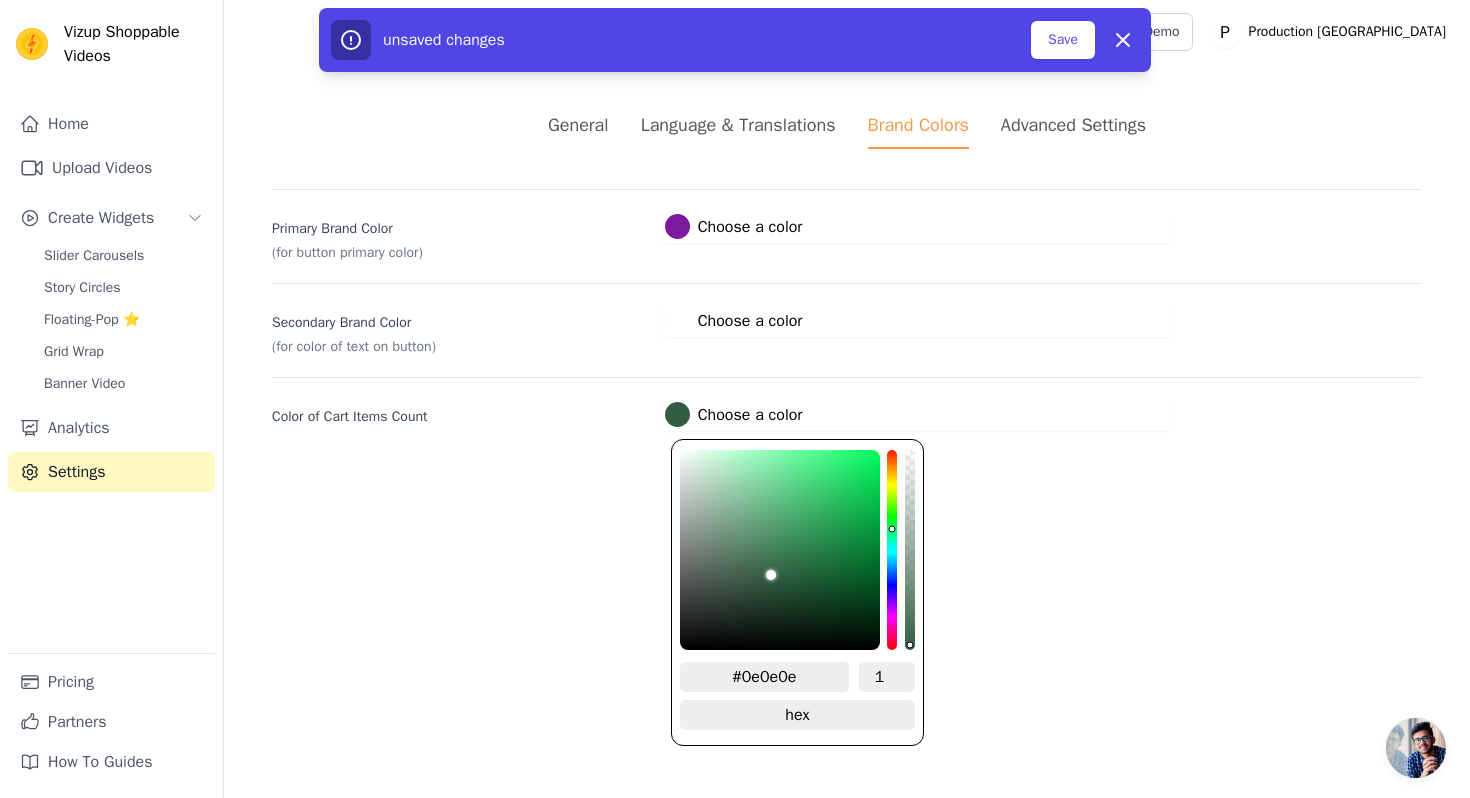 type on "#090909" 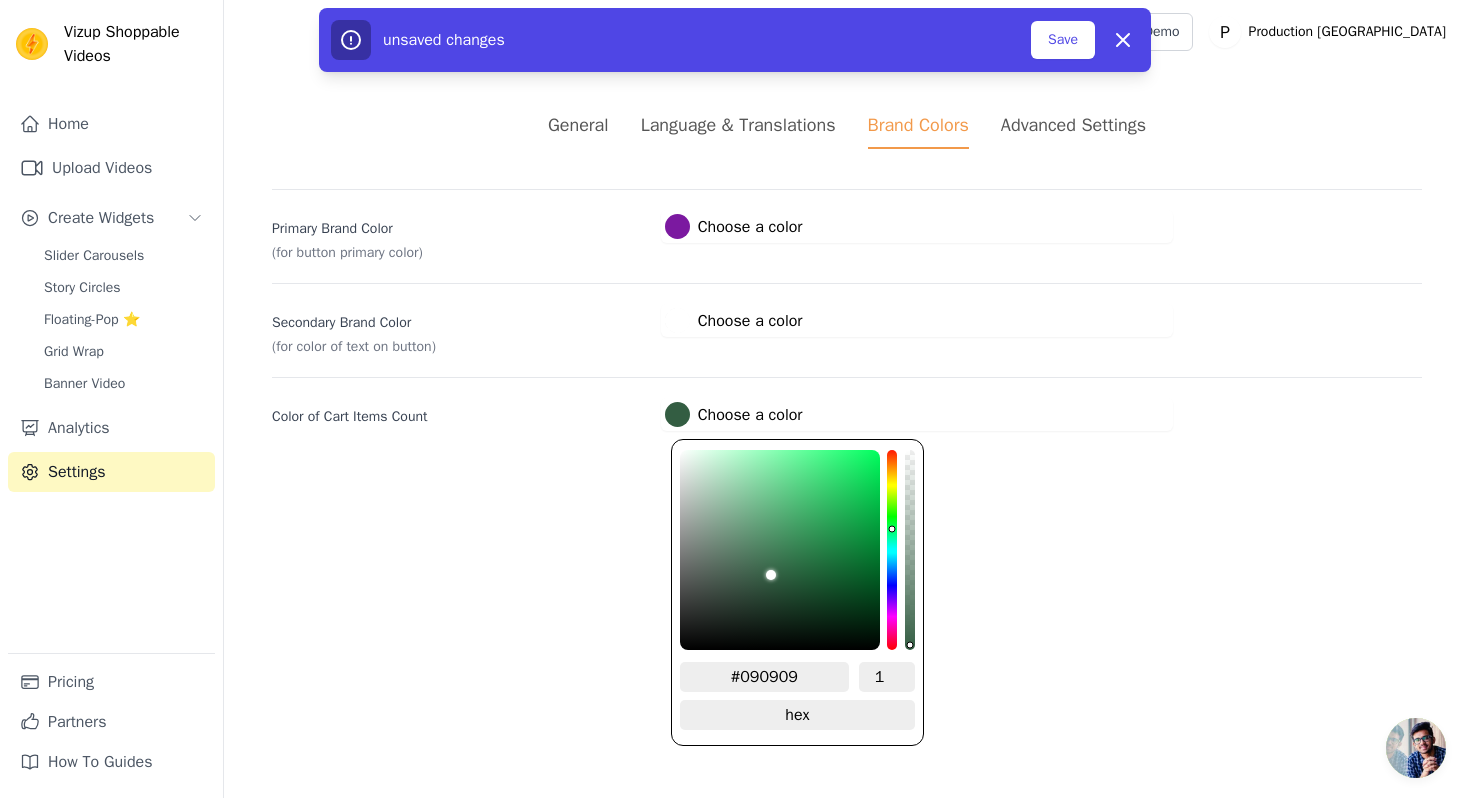 type on "#040404" 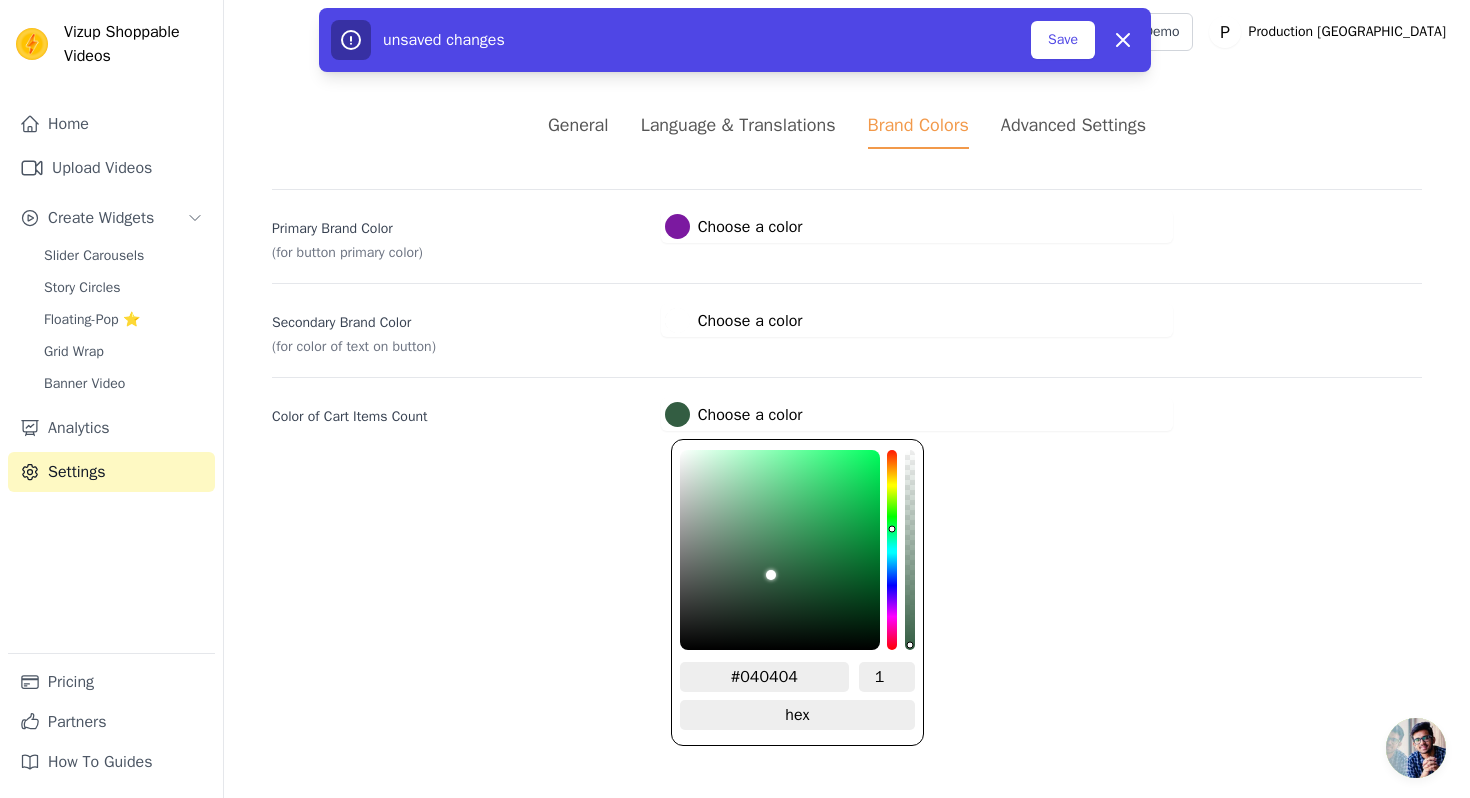 type on "#000000" 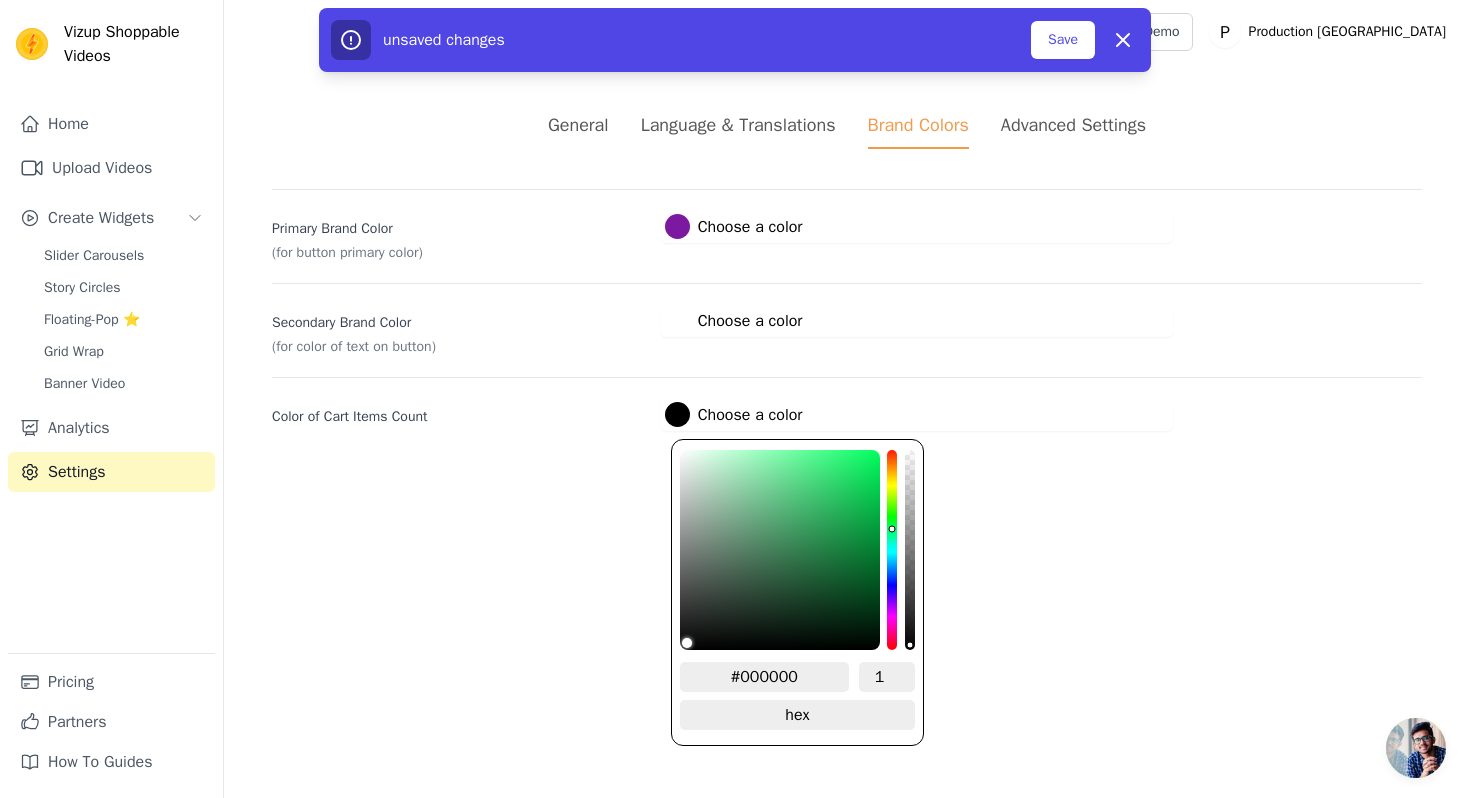 drag, startPoint x: 827, startPoint y: 551, endPoint x: 643, endPoint y: 682, distance: 225.86943 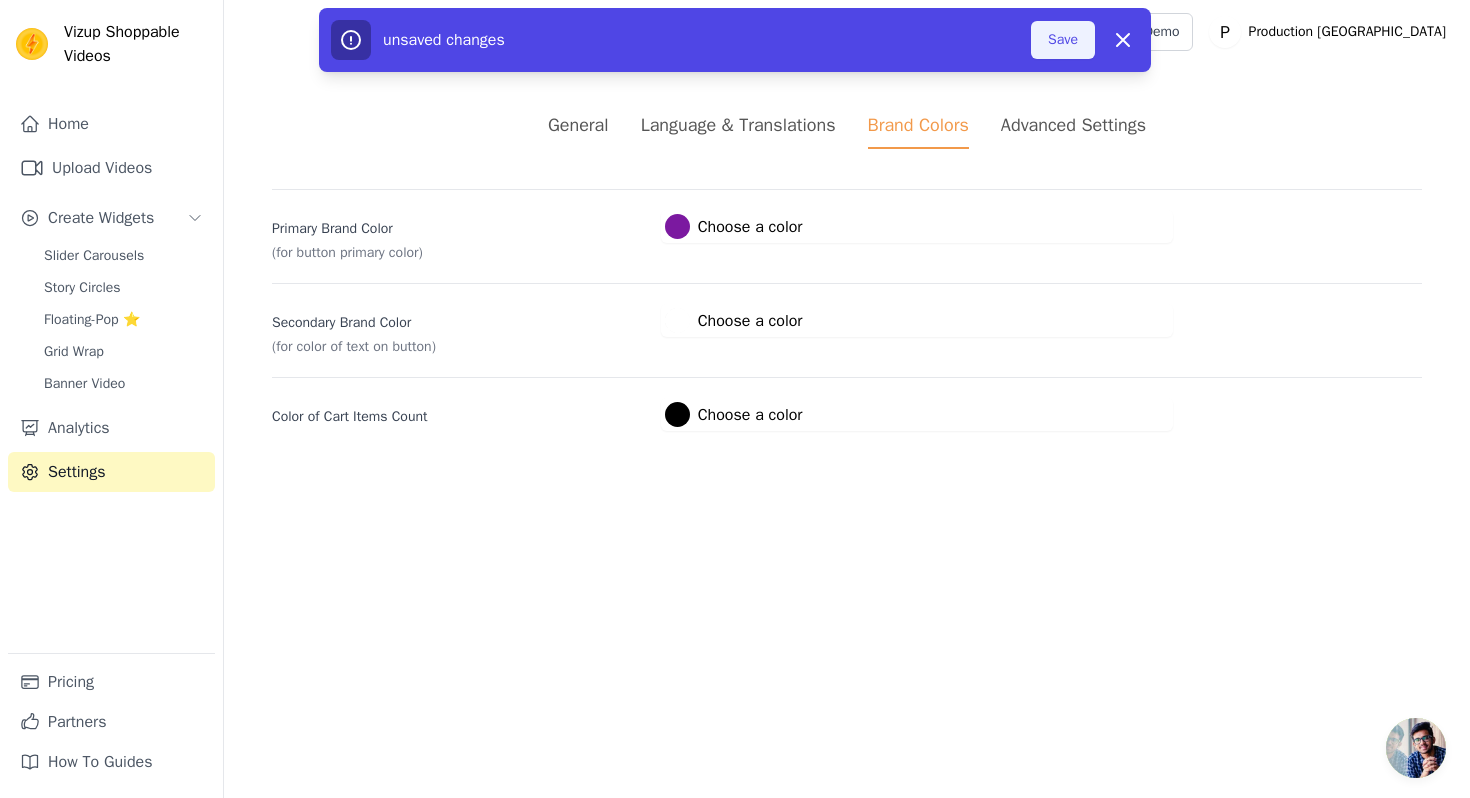 click on "Save" at bounding box center (1063, 40) 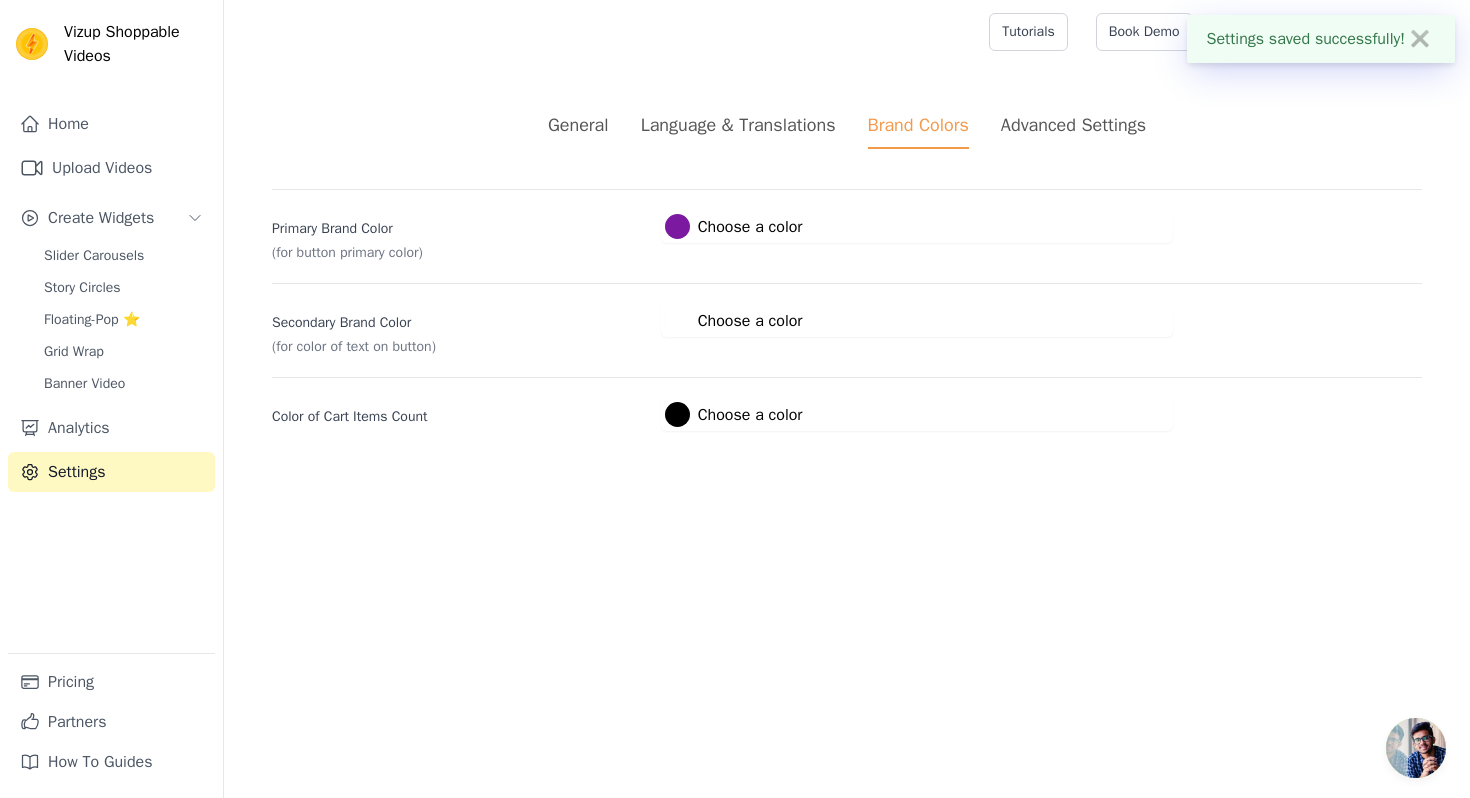click on "Advanced Settings" at bounding box center (1073, 125) 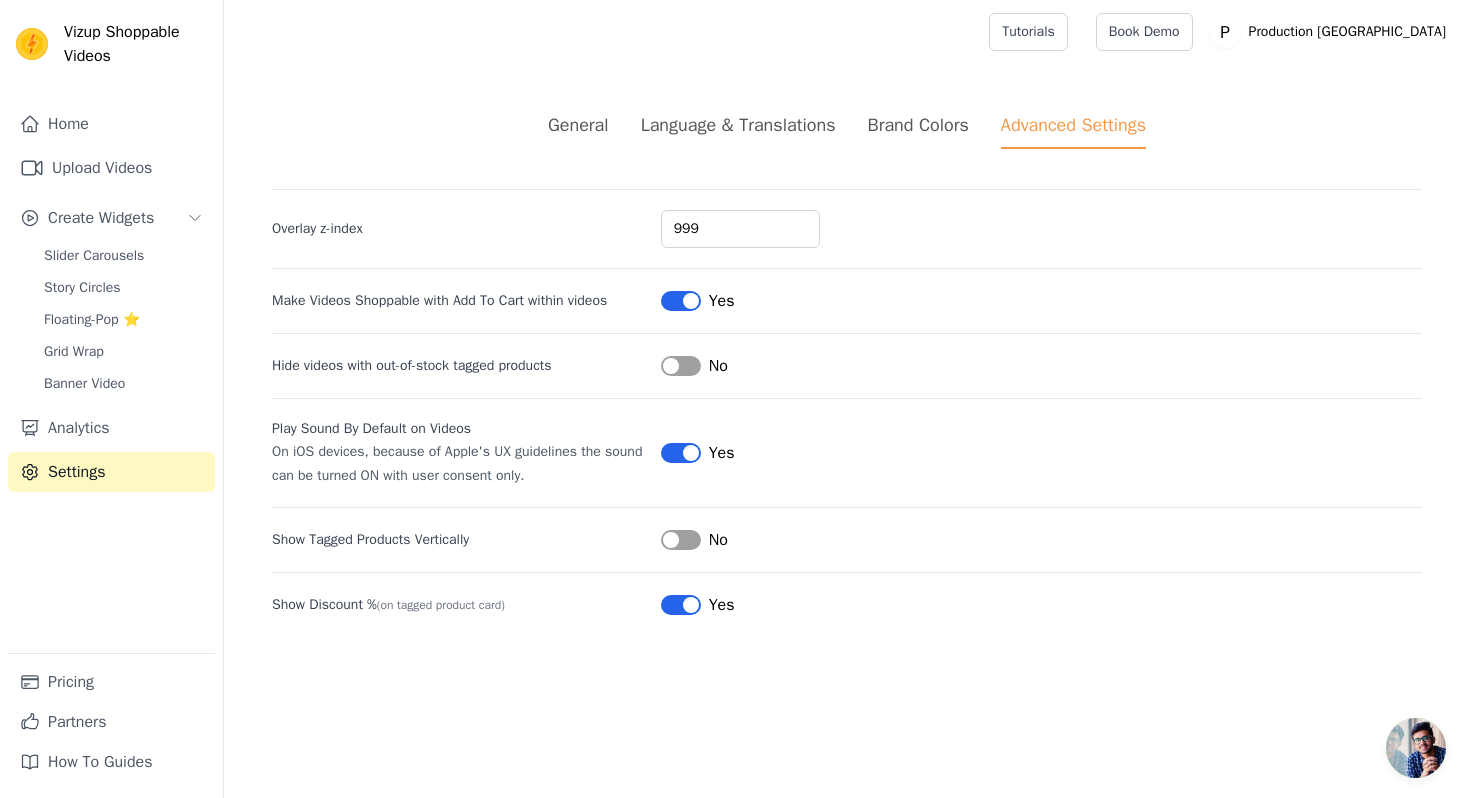 click on "Brand Colors" at bounding box center (918, 125) 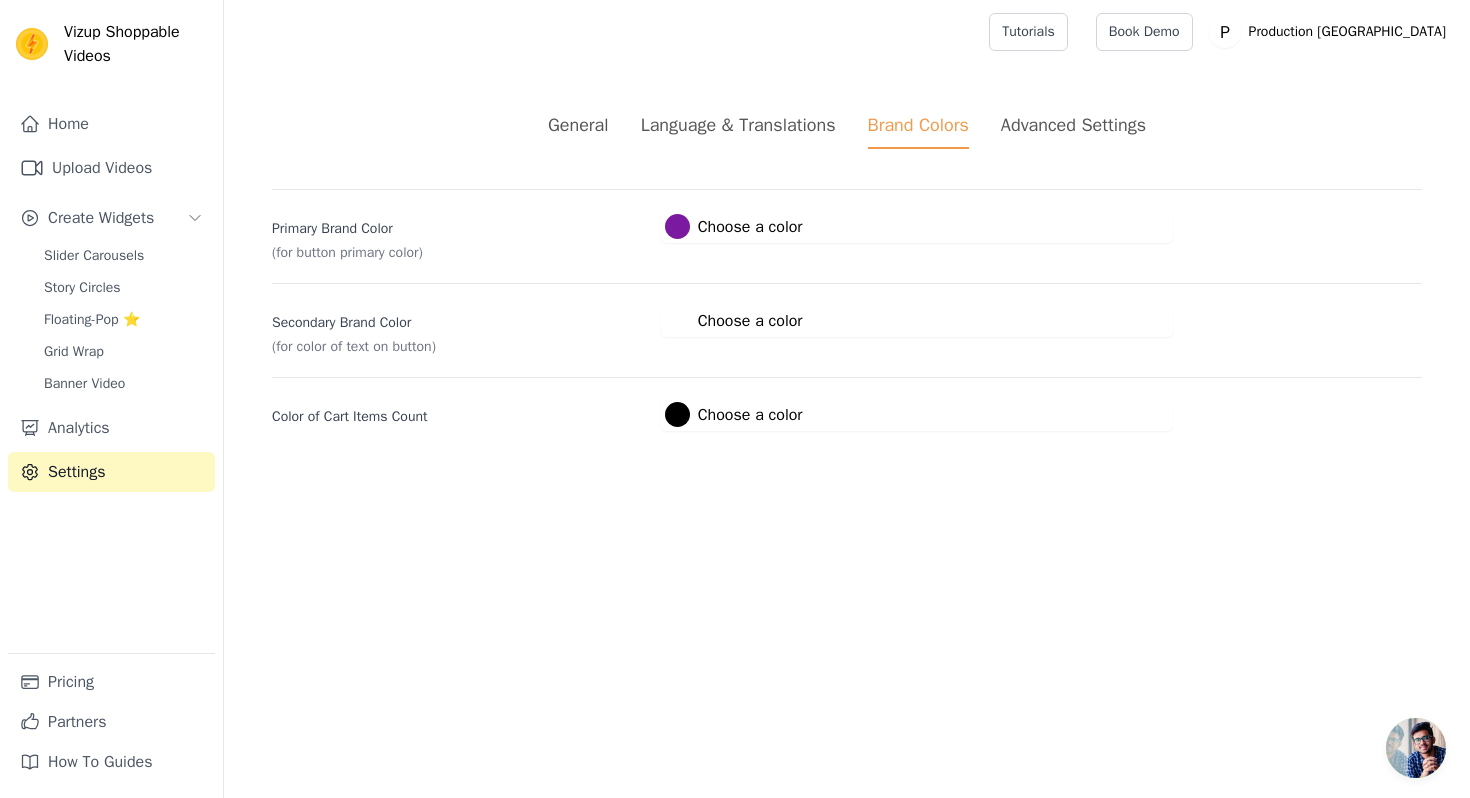 click on "General   Language & Translations   Brand Colors   Advanced Settings       unsaved changes   Save   Dismiss     Primary Brand Color   (for button primary color)   #7b19a0       Choose a color                               #7B19A0   1   hex   change to    rgb     Secondary Brand Color   (for color of text on button)   #ffffff       Choose a color                               #ffffff   1   hex   change to    rgb     Color of Cart Items Count   #000000       Choose a color                               #000000   1   hex   change to    rgb" at bounding box center (847, 271) 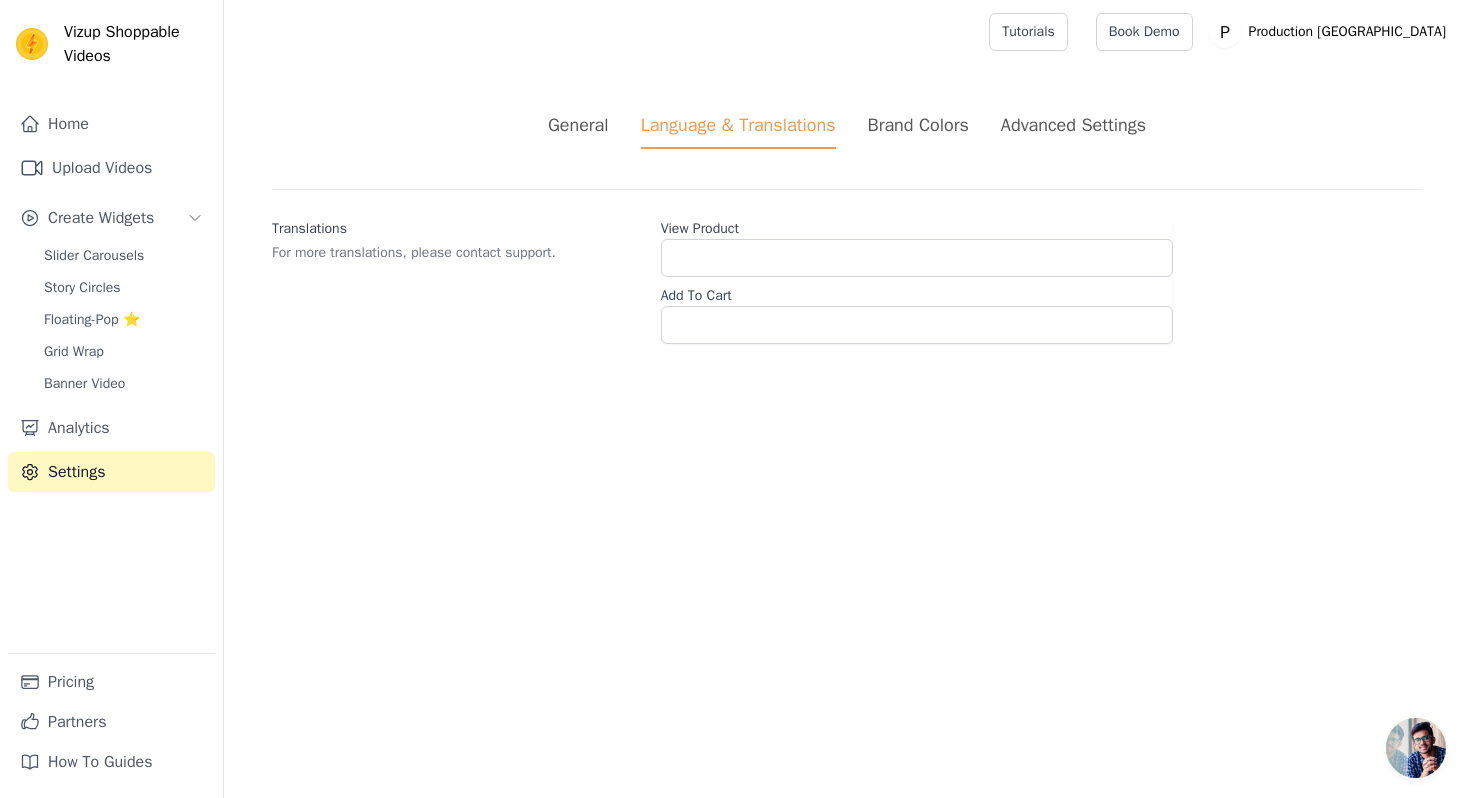 click on "General" at bounding box center [578, 125] 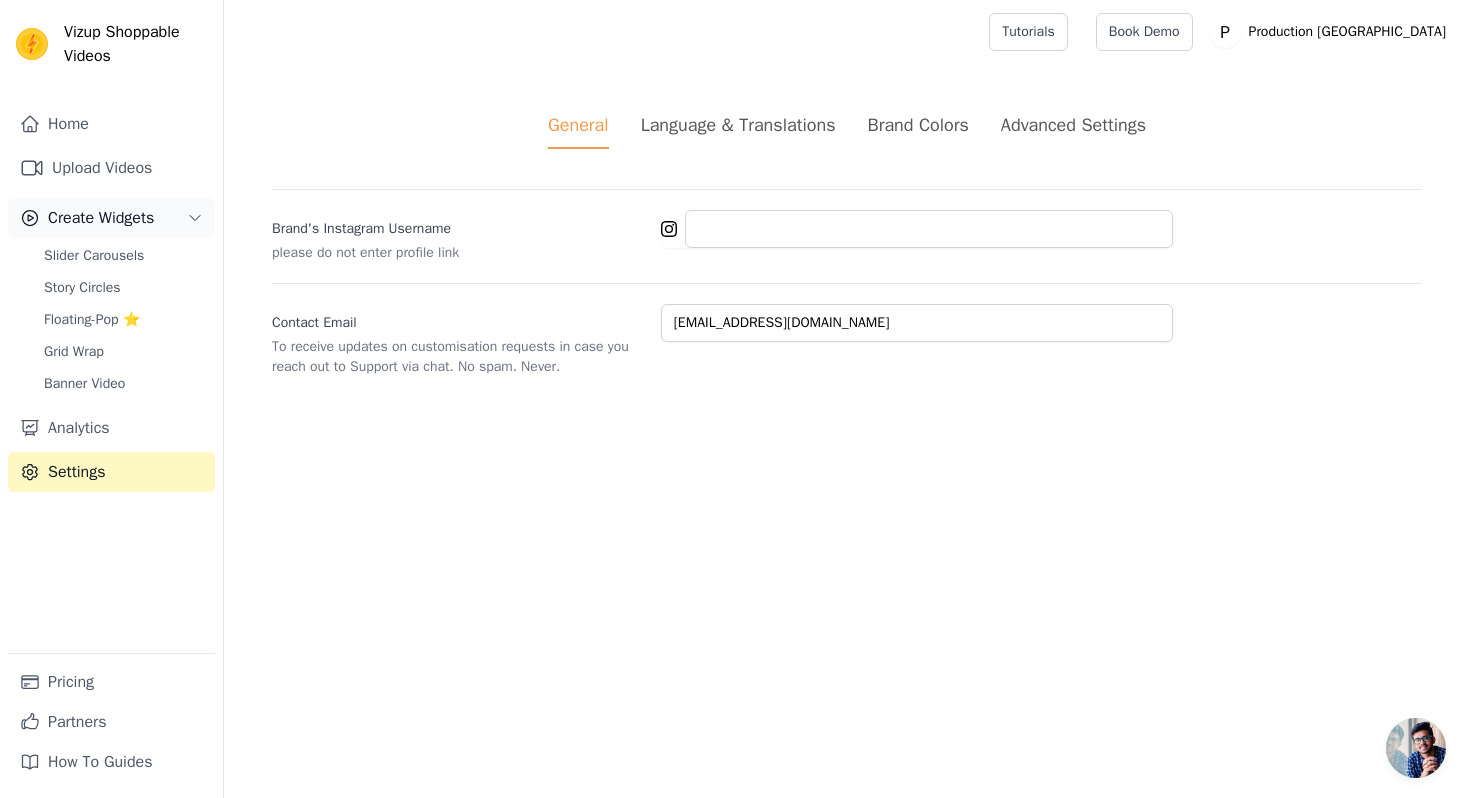 click on "Create Widgets" at bounding box center (101, 218) 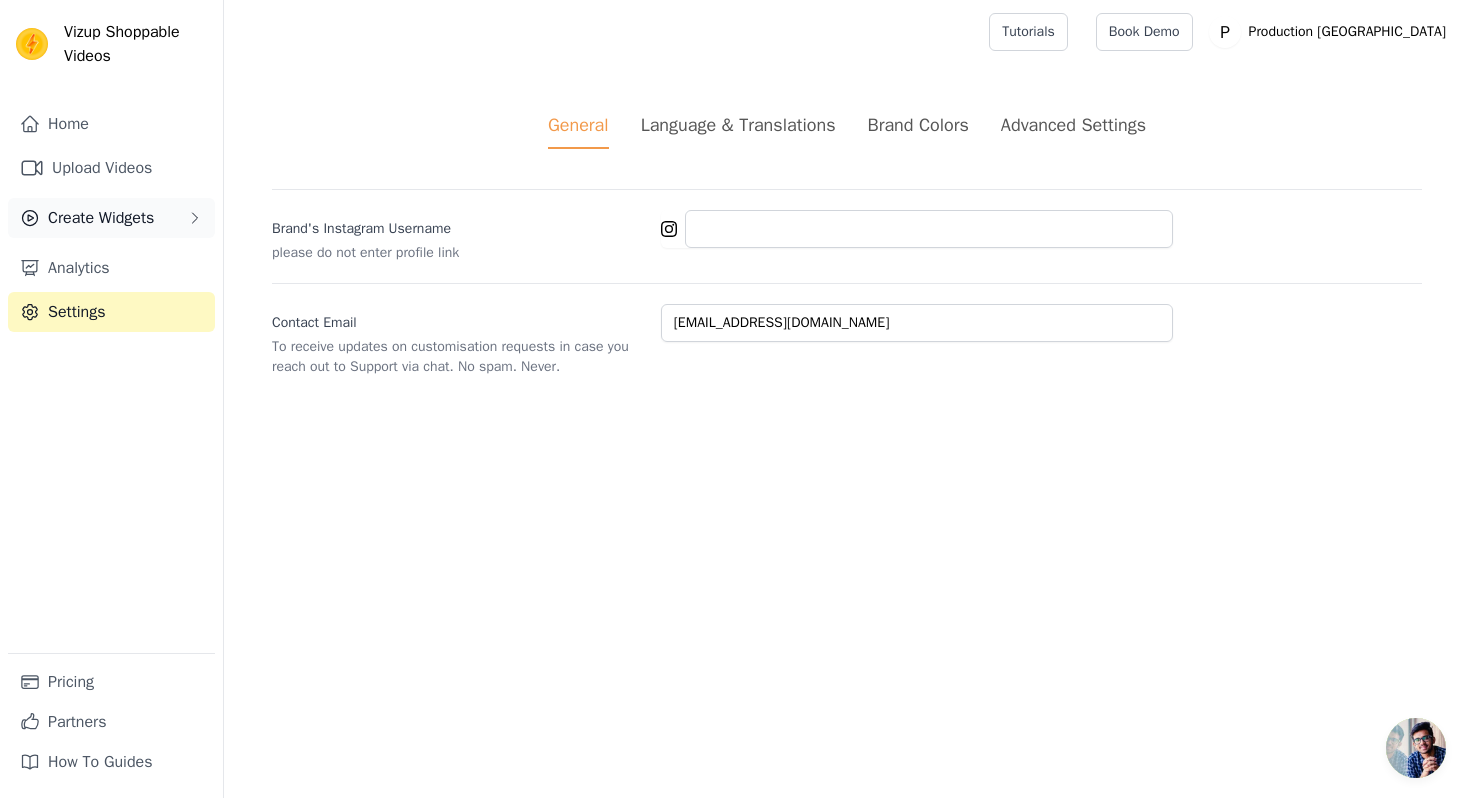 click on "Create Widgets" at bounding box center (101, 218) 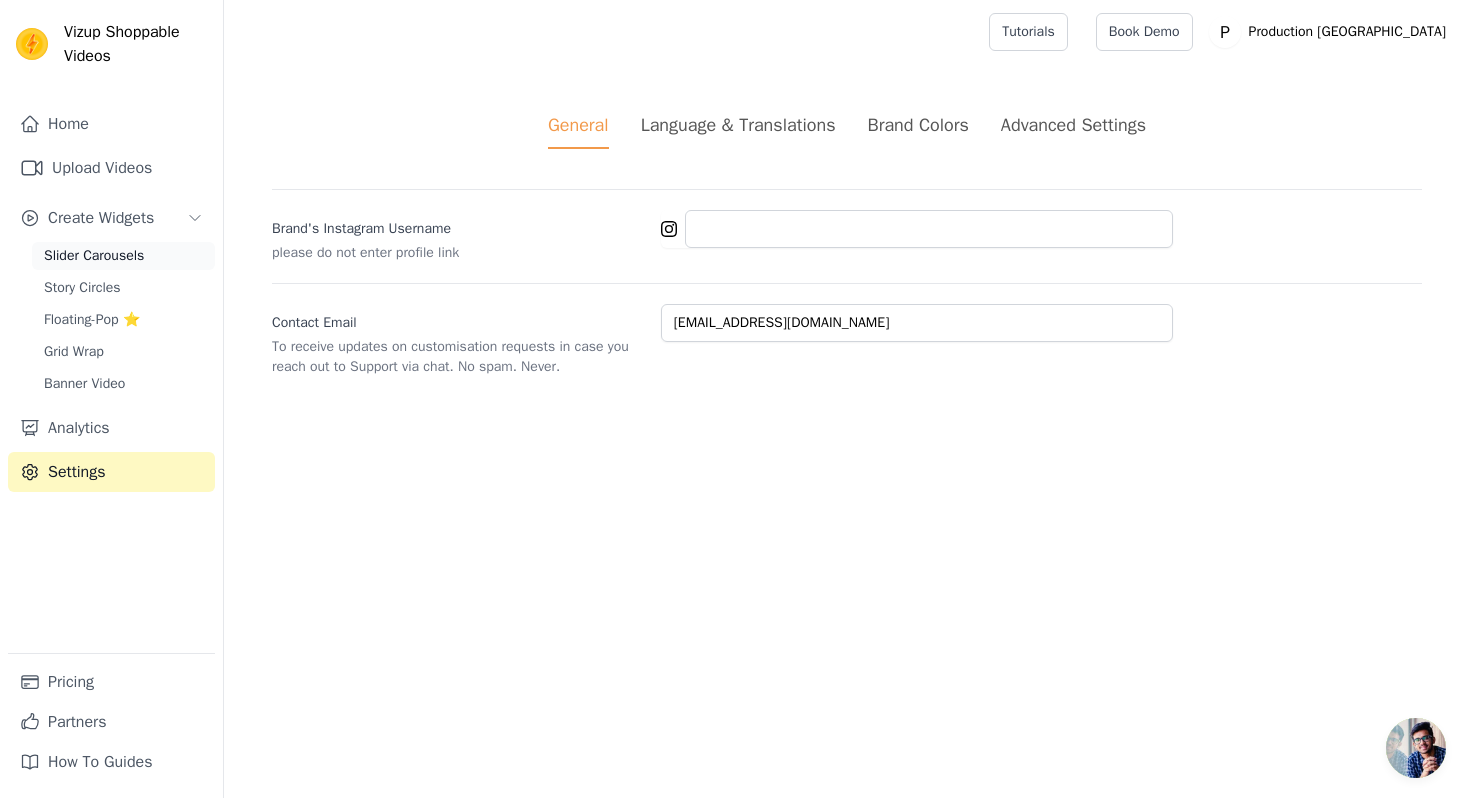click on "Slider Carousels" at bounding box center (94, 256) 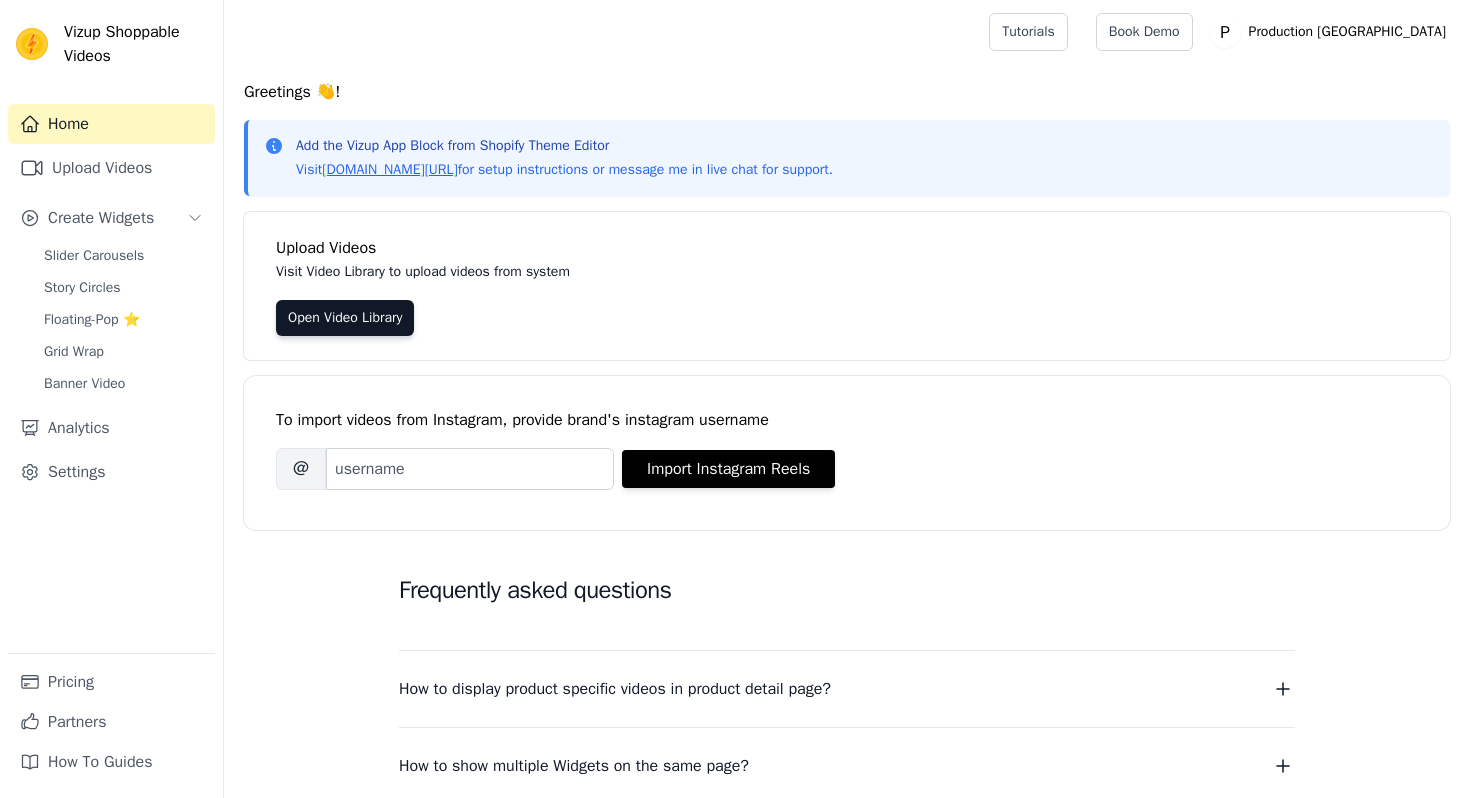 scroll, scrollTop: 0, scrollLeft: 0, axis: both 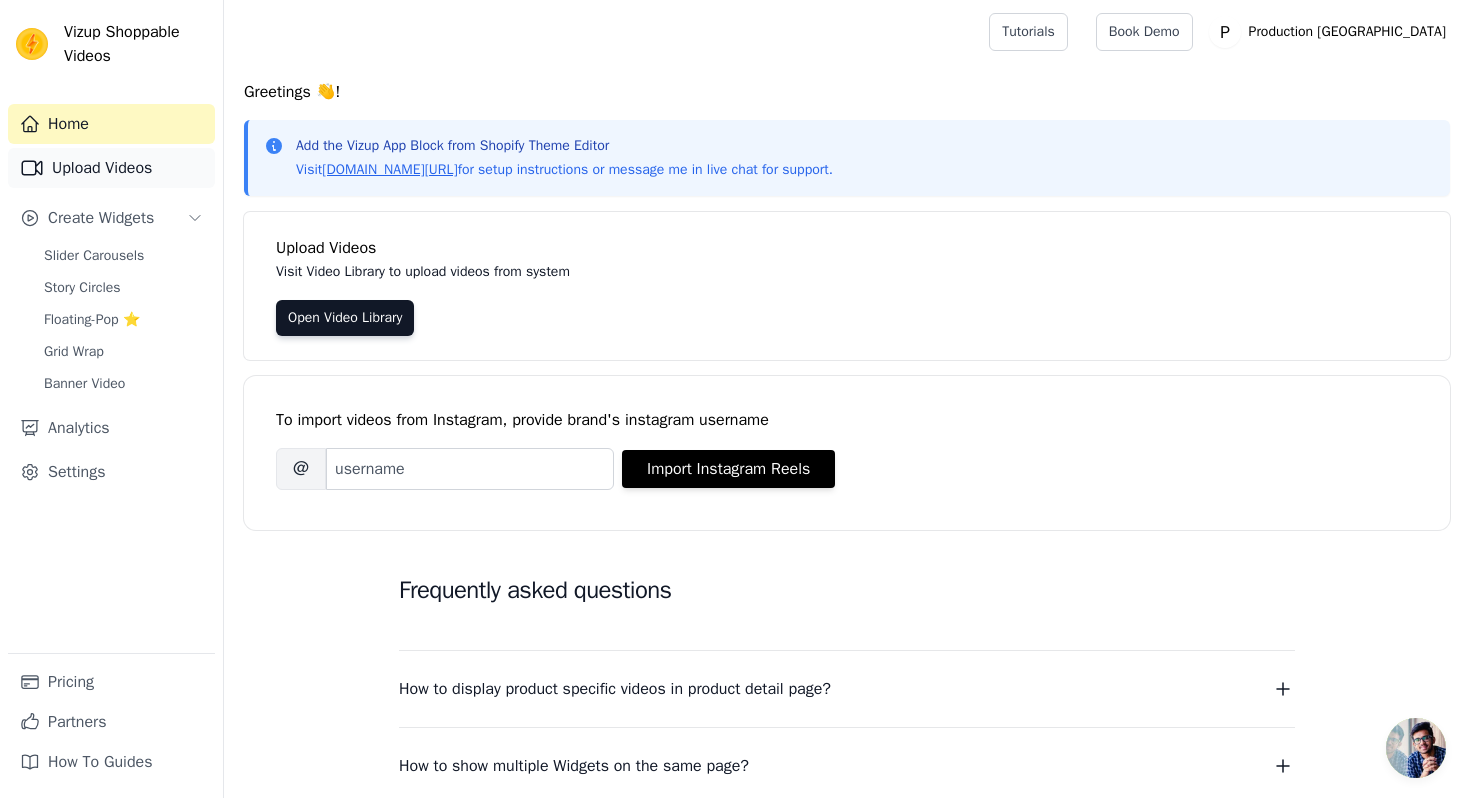 click on "Upload Videos" at bounding box center [111, 168] 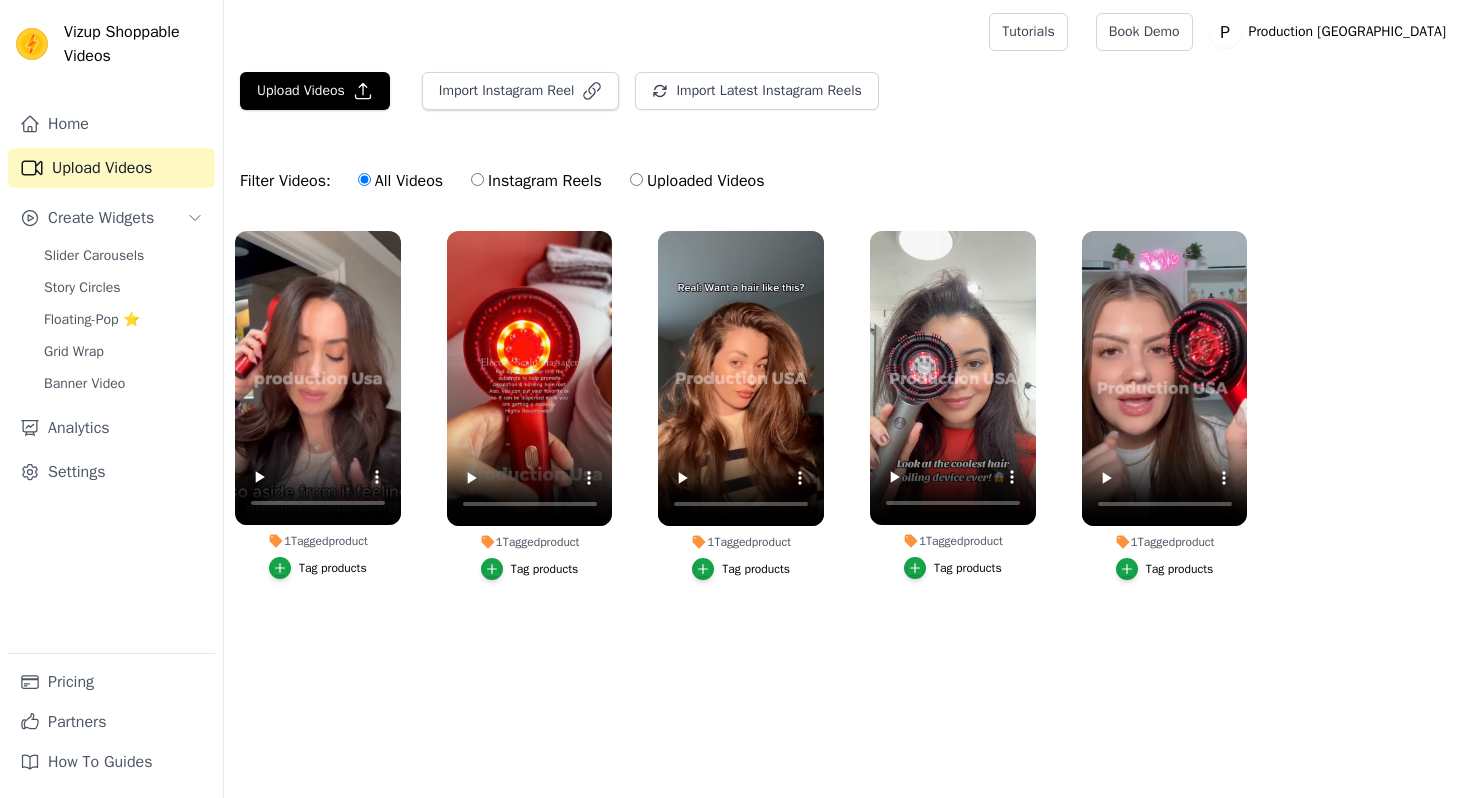 scroll, scrollTop: 0, scrollLeft: 0, axis: both 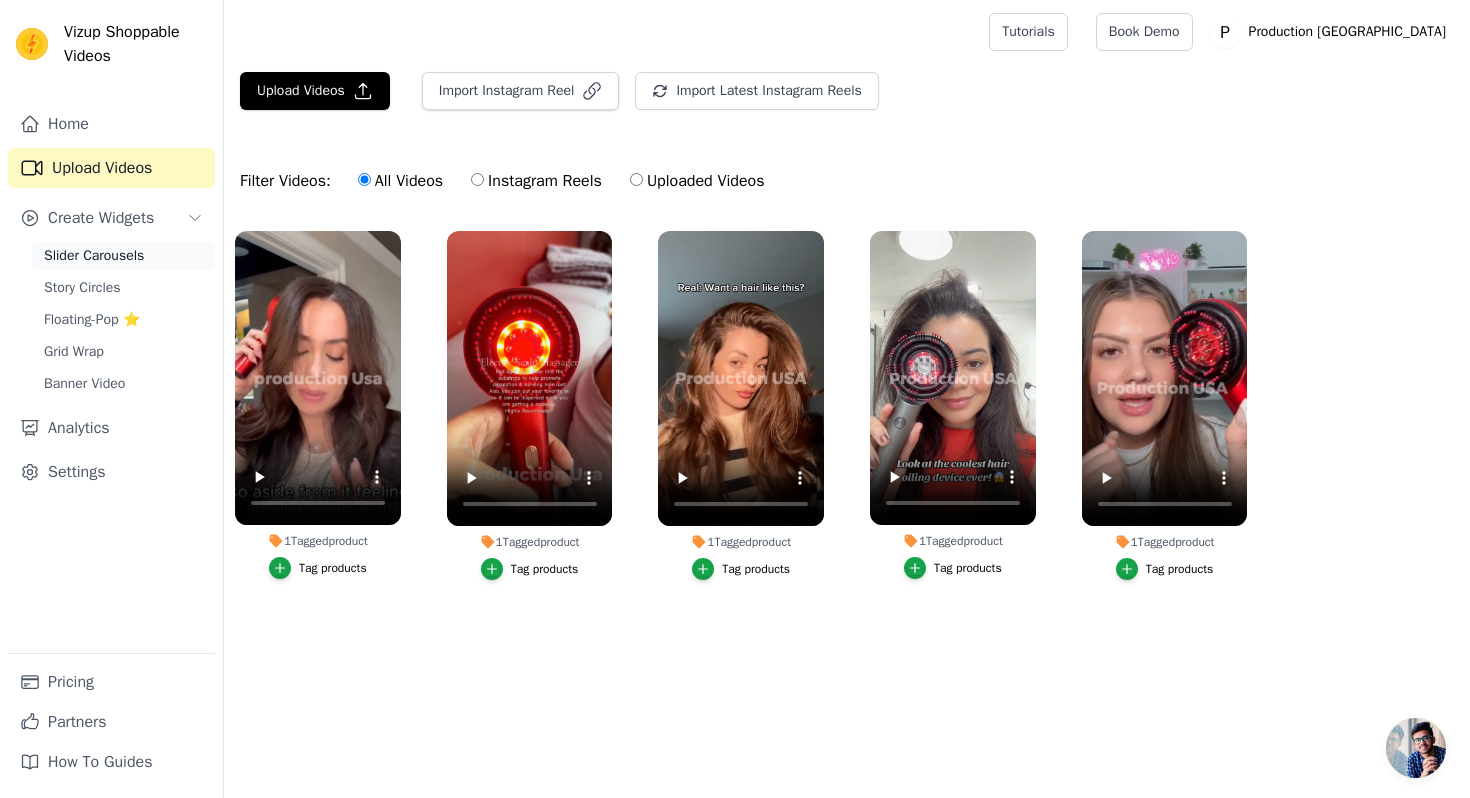 click on "Slider Carousels" at bounding box center (94, 256) 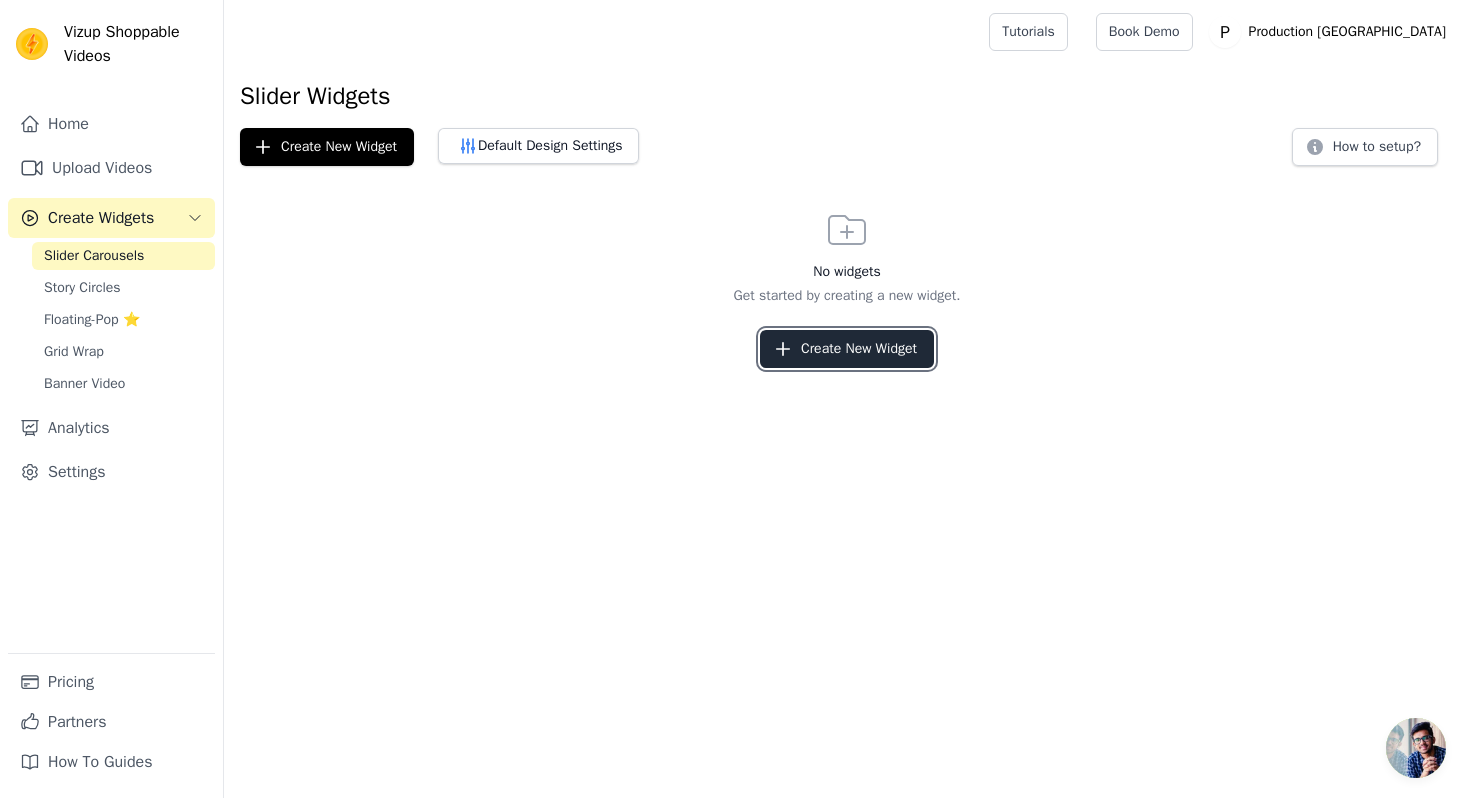 click on "Create New Widget" at bounding box center [847, 349] 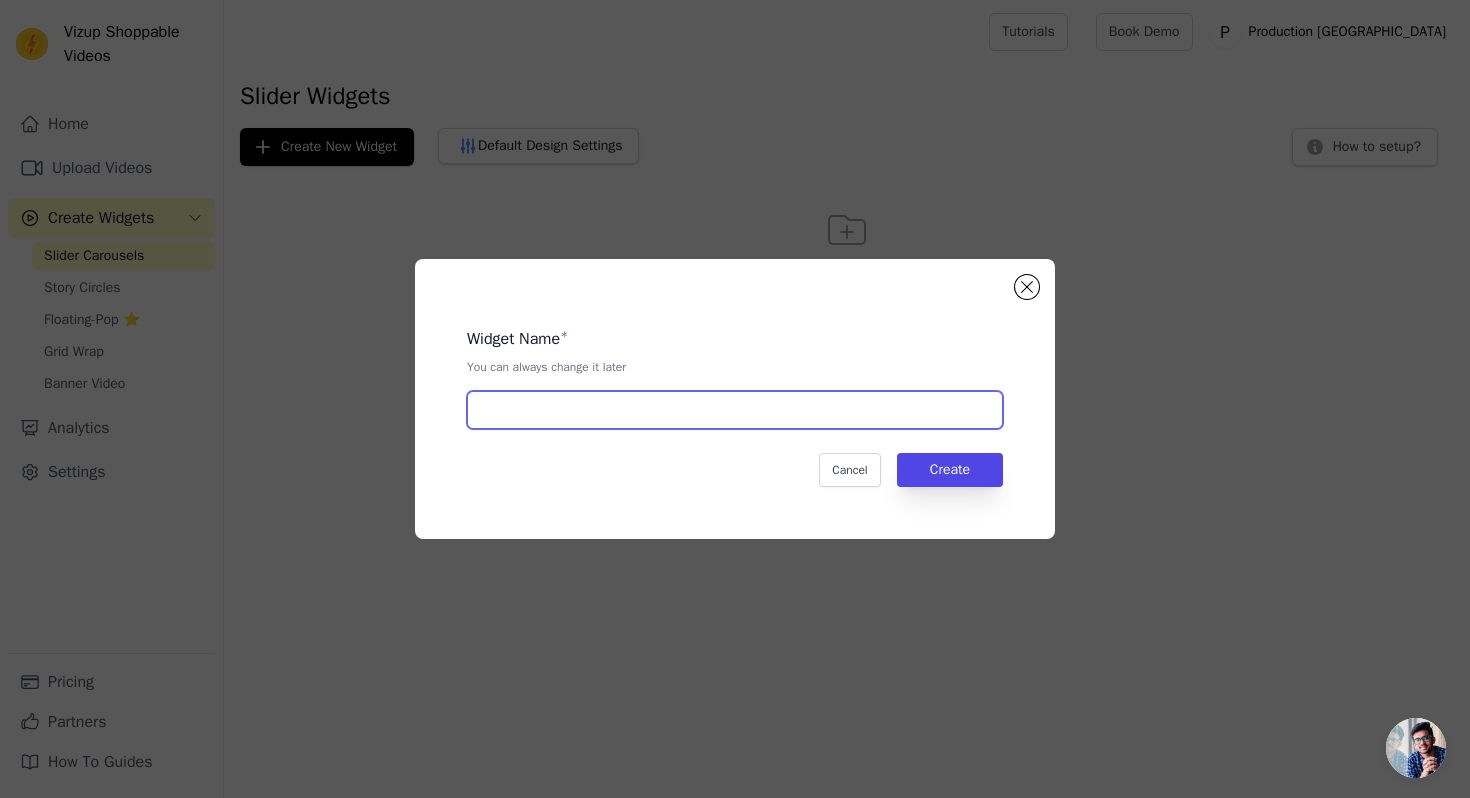 click at bounding box center [735, 410] 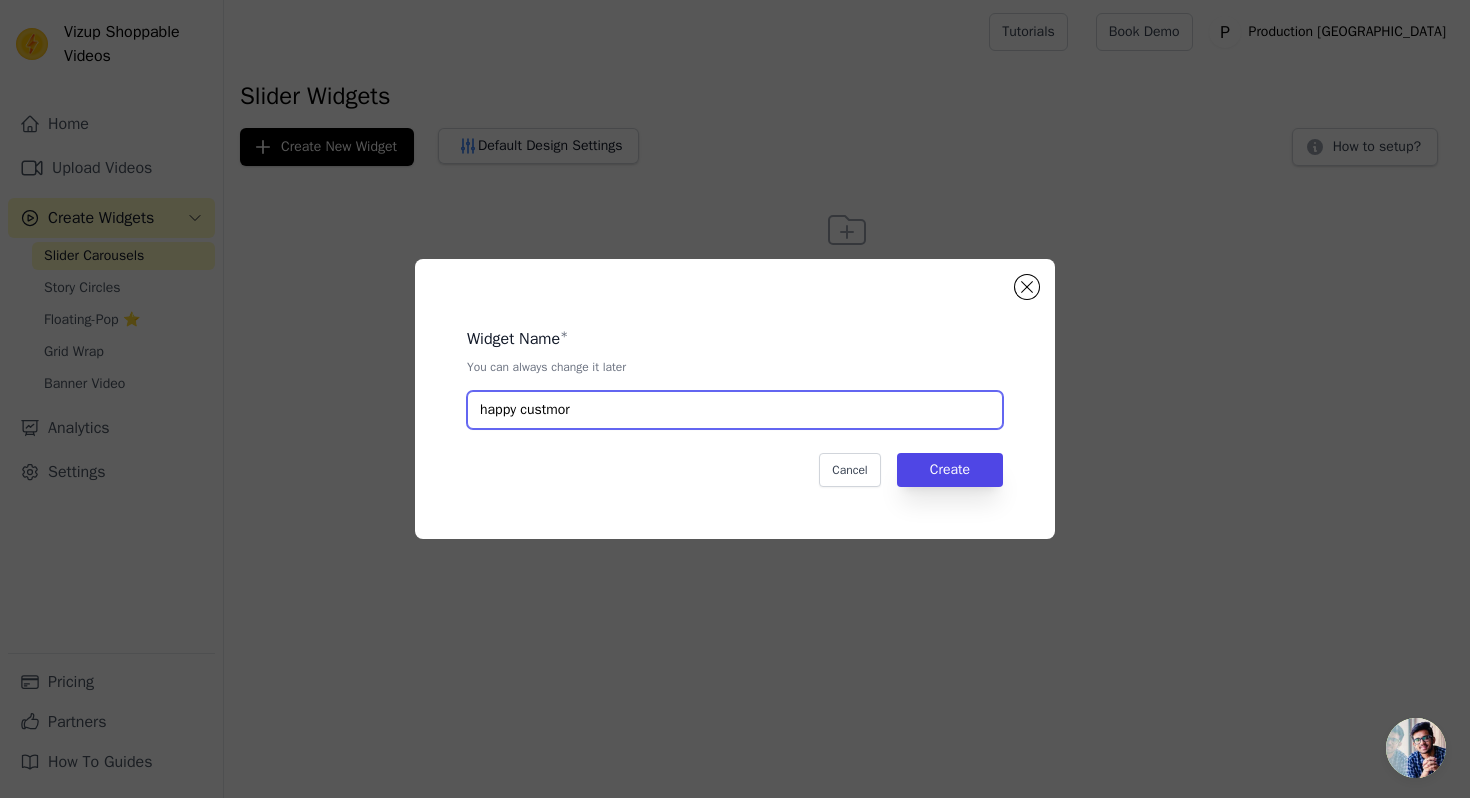 click on "happy custmor" at bounding box center (735, 410) 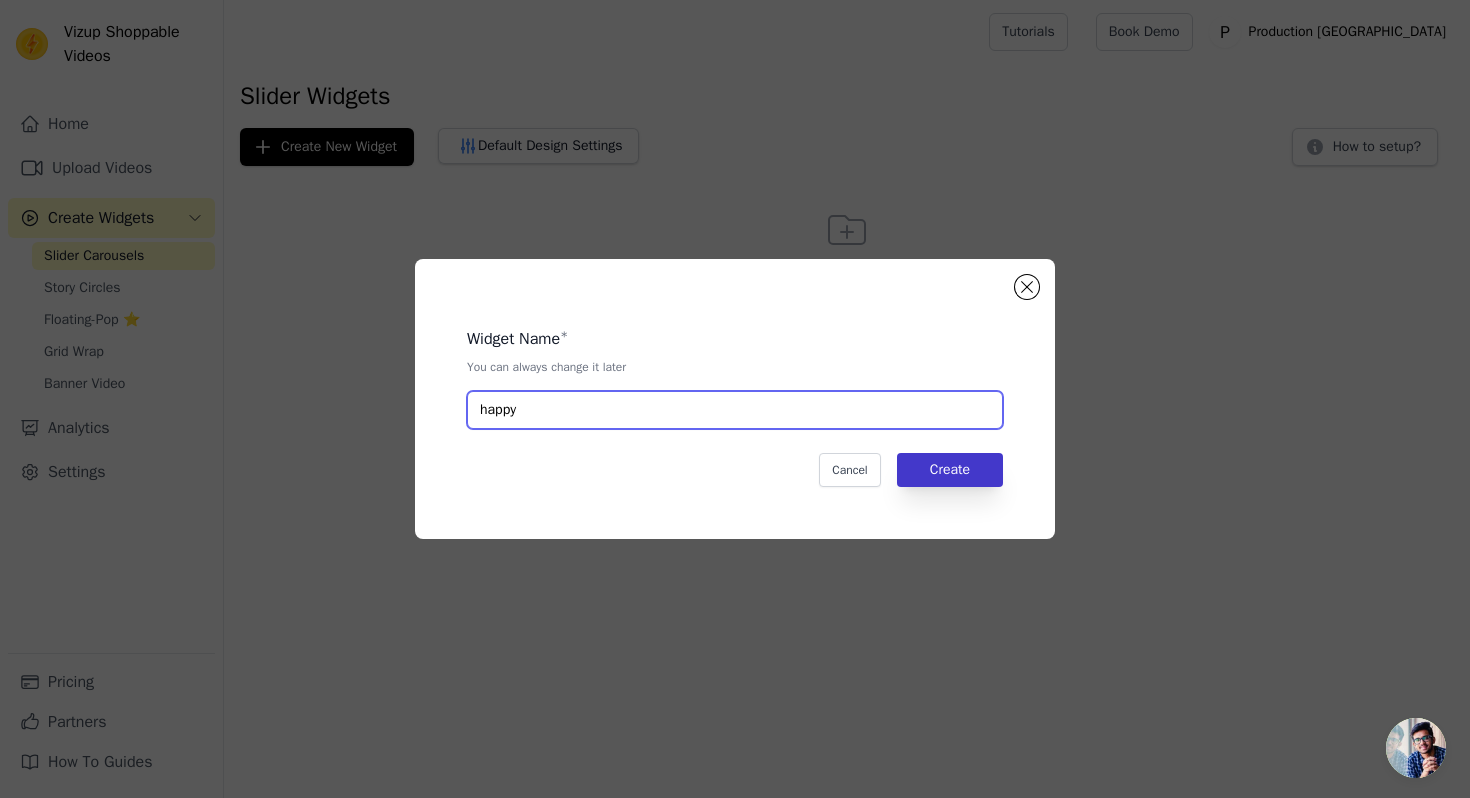 type on "happy" 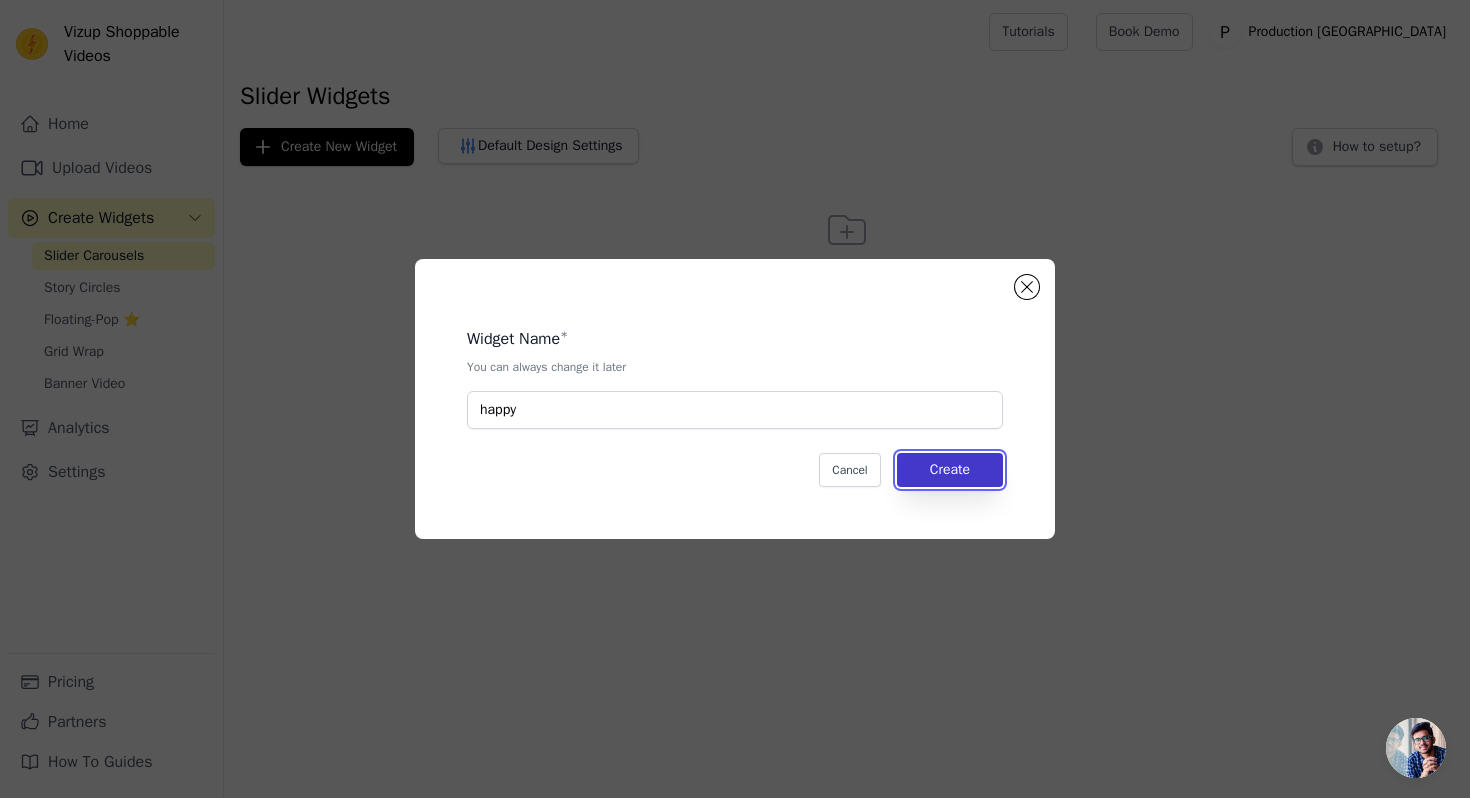 click on "Create" at bounding box center (950, 470) 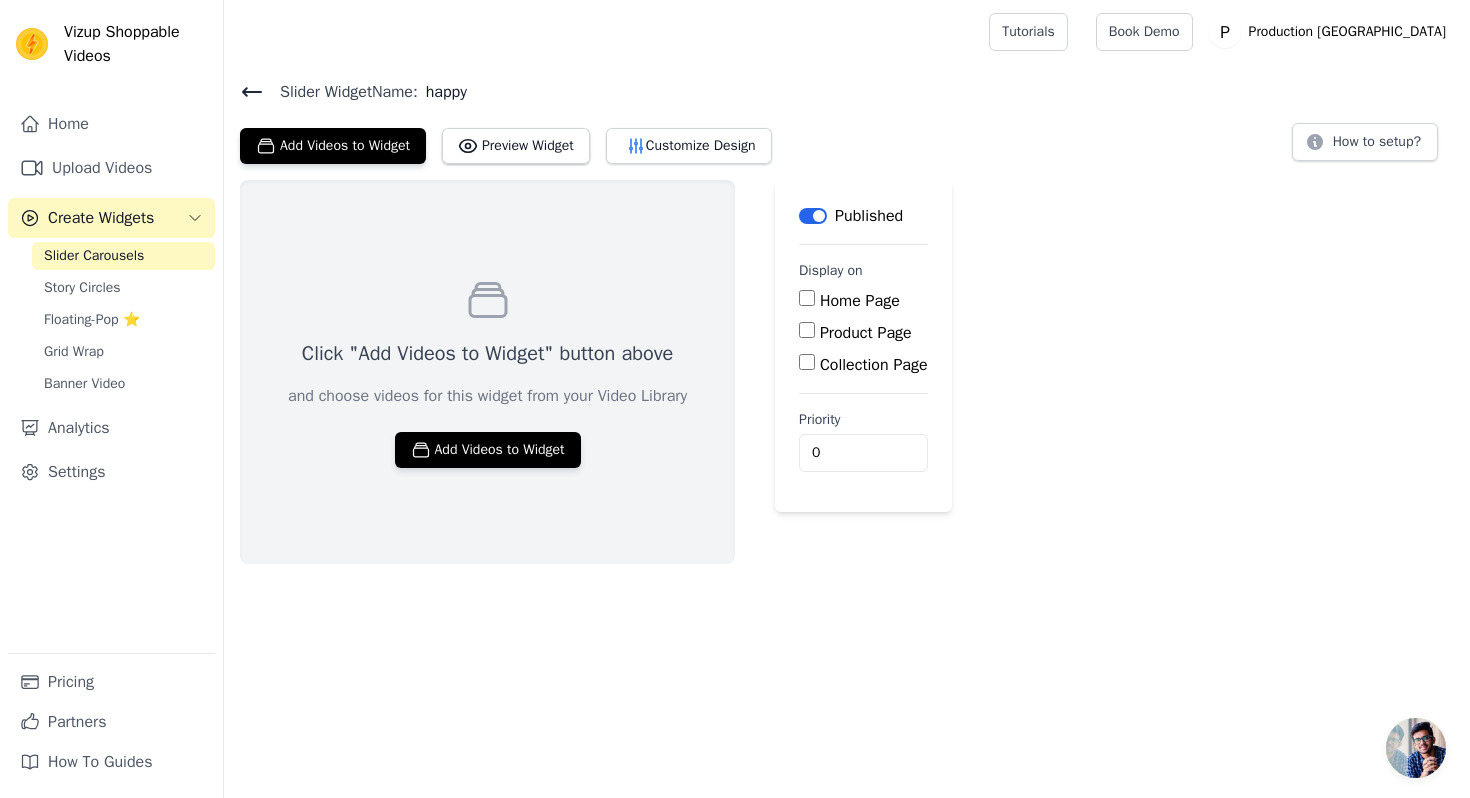 click on "Product Page" at bounding box center [807, 330] 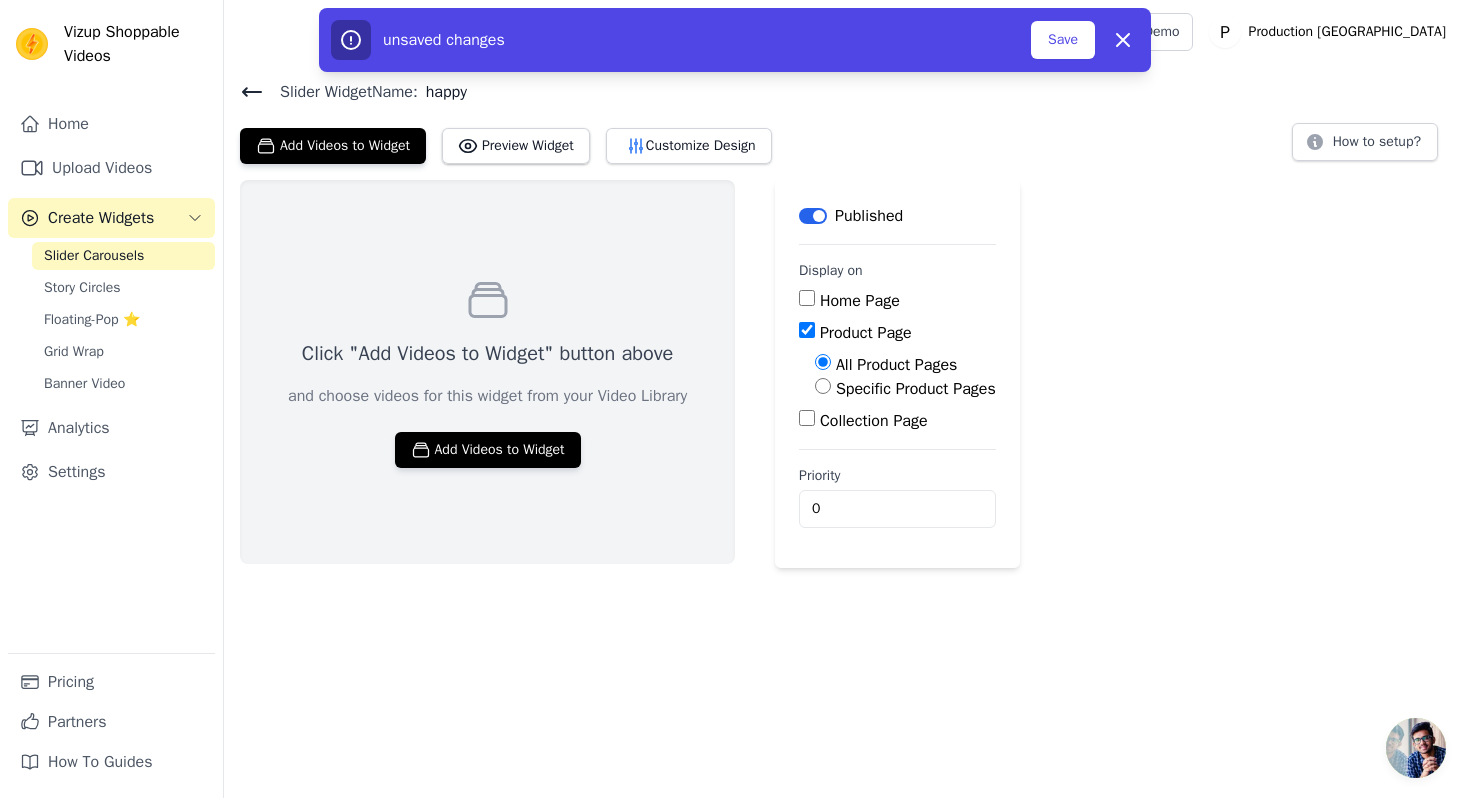 click on "Specific Product Pages" at bounding box center (823, 386) 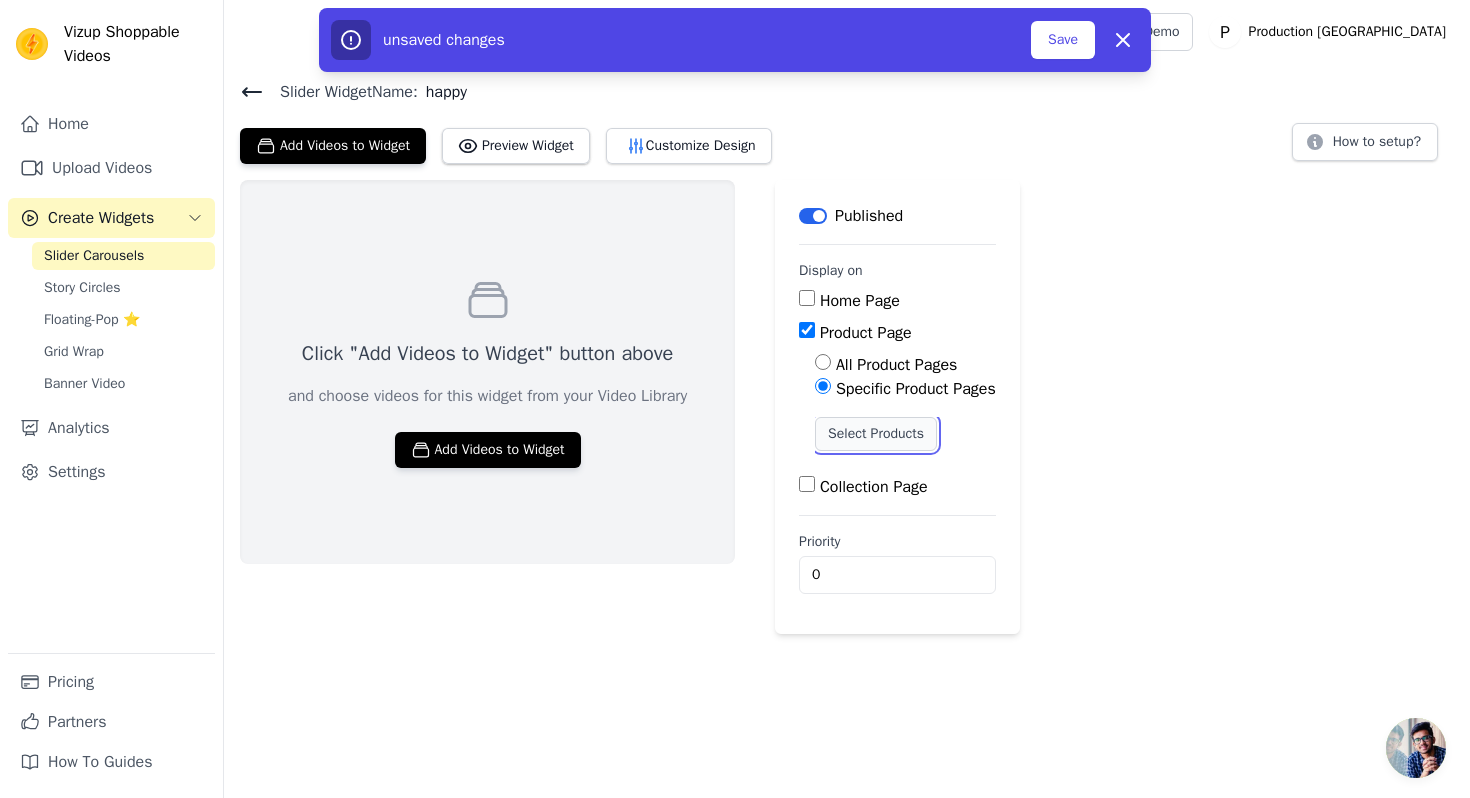 click on "Select Products" at bounding box center [876, 434] 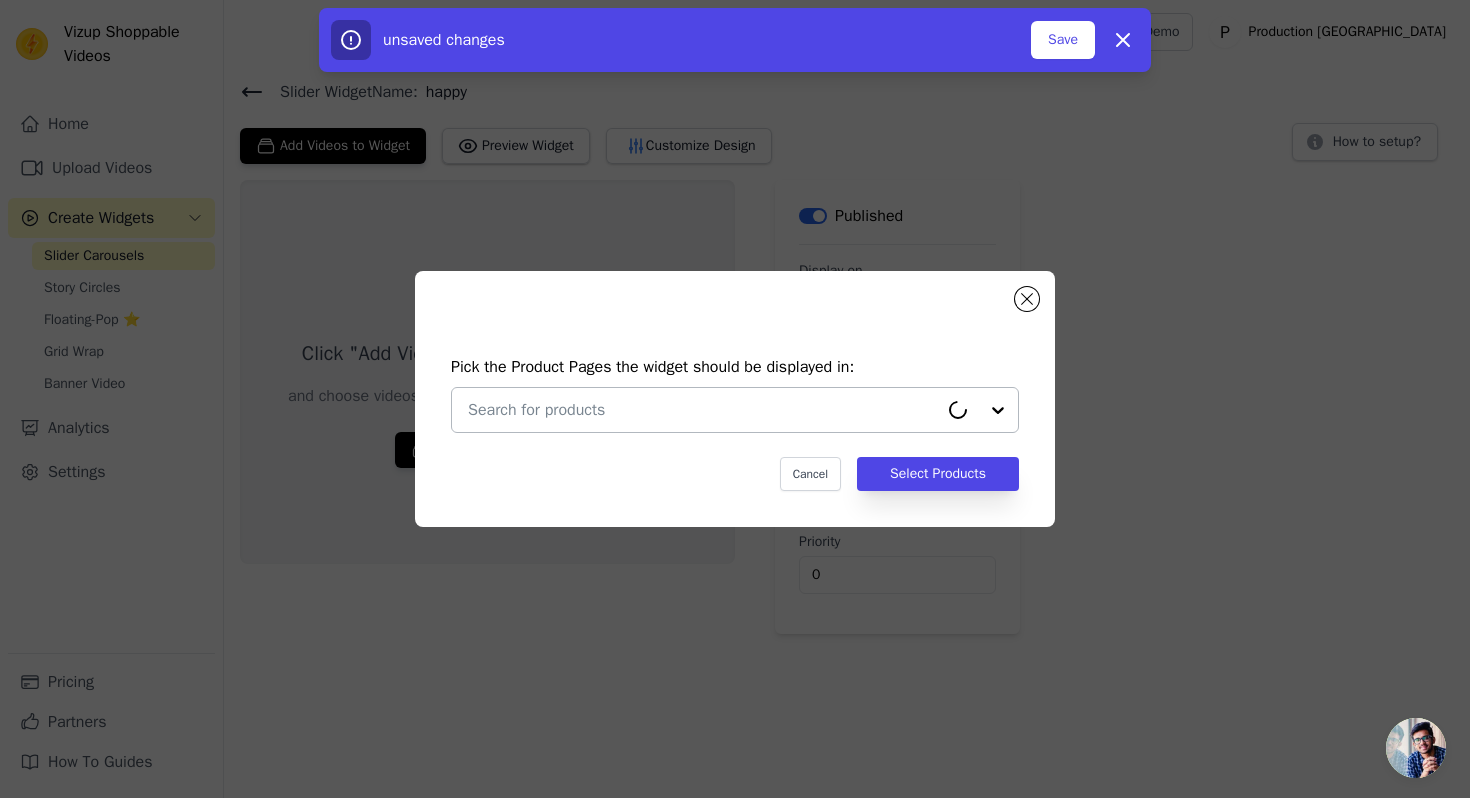 click at bounding box center (703, 410) 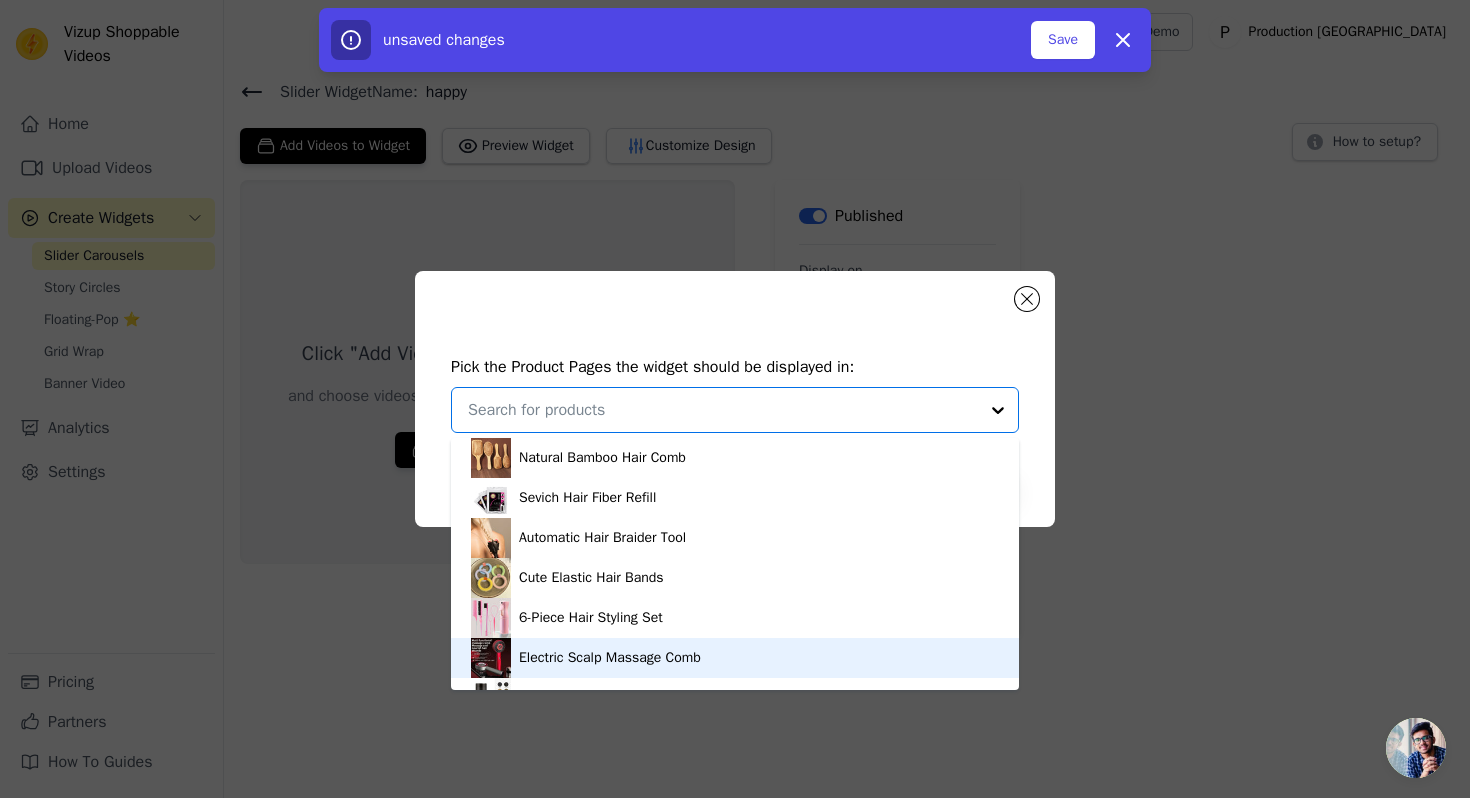 click on "Electric Scalp Massage Comb" at bounding box center (610, 658) 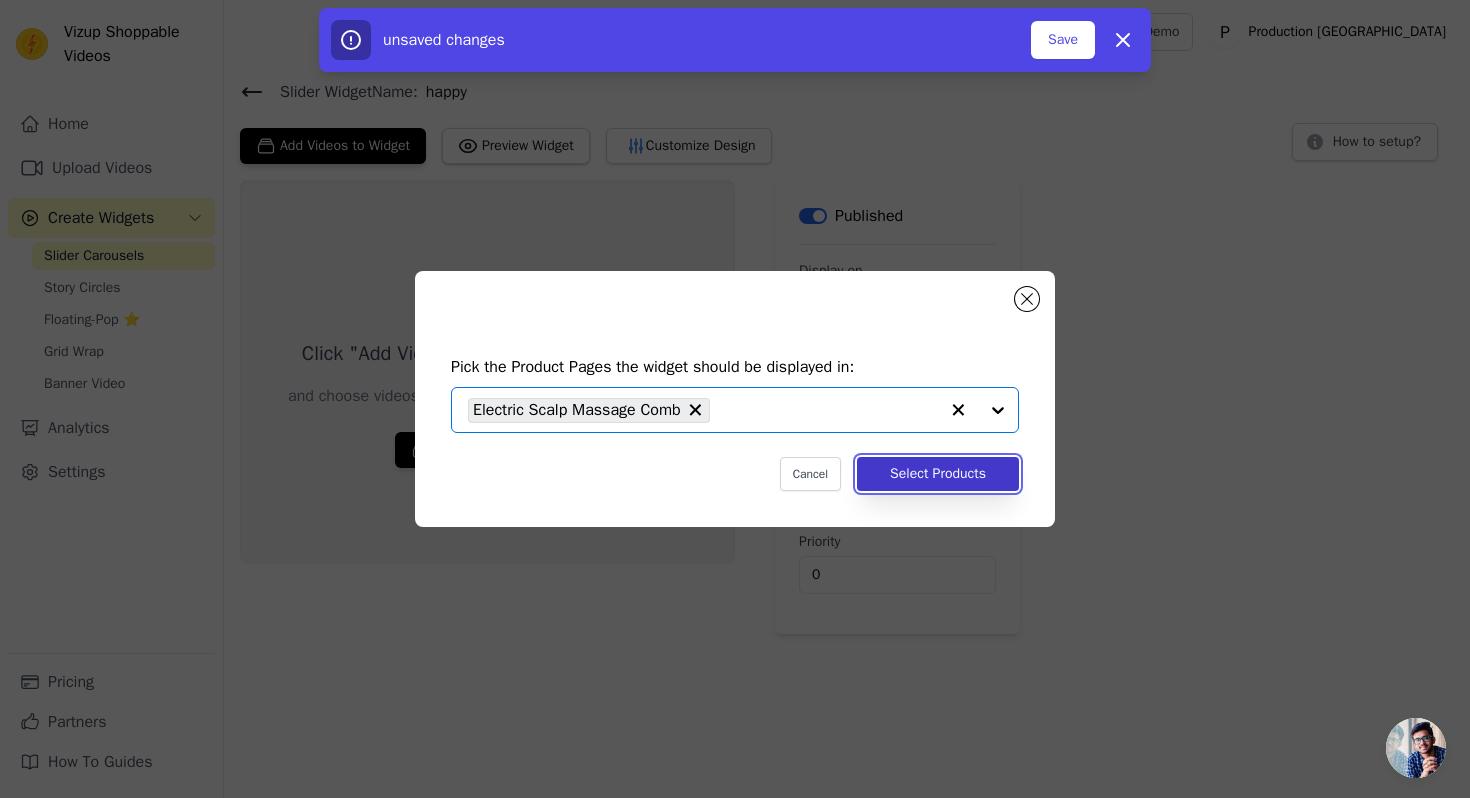 click on "Select Products" at bounding box center (938, 474) 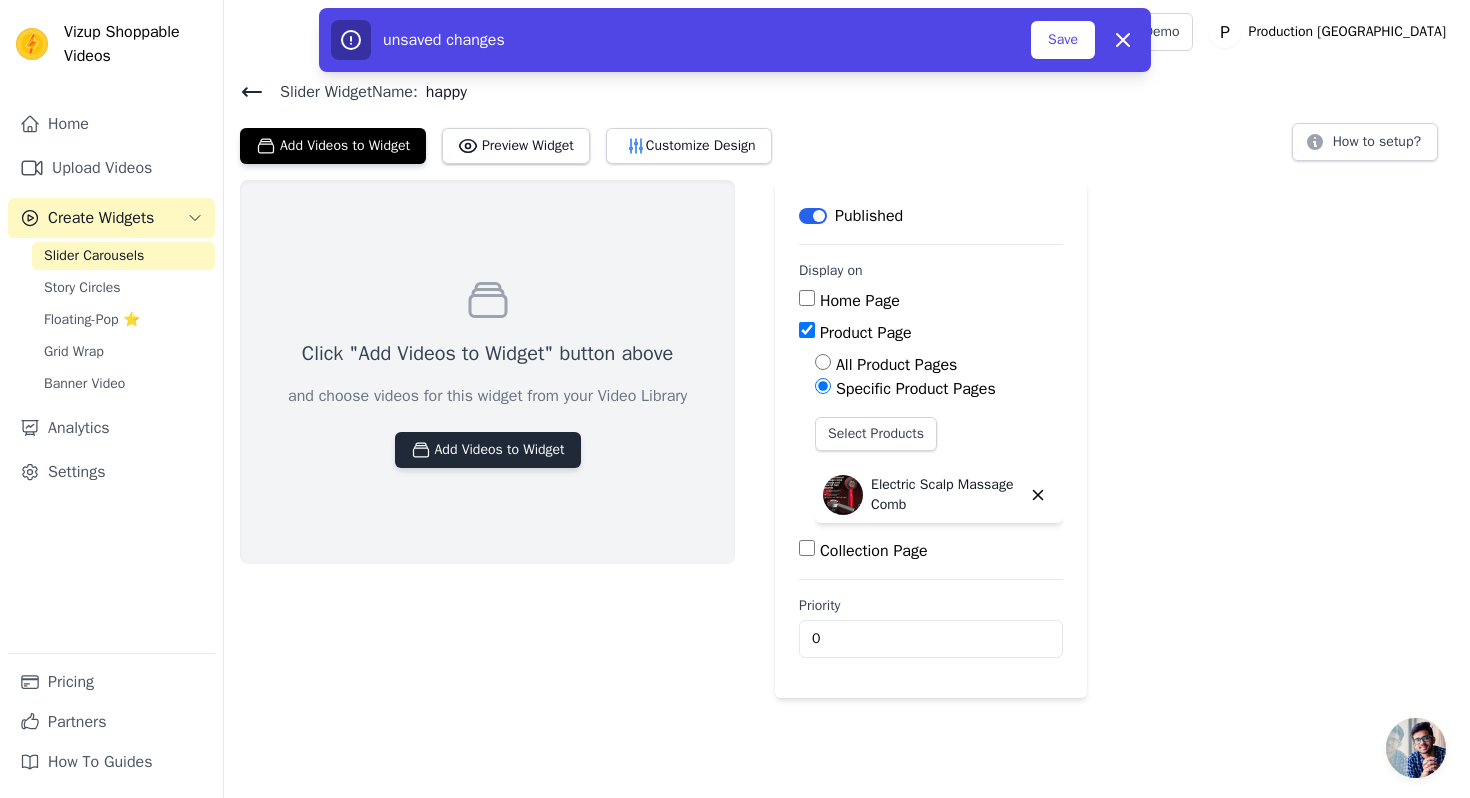 click on "Add Videos to Widget" at bounding box center [488, 450] 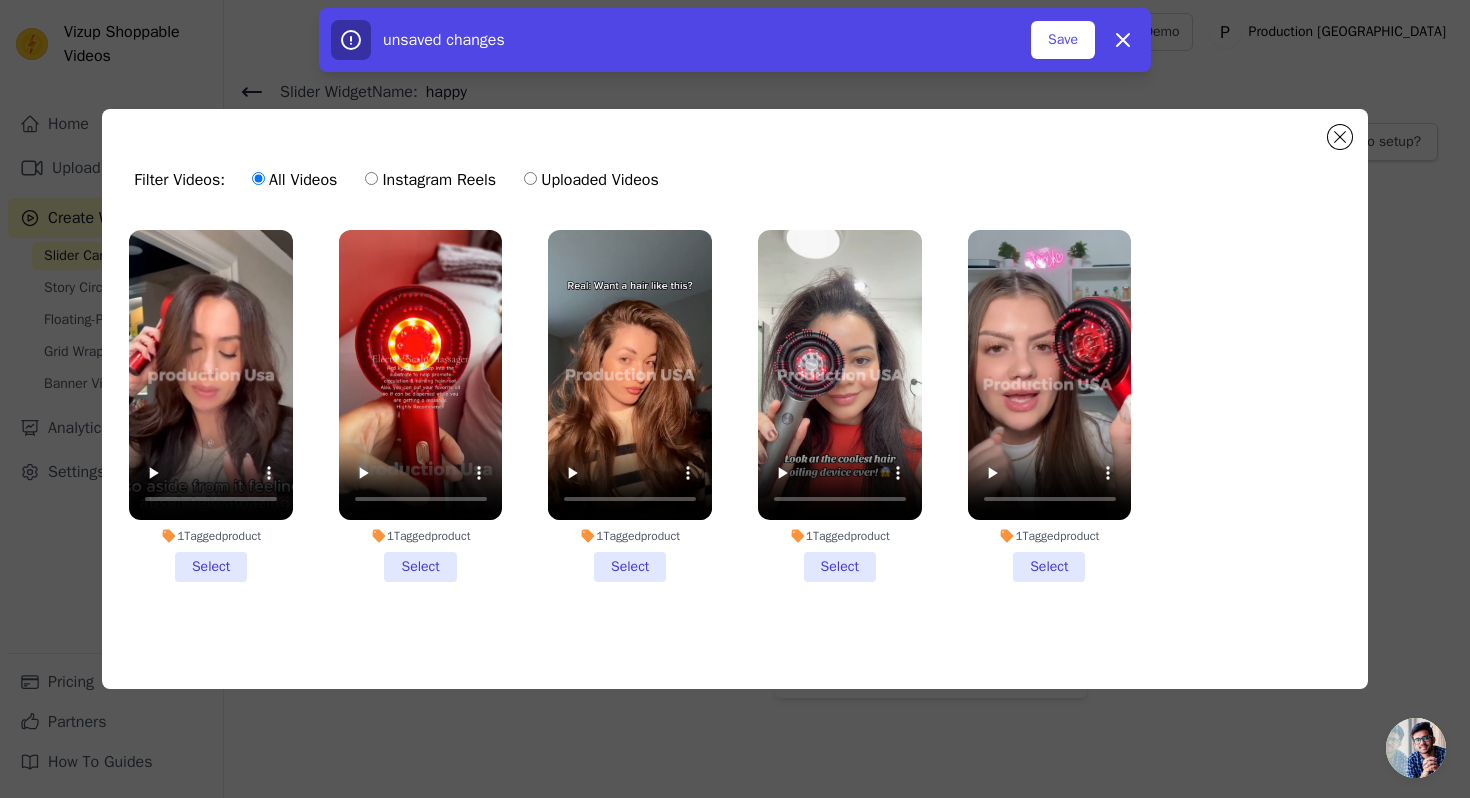 click on "1  Tagged  product     Select" at bounding box center [211, 406] 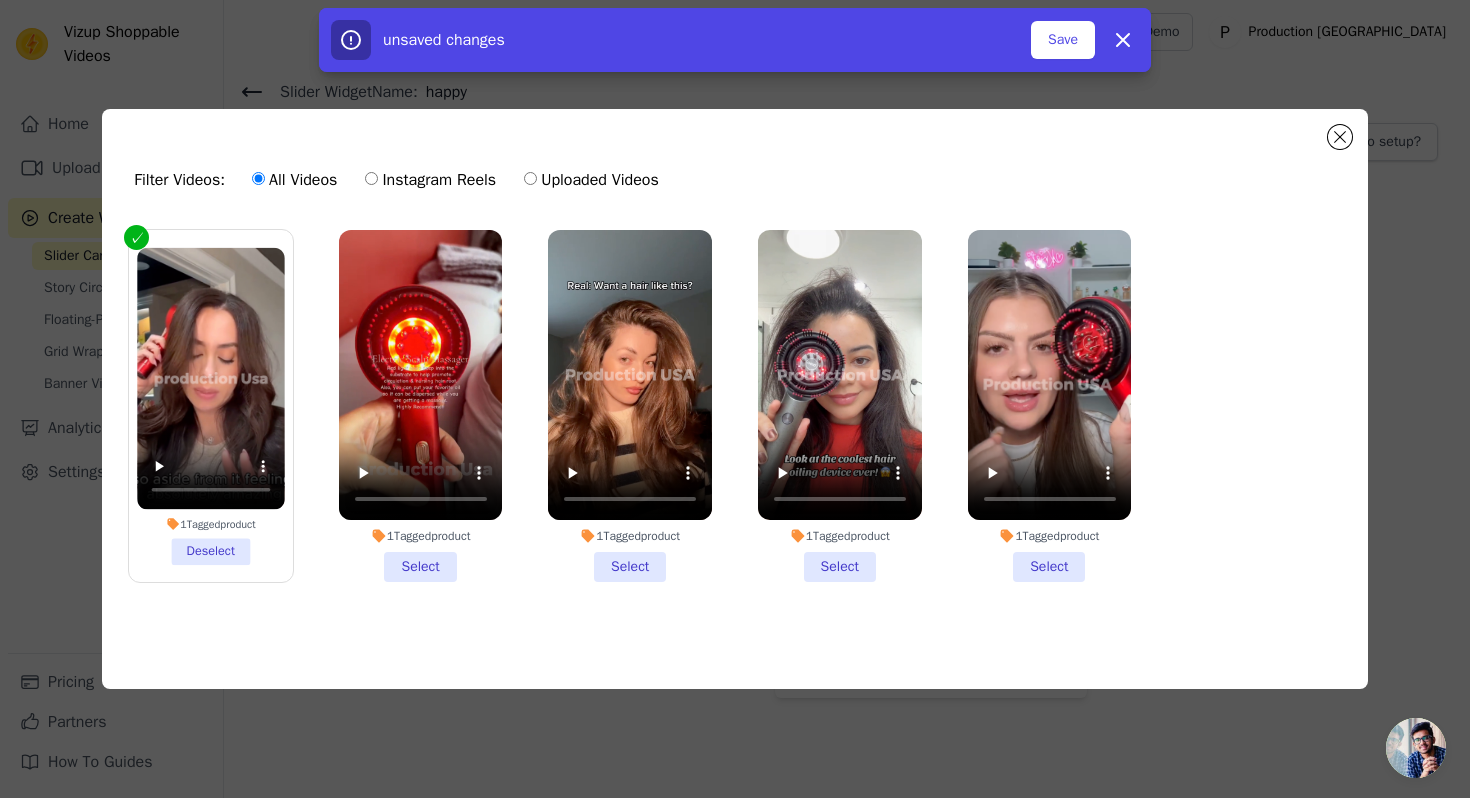 click on "1  Tagged  product     Select" at bounding box center [421, 406] 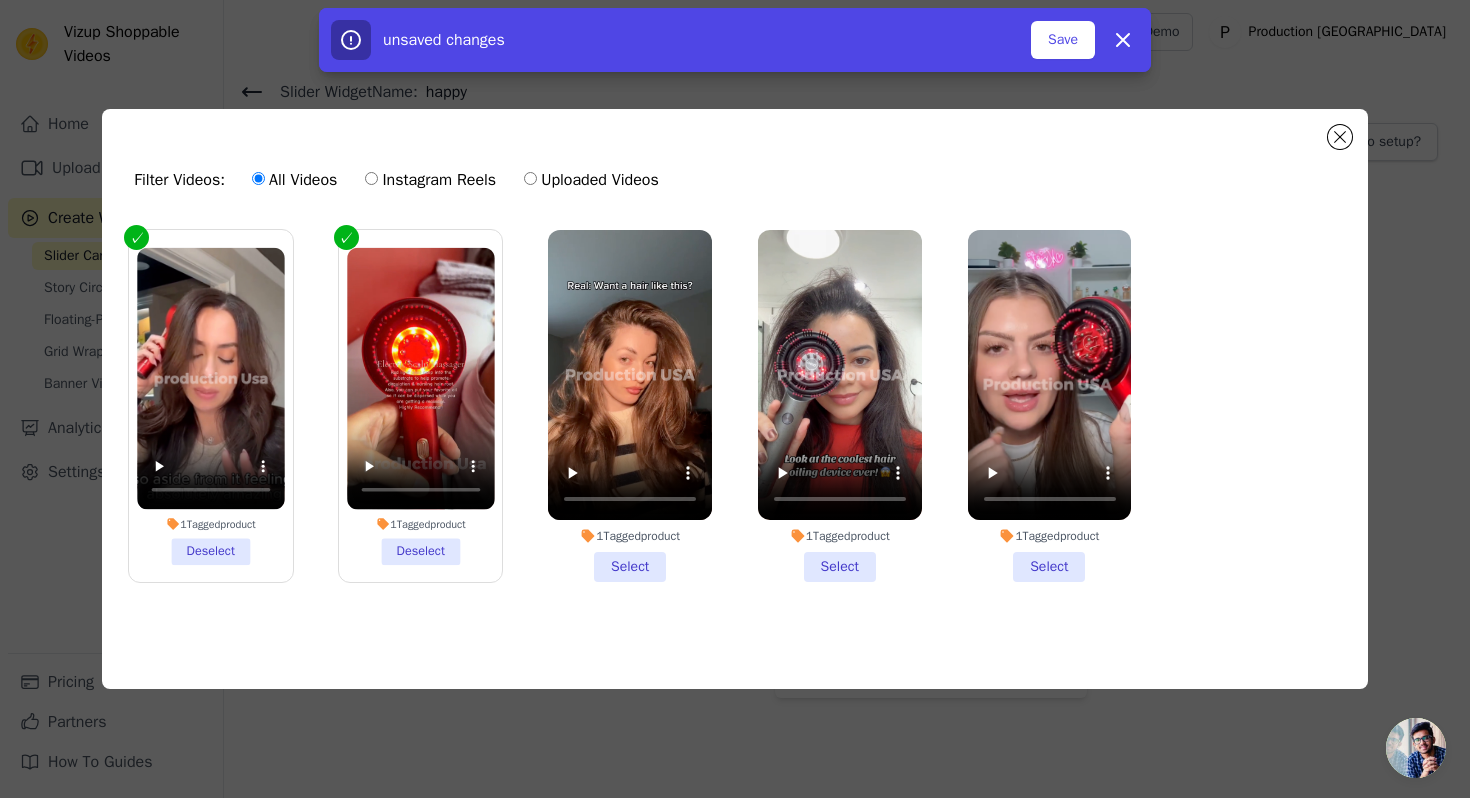 click on "1  Tagged  product     Select" at bounding box center (630, 406) 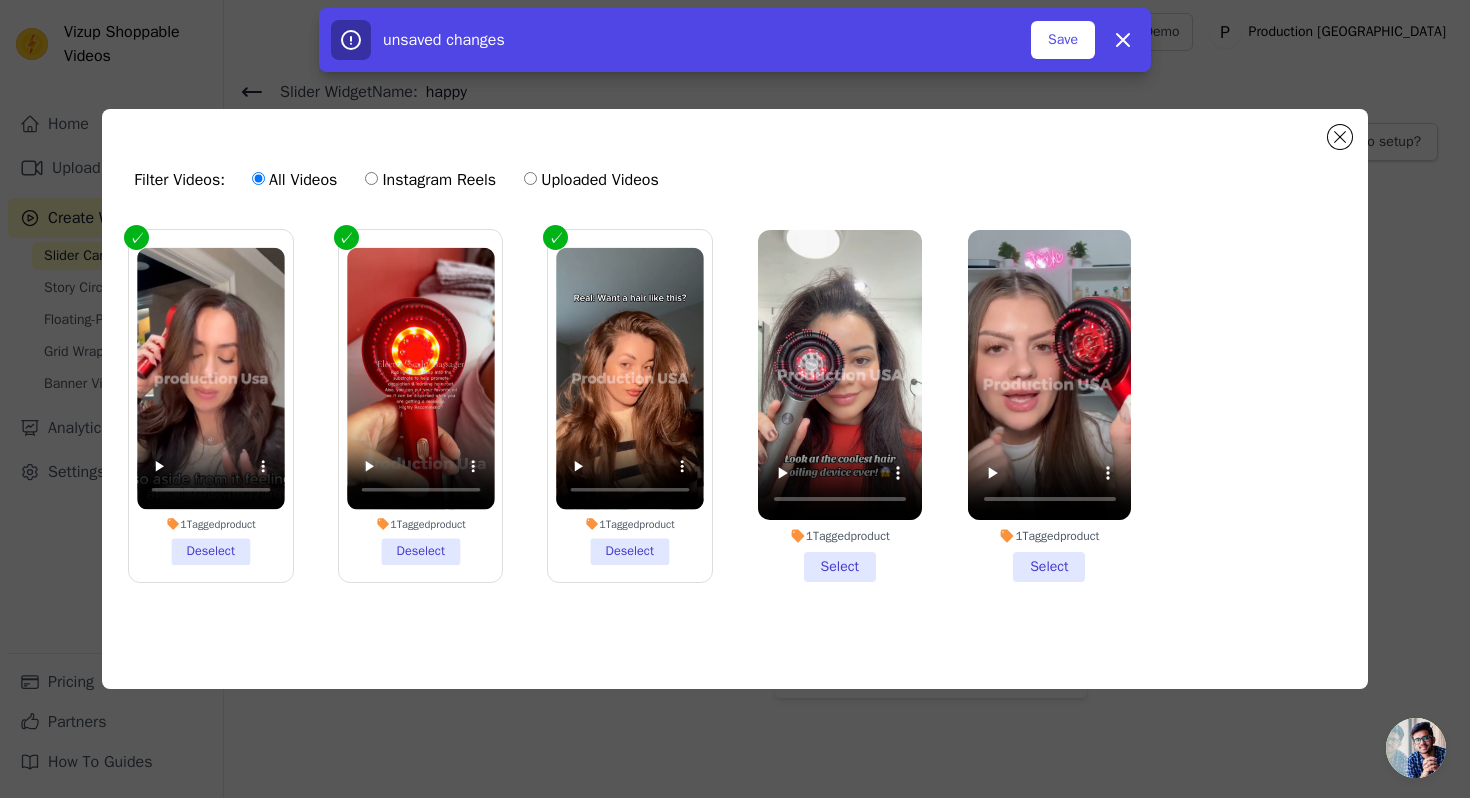 click on "1  Tagged  product     Select" at bounding box center [840, 406] 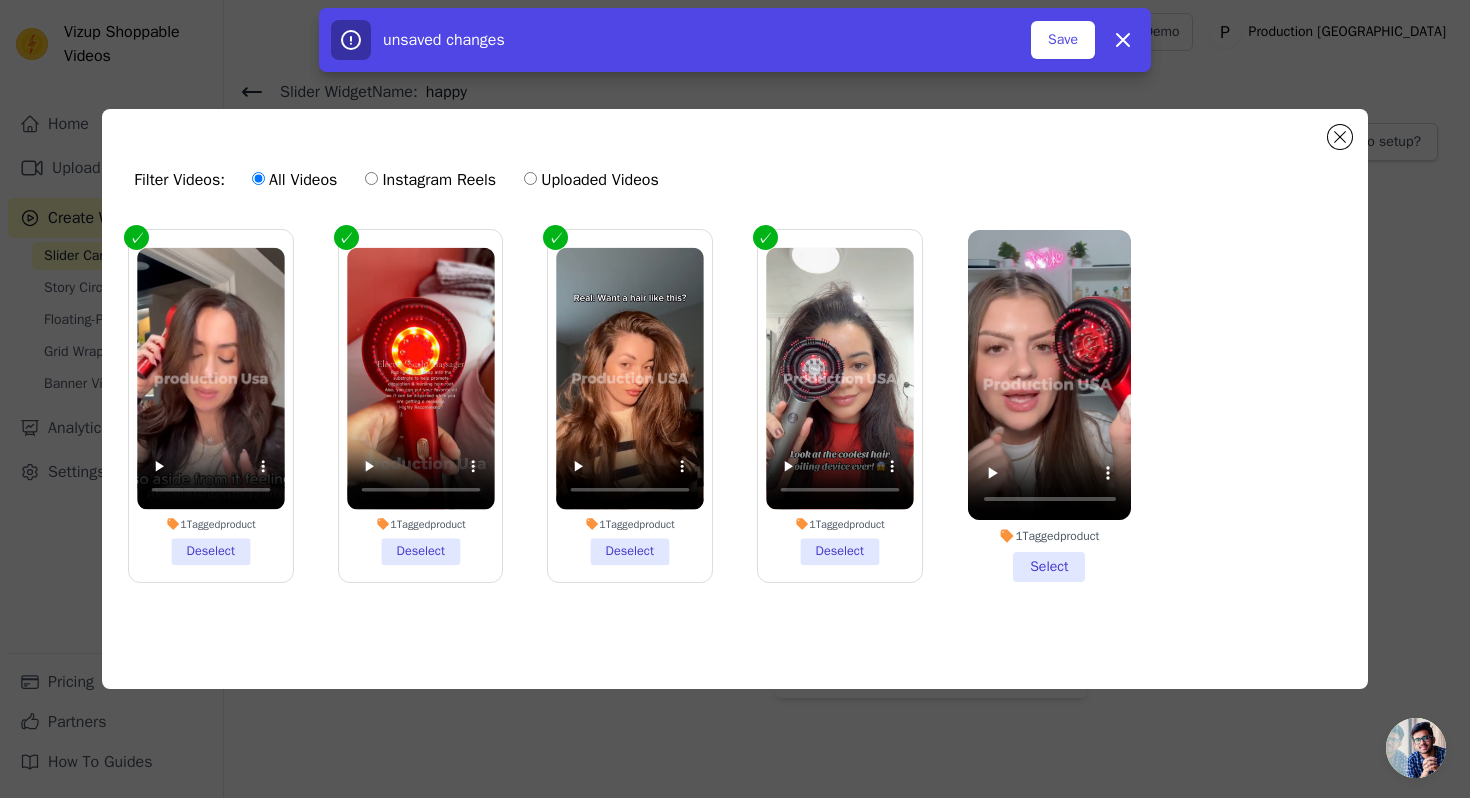 click on "1  Tagged  product     Select" at bounding box center (1050, 406) 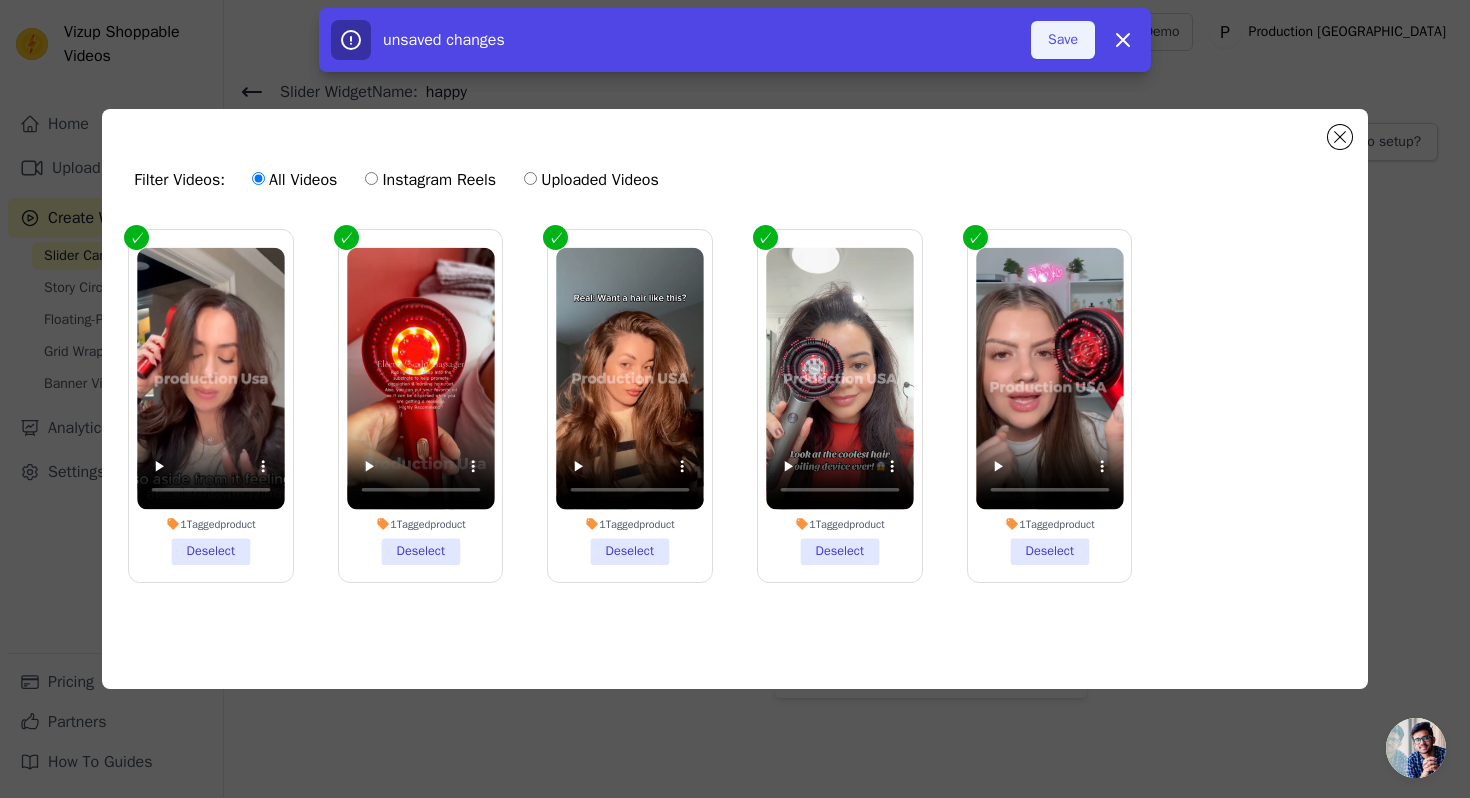 click on "Save" at bounding box center [1063, 40] 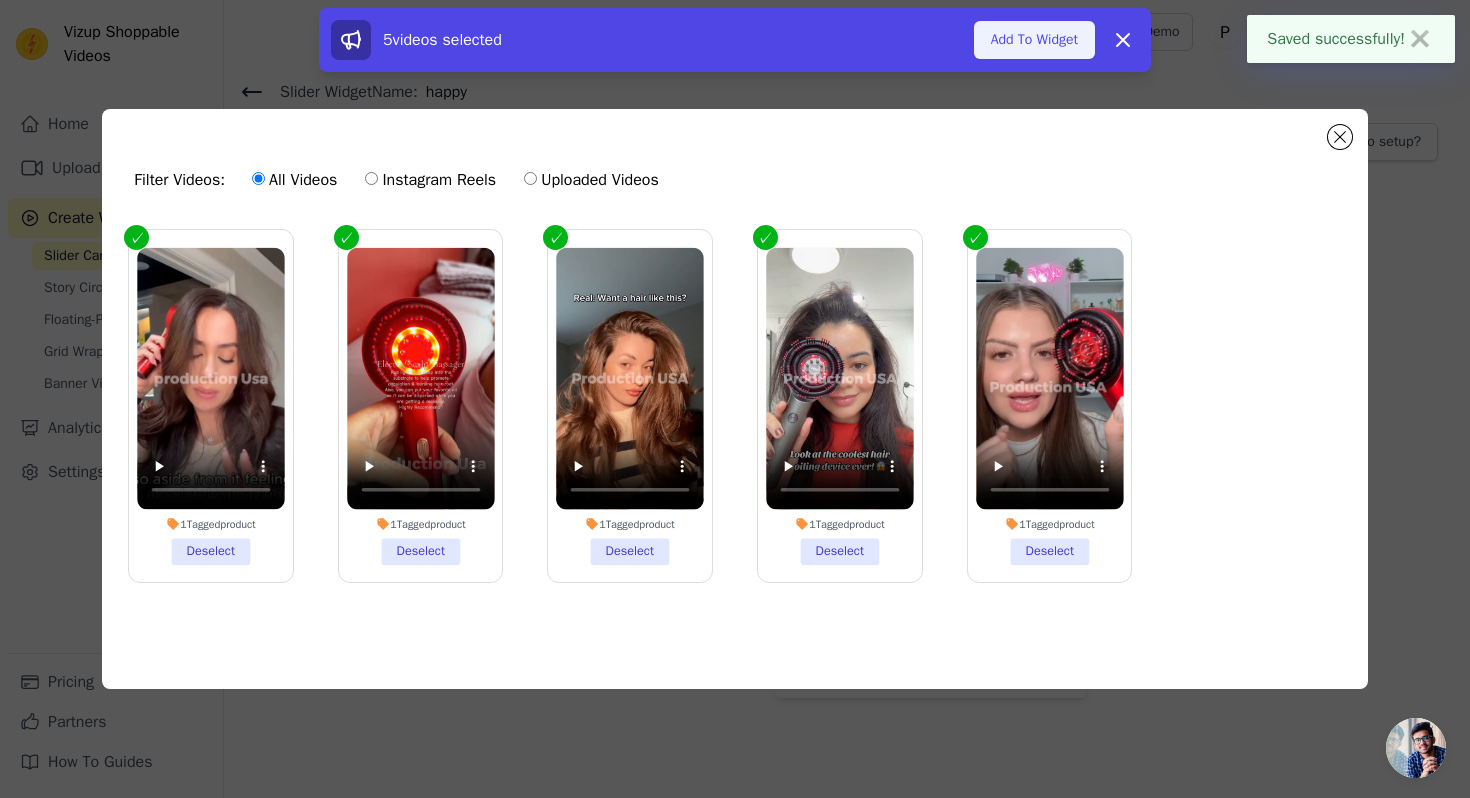 click on "Add To Widget" at bounding box center (1034, 40) 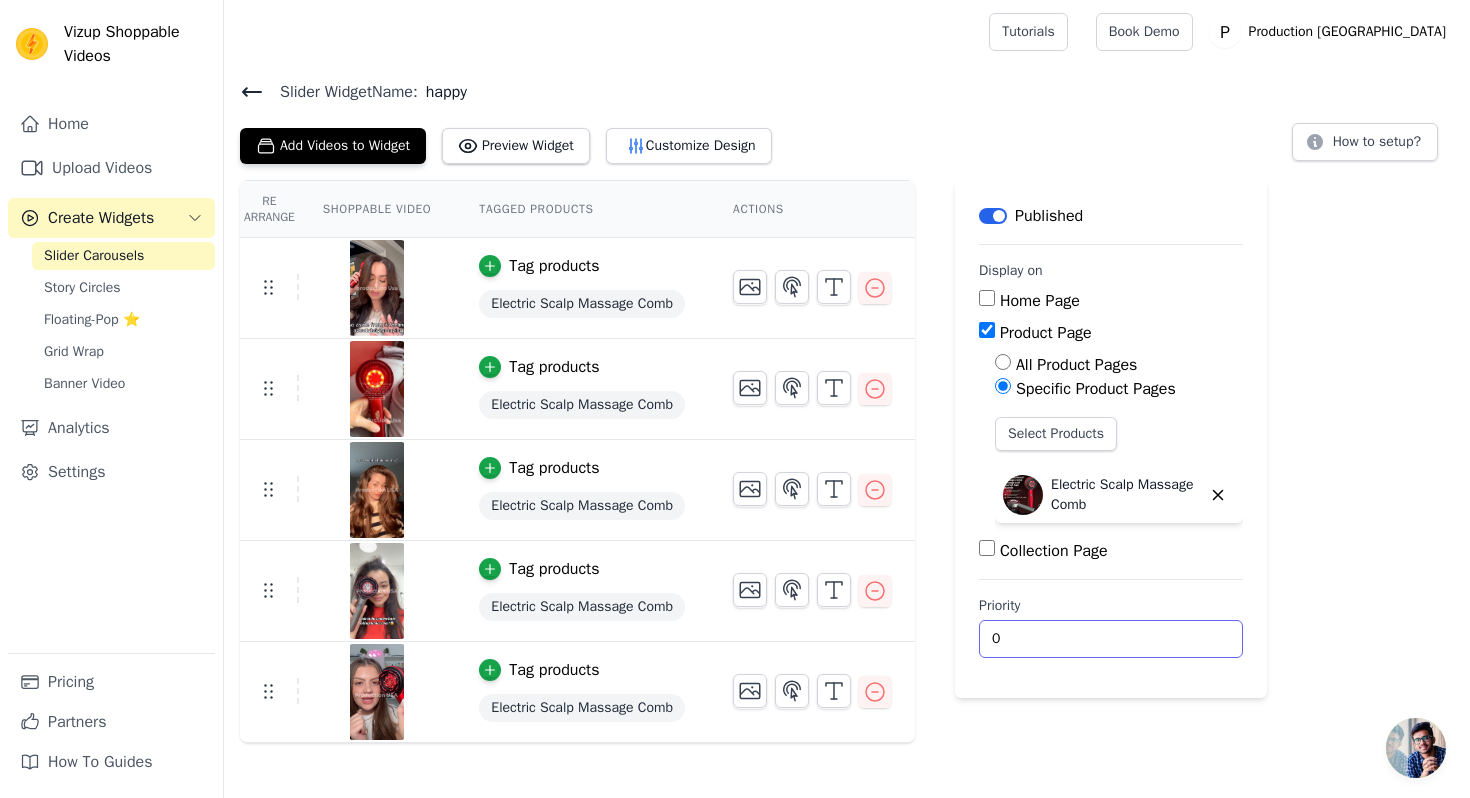 click on "0" at bounding box center (1111, 639) 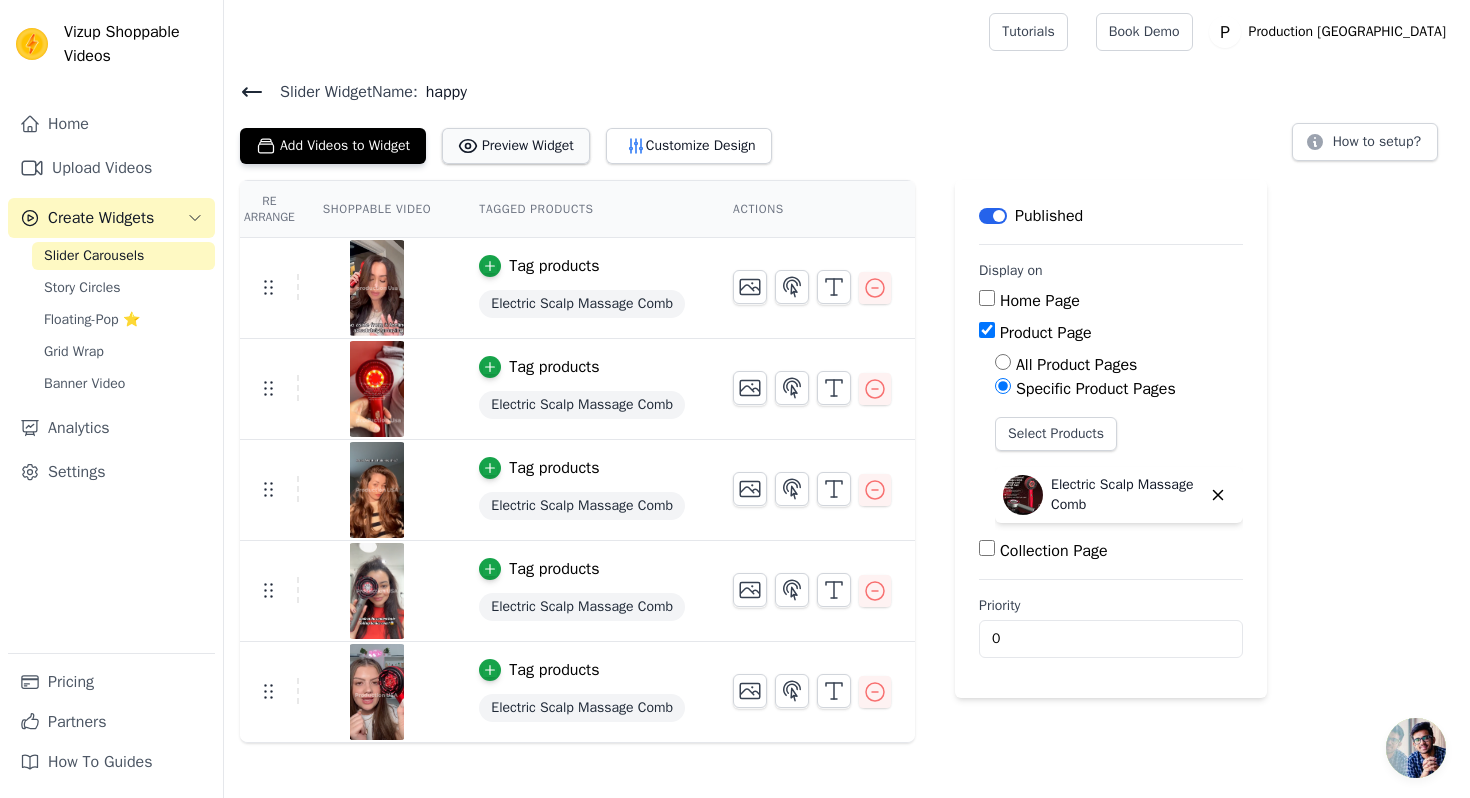 click on "Preview Widget" at bounding box center (516, 146) 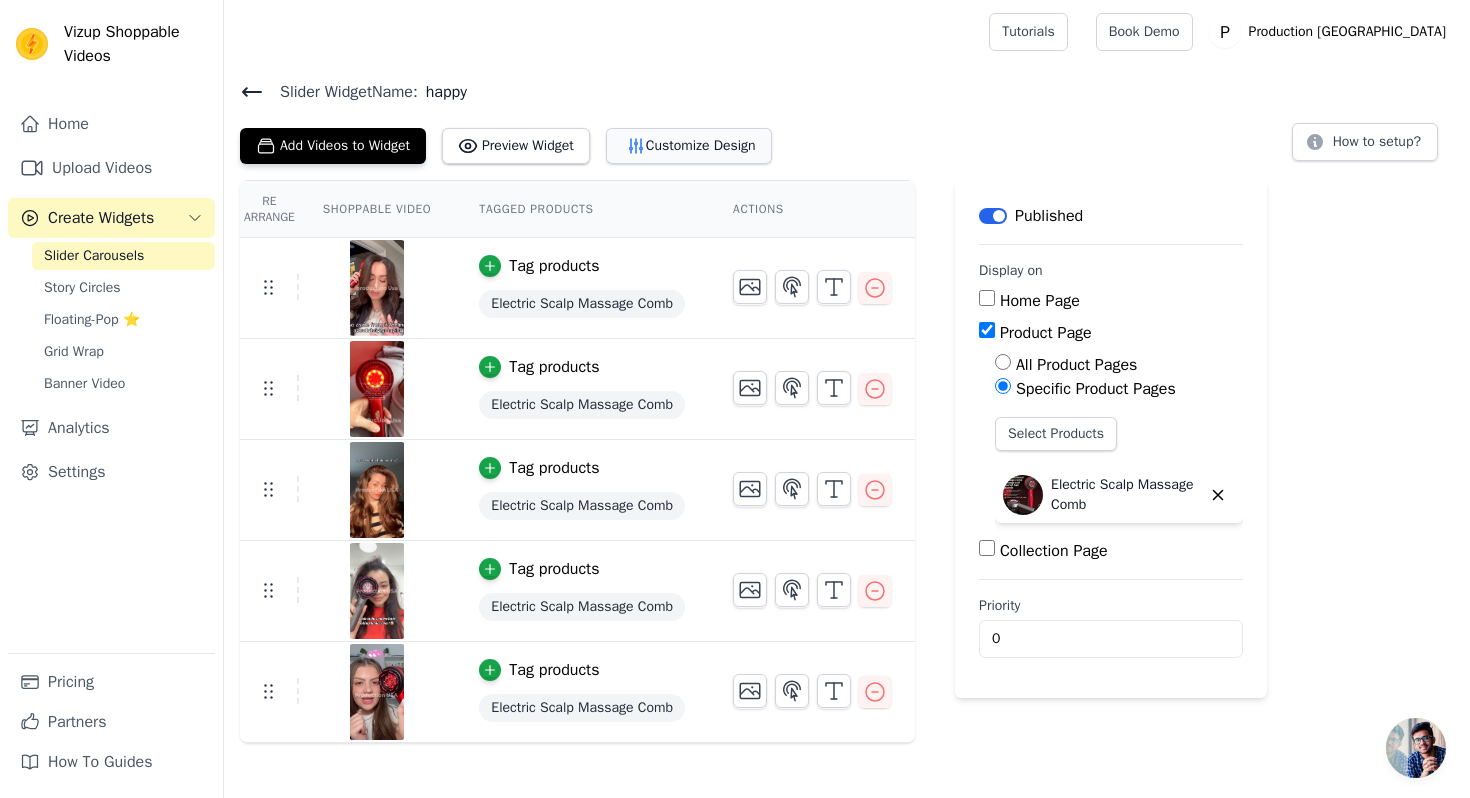 click on "Customize Design" at bounding box center [689, 146] 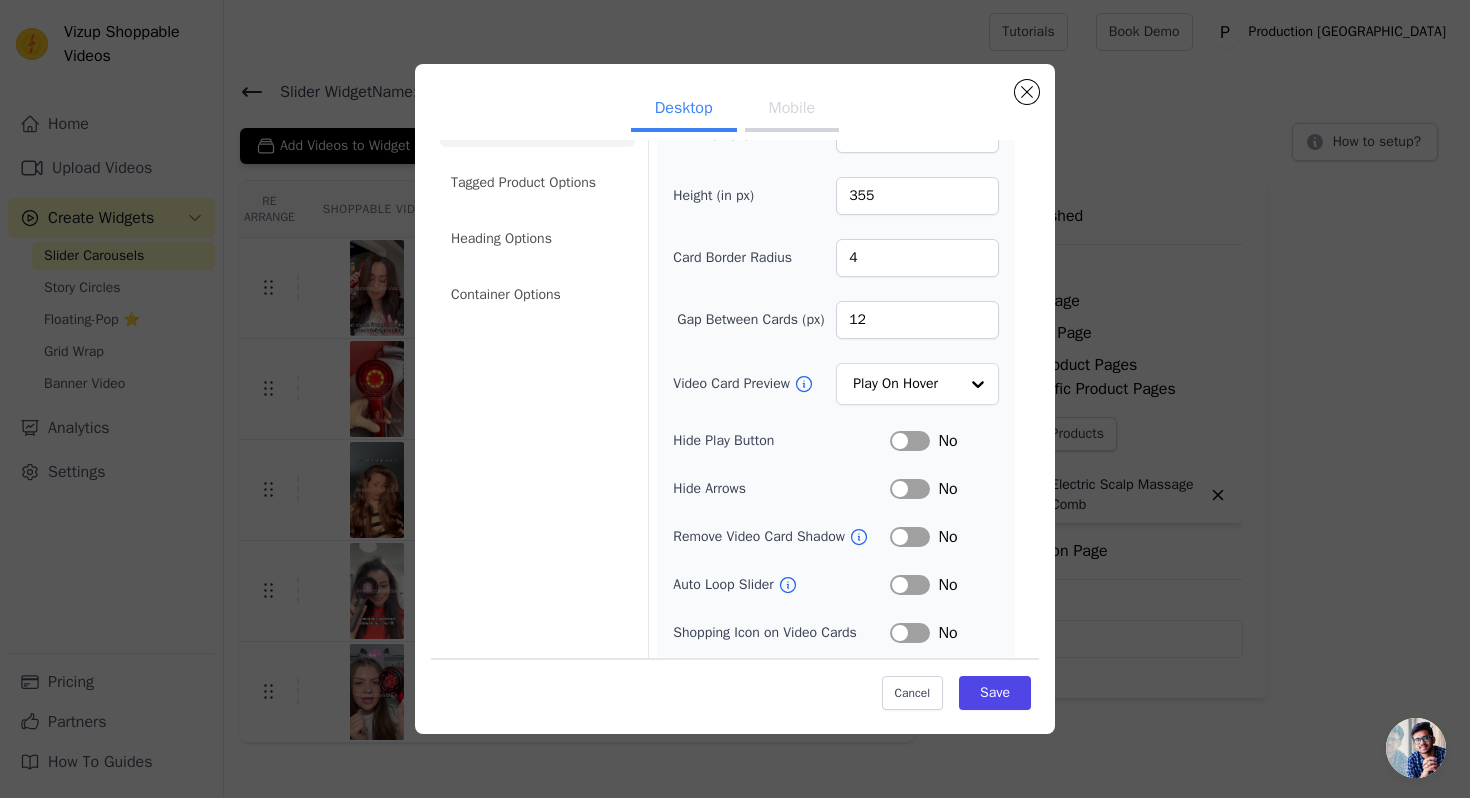 scroll, scrollTop: 106, scrollLeft: 0, axis: vertical 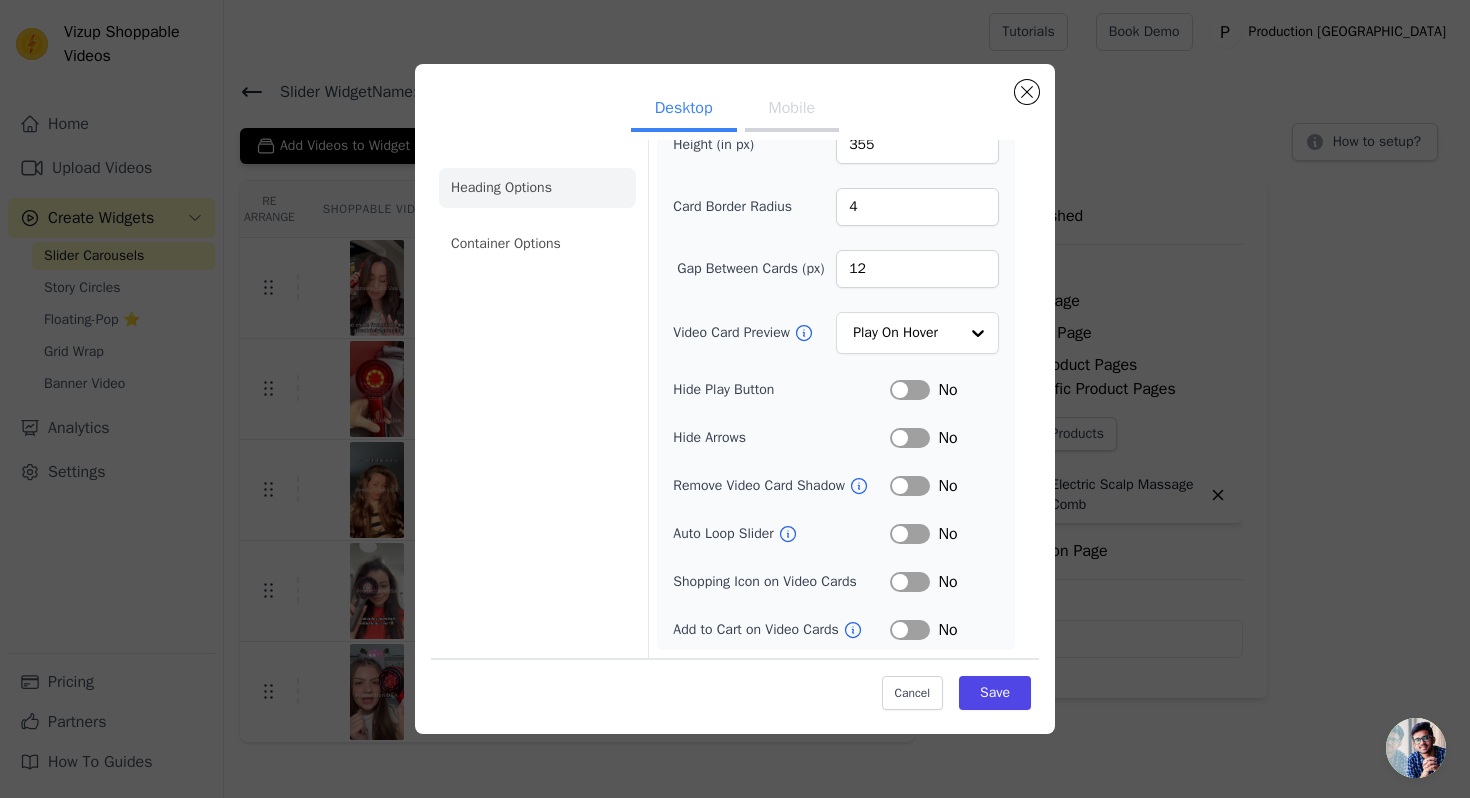 click on "Heading Options" 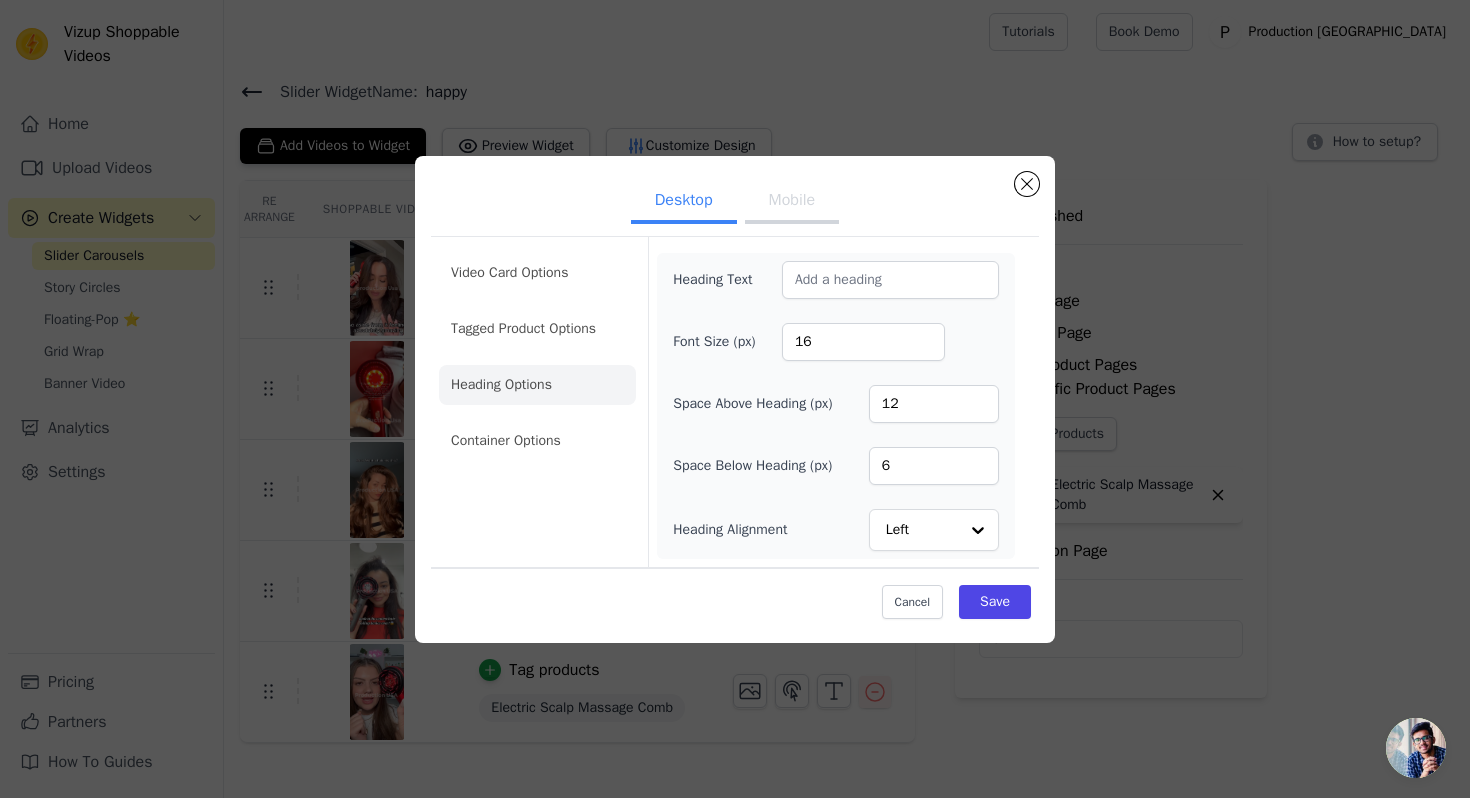 scroll, scrollTop: 0, scrollLeft: 0, axis: both 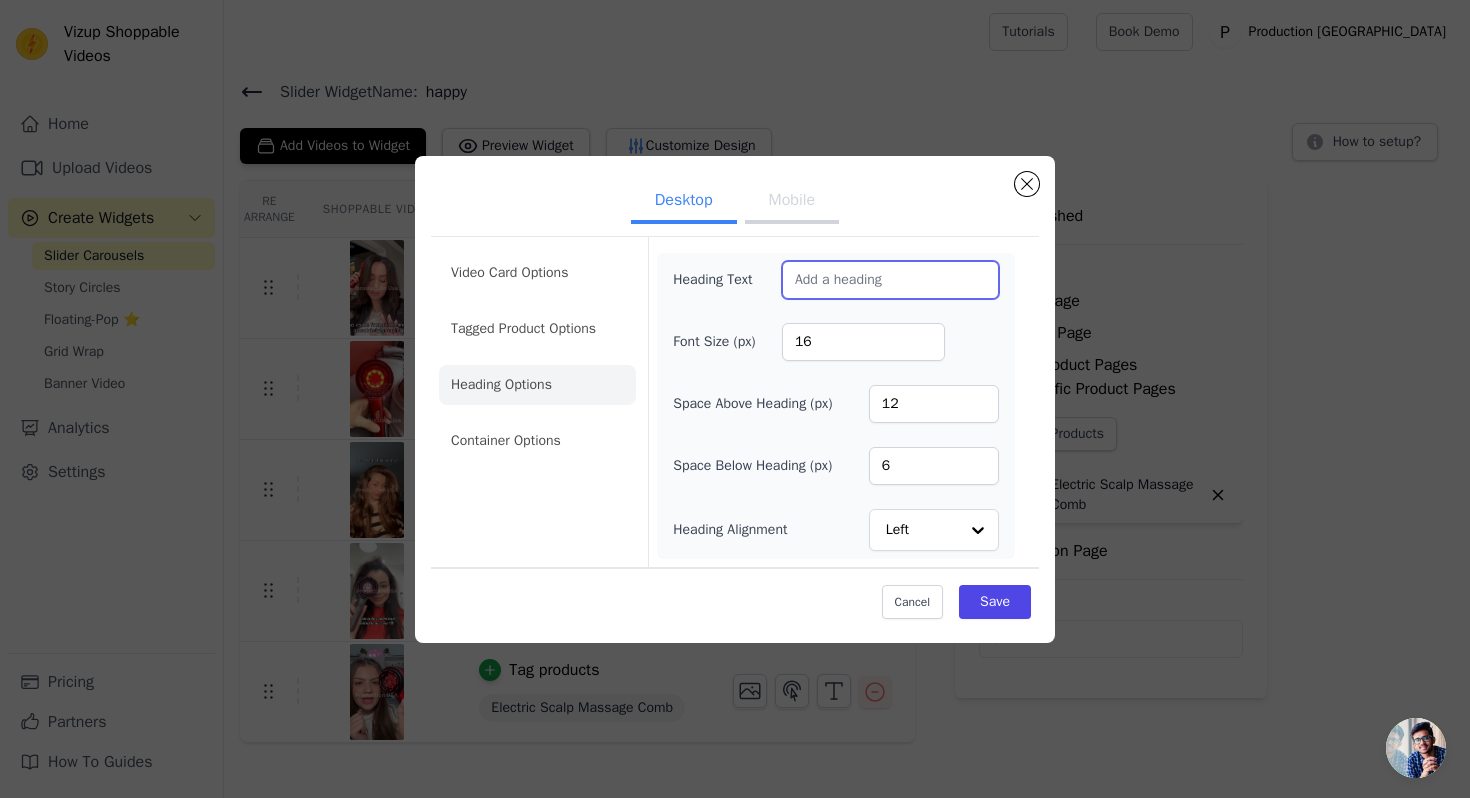 click on "Heading Text" at bounding box center (890, 280) 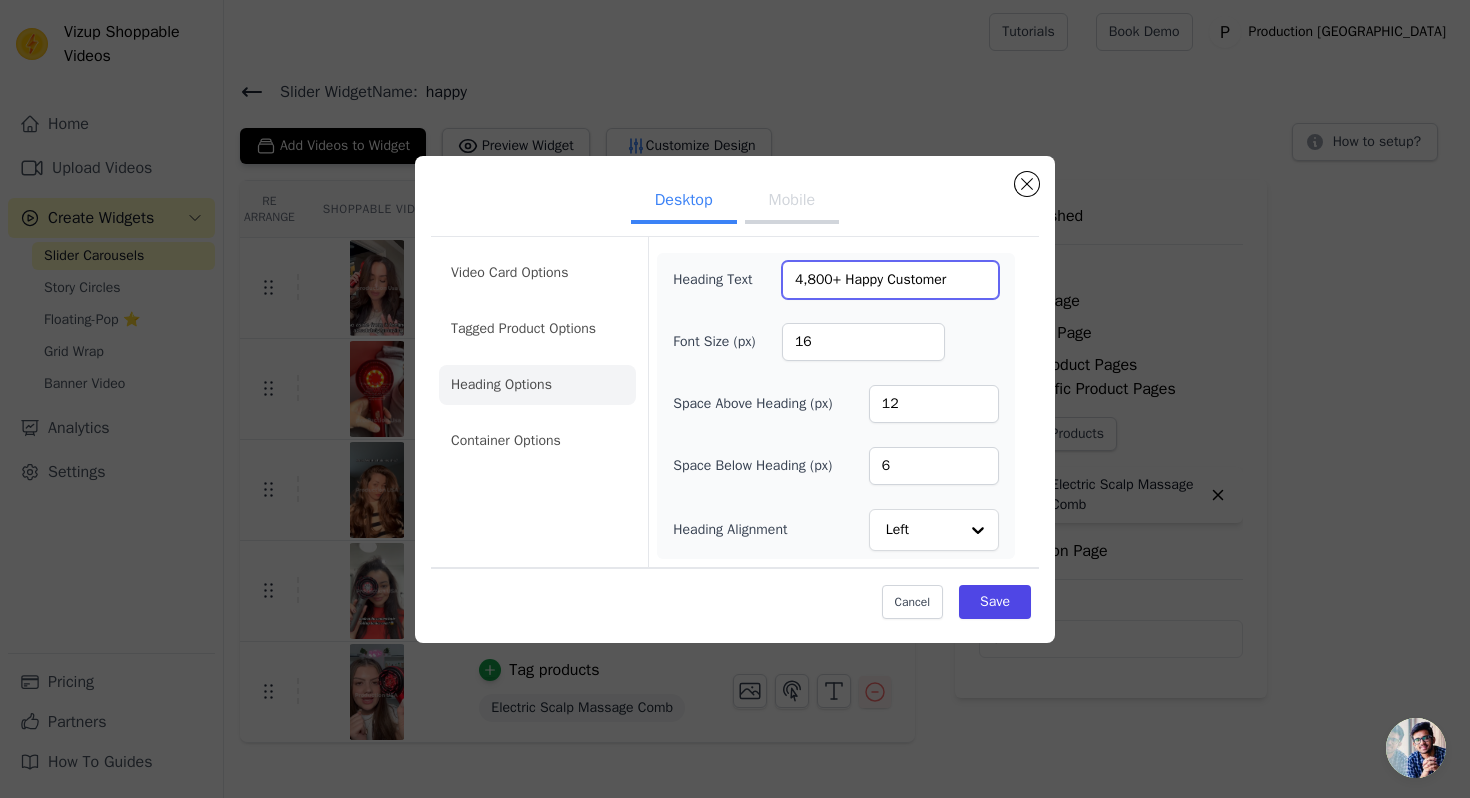 type on "4,800+ Happy Customer" 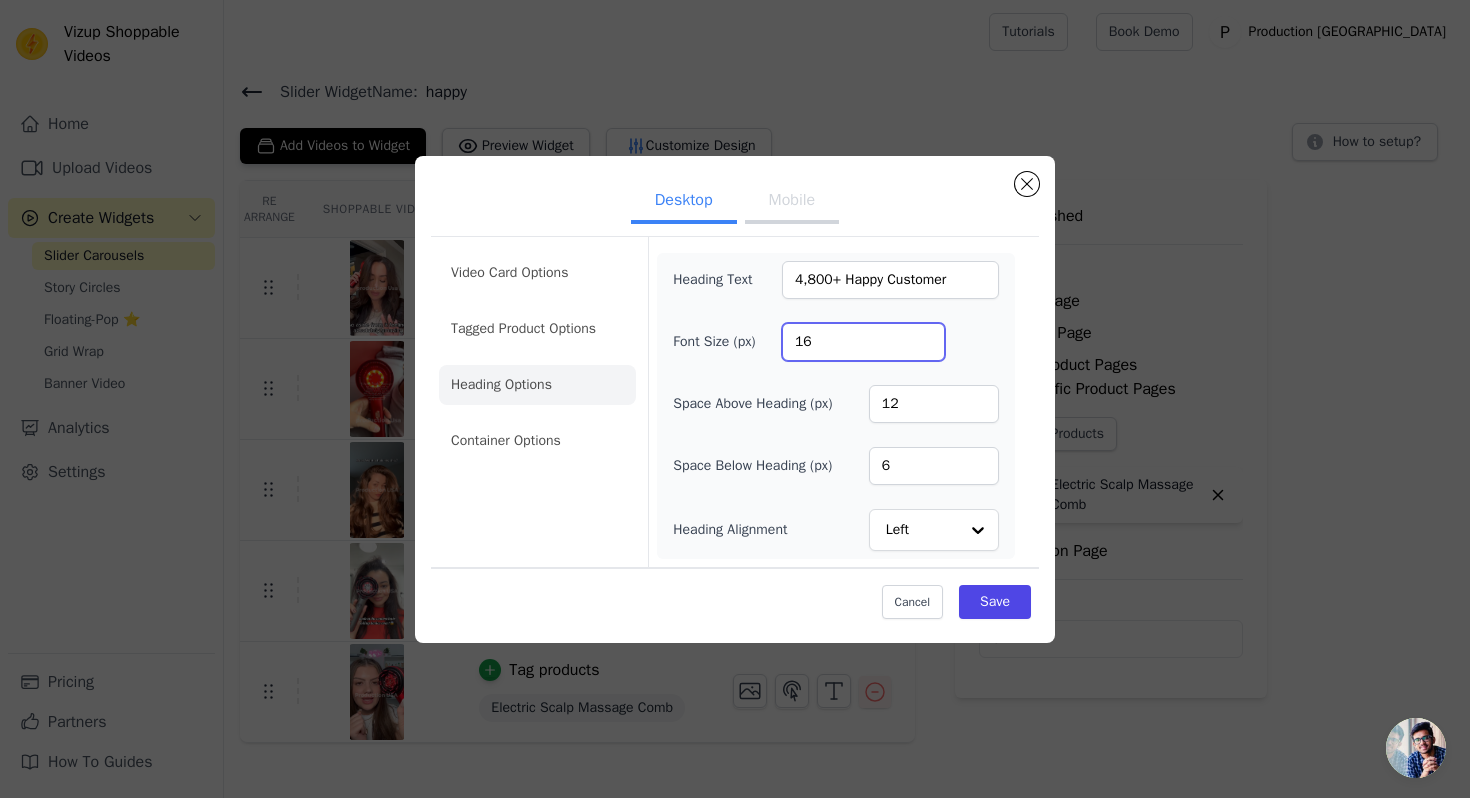 click on "16" at bounding box center [863, 342] 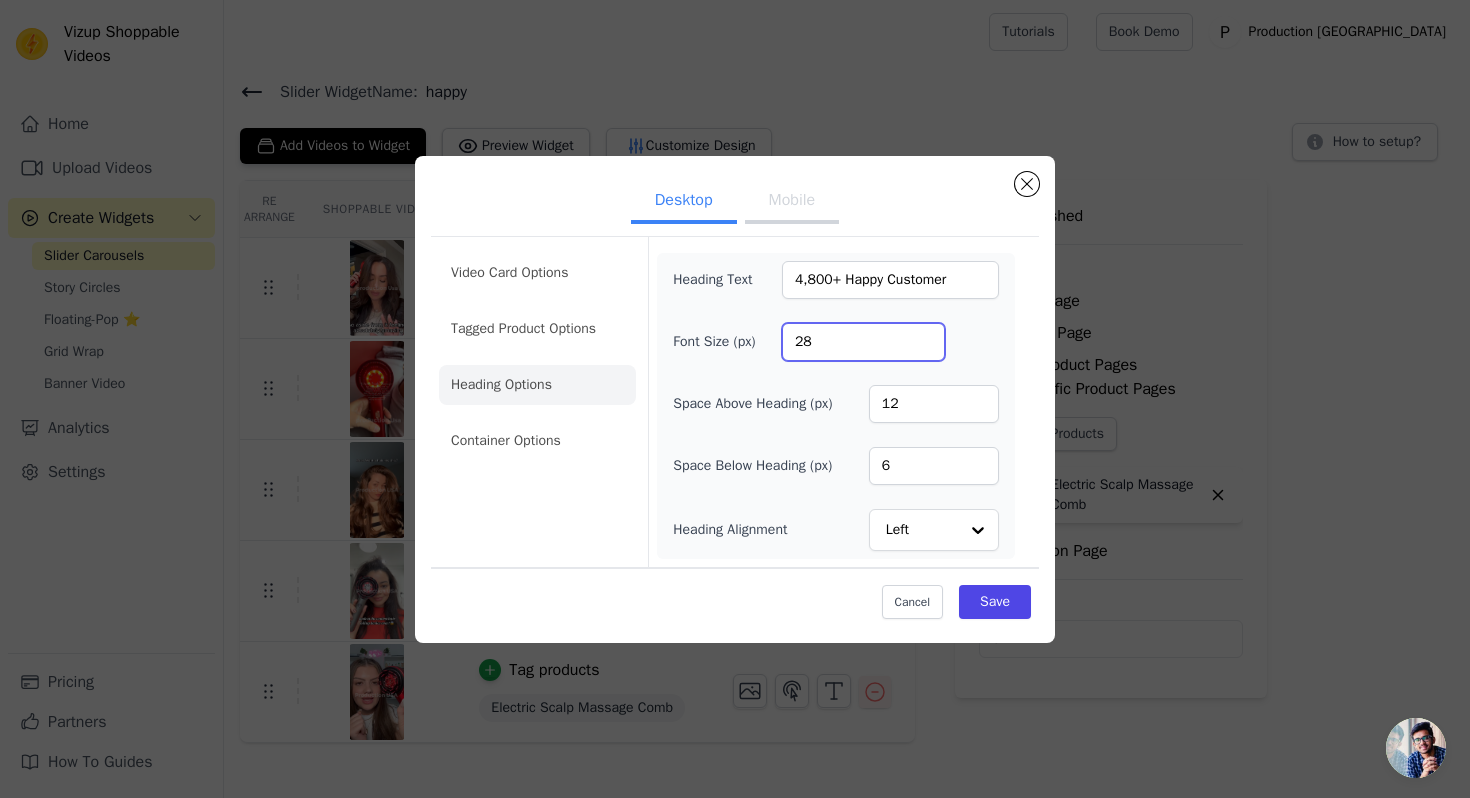 type on "28" 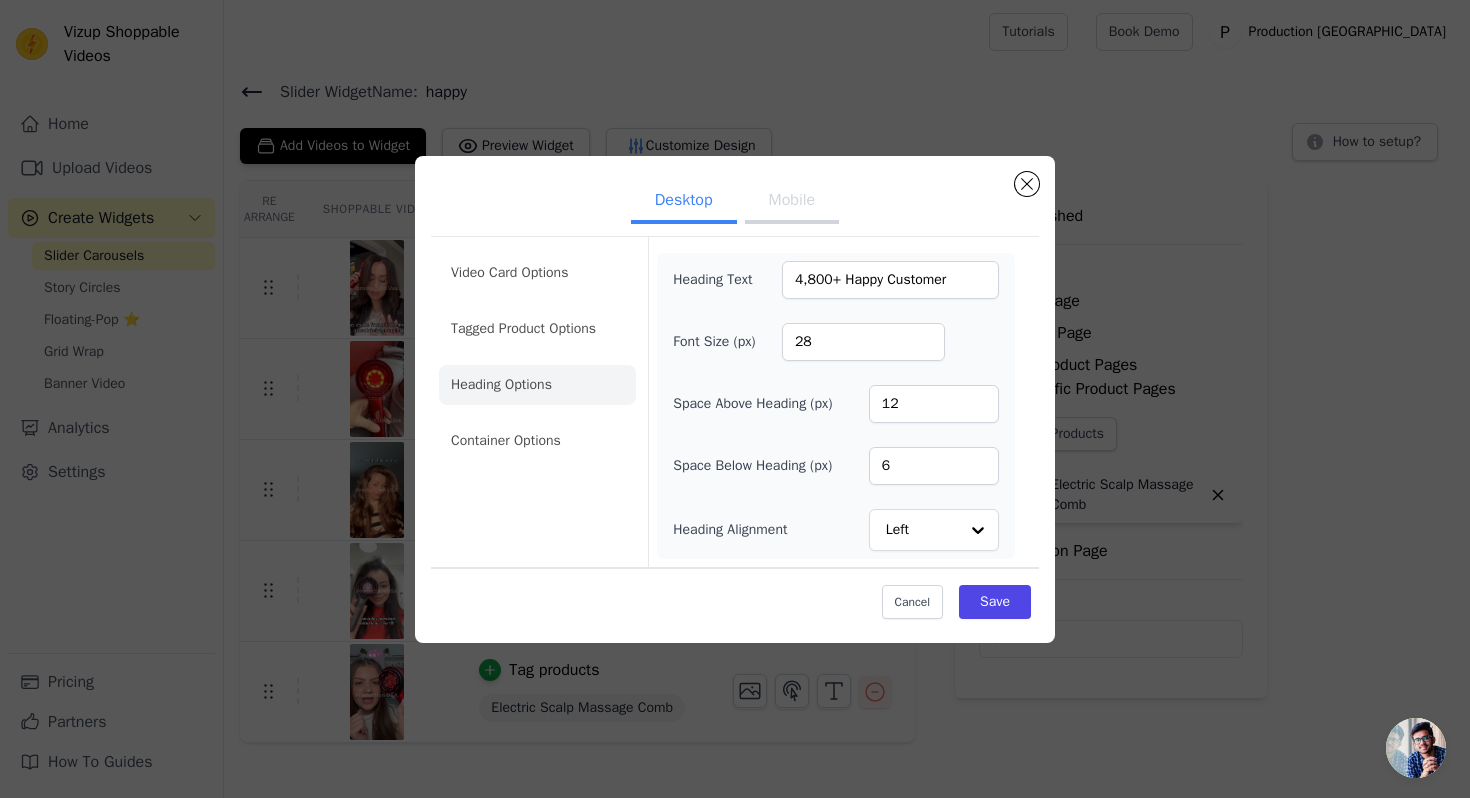 click on "Font Size (px)   28" at bounding box center [836, 342] 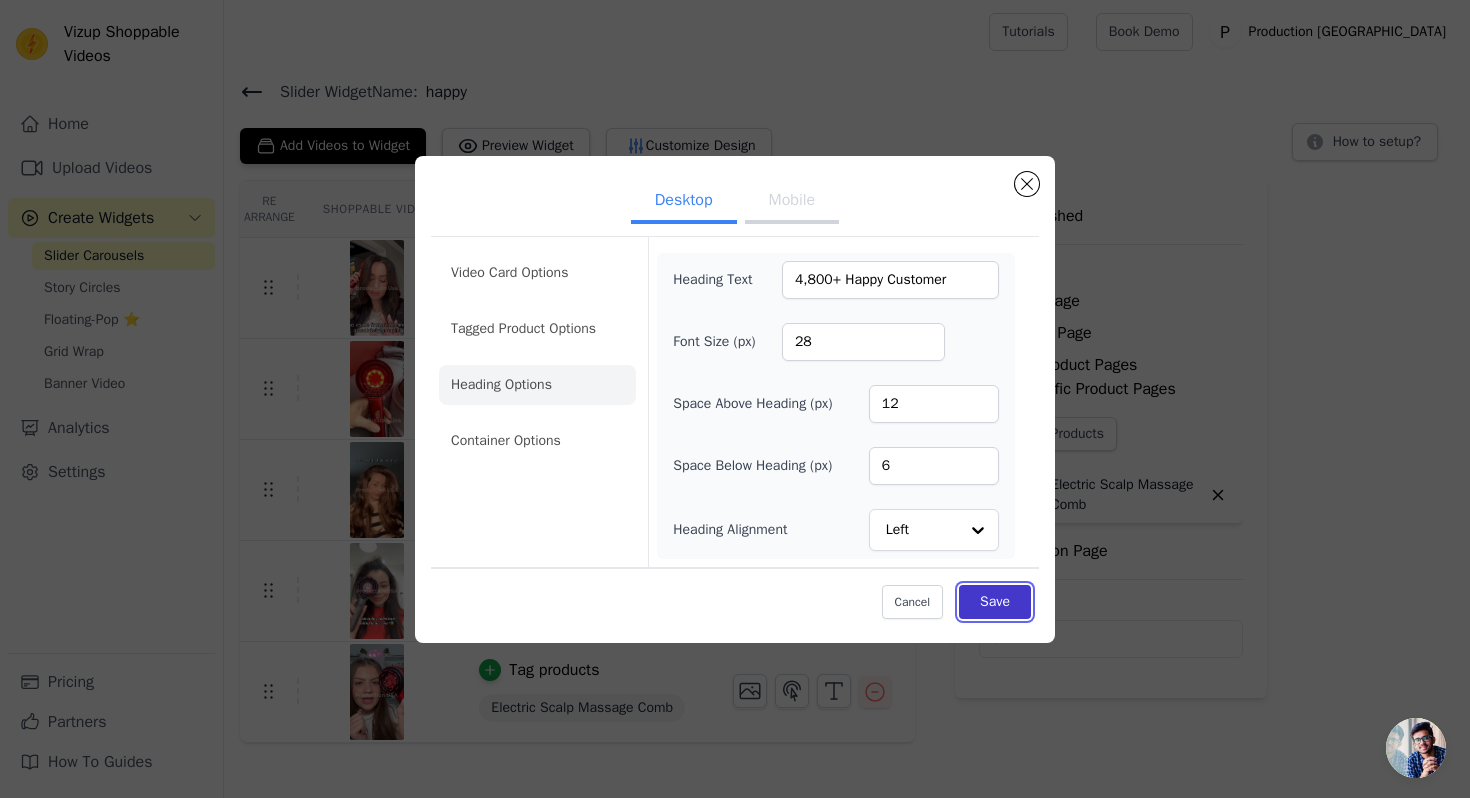 click on "Save" at bounding box center [995, 602] 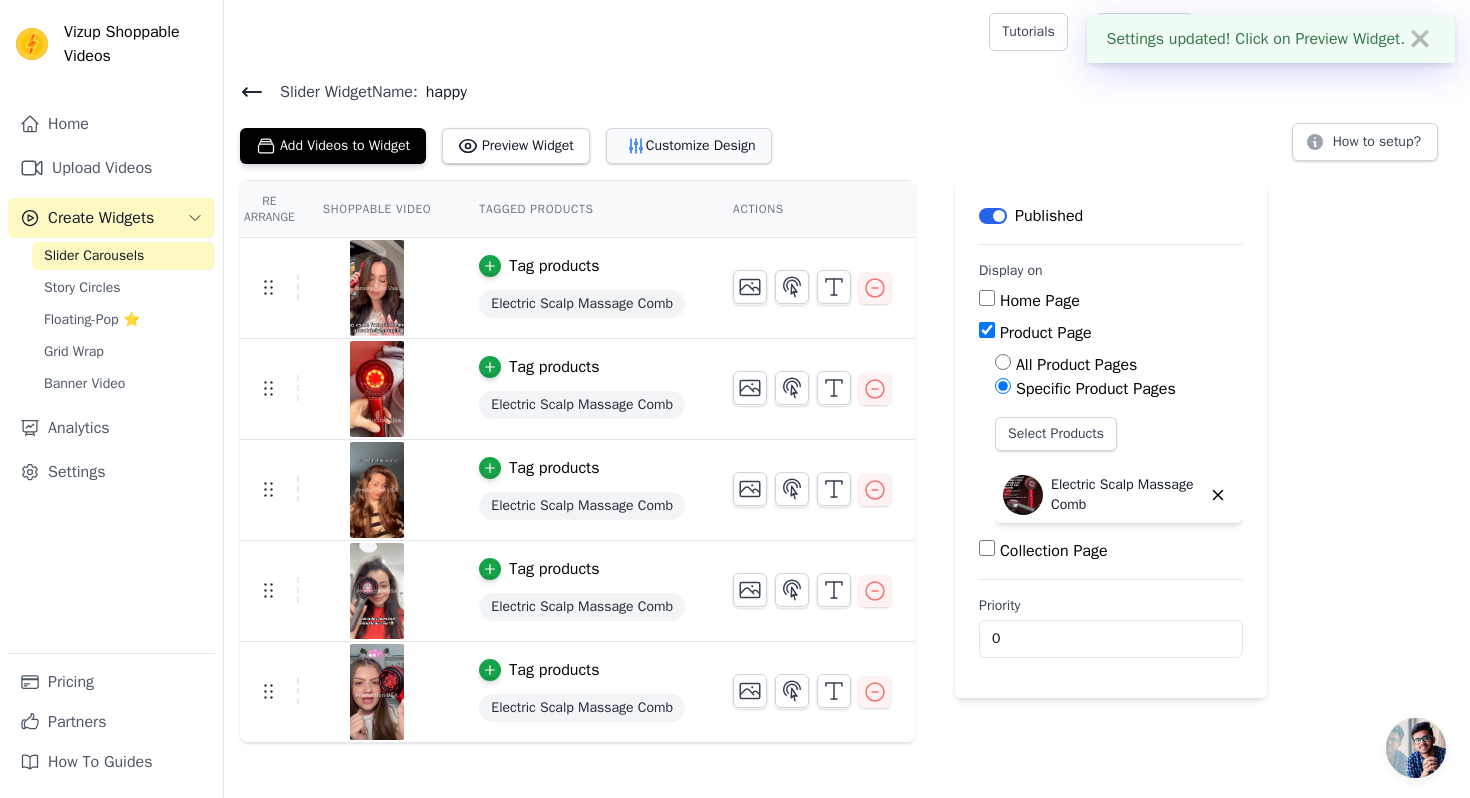 click on "Customize Design" at bounding box center (689, 146) 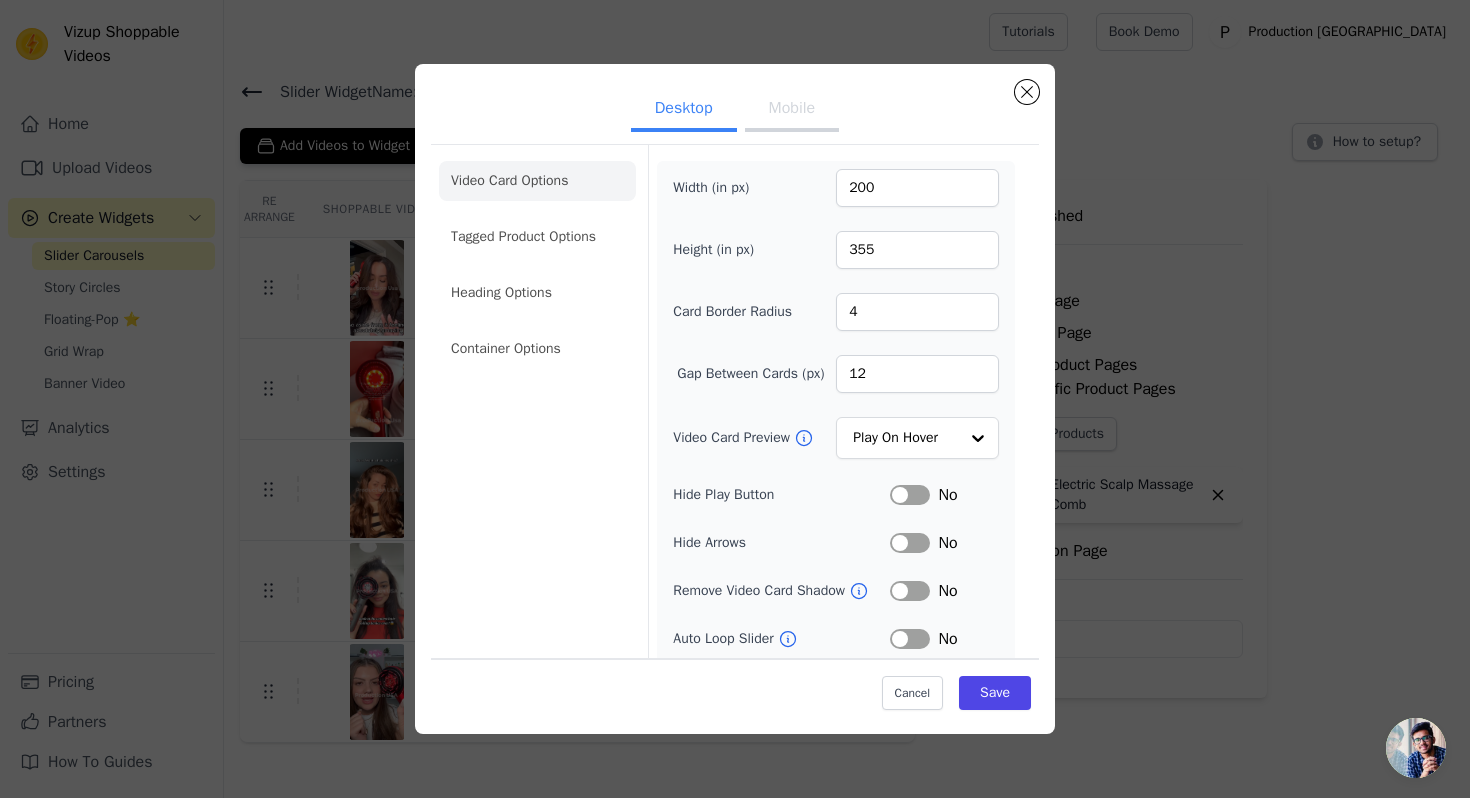 click on "Mobile" at bounding box center [792, 110] 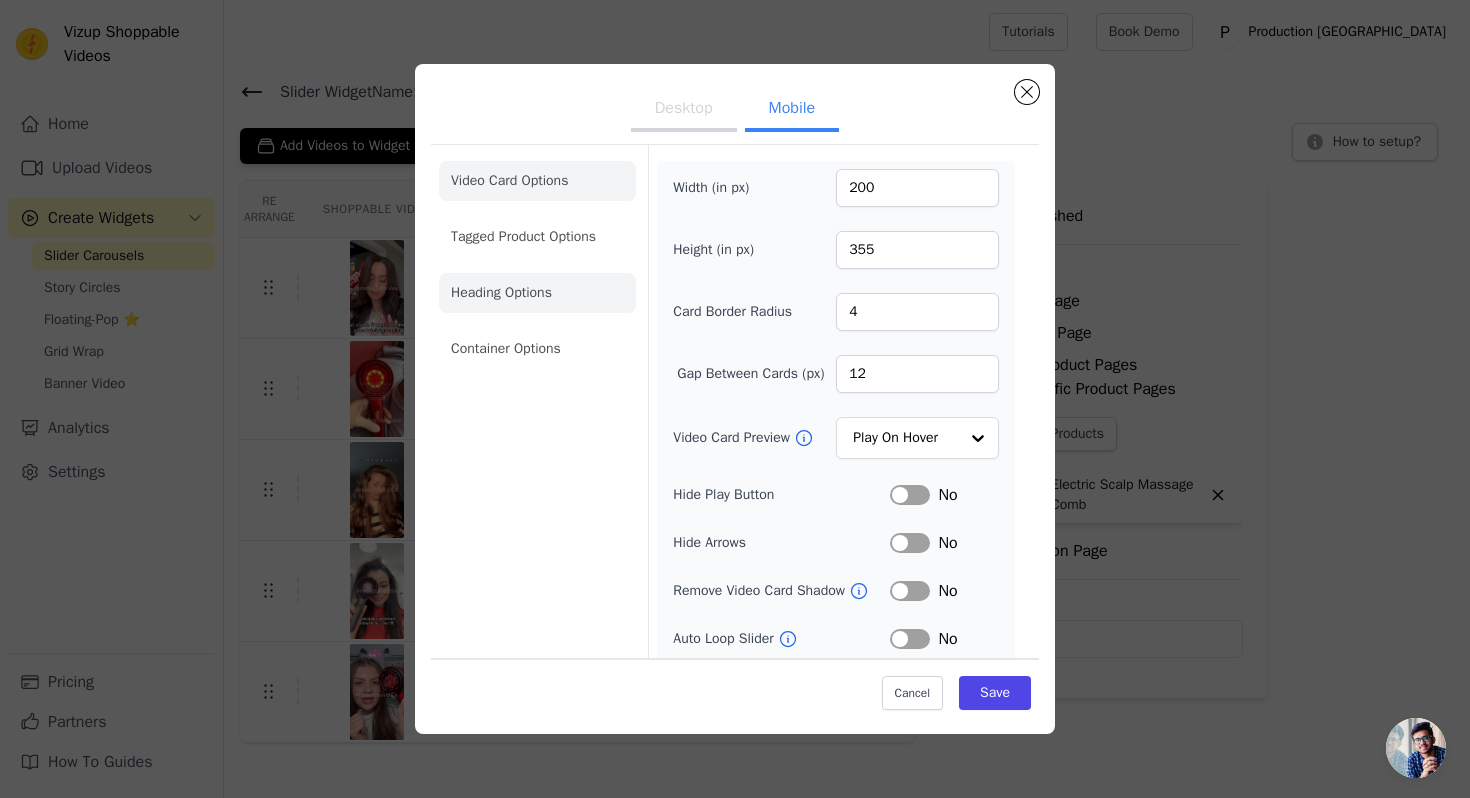 click on "Heading Options" 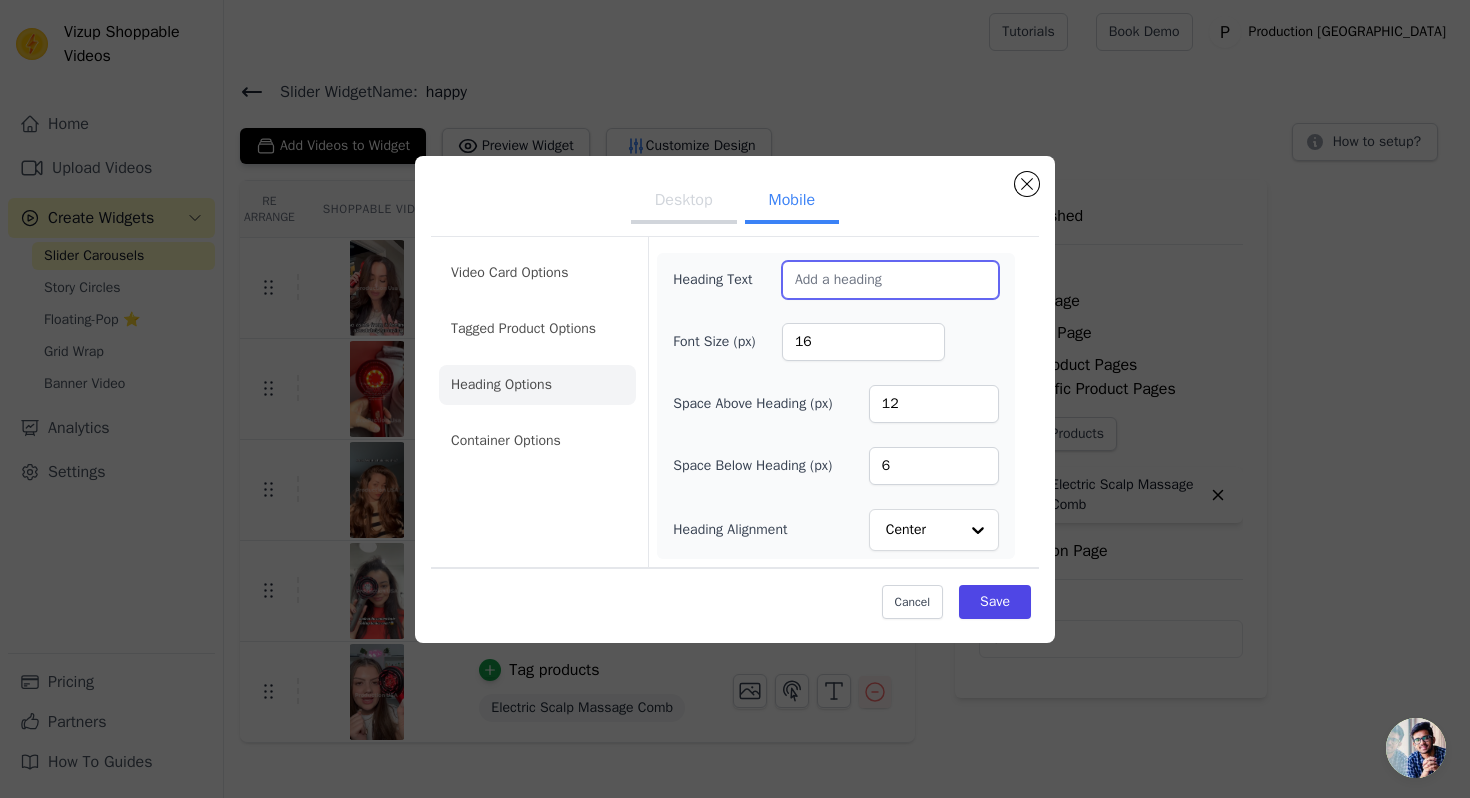 click on "Heading Text" at bounding box center [890, 280] 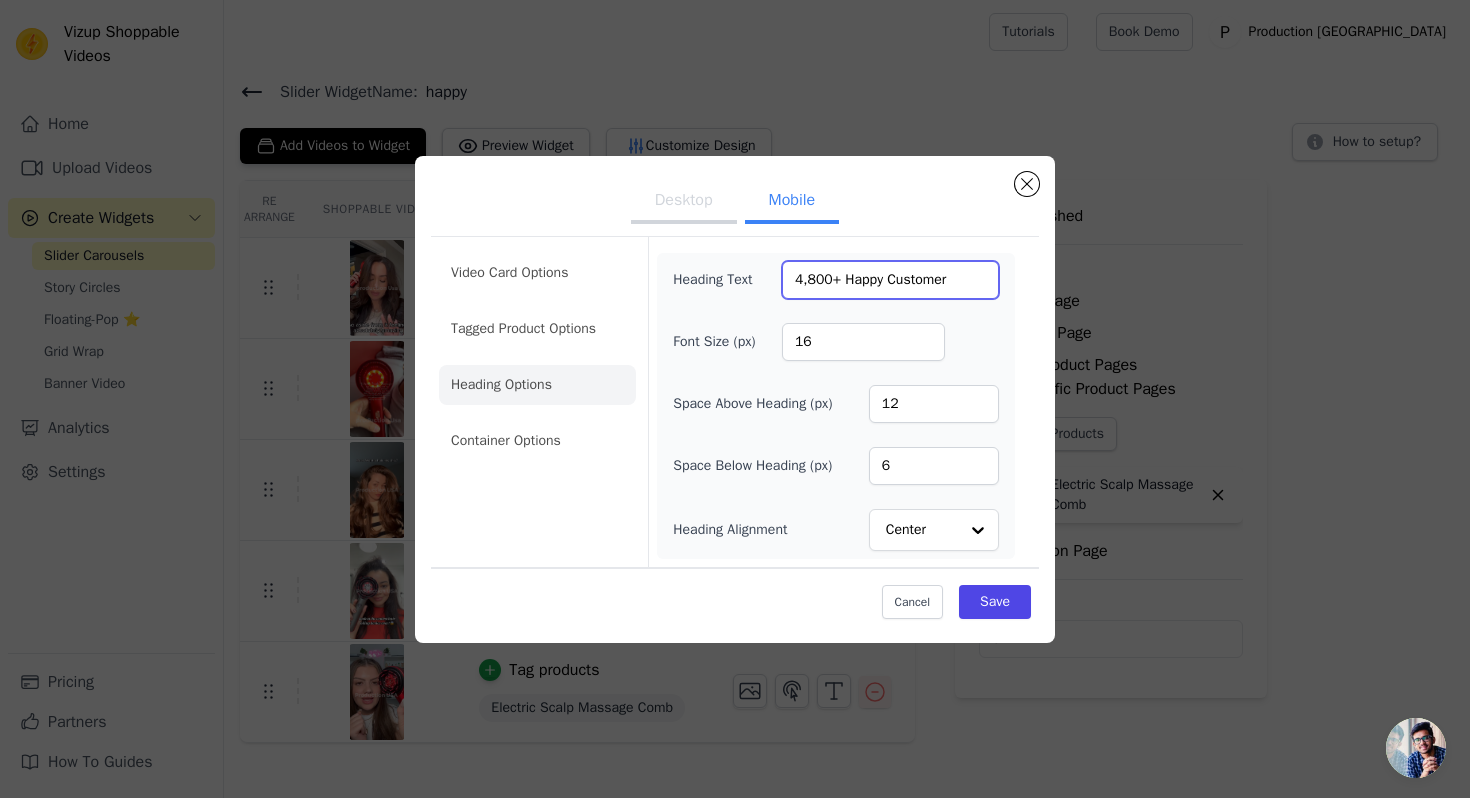 type on "4,800+ Happy Customer" 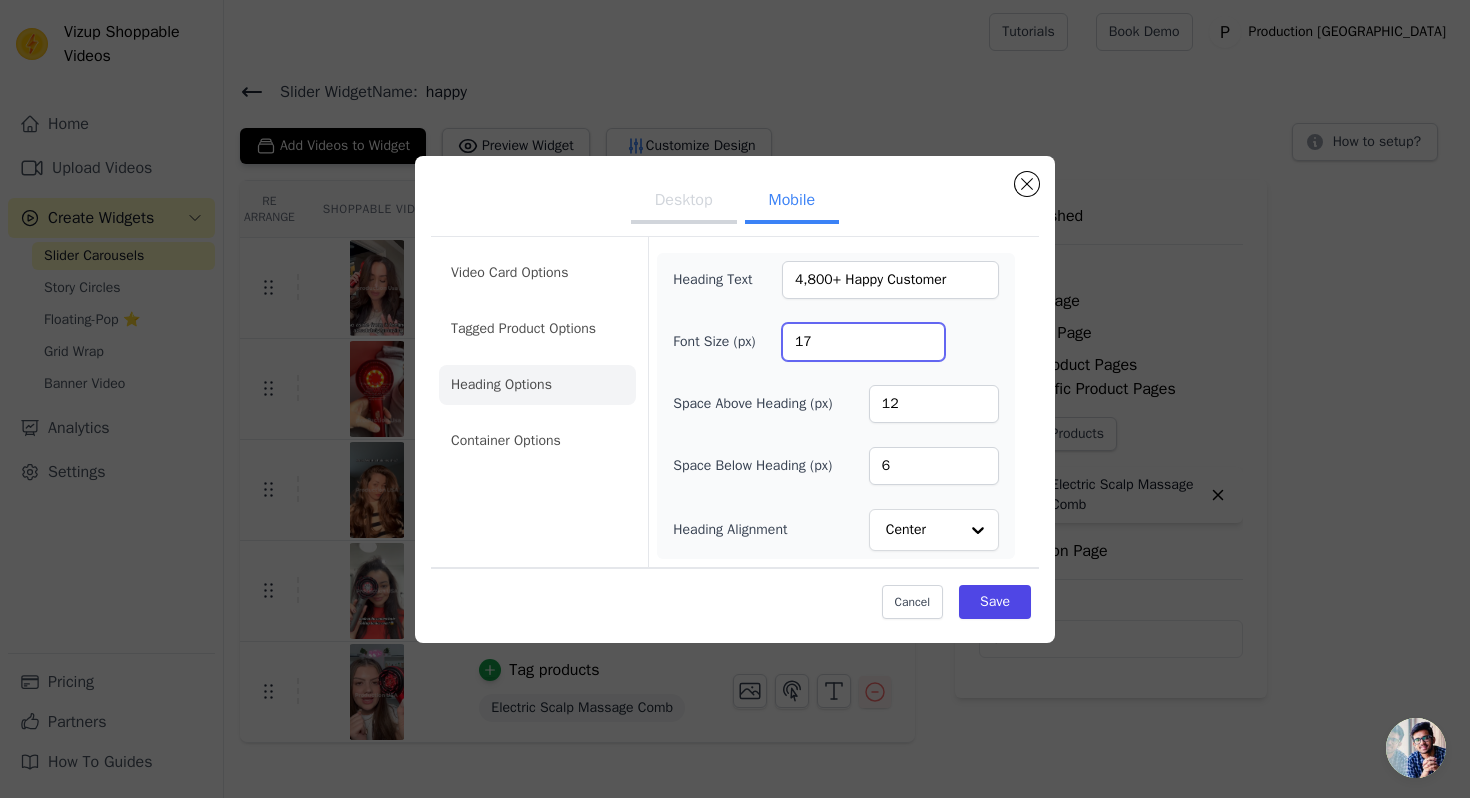 click on "17" at bounding box center (863, 342) 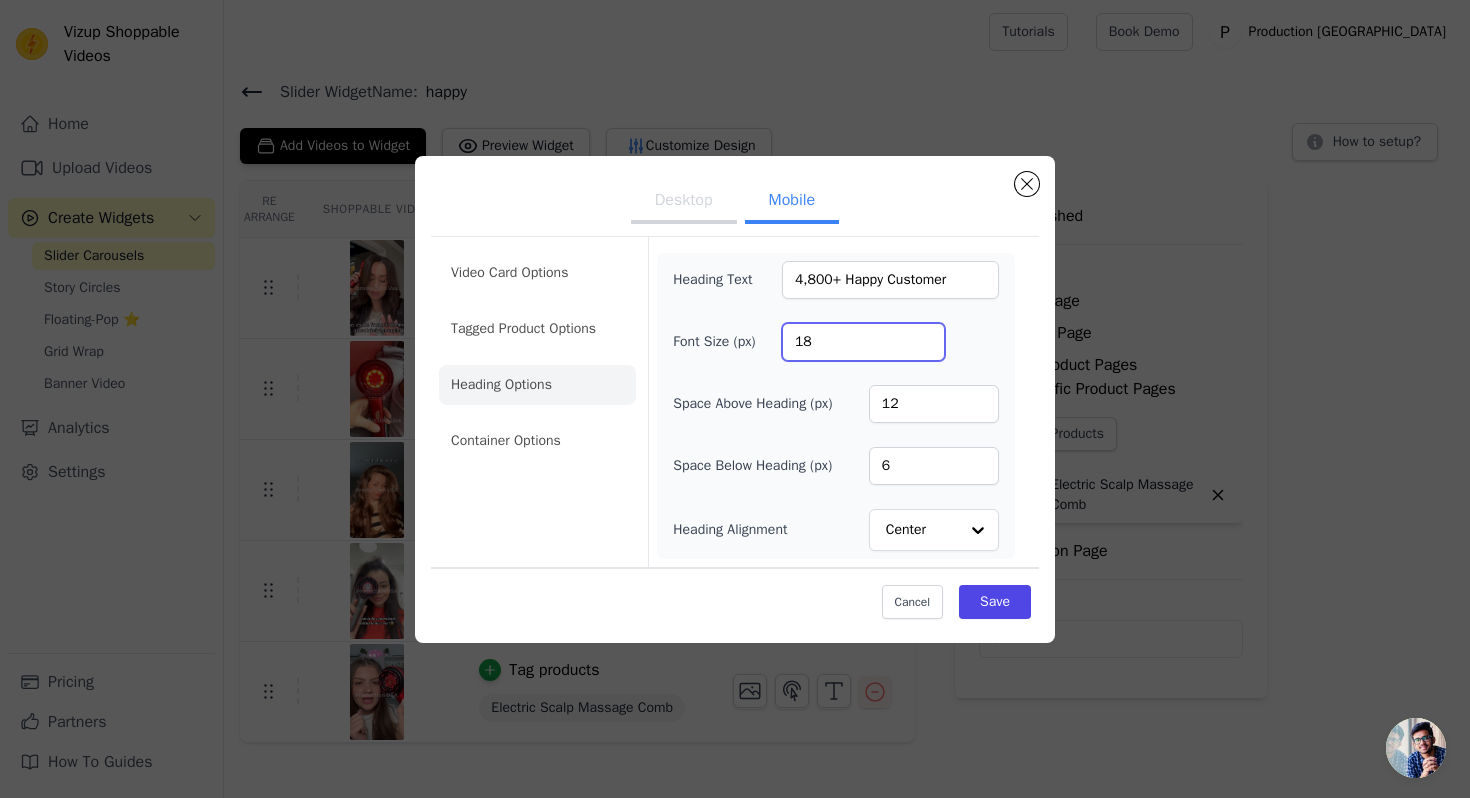 click on "18" at bounding box center (863, 342) 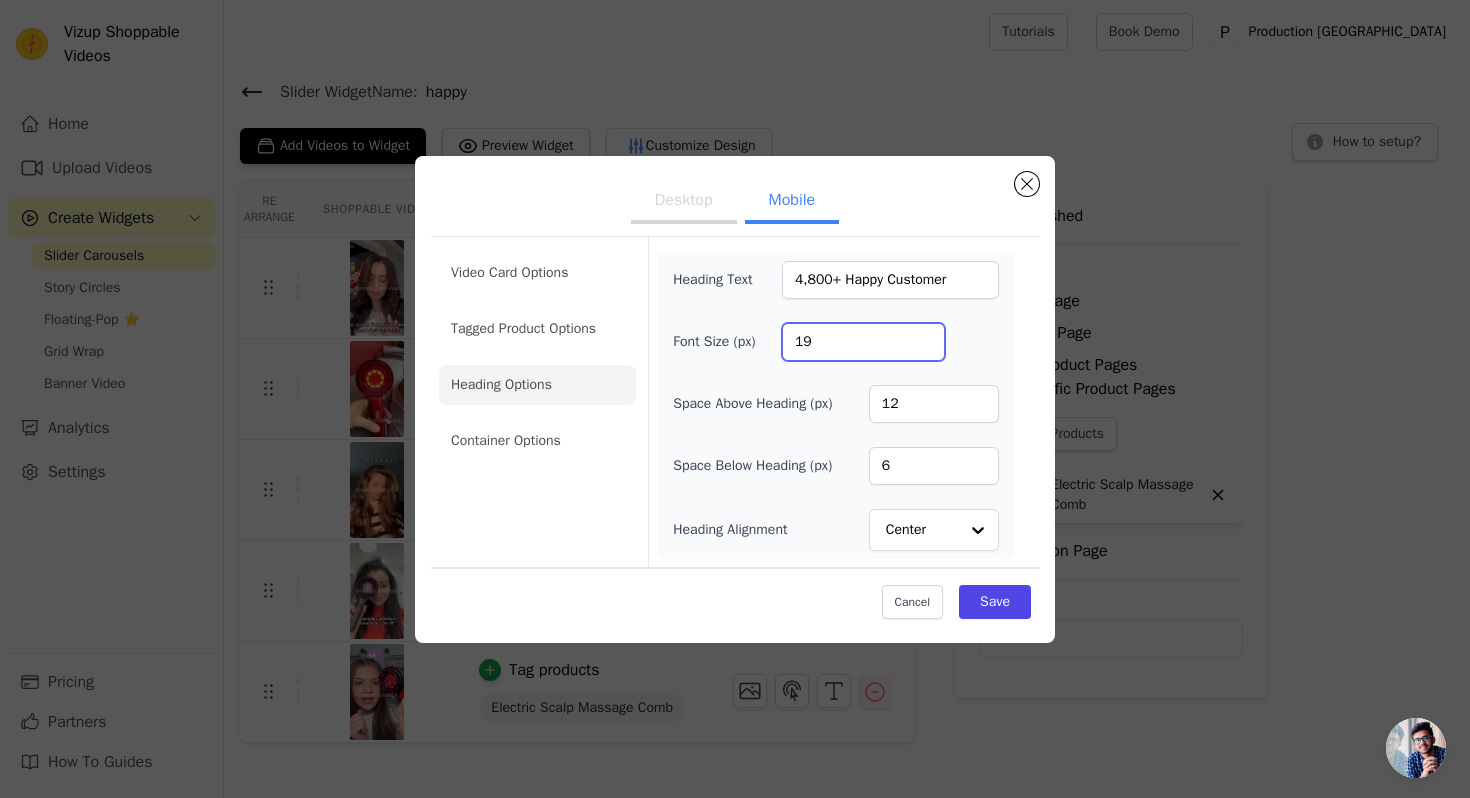 click on "19" at bounding box center (863, 342) 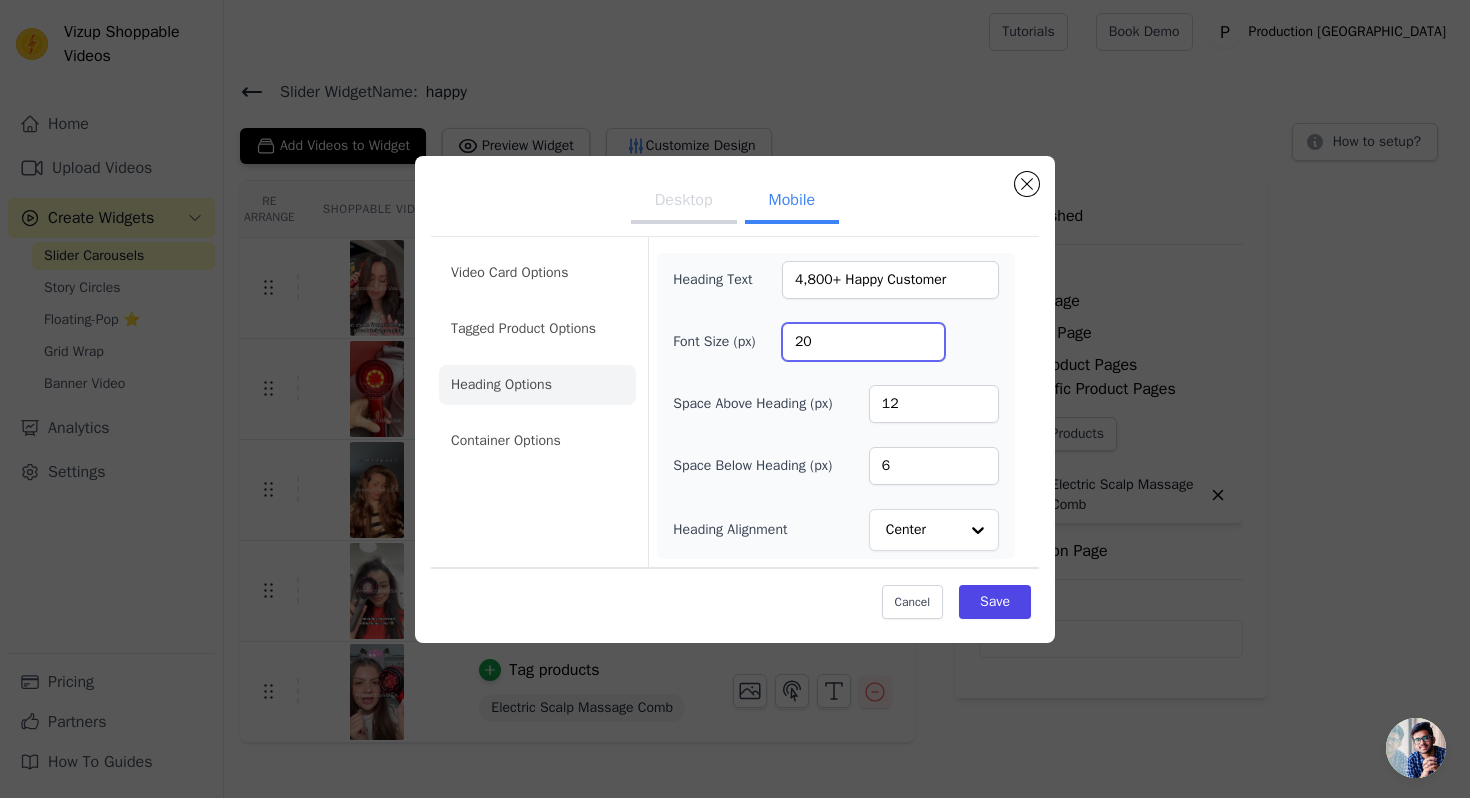 click on "20" at bounding box center [863, 342] 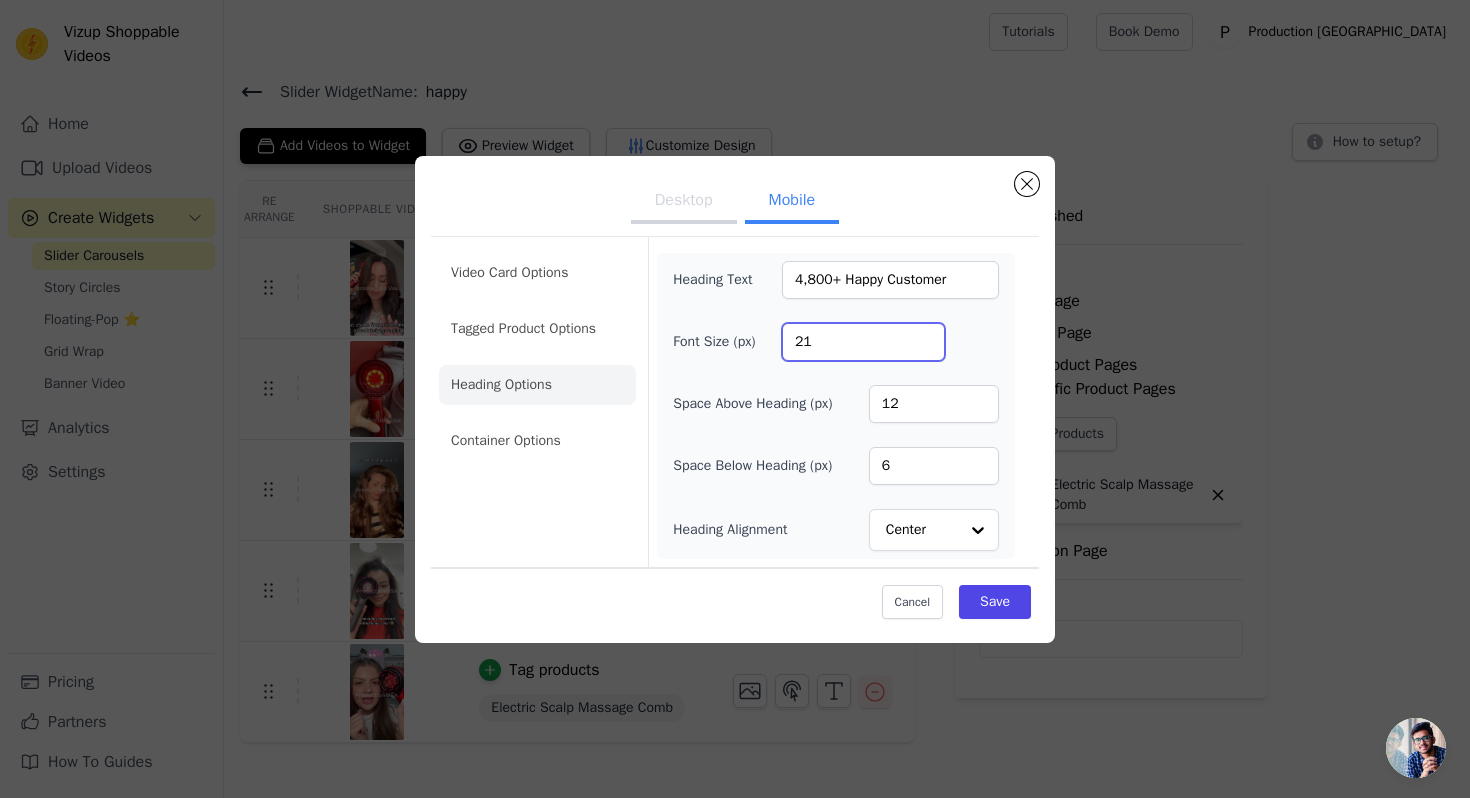 click on "21" at bounding box center (863, 342) 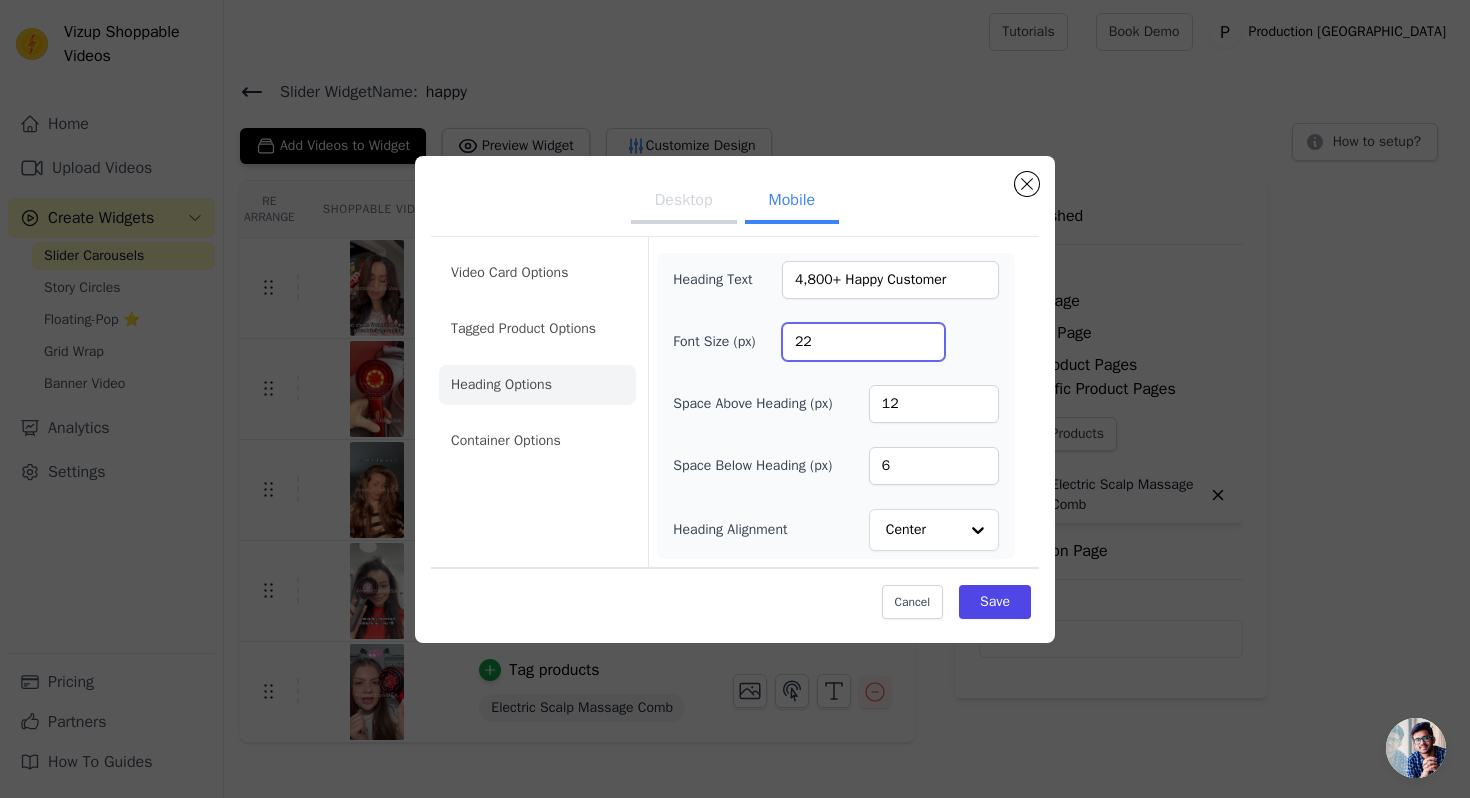 click on "22" at bounding box center (863, 342) 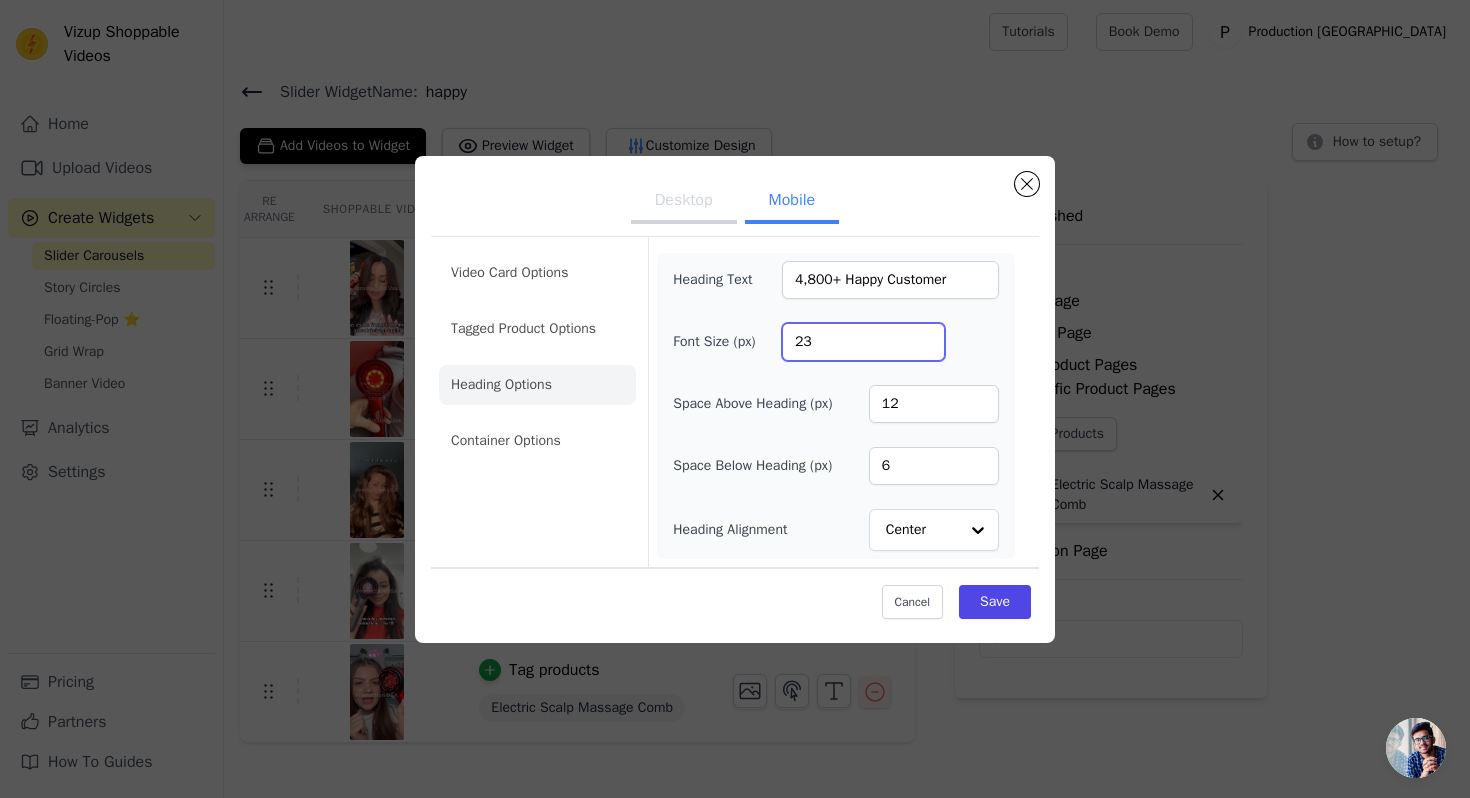 click on "23" at bounding box center [863, 342] 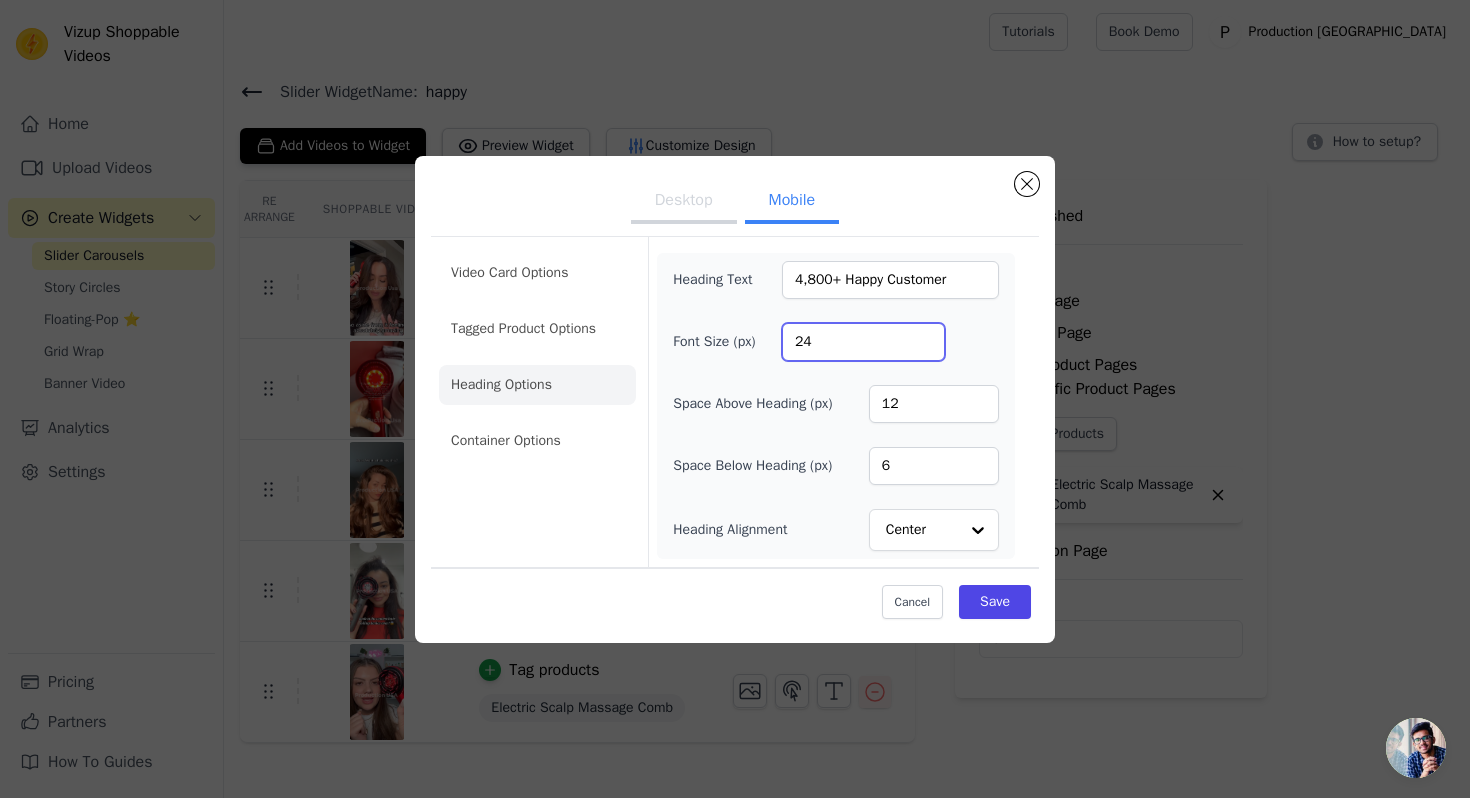 type on "24" 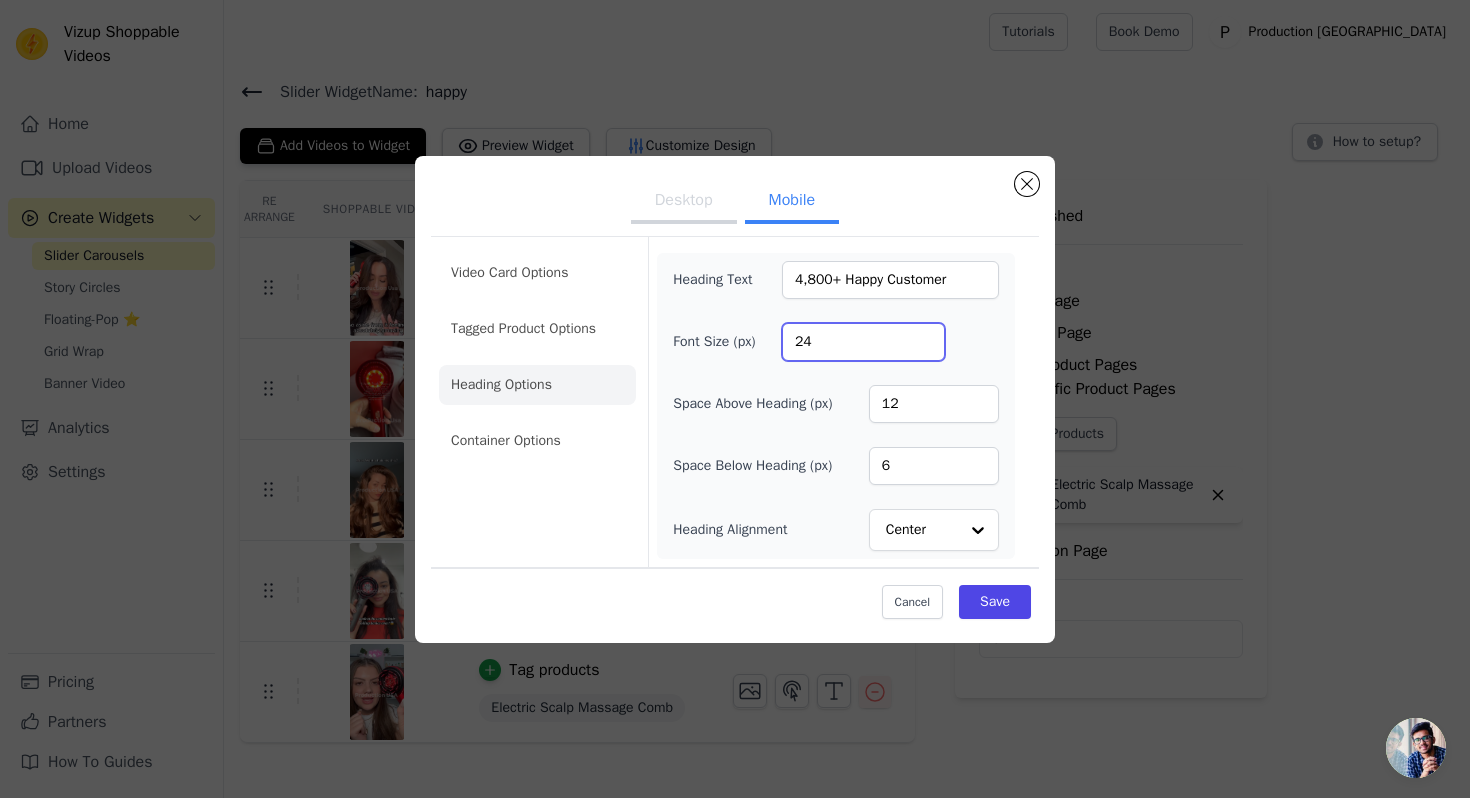 click on "24" at bounding box center (863, 342) 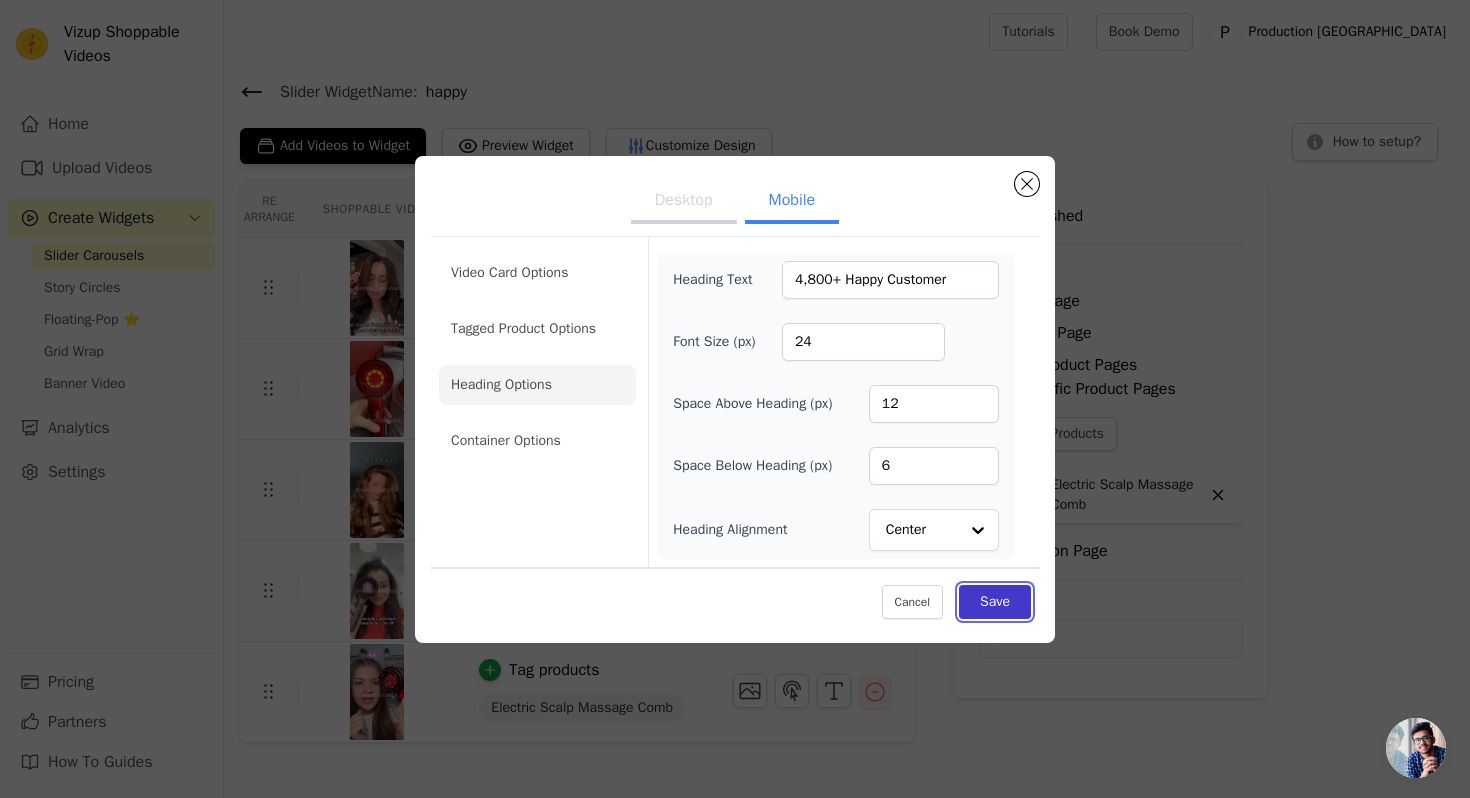 click on "Save" at bounding box center [995, 602] 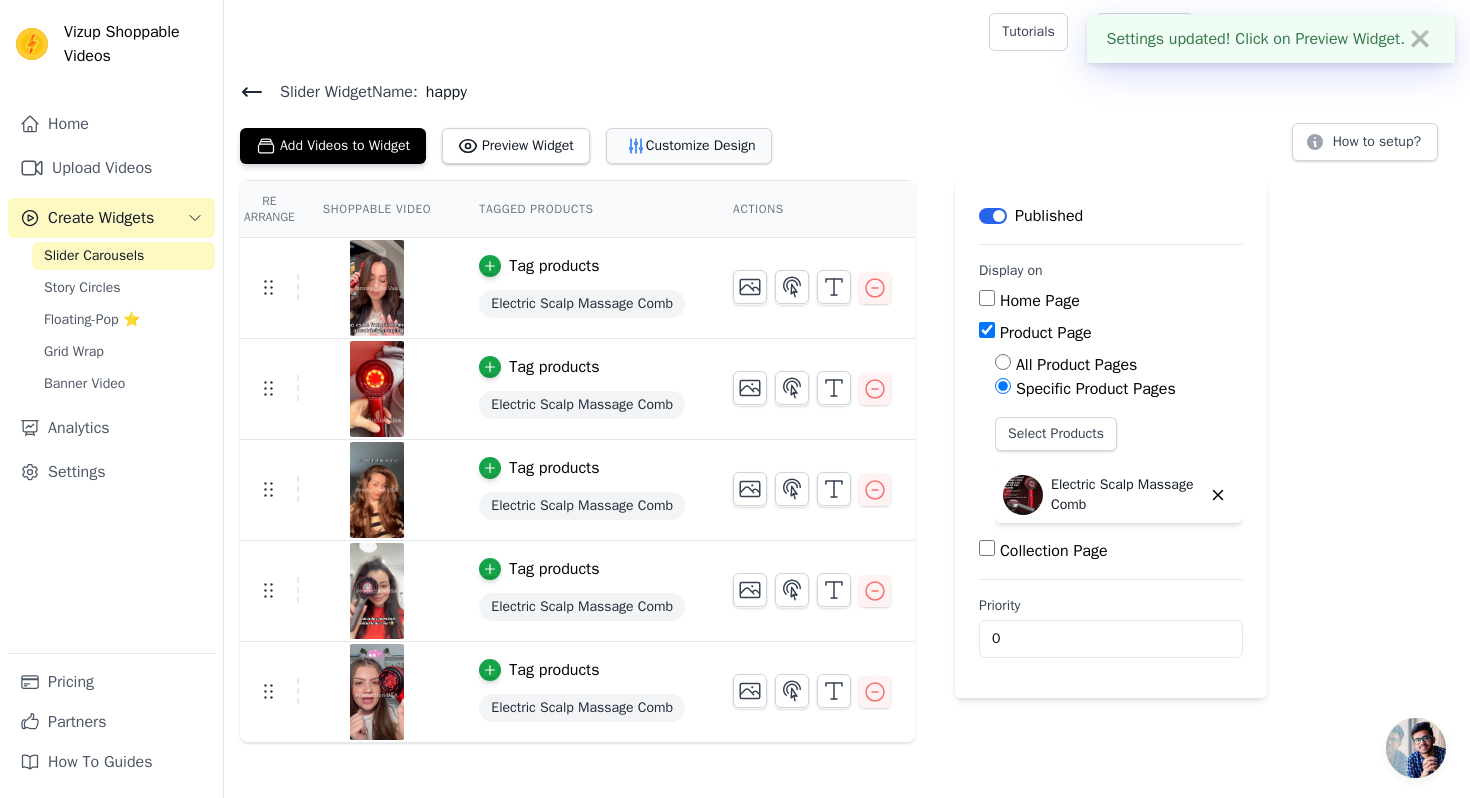 click on "Customize Design" at bounding box center [689, 146] 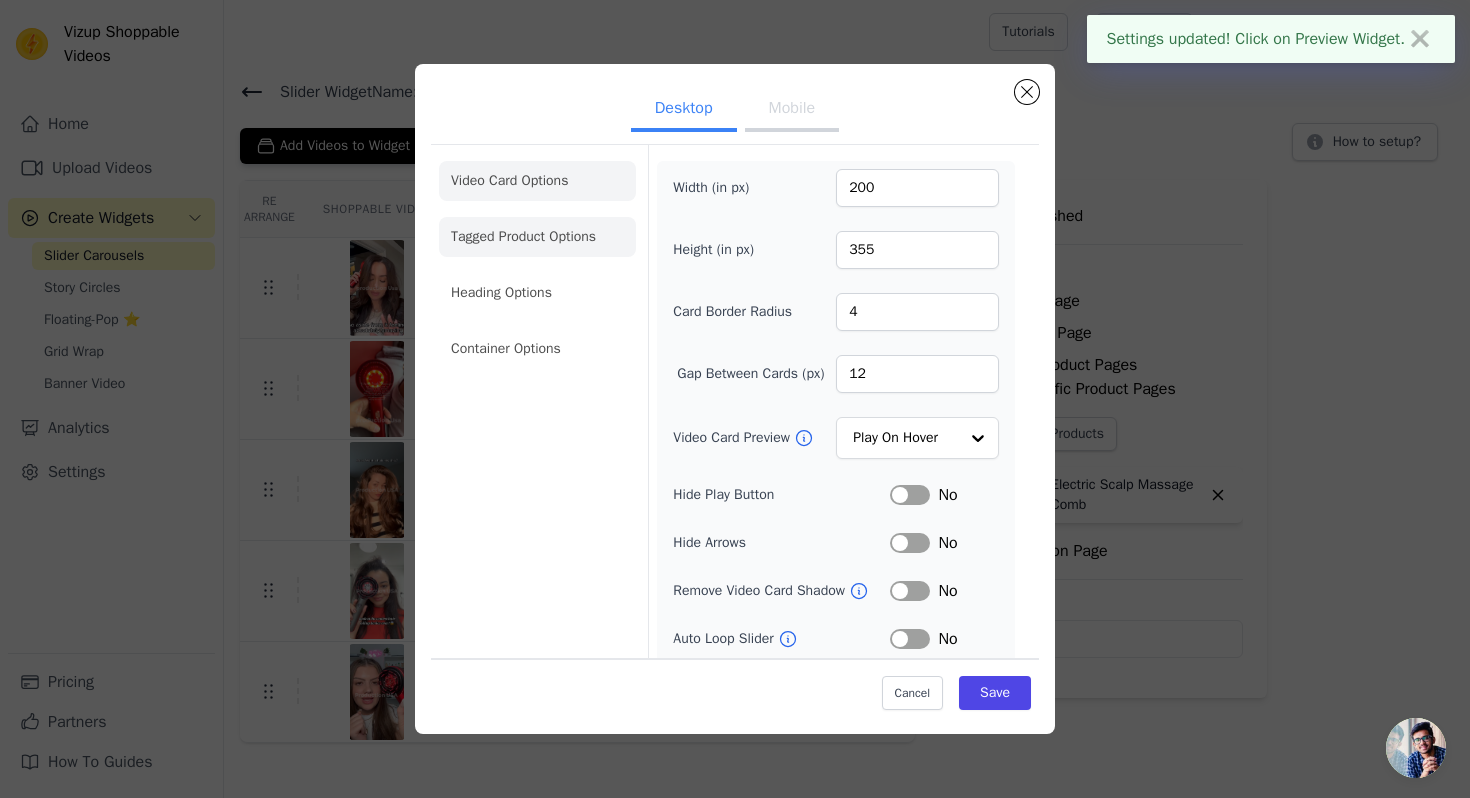 click on "Tagged Product Options" 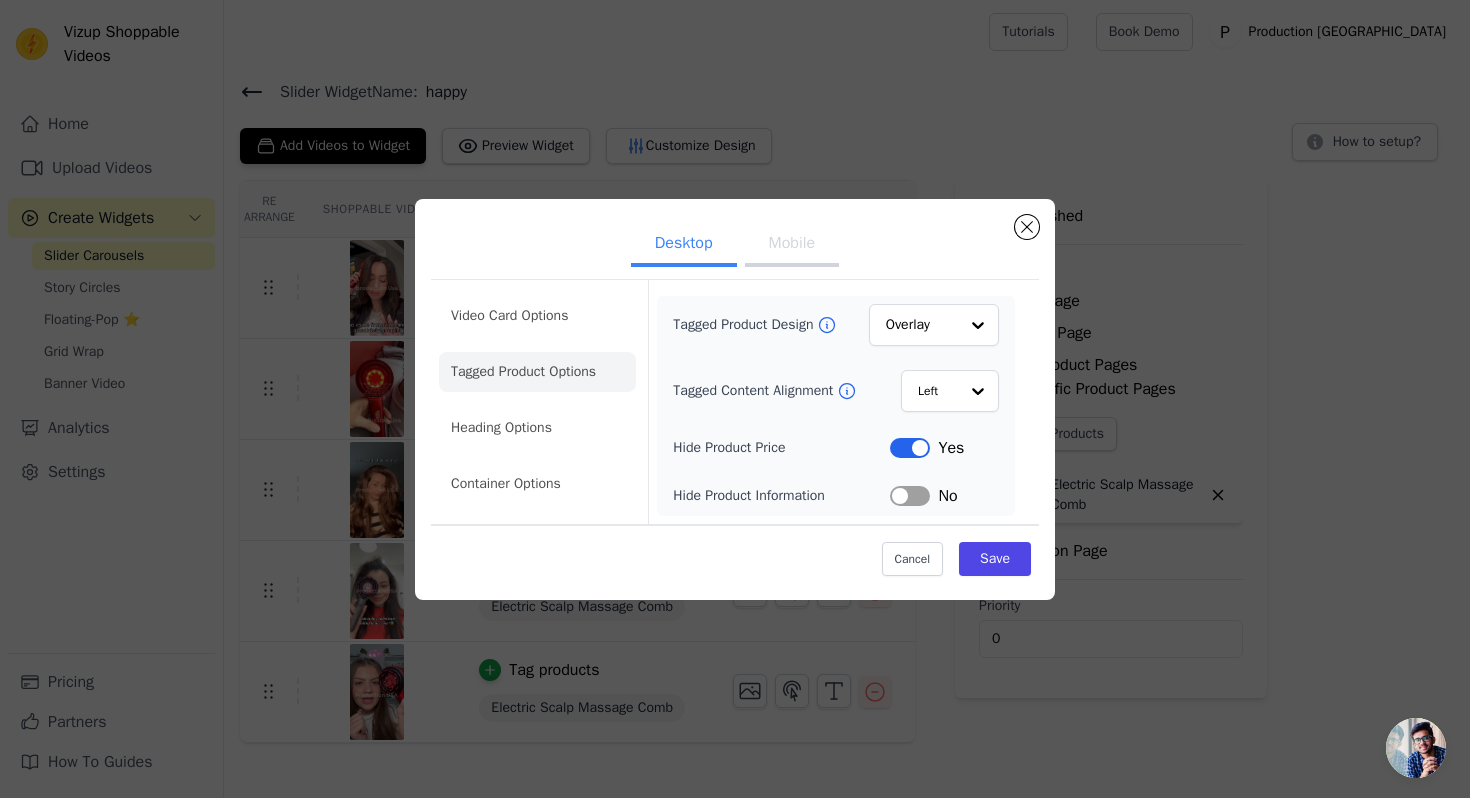click on "Desktop Mobile" at bounding box center [735, 245] 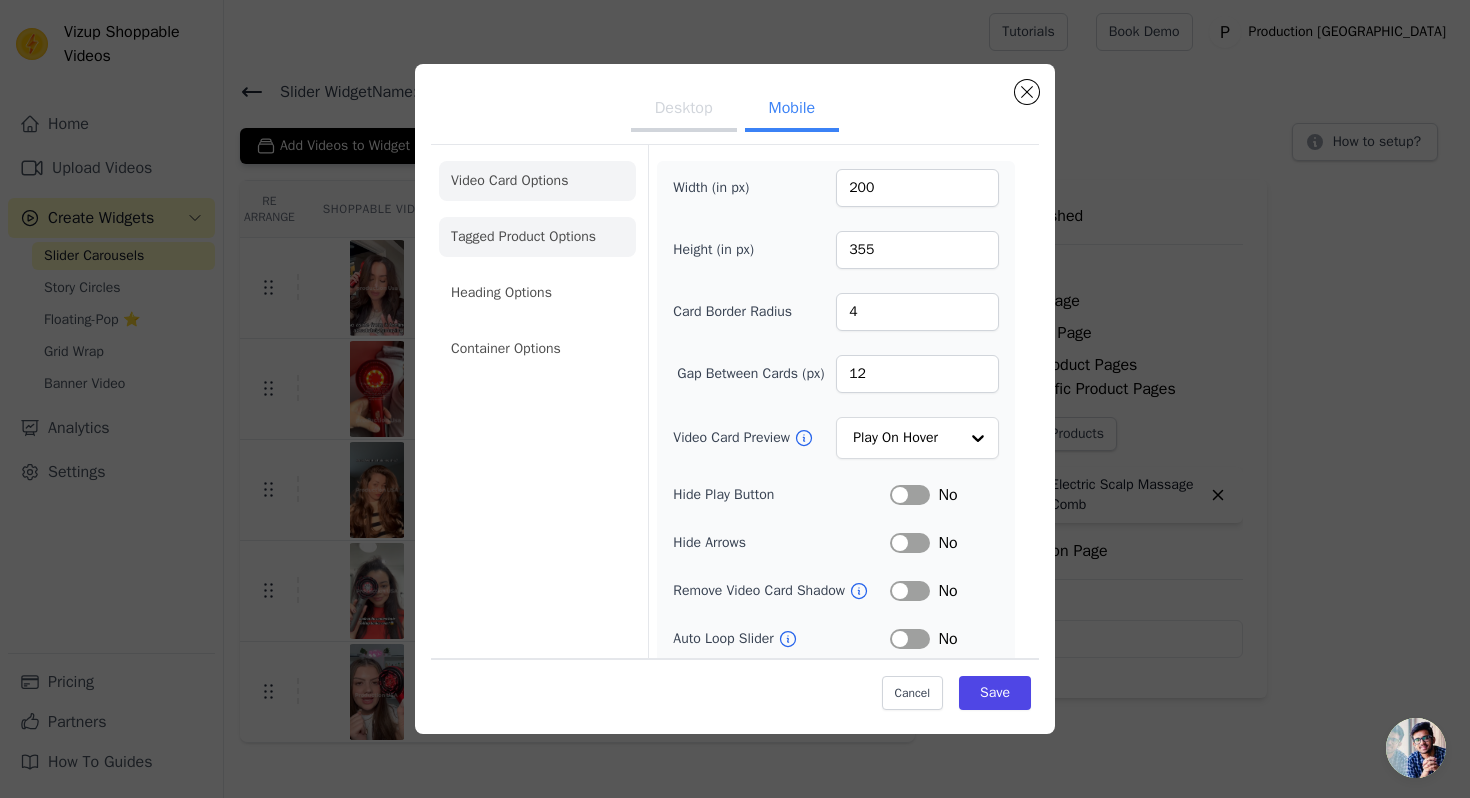 click on "Tagged Product Options" 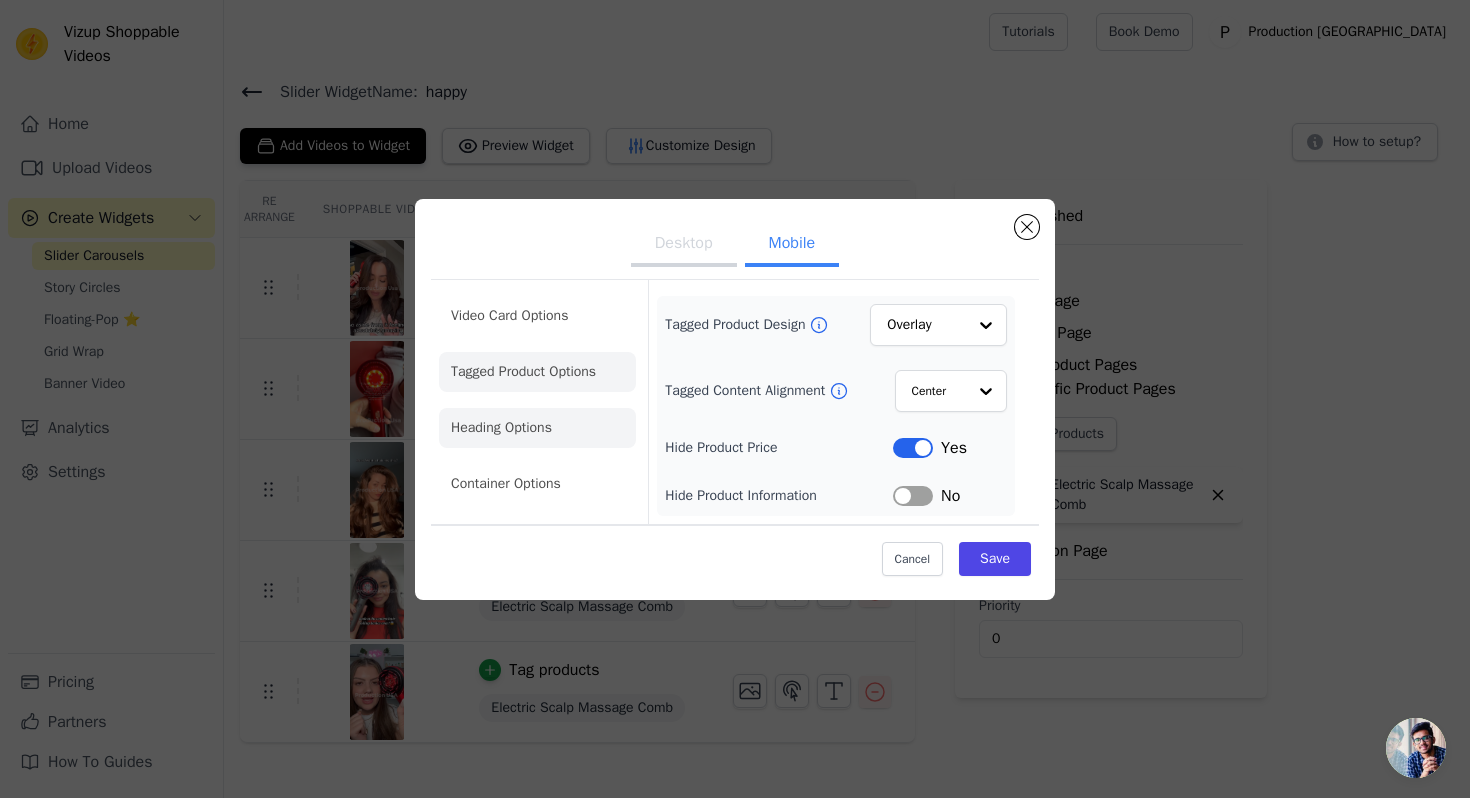 click on "Heading Options" 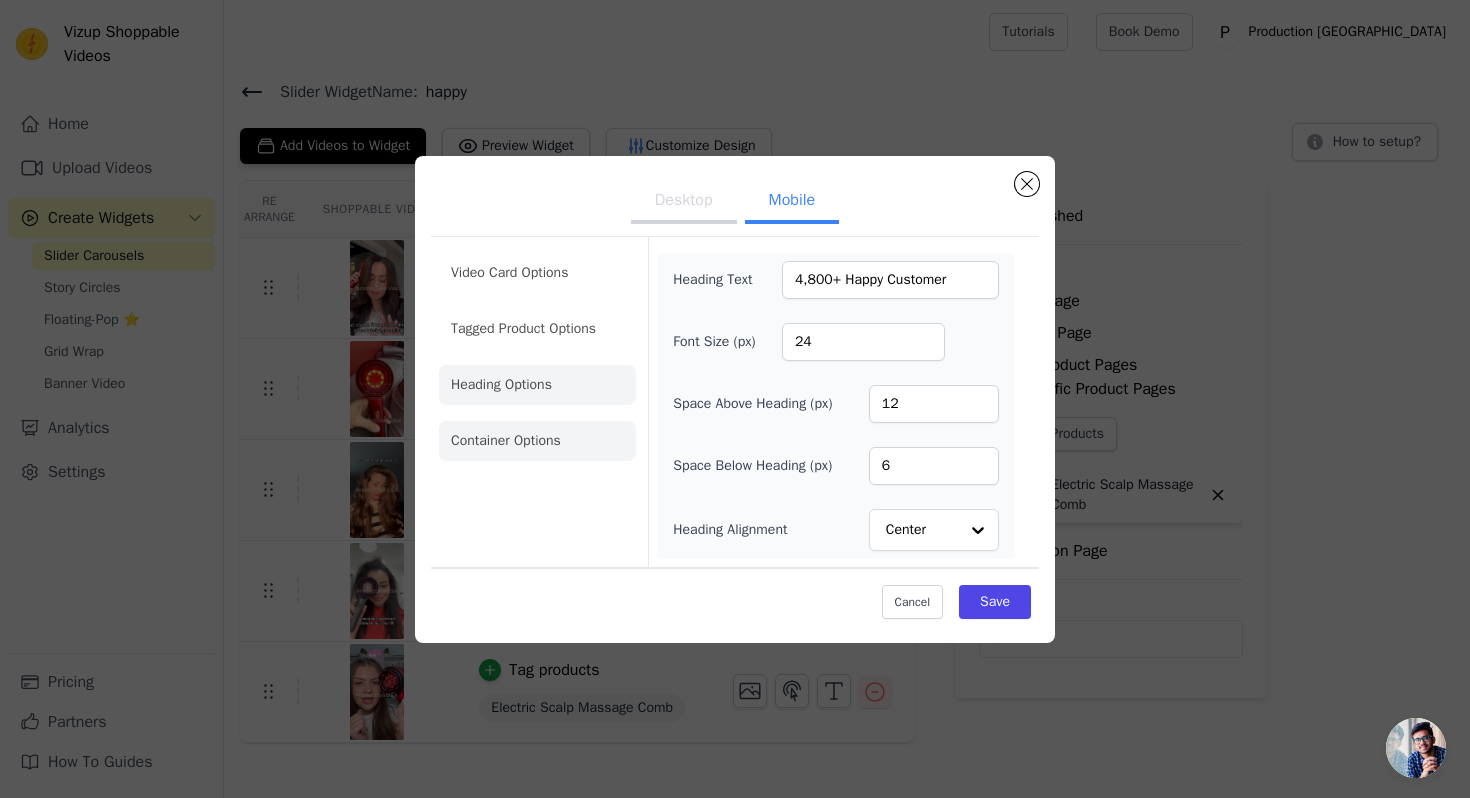 click on "Container Options" 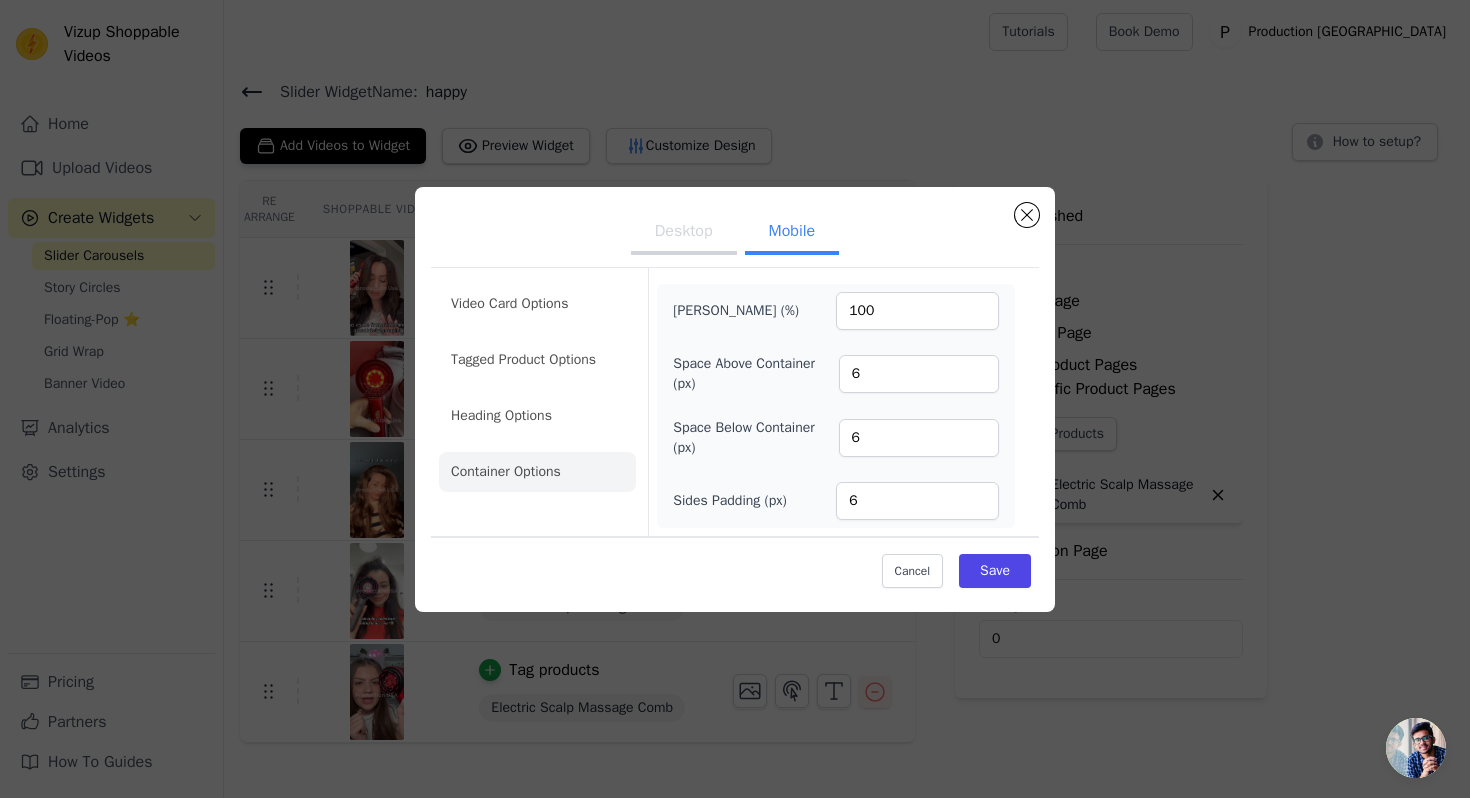 click on "Desktop" at bounding box center (684, 233) 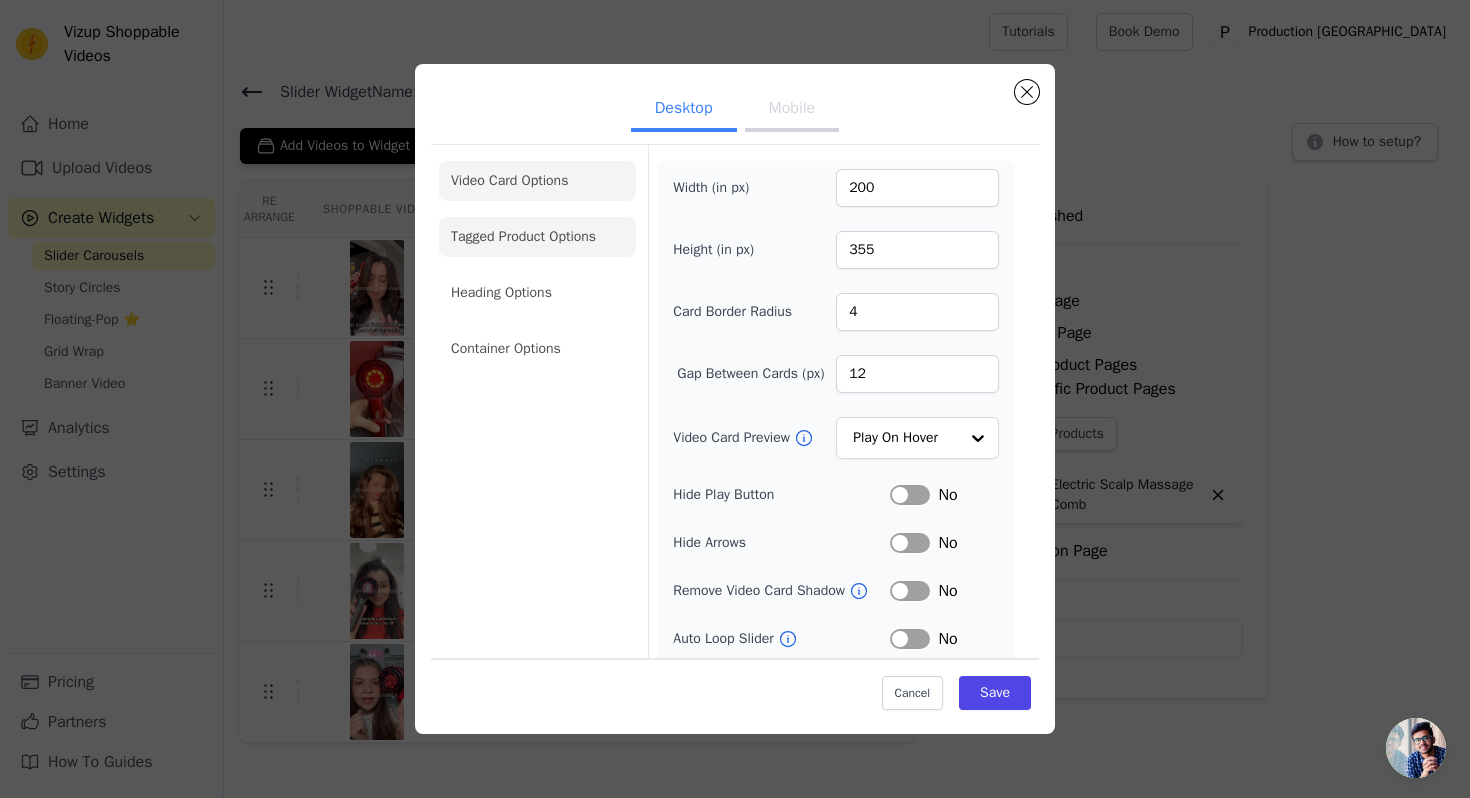 click on "Tagged Product Options" 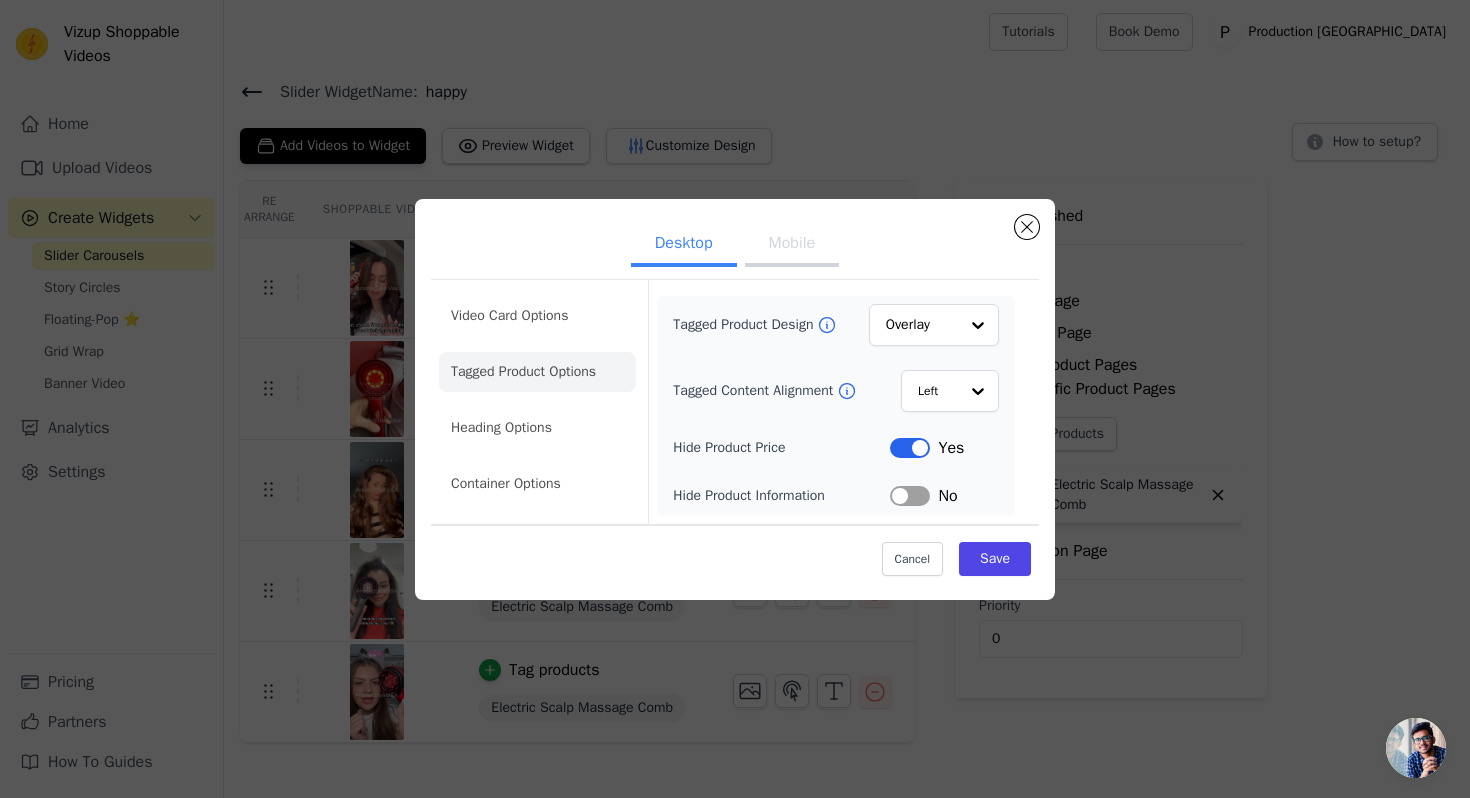 click on "Tagged Product Options" 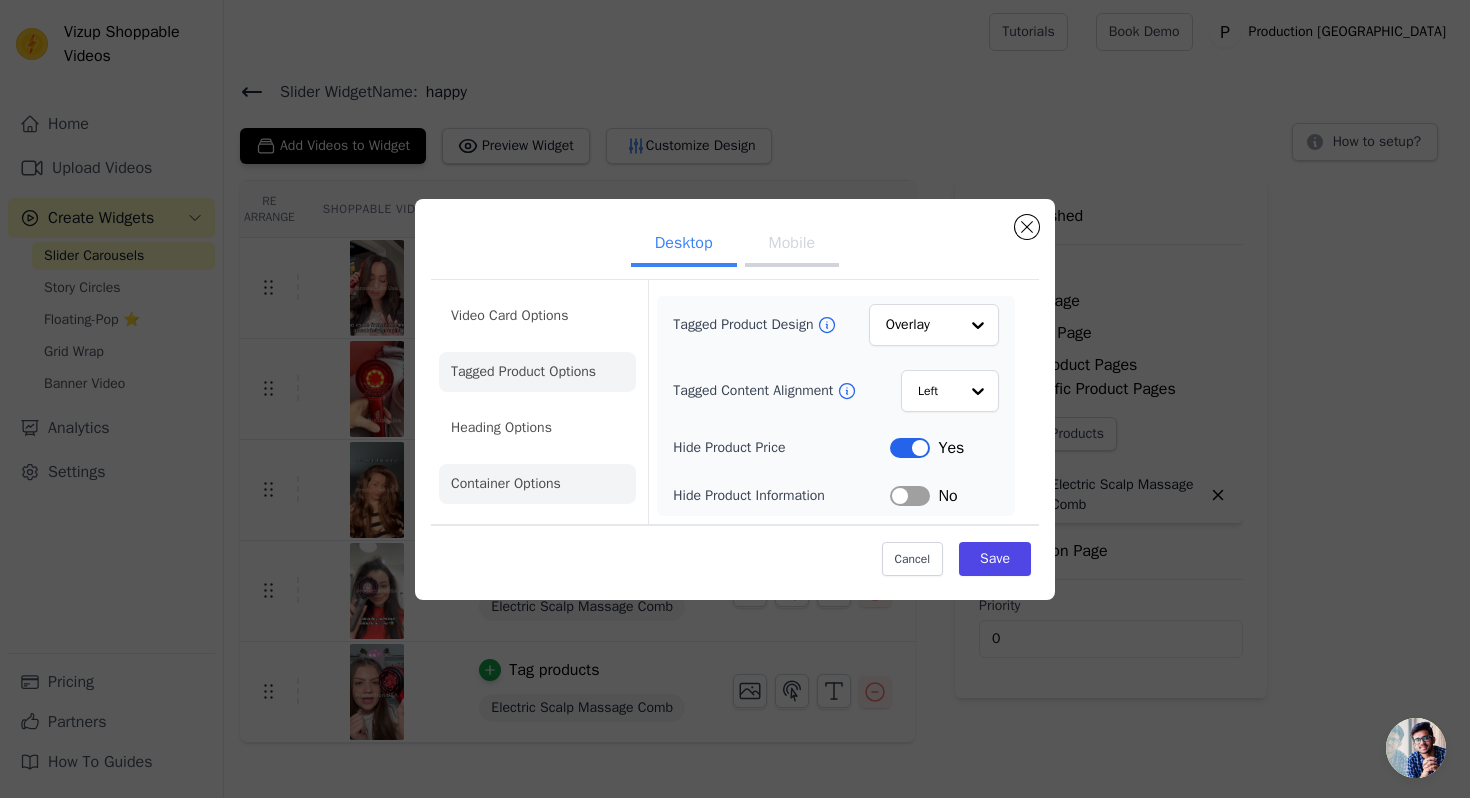 click on "Container Options" 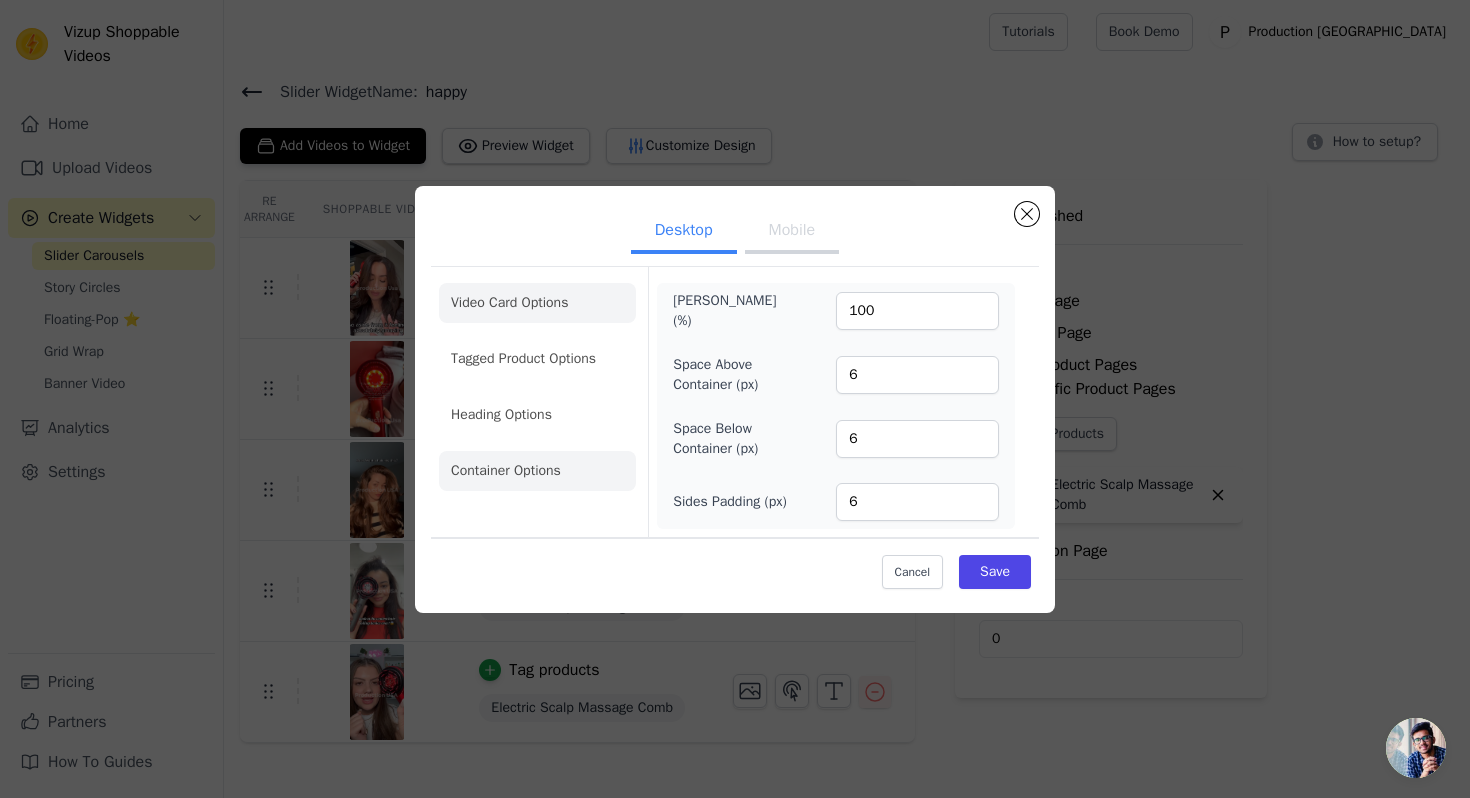 click on "Video Card Options" 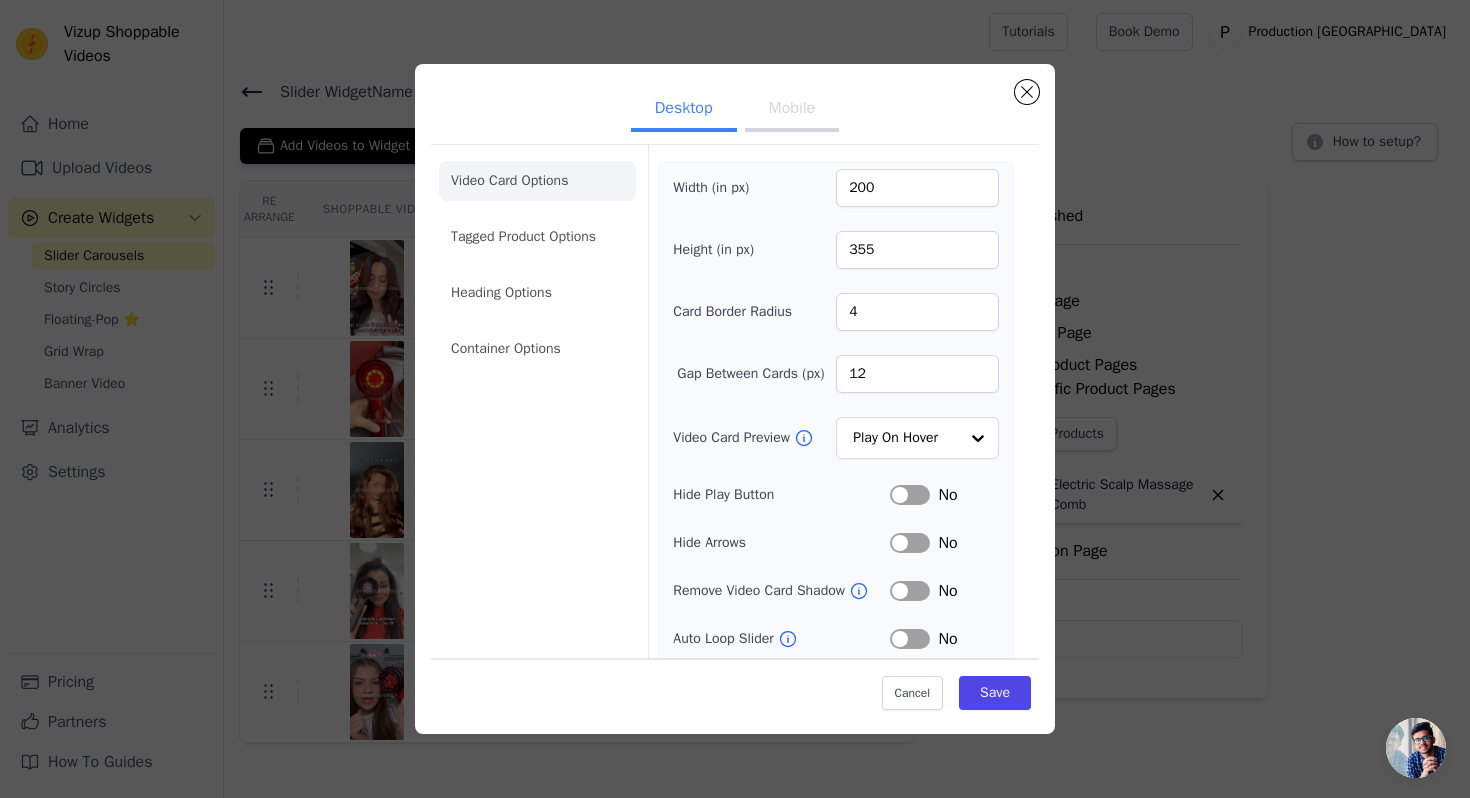 scroll, scrollTop: 106, scrollLeft: 0, axis: vertical 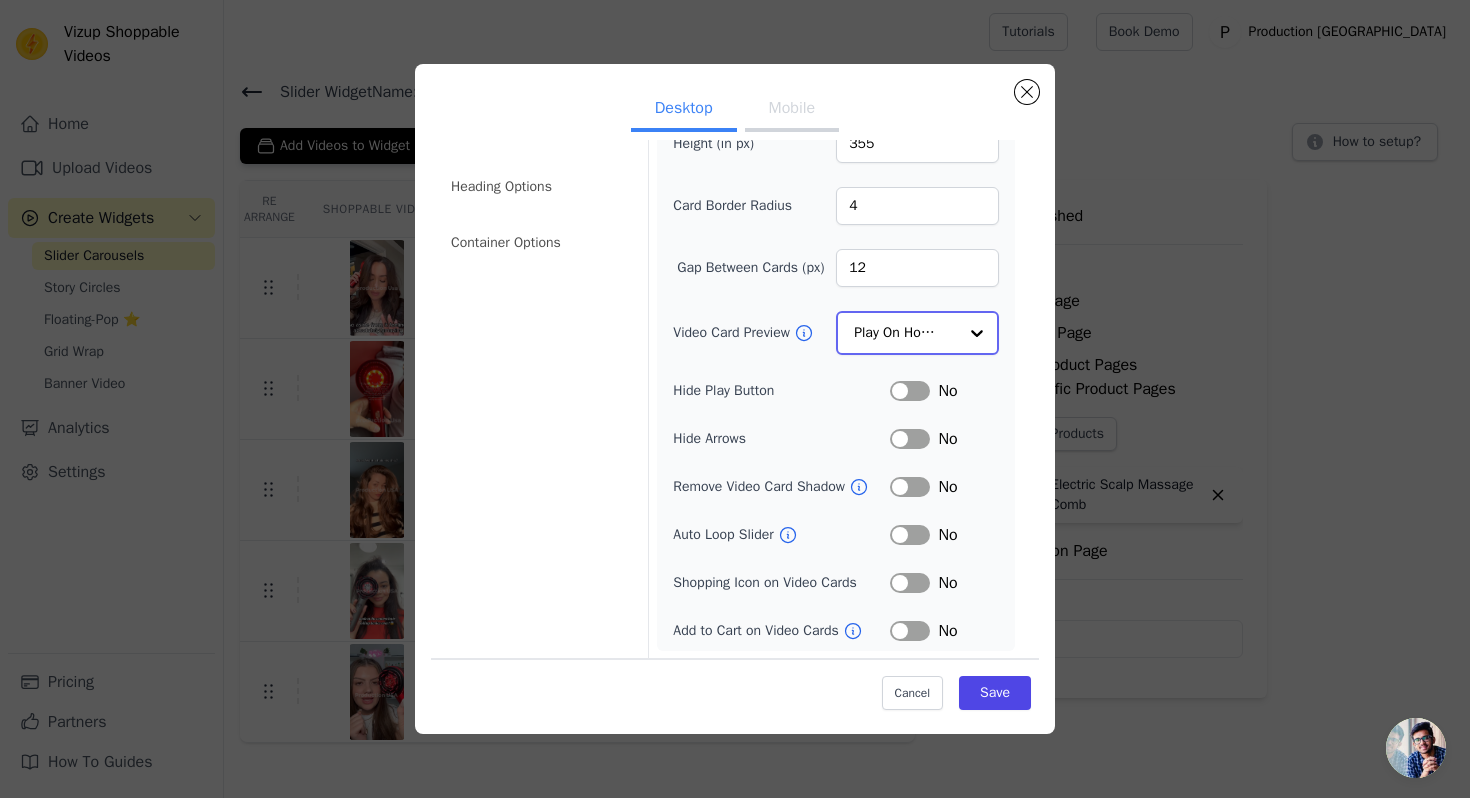 click on "Video Card Preview" 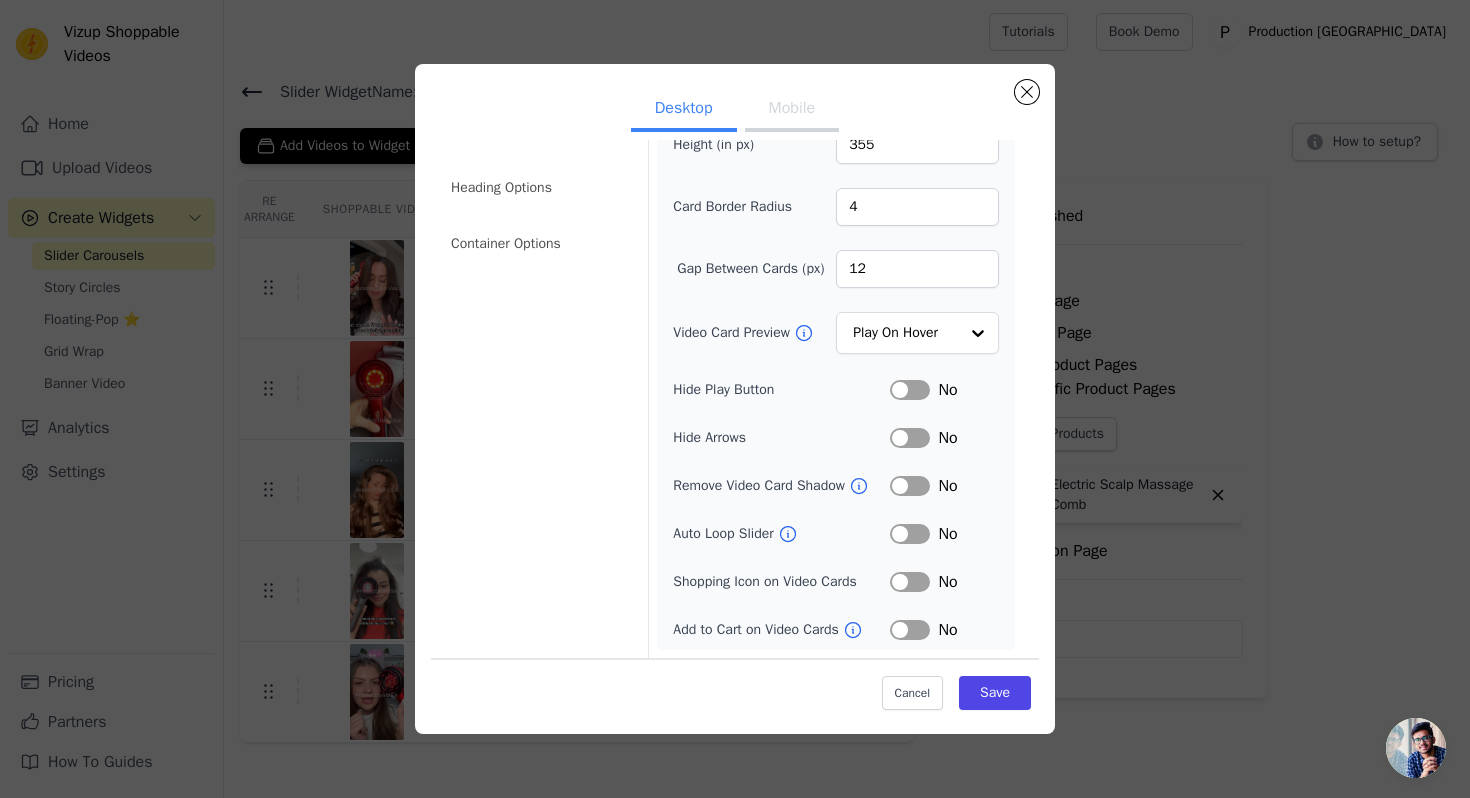click on "Width (in px)   200   Height (in px)   355   Card Border Radius   4   Gap Between Cards (px)   12   Video Card Preview           Play On Hover               Hide Play Button   Label     No   Hide Arrows   Label     No   Remove Video Card Shadow     Label     No   Auto Loop Slider     Label     No   Shopping Icon on Video Cards   Label     No   Add to Cart on Video Cards     Label     No" at bounding box center [836, 353] 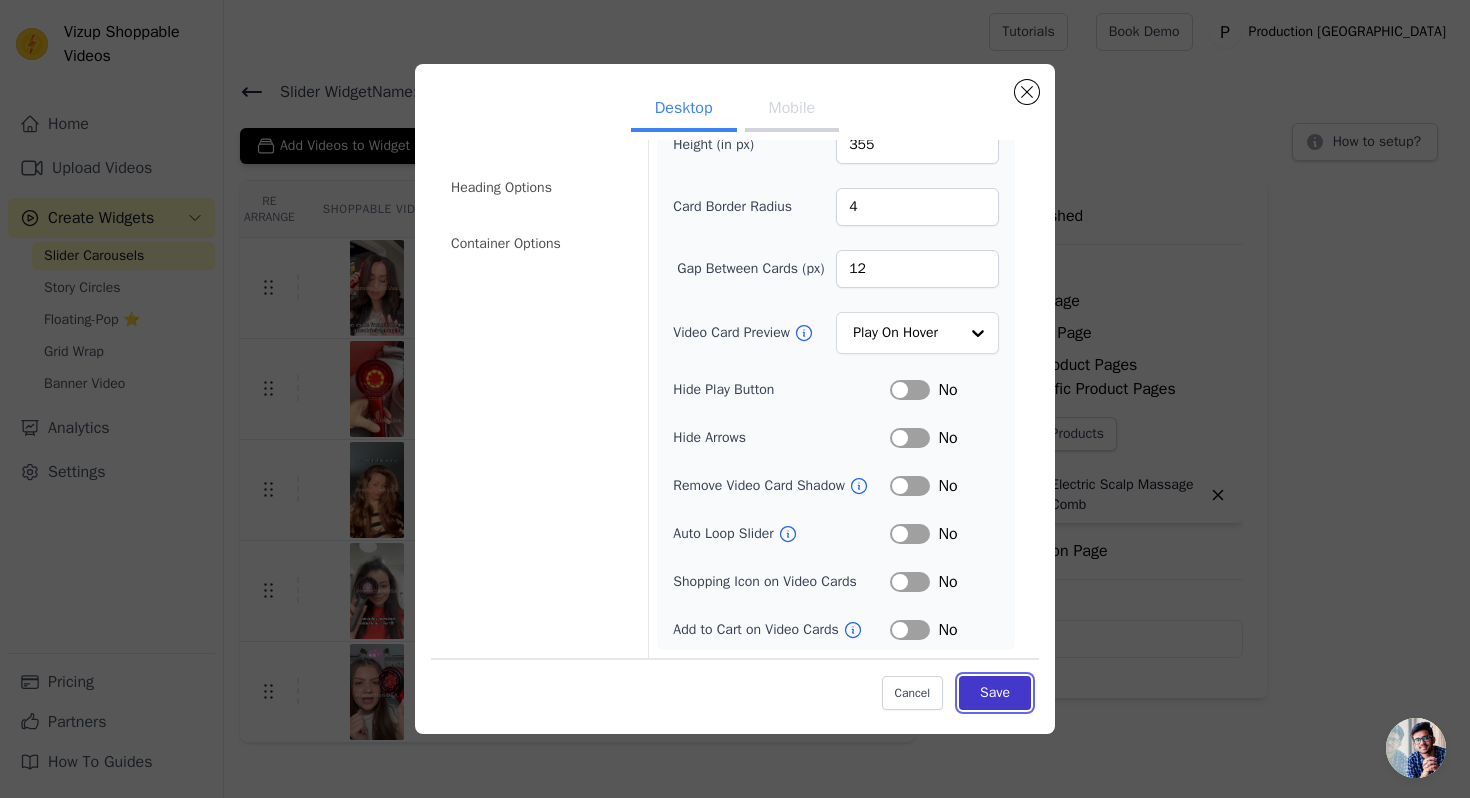 click on "Save" at bounding box center (995, 693) 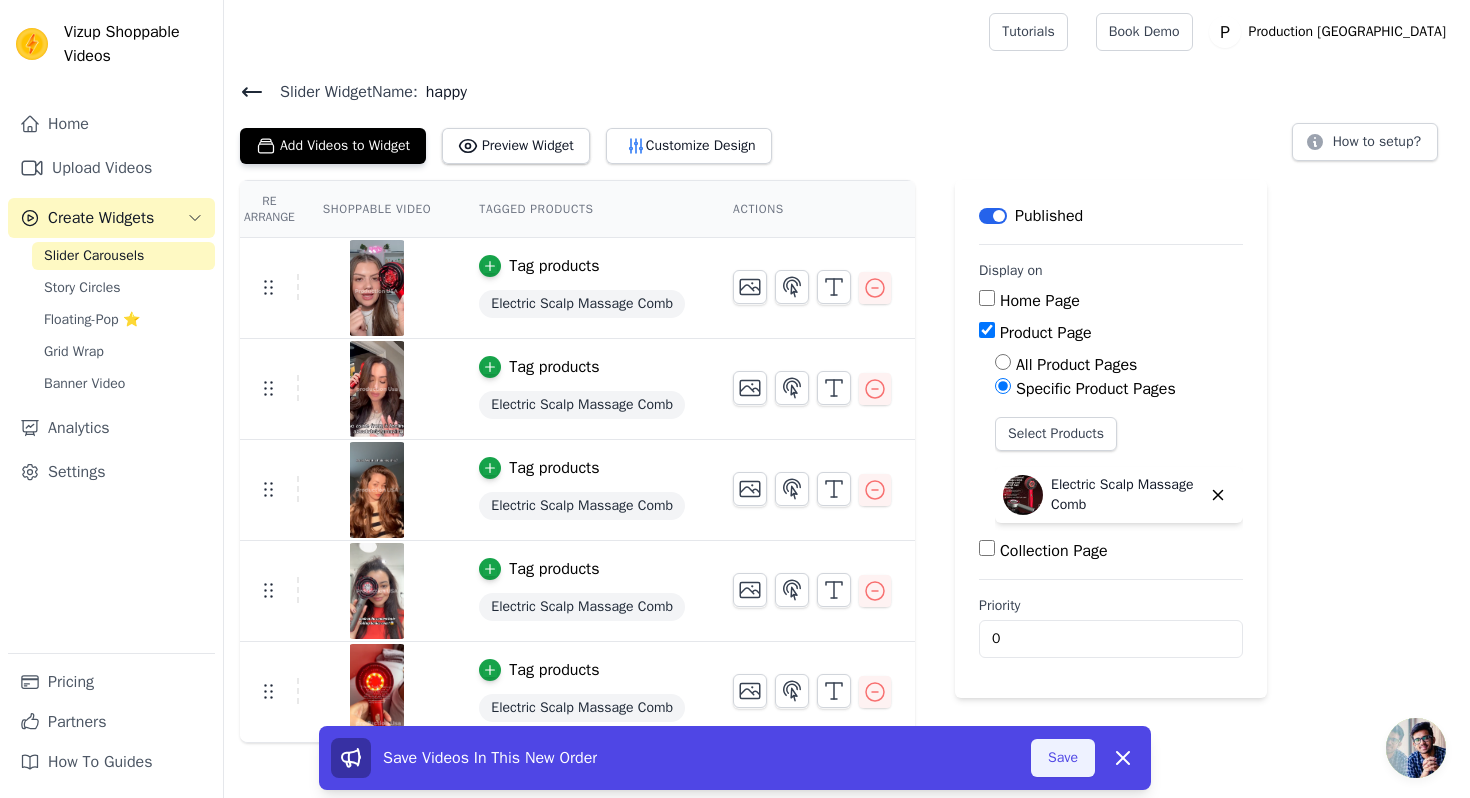 click on "Save" at bounding box center (1063, 758) 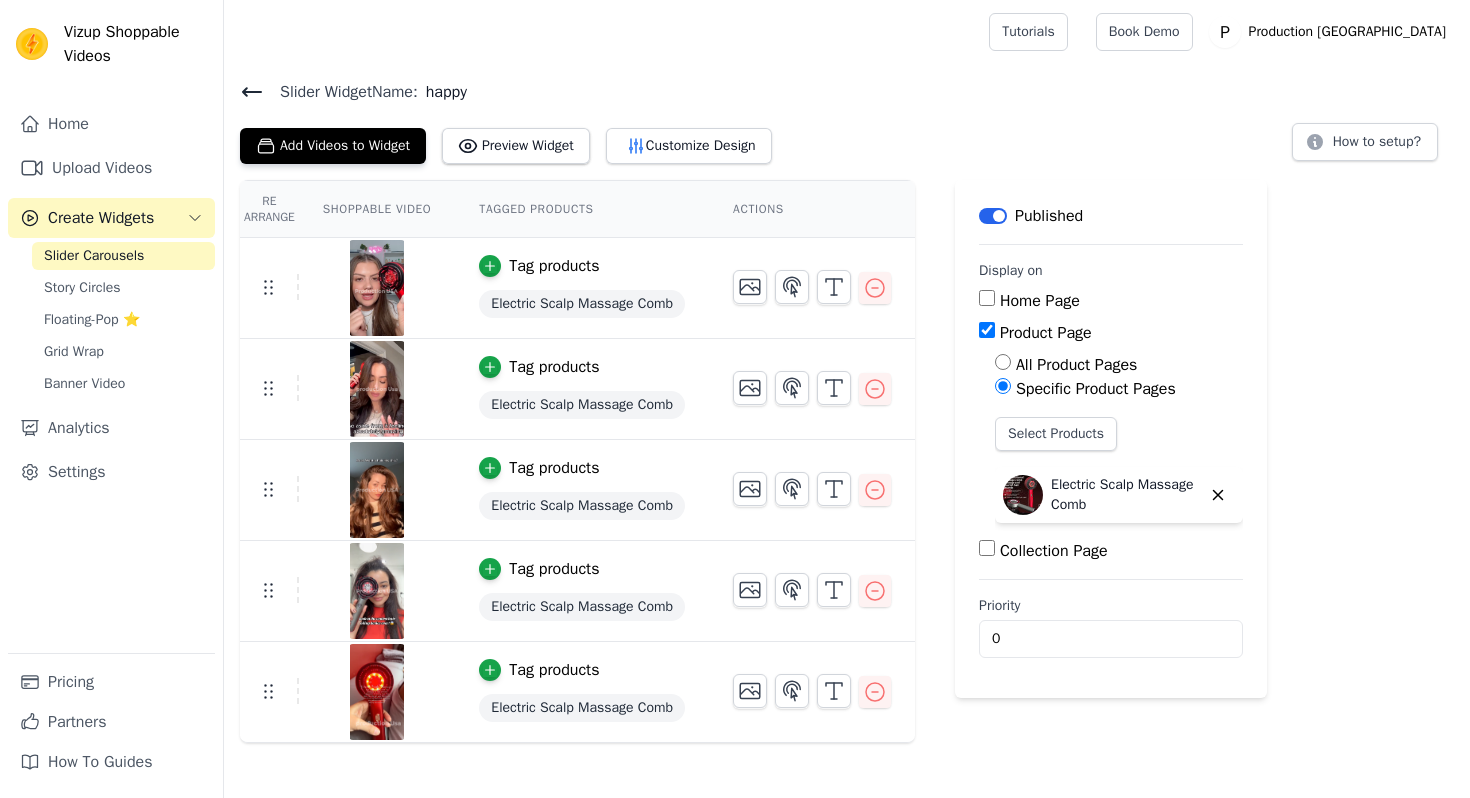 scroll, scrollTop: 0, scrollLeft: 0, axis: both 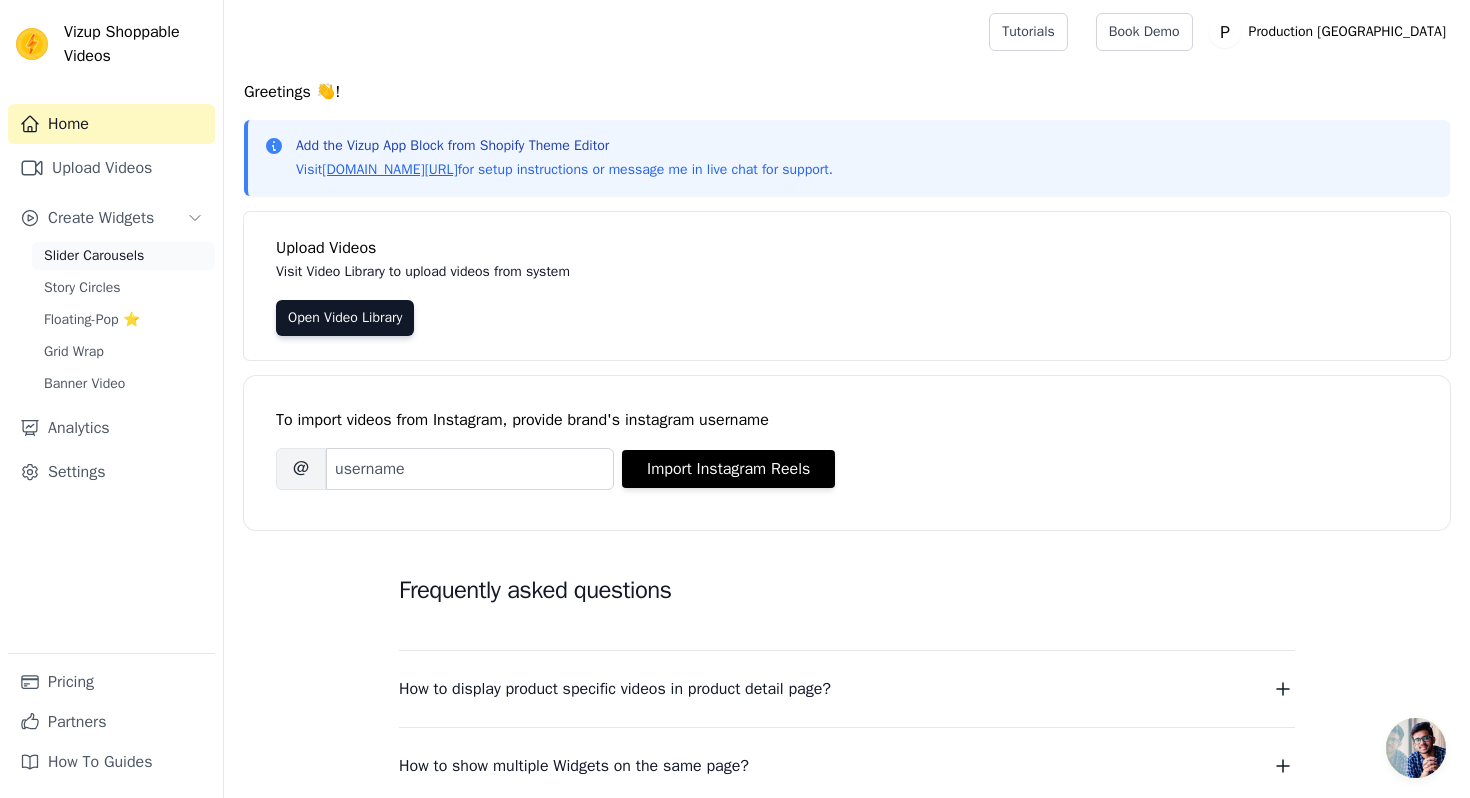 click on "Slider Carousels" at bounding box center [94, 256] 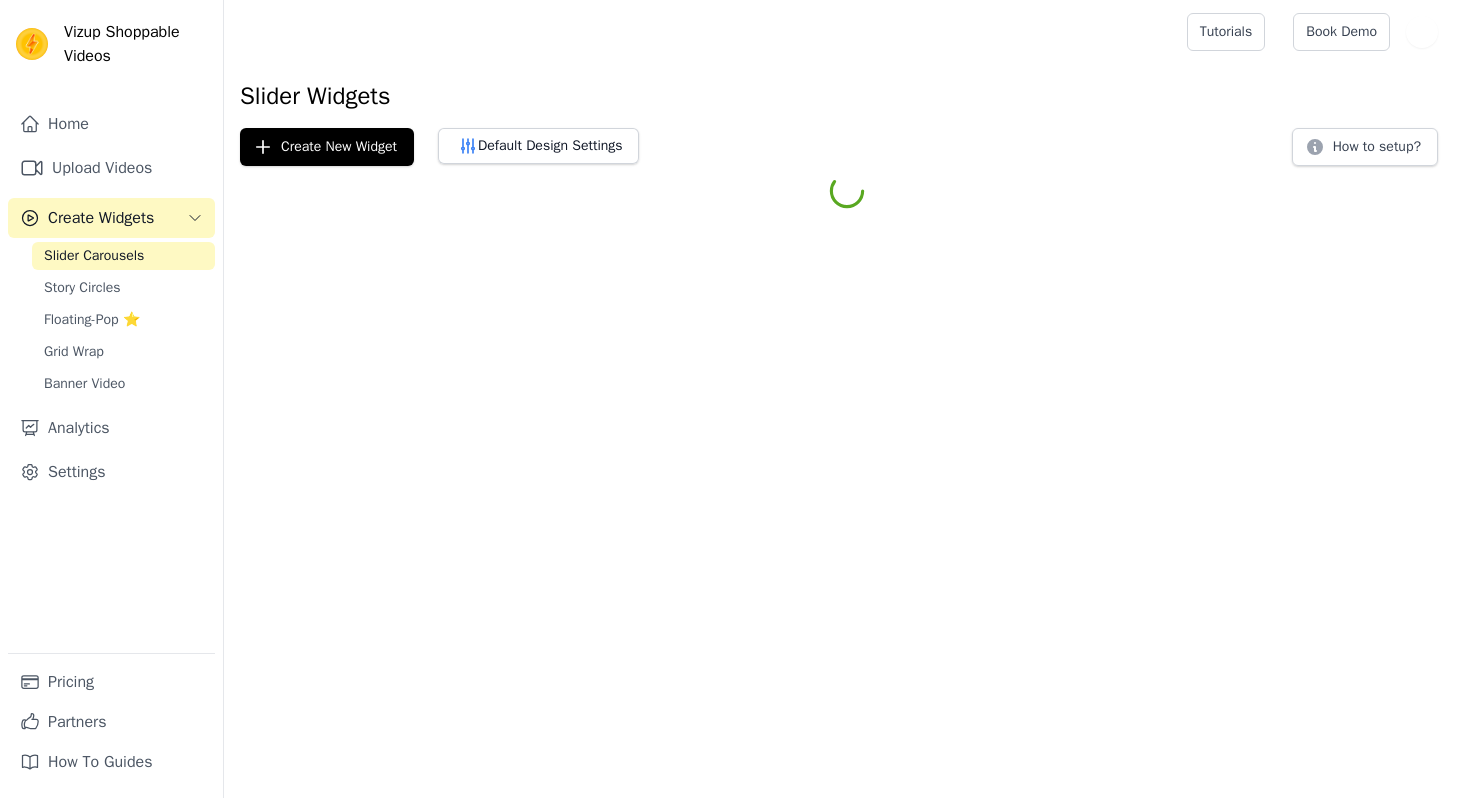 scroll, scrollTop: 0, scrollLeft: 0, axis: both 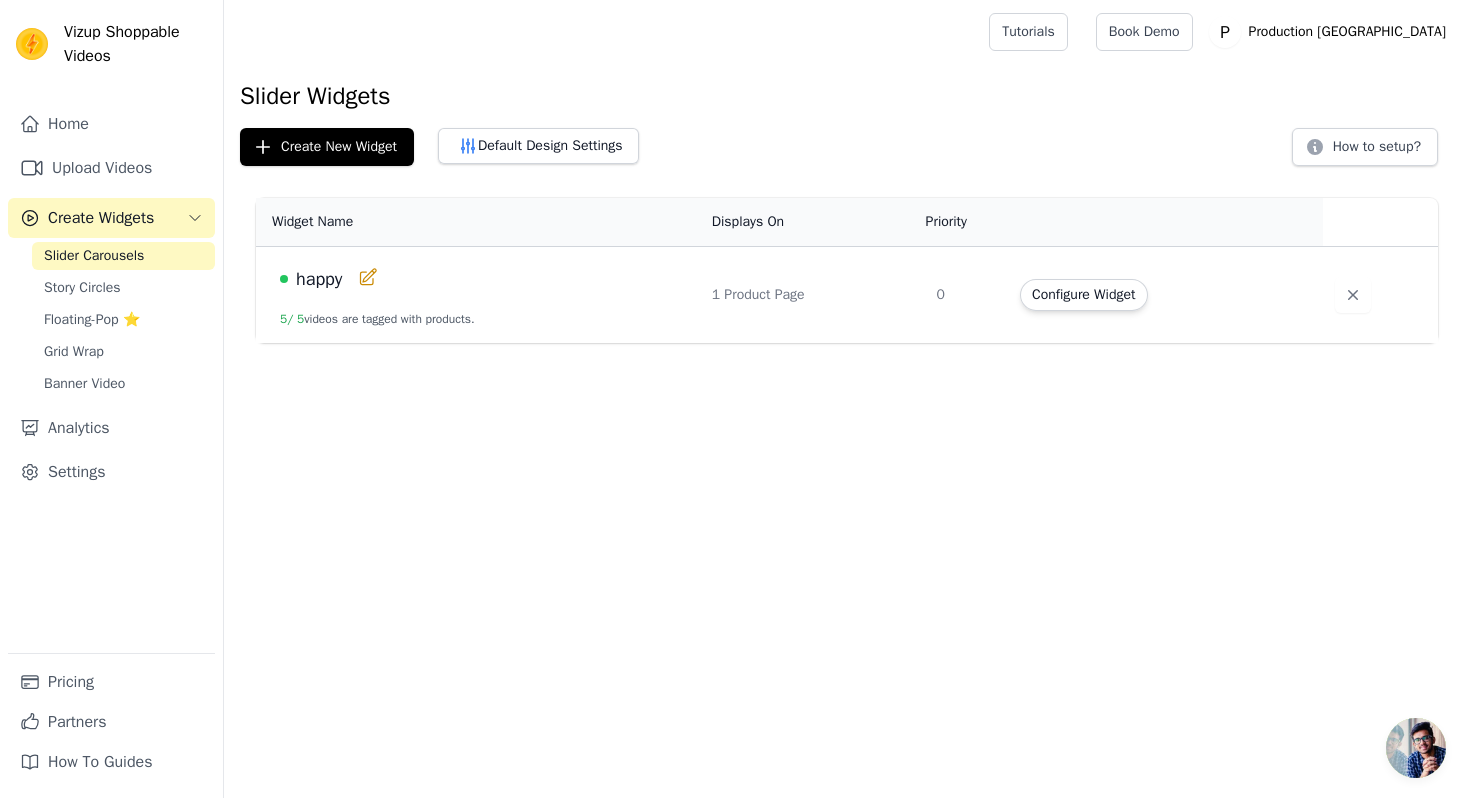 click 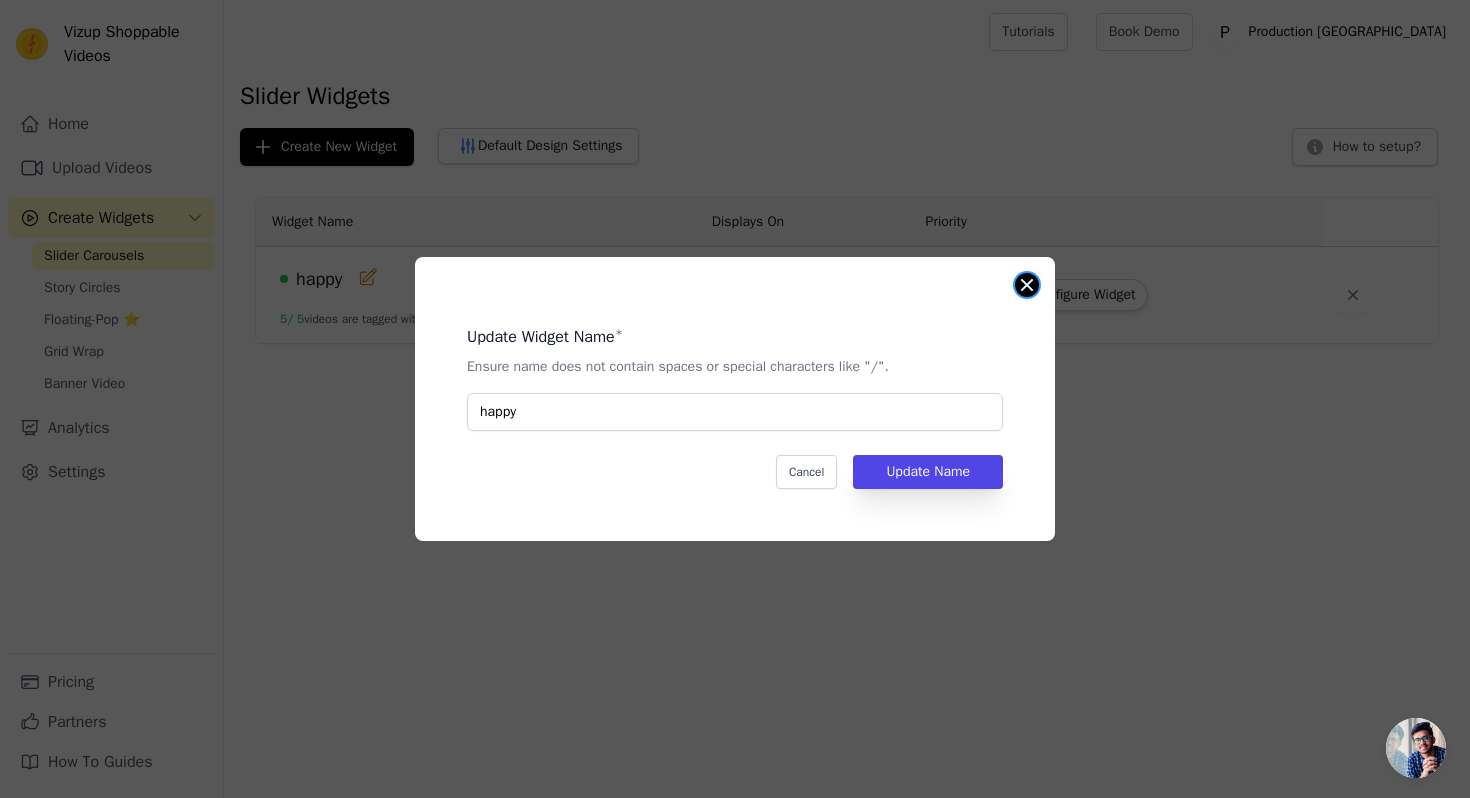 click at bounding box center (1027, 285) 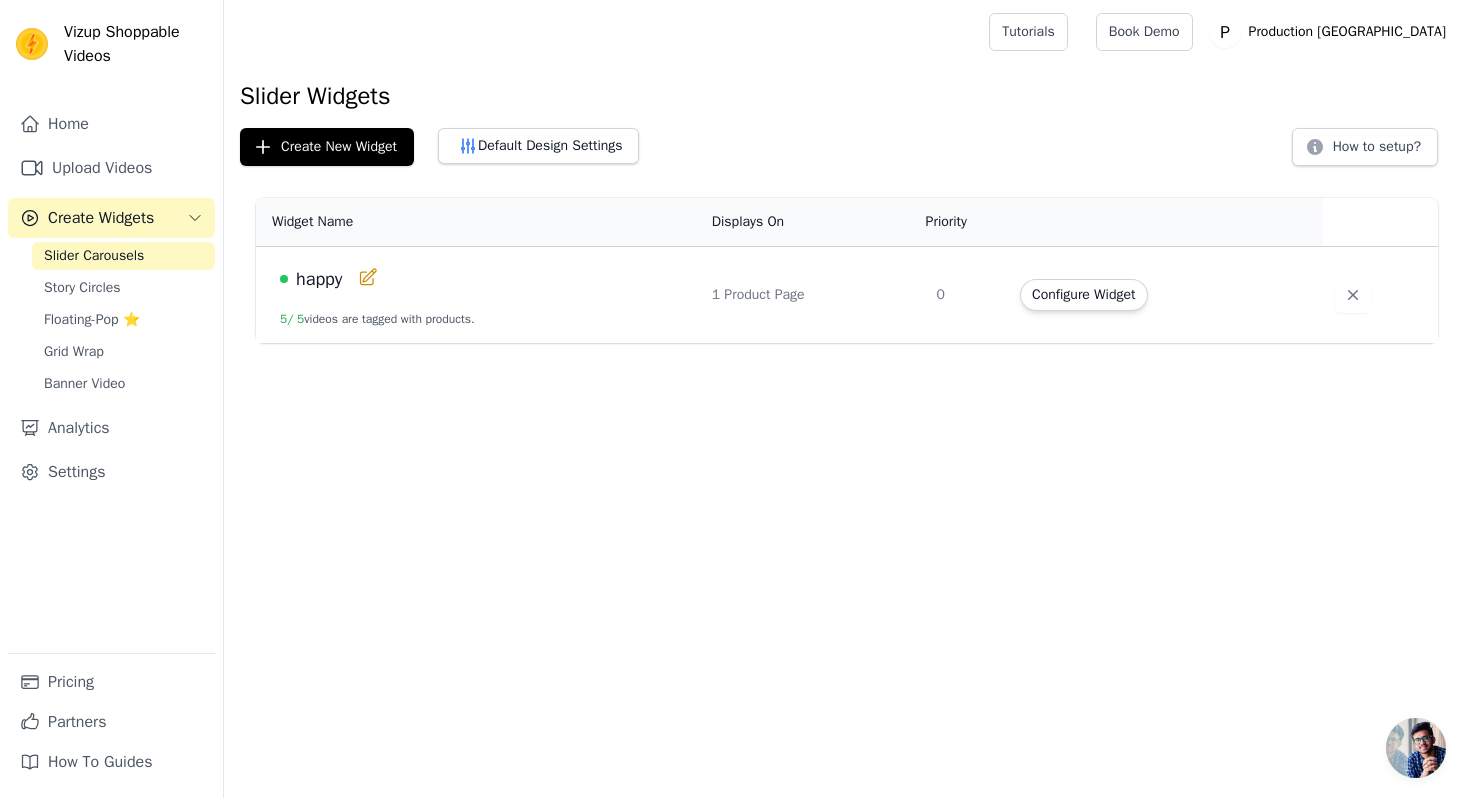 click on "happy" at bounding box center (484, 279) 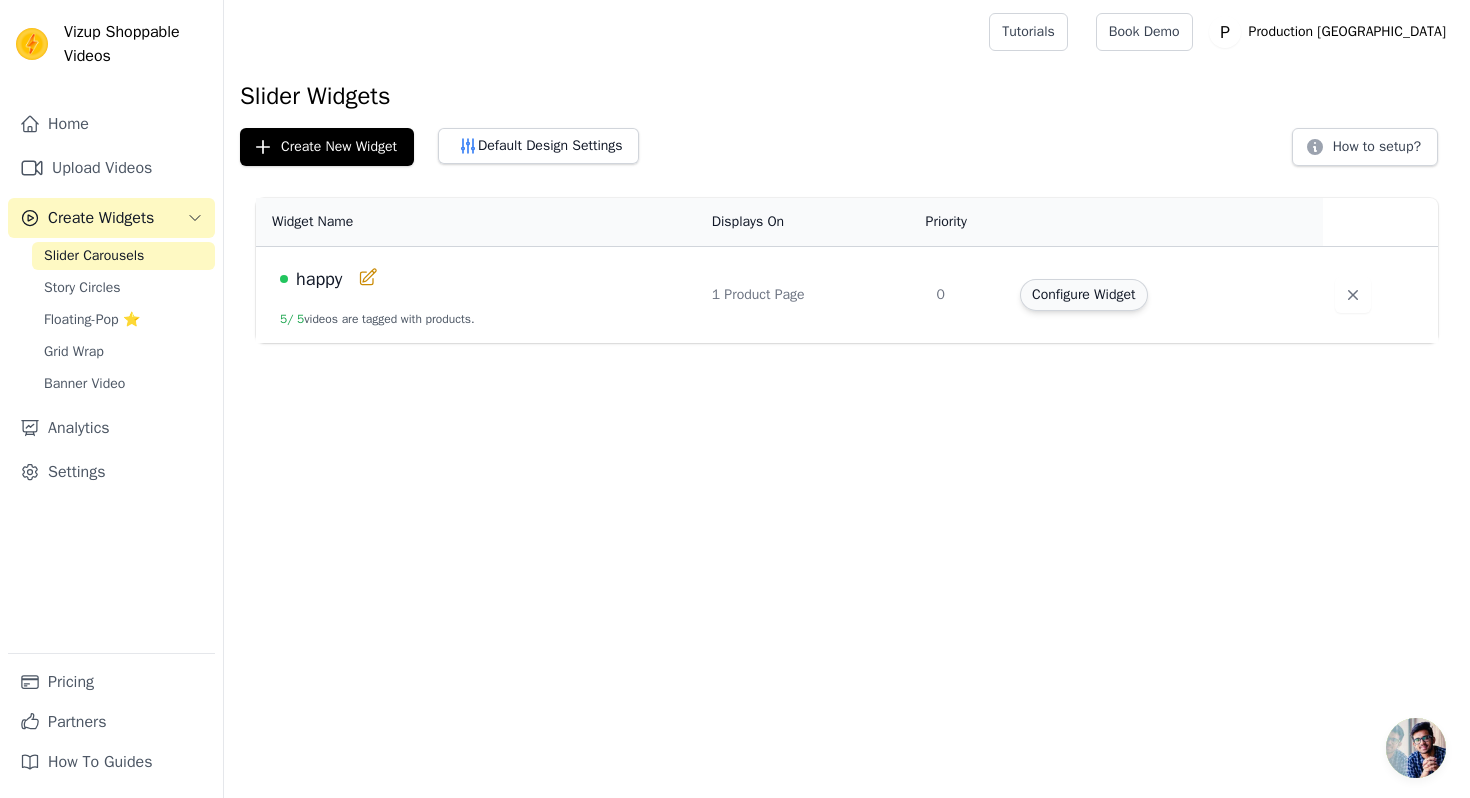click on "Configure Widget" at bounding box center (1083, 295) 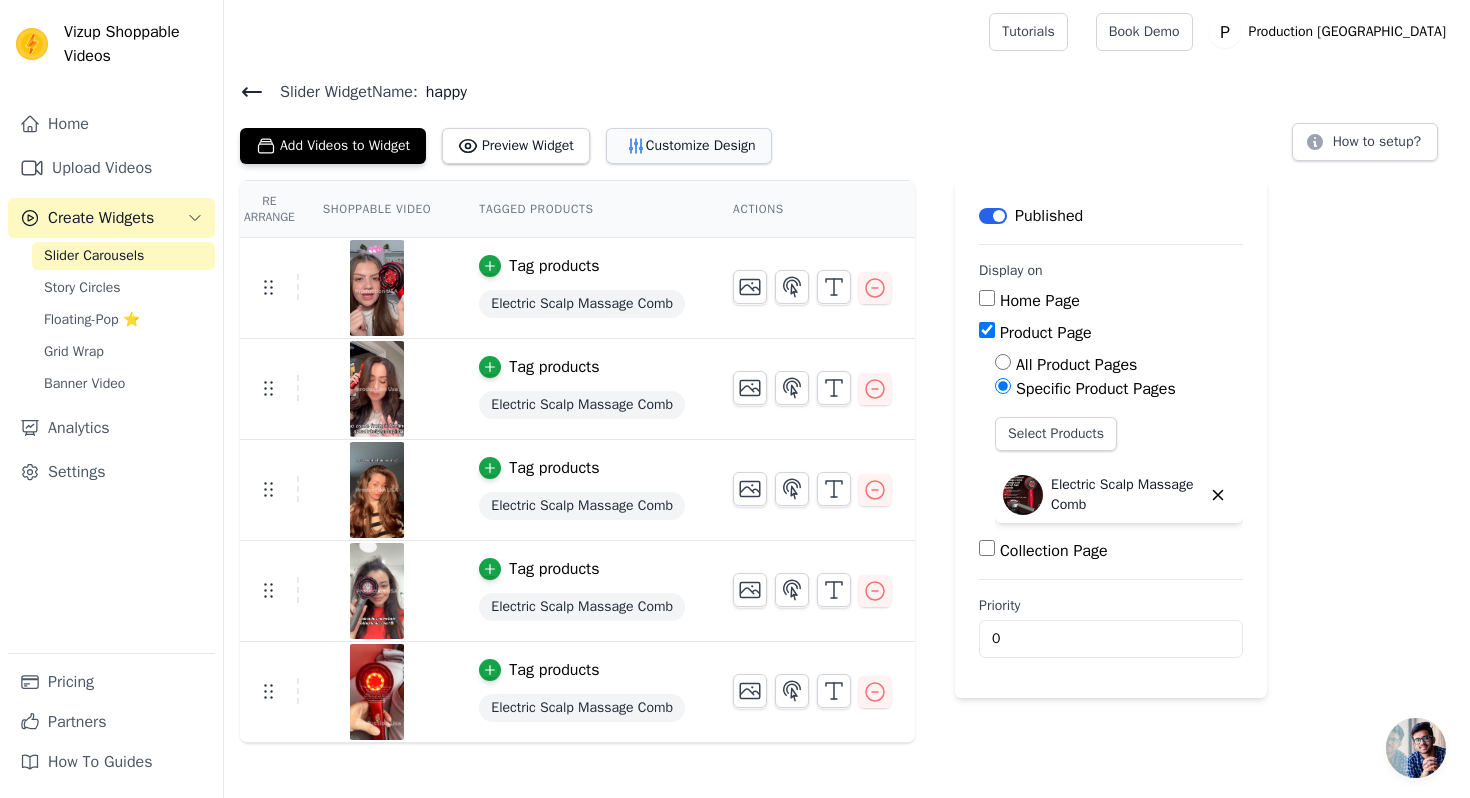 click on "Customize Design" at bounding box center (689, 146) 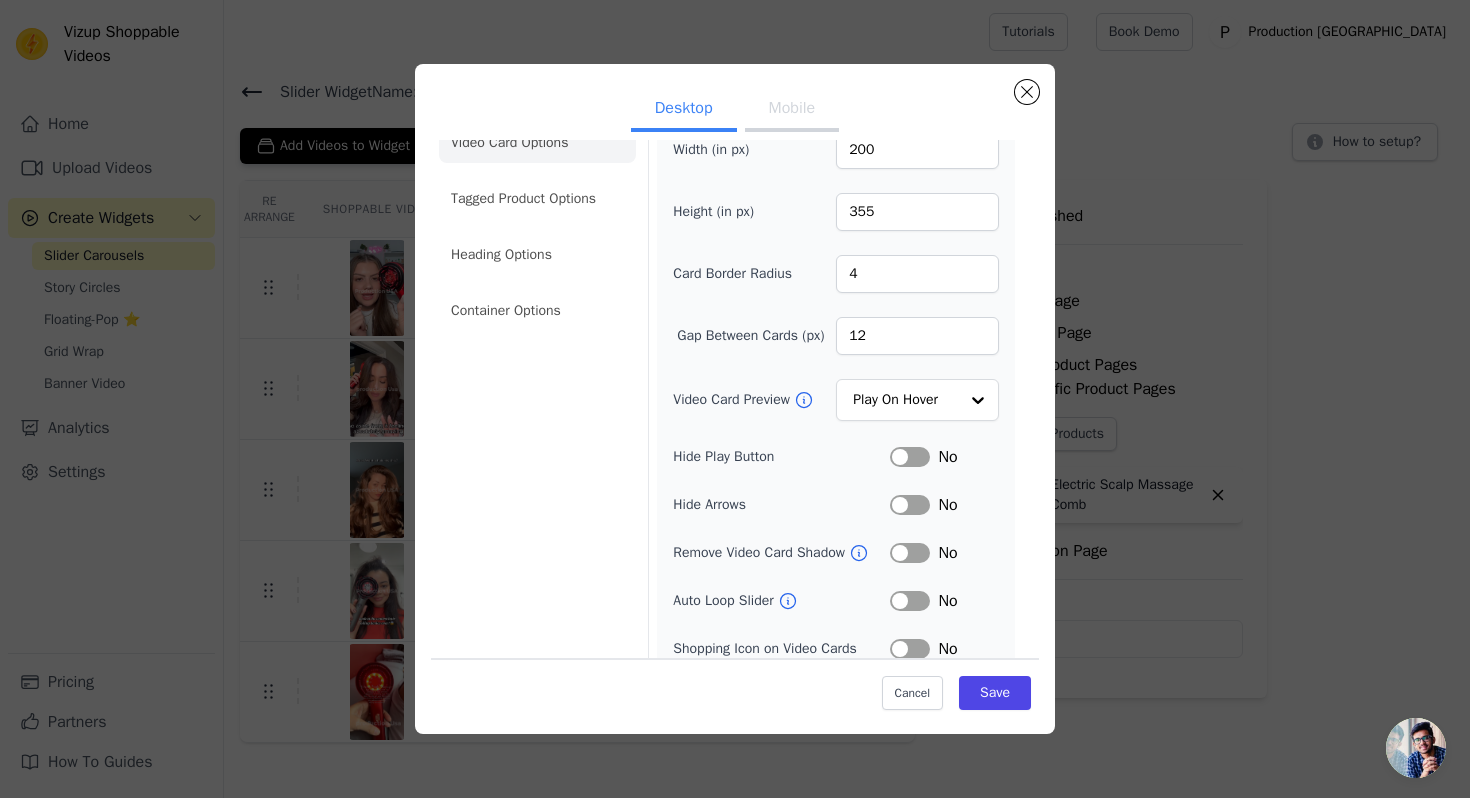 scroll, scrollTop: 43, scrollLeft: 0, axis: vertical 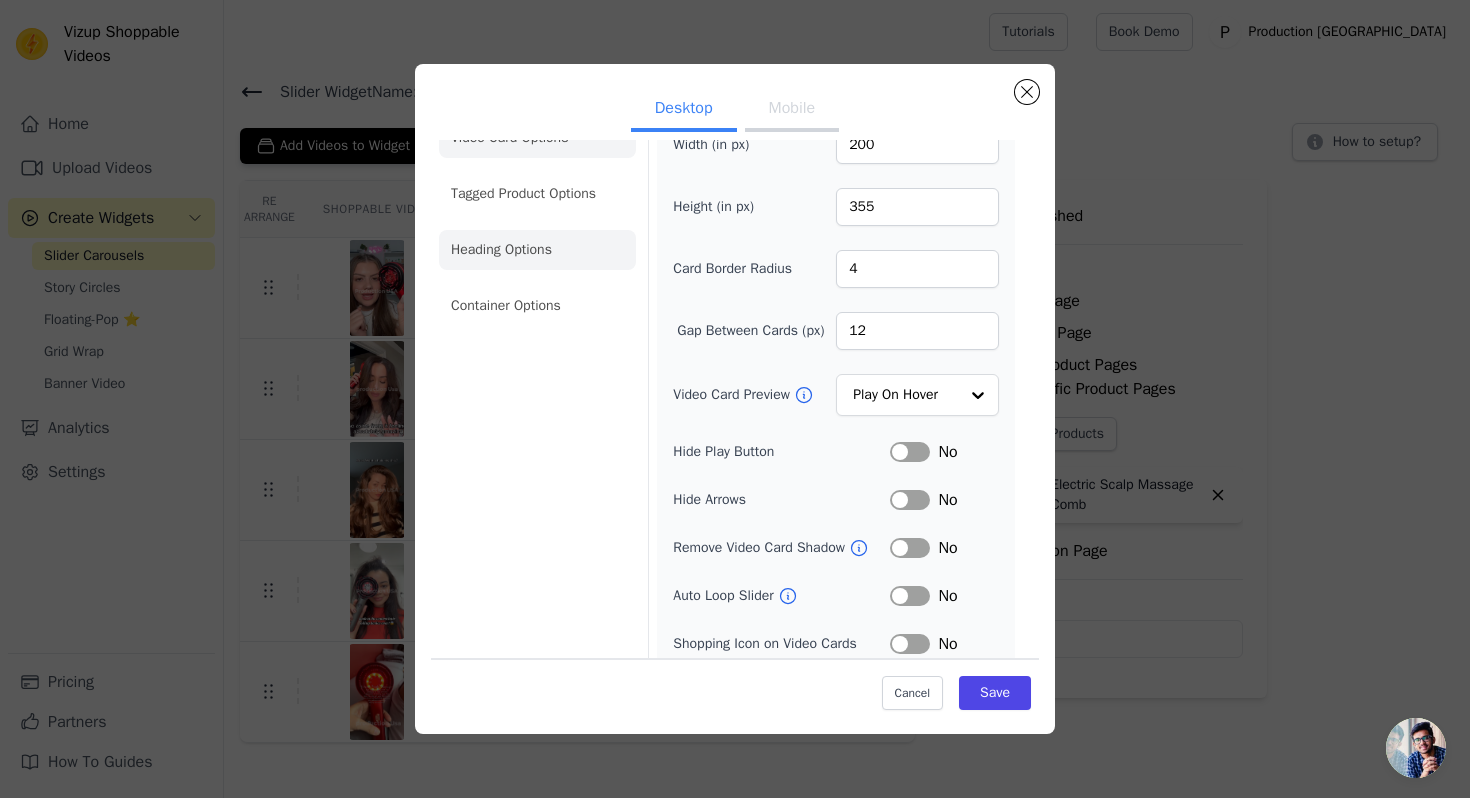 click on "Heading Options" 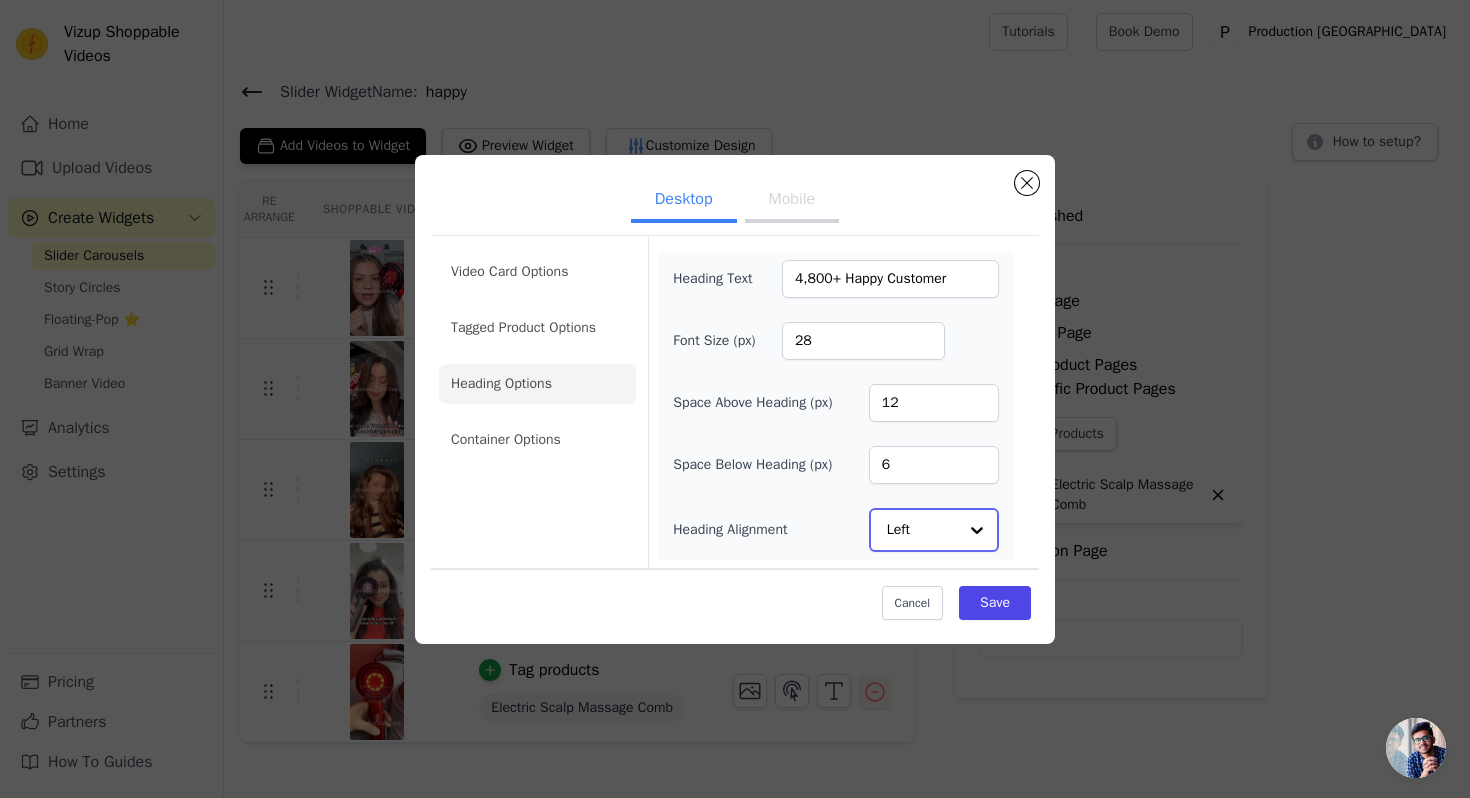 click at bounding box center [977, 530] 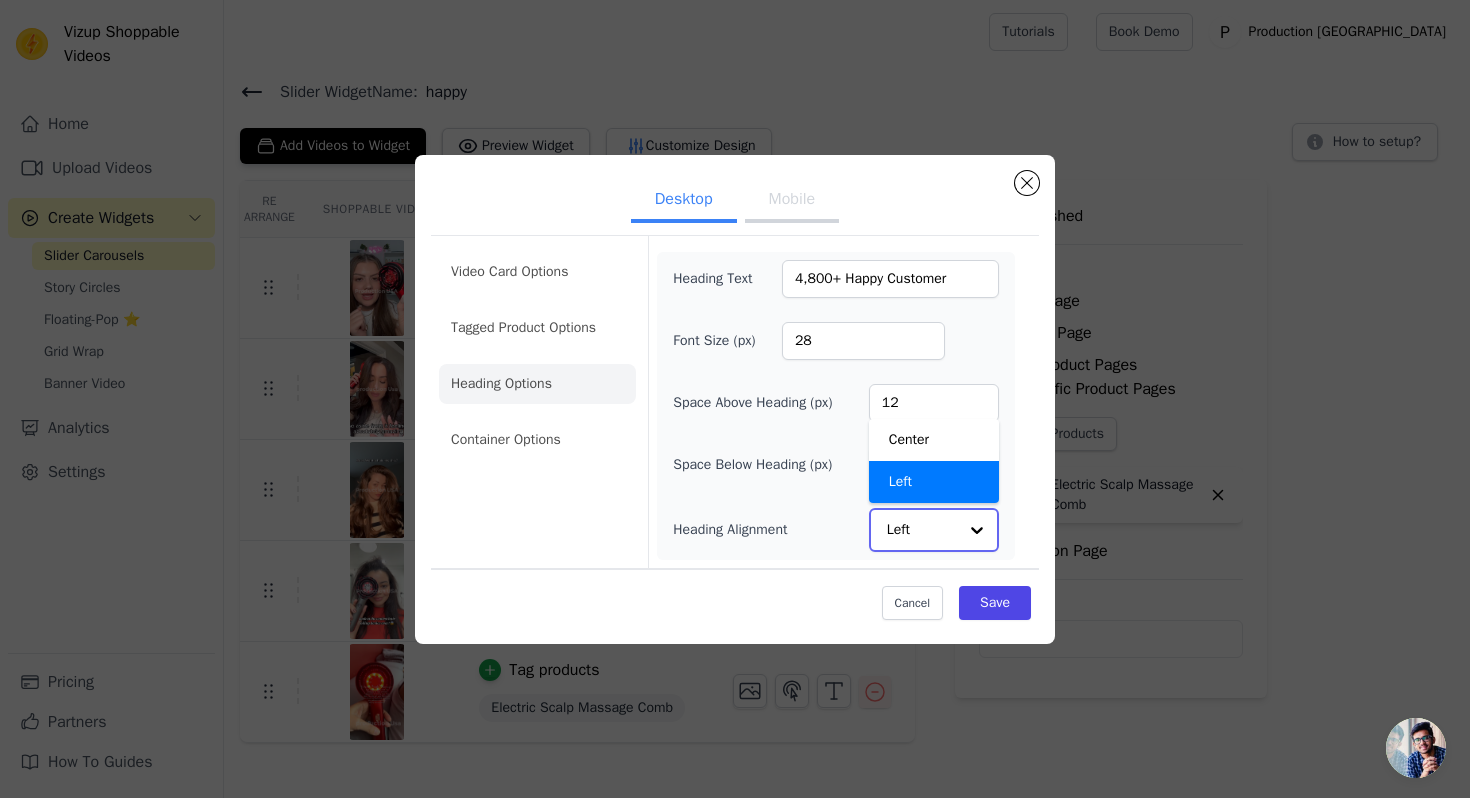 scroll, scrollTop: 0, scrollLeft: 0, axis: both 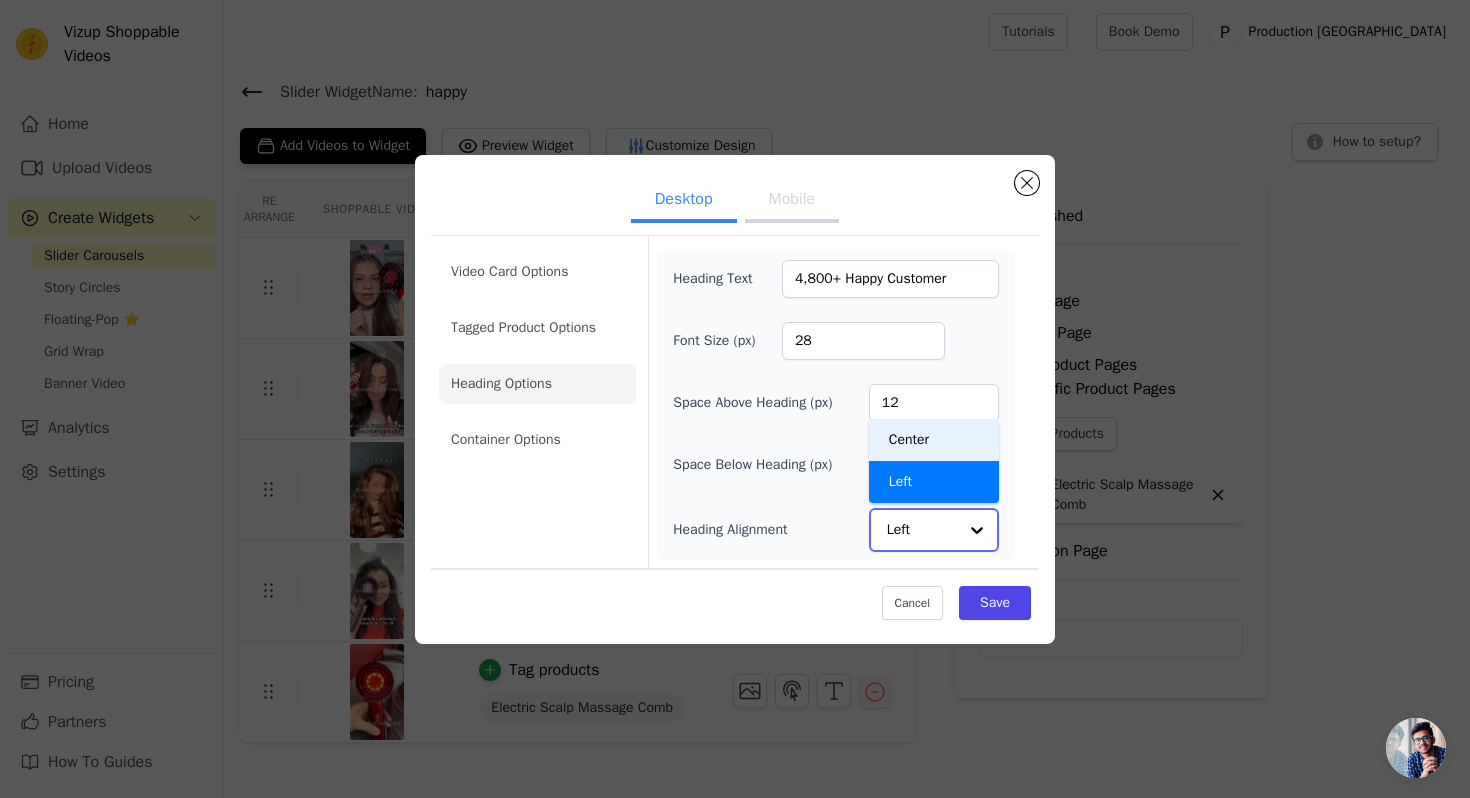 click on "Center" at bounding box center [934, 440] 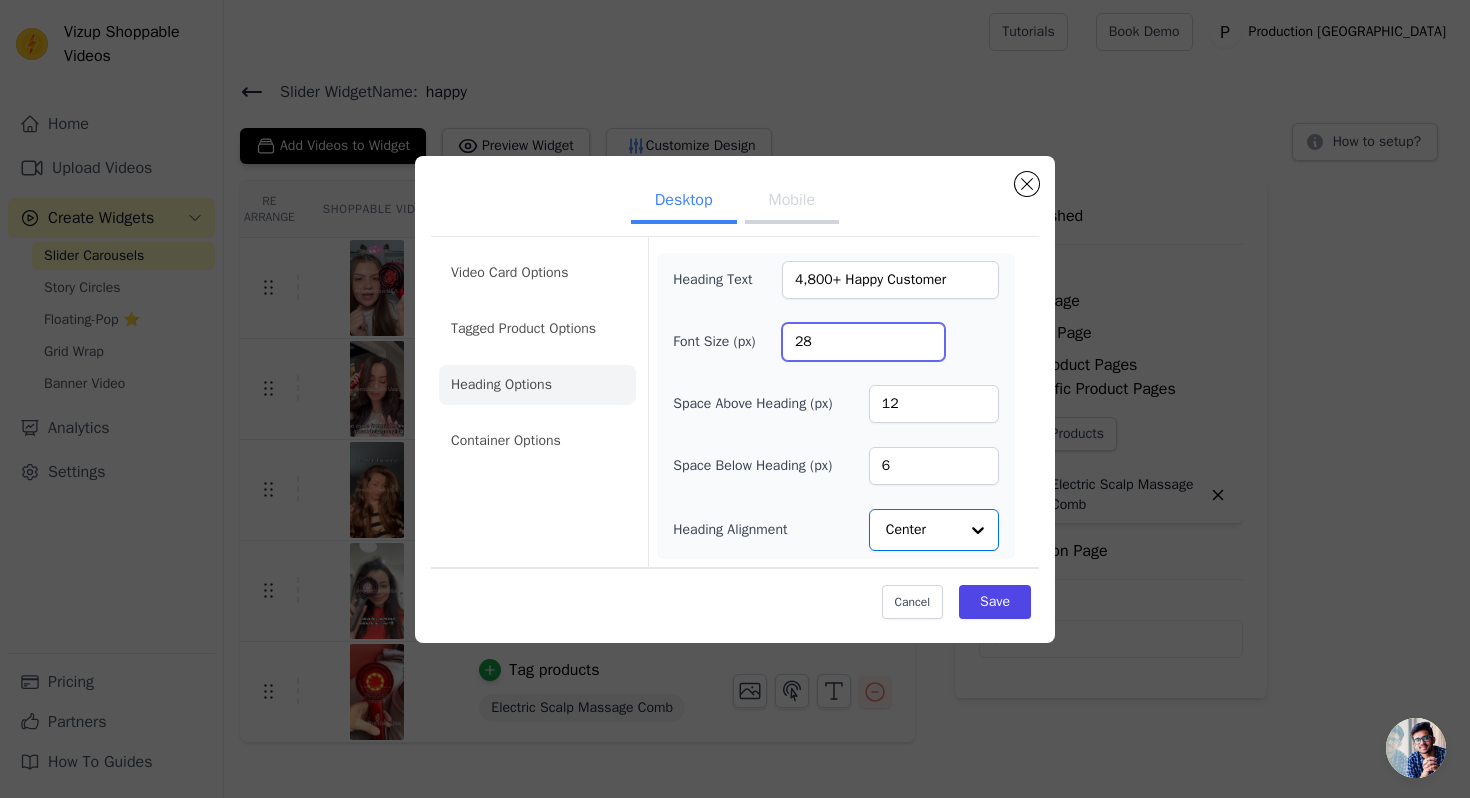 click on "28" at bounding box center (863, 342) 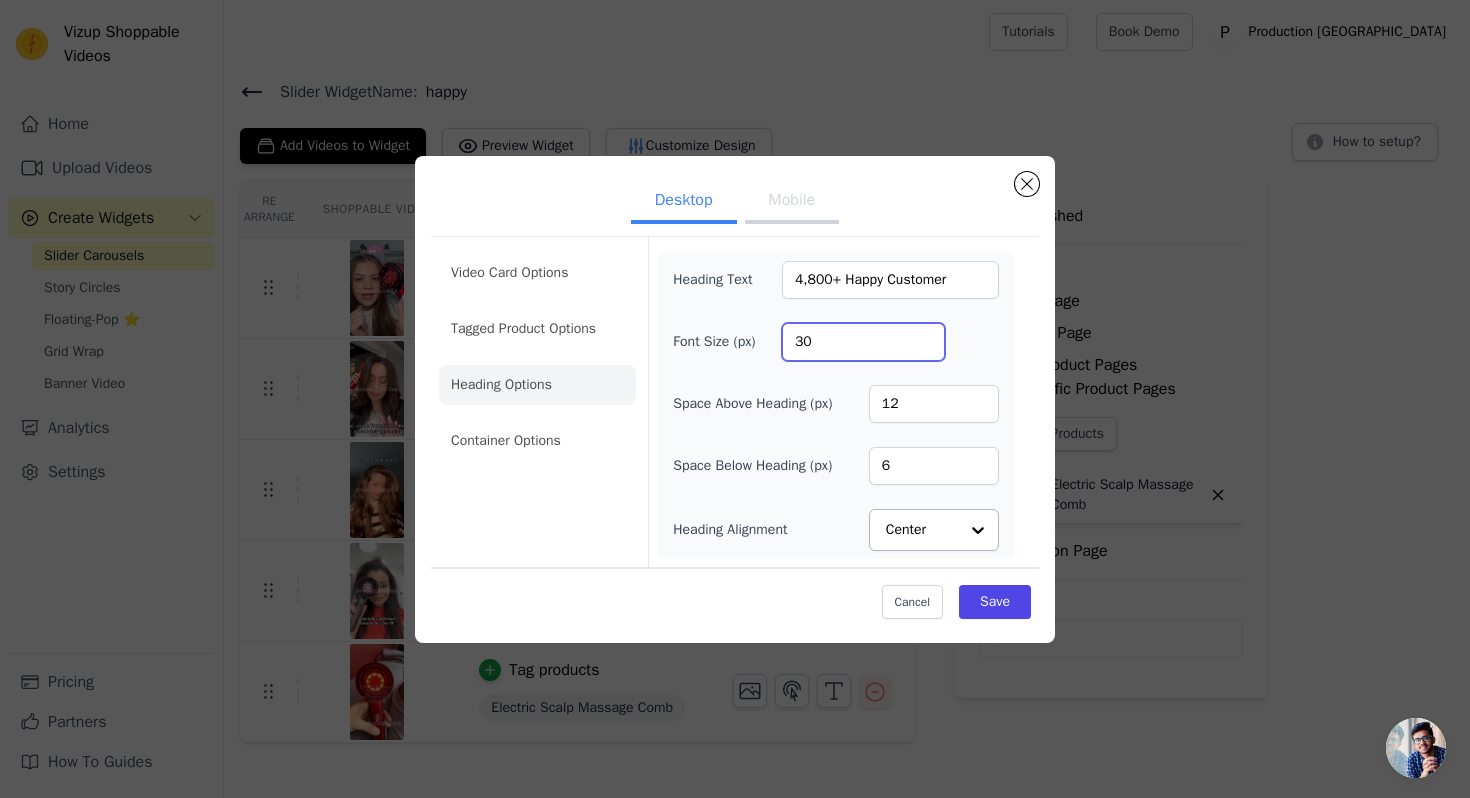 type on "30" 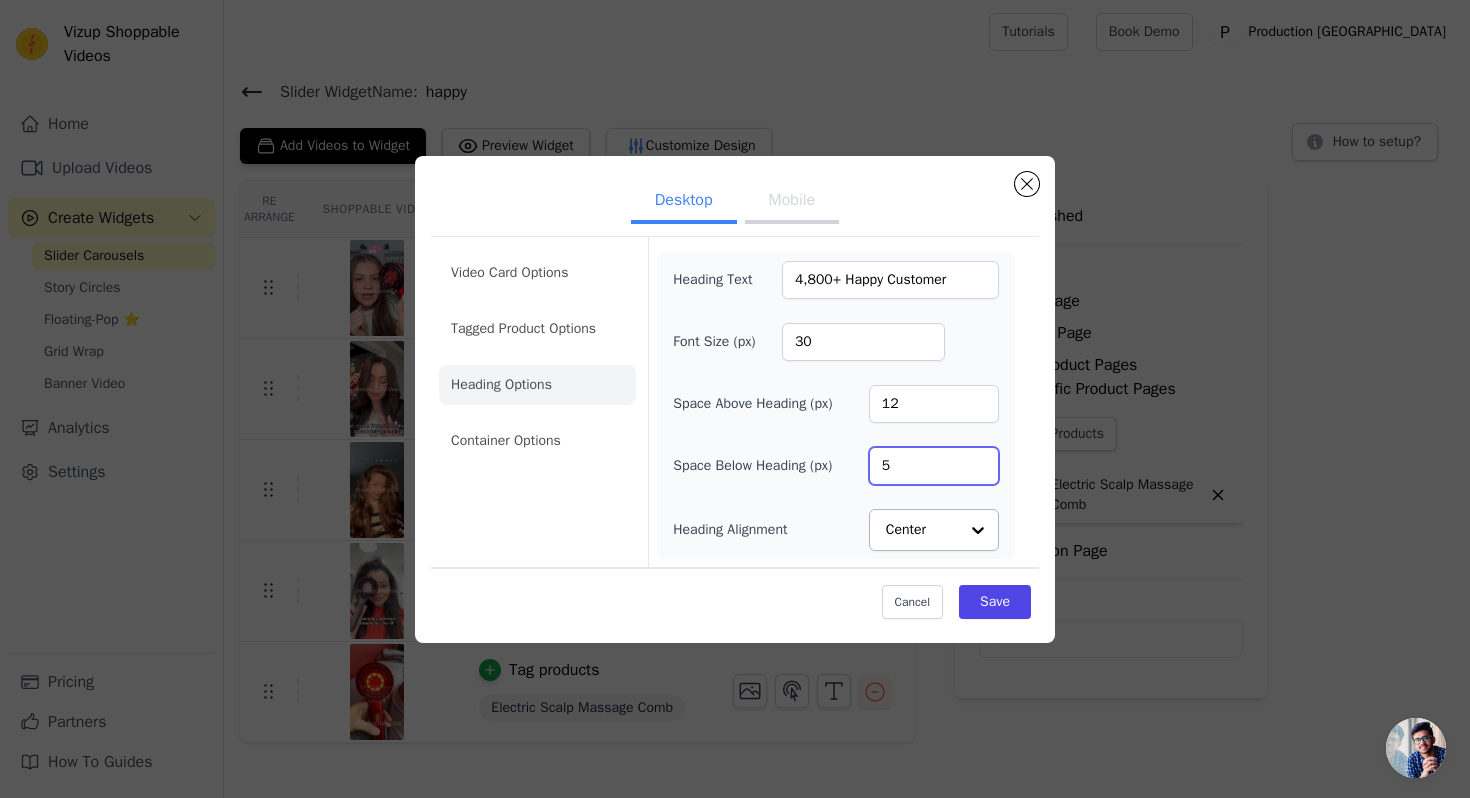 click on "5" at bounding box center [934, 466] 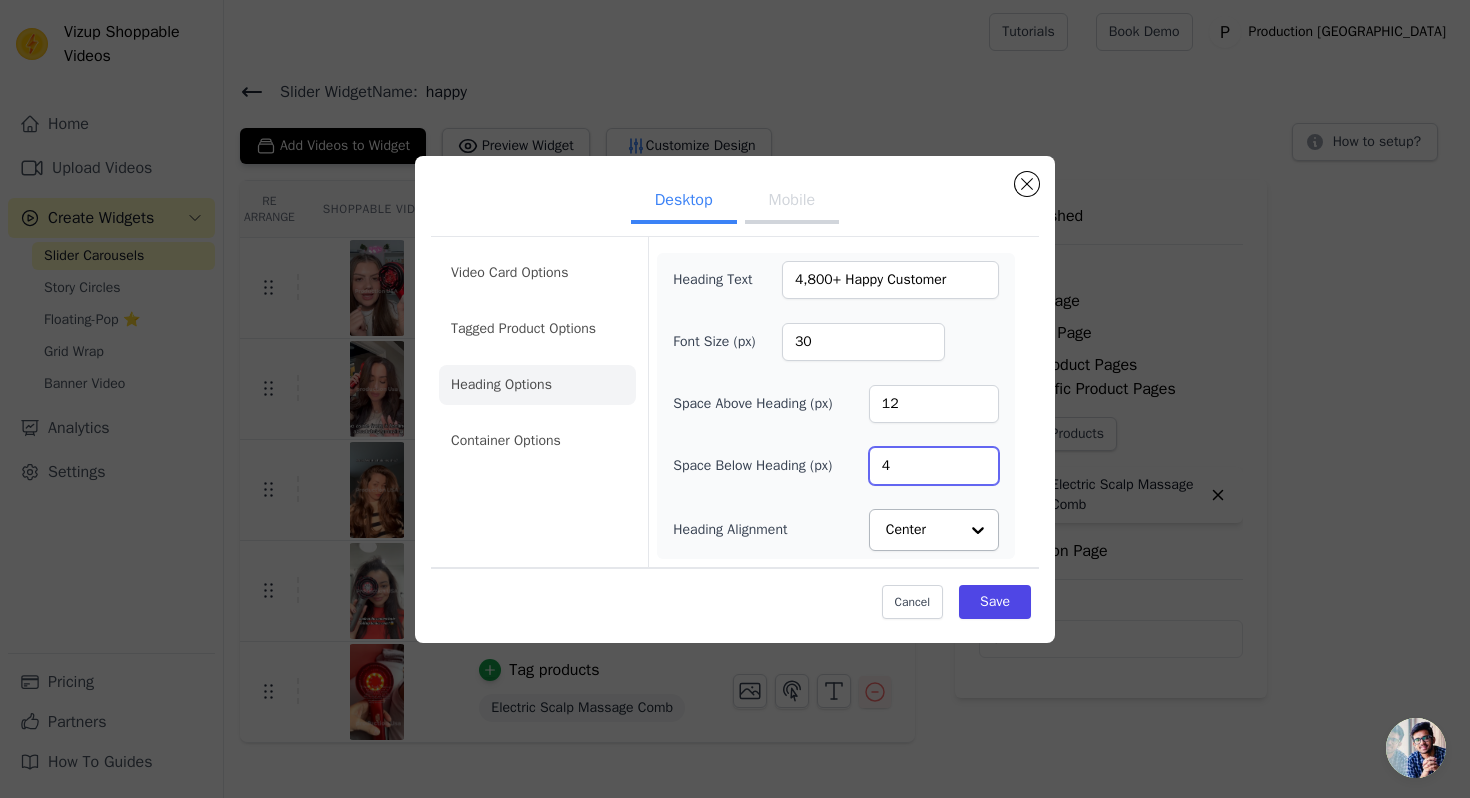 click on "4" at bounding box center [934, 466] 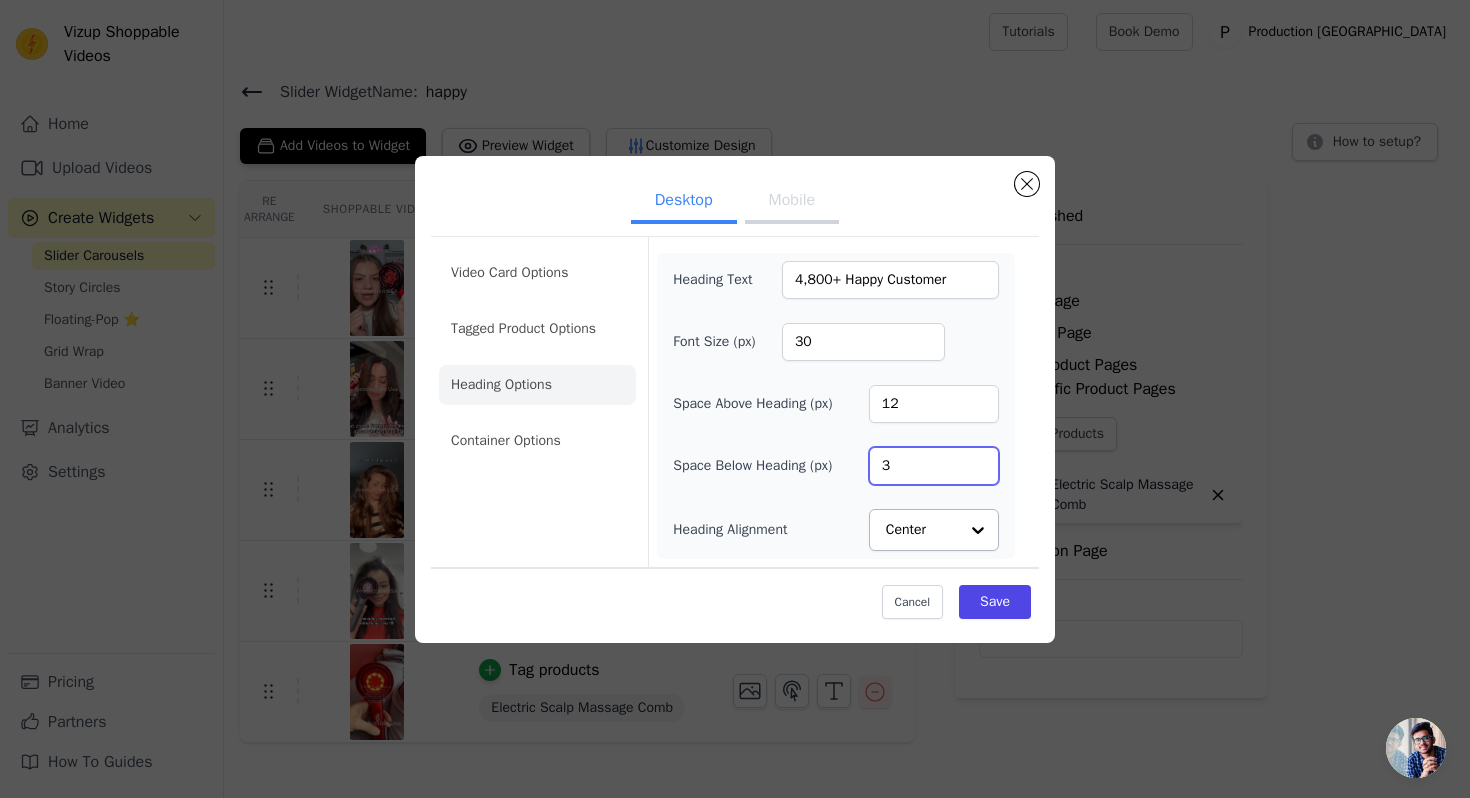 click on "3" at bounding box center (934, 466) 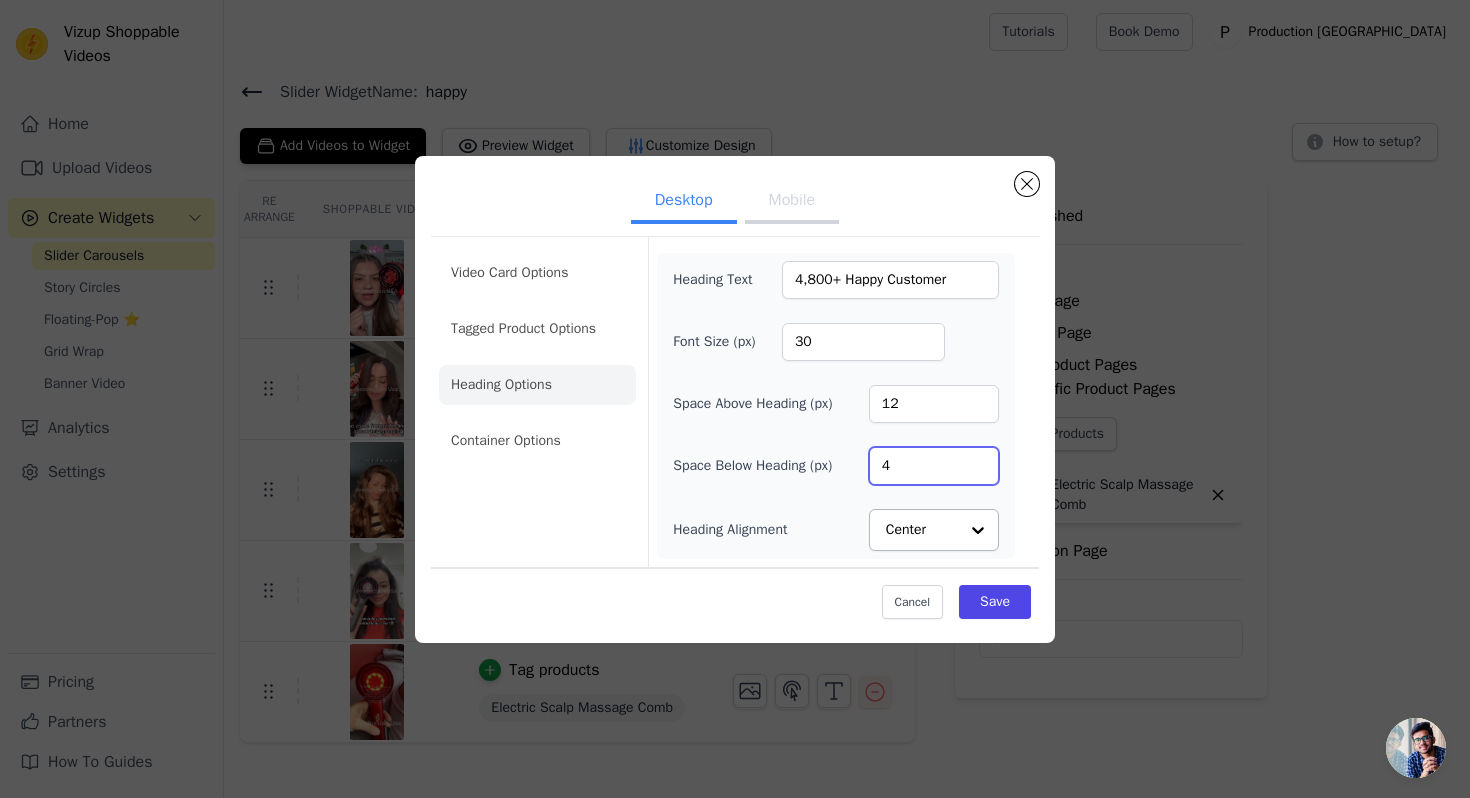 click on "4" at bounding box center (934, 466) 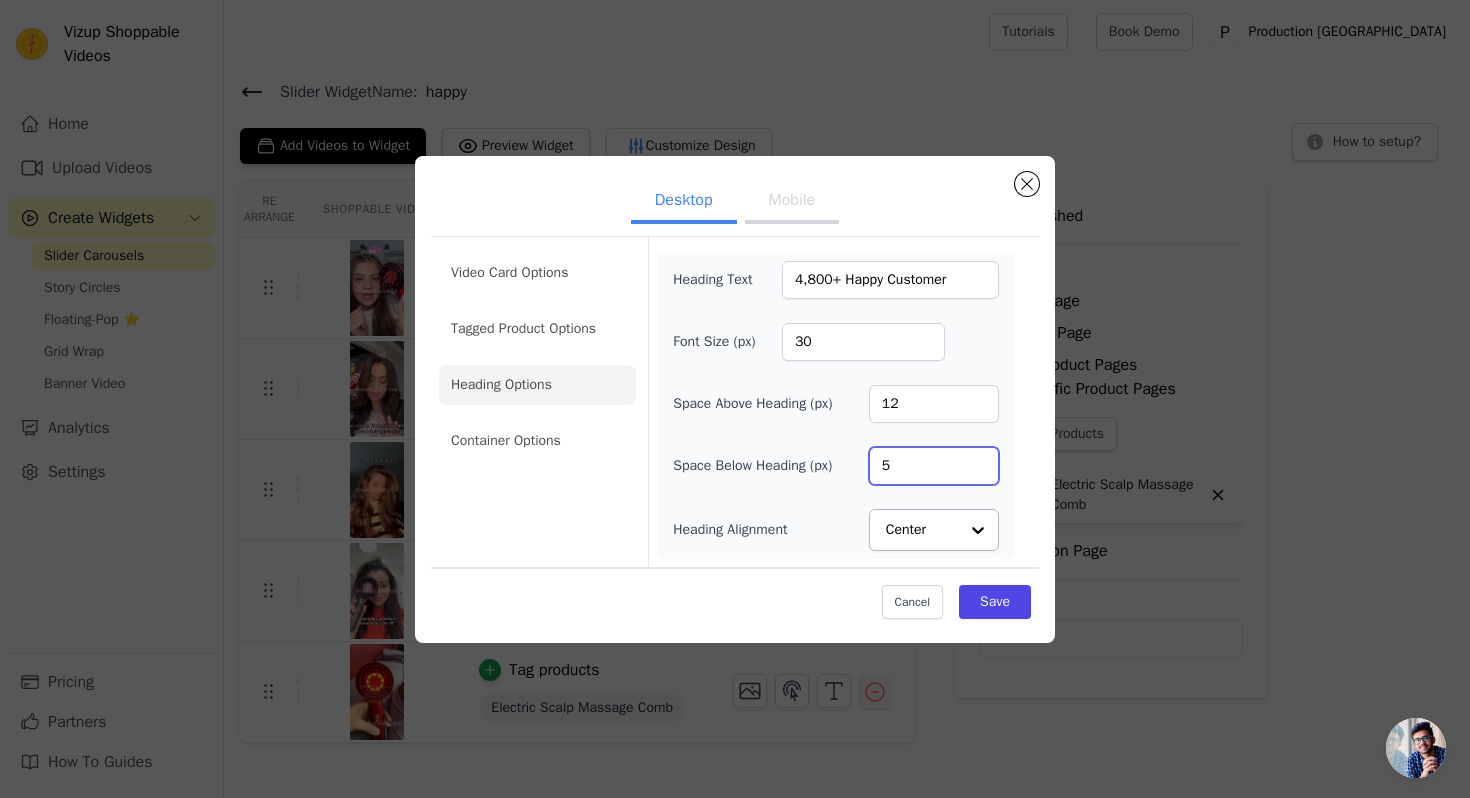 click on "5" at bounding box center (934, 466) 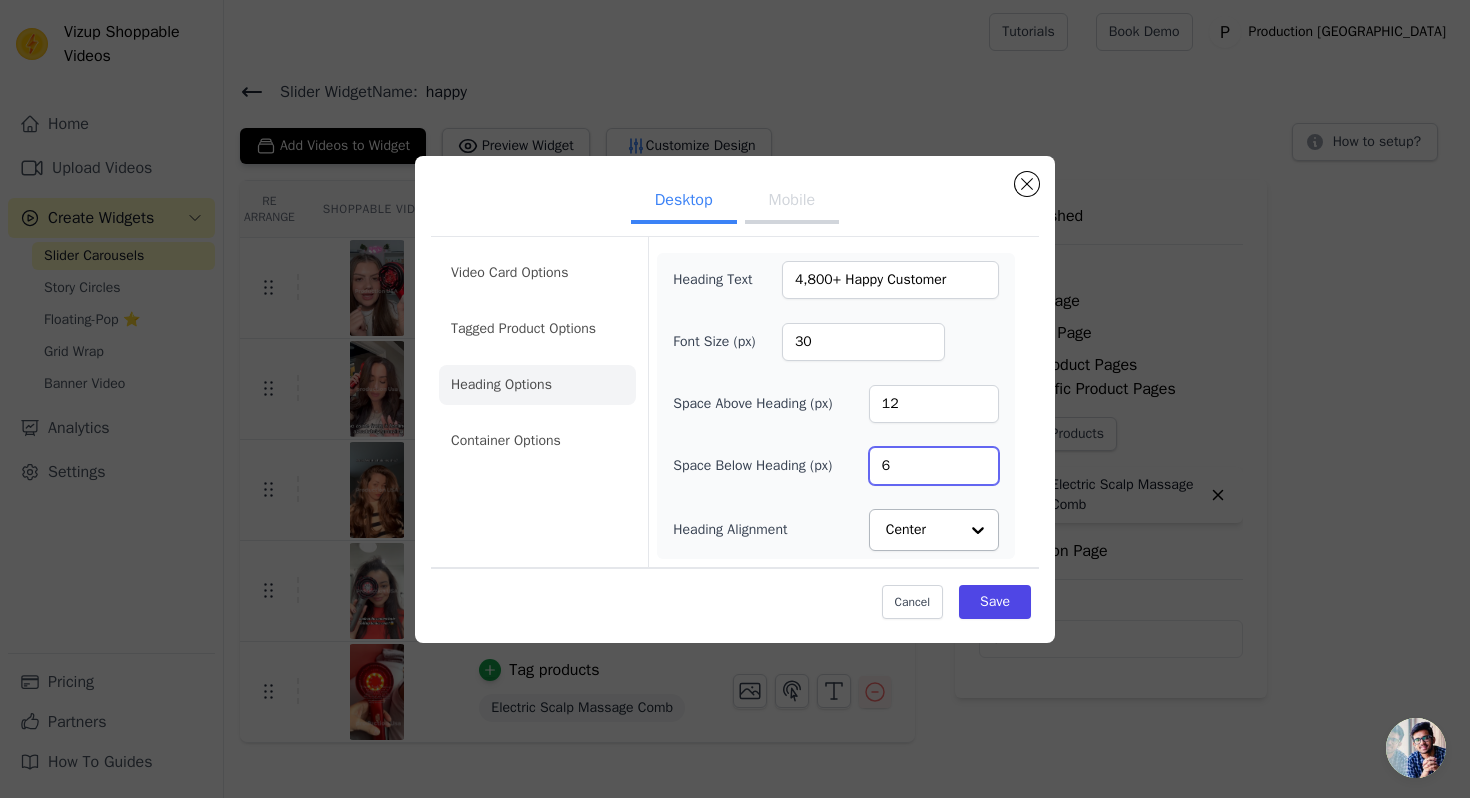 click on "6" at bounding box center (934, 466) 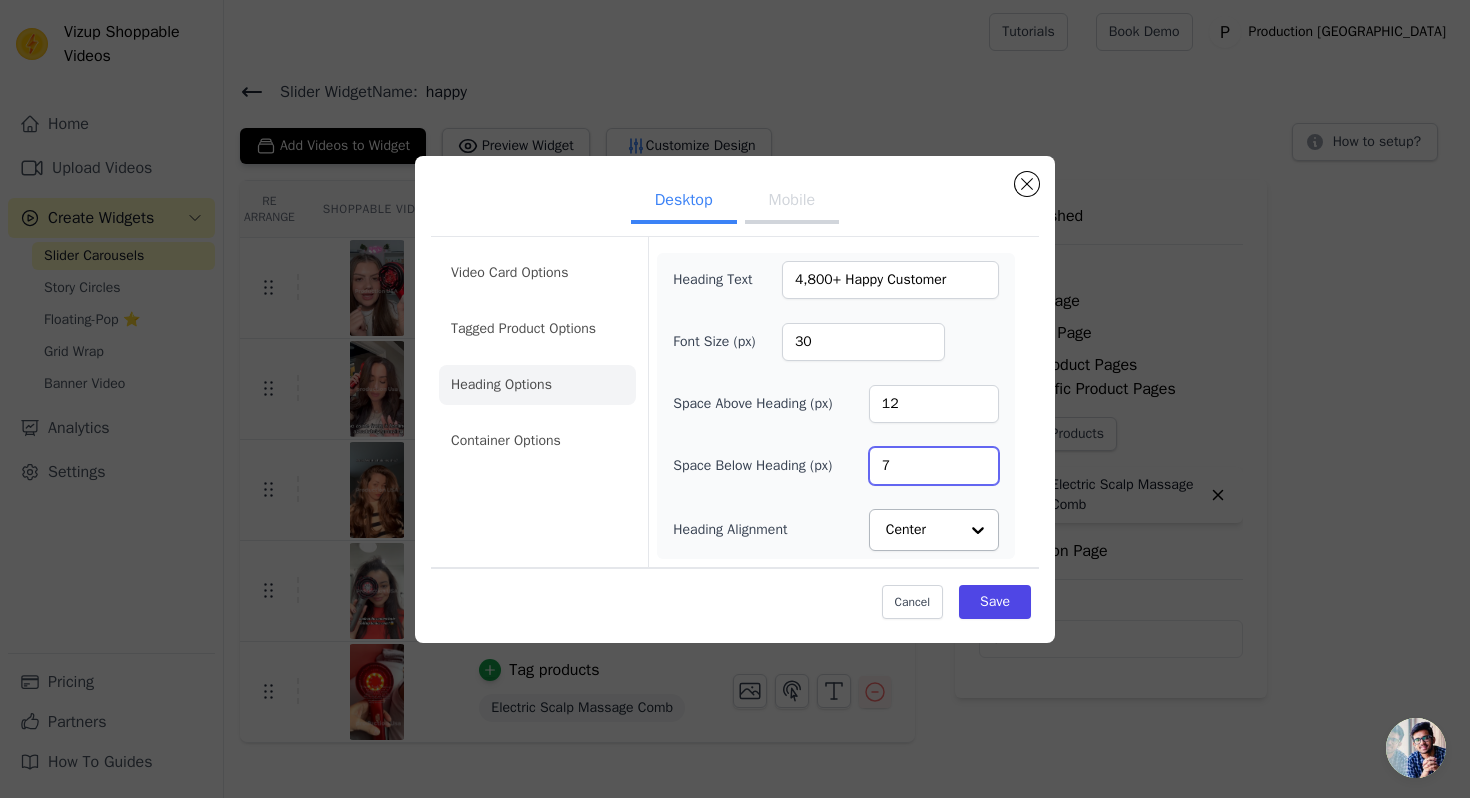 click on "7" at bounding box center (934, 466) 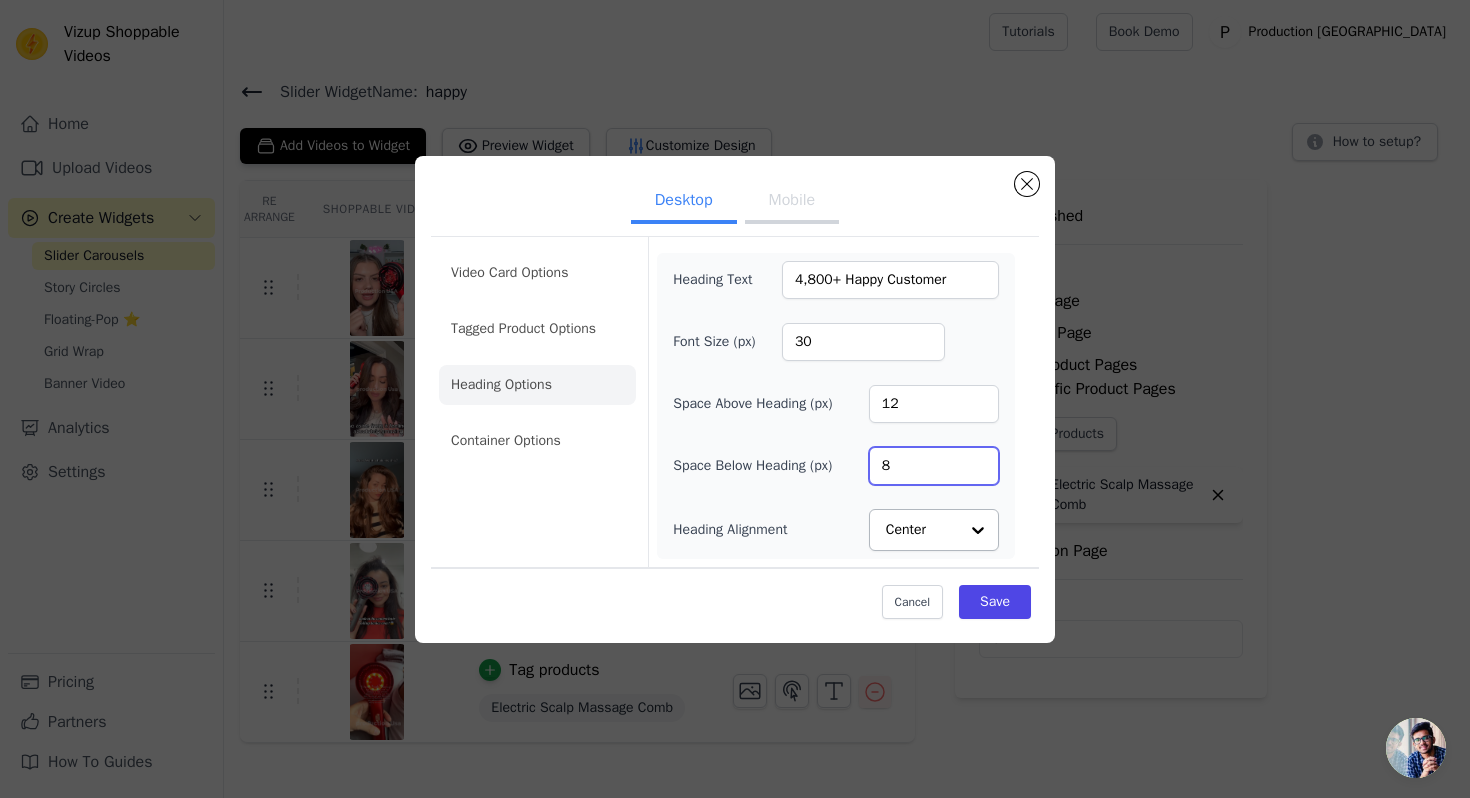 click on "8" at bounding box center [934, 466] 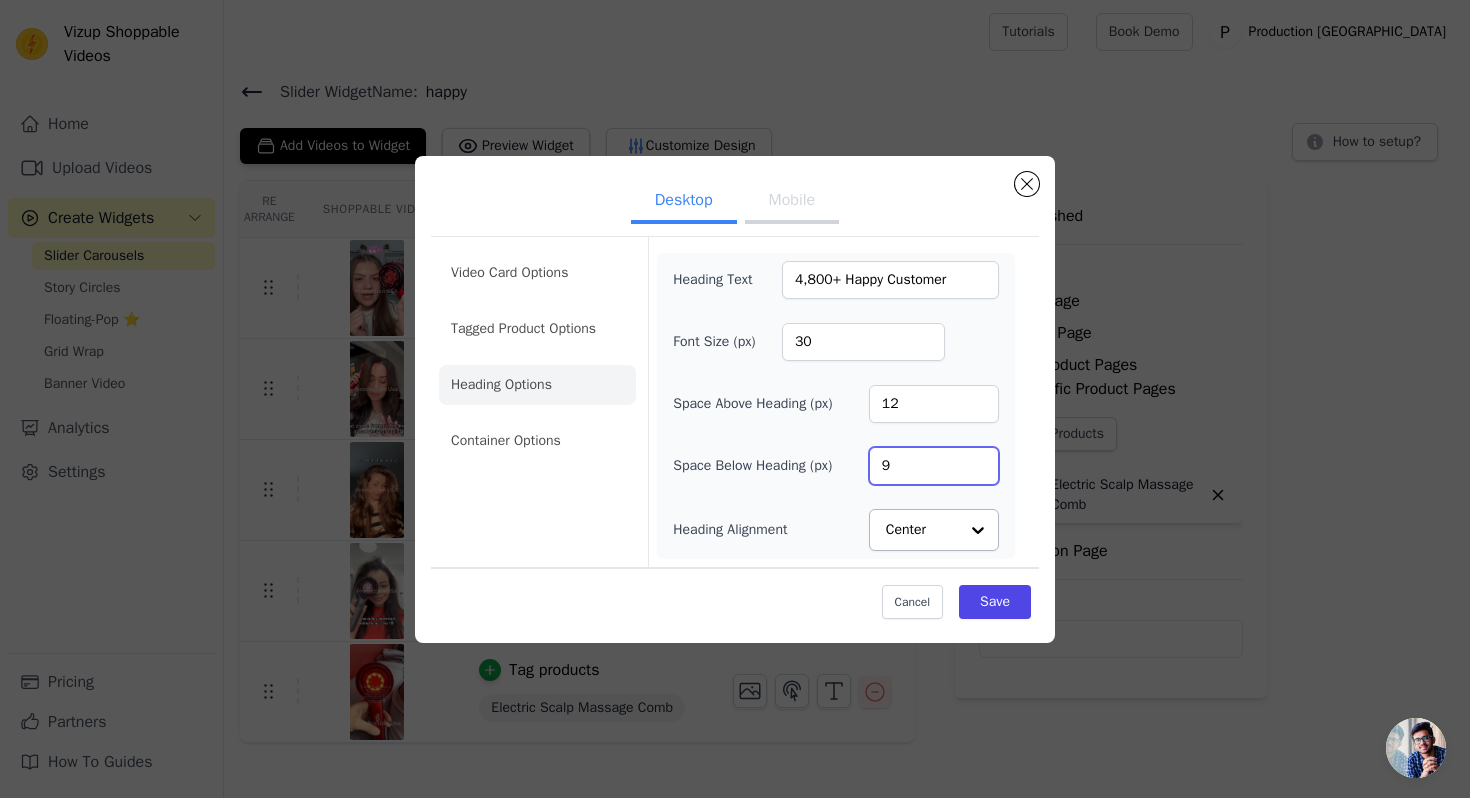 click on "9" at bounding box center (934, 466) 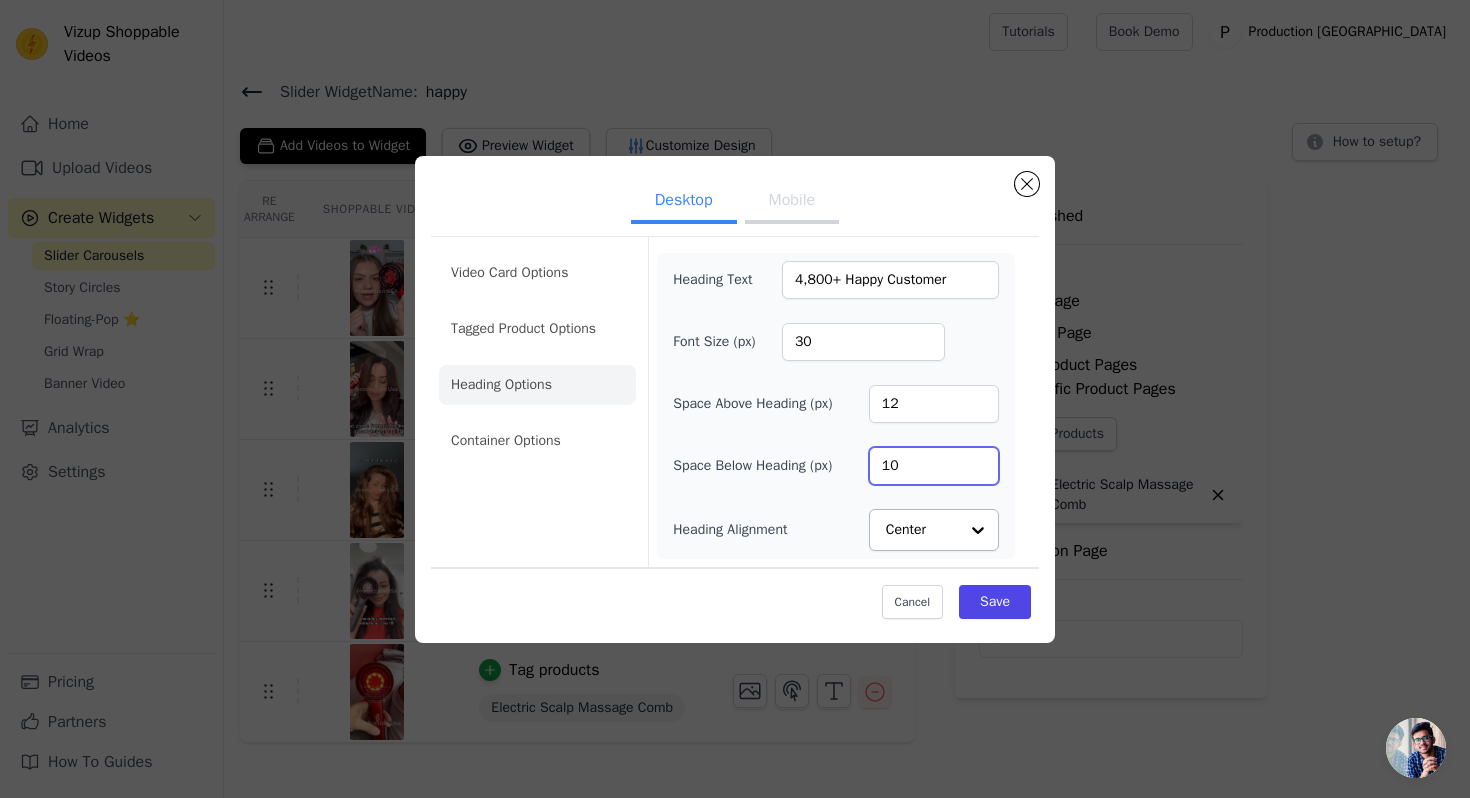 click on "10" at bounding box center (934, 466) 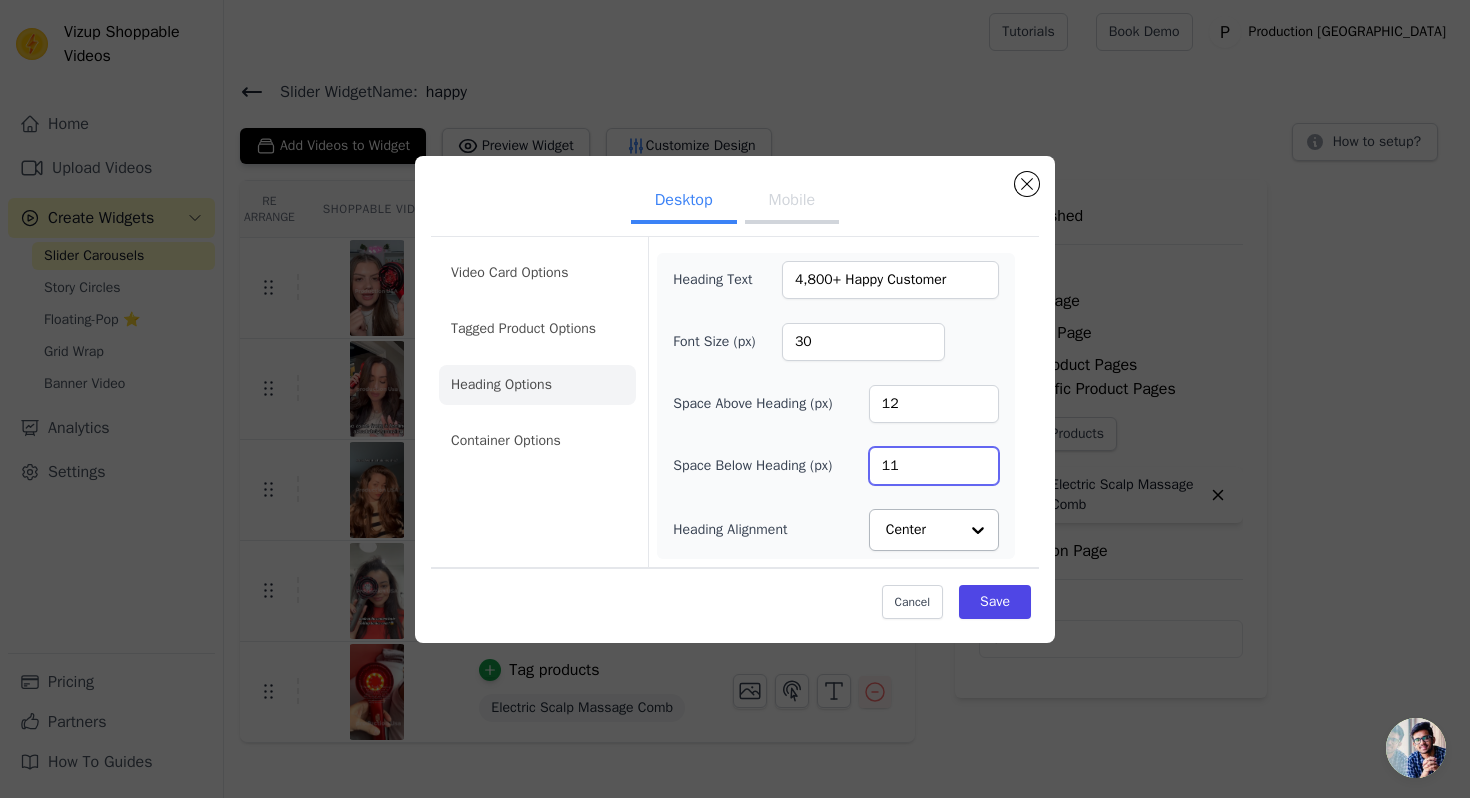 click on "11" at bounding box center (934, 466) 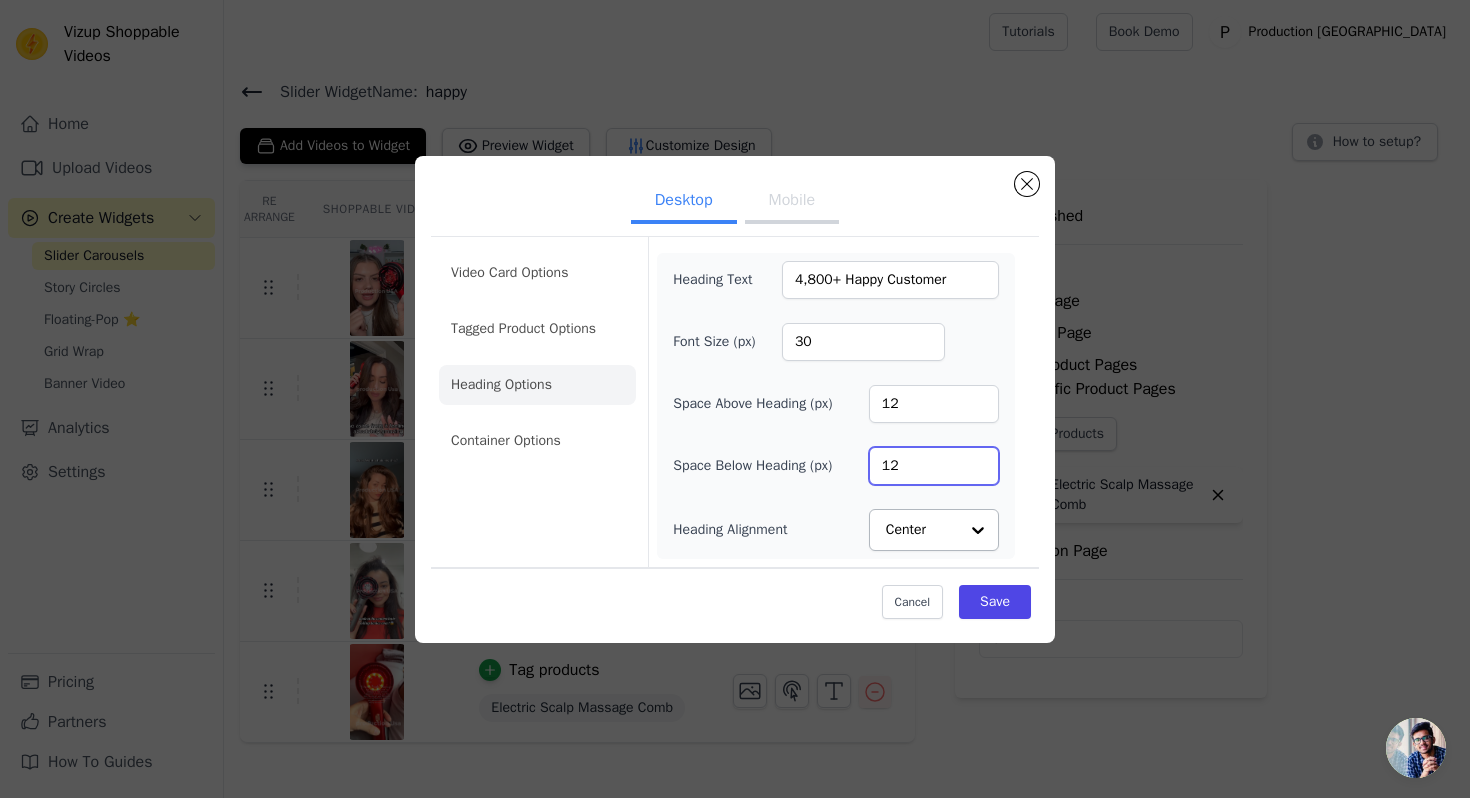 click on "12" at bounding box center (934, 466) 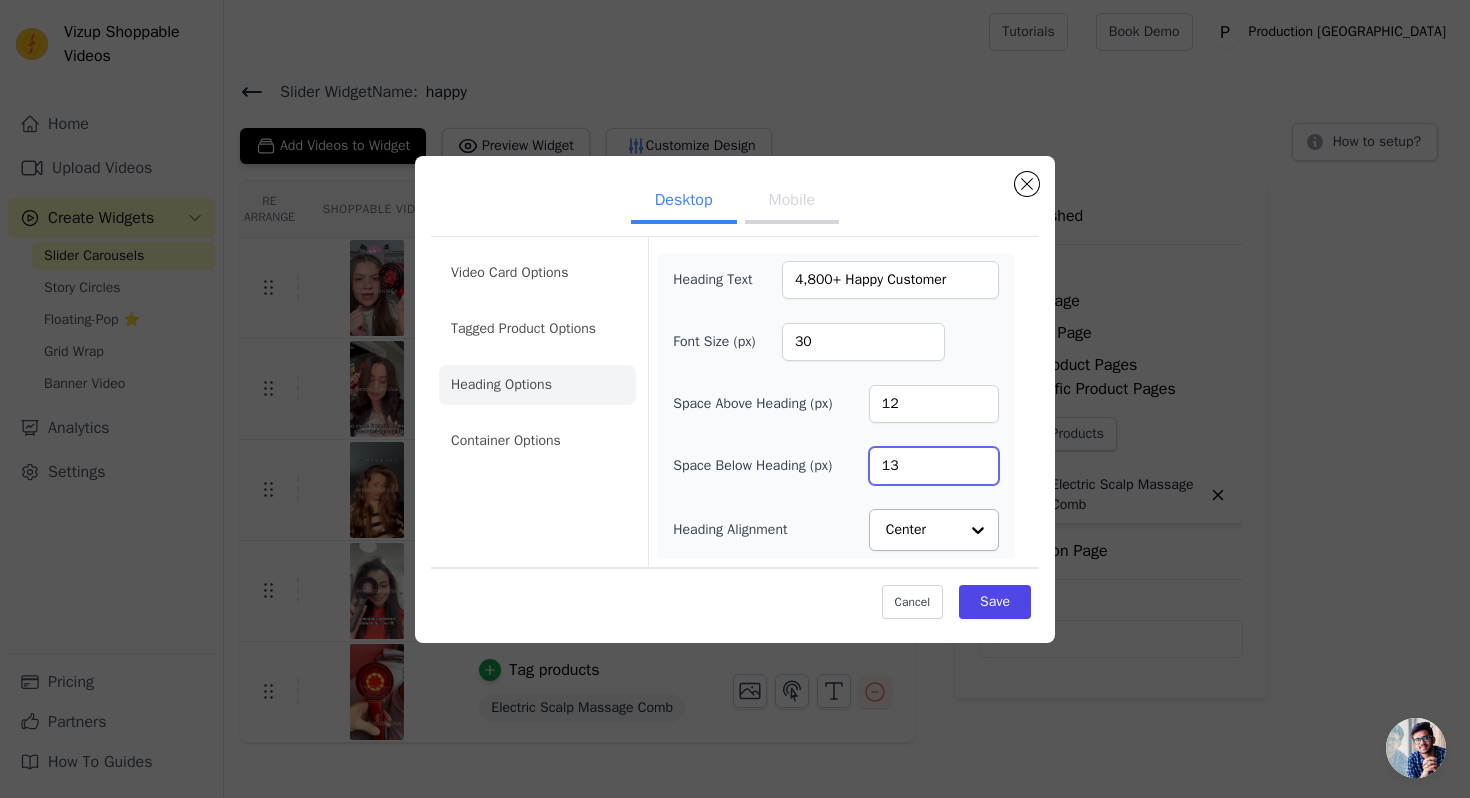 click on "13" at bounding box center (934, 466) 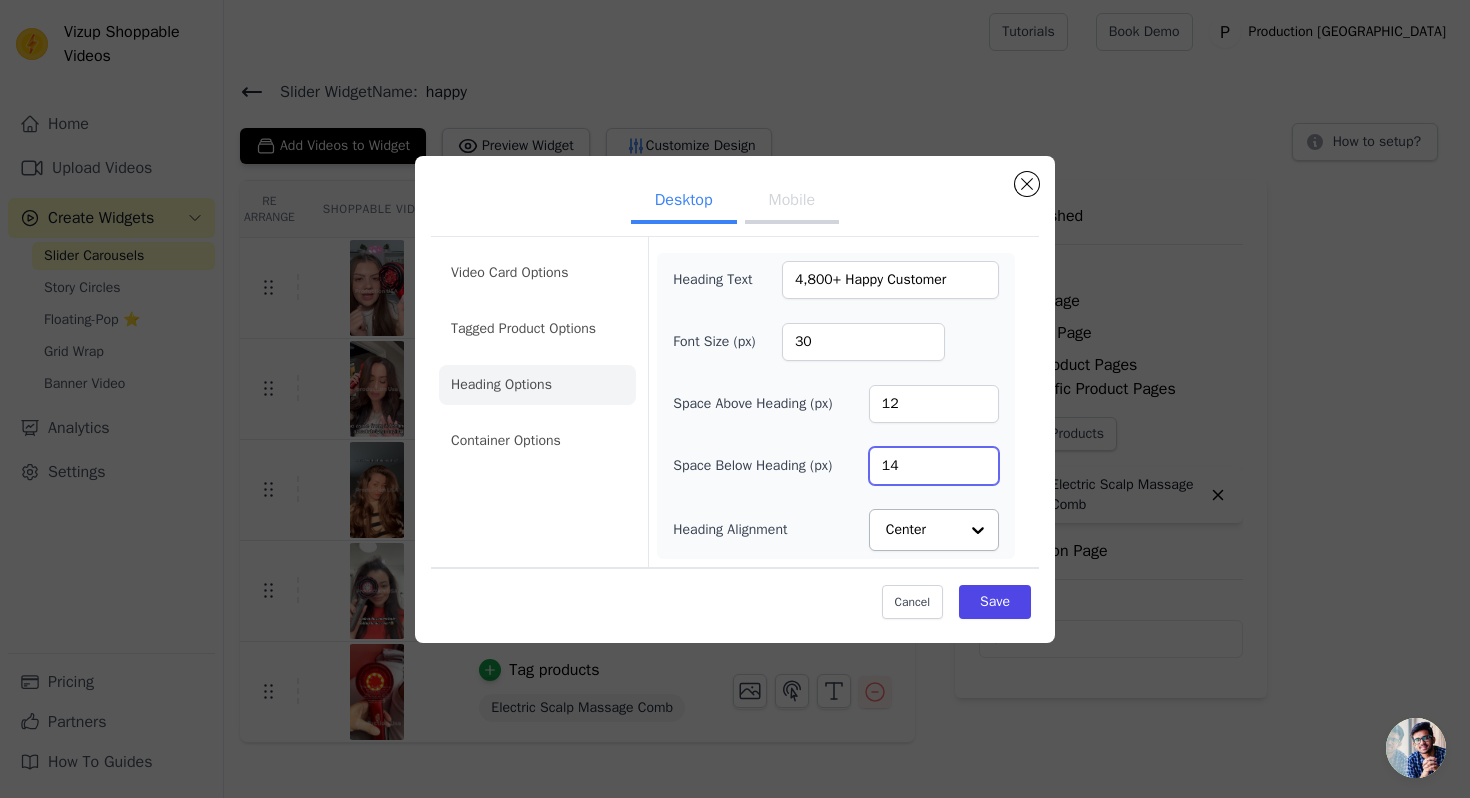 click on "14" at bounding box center [934, 466] 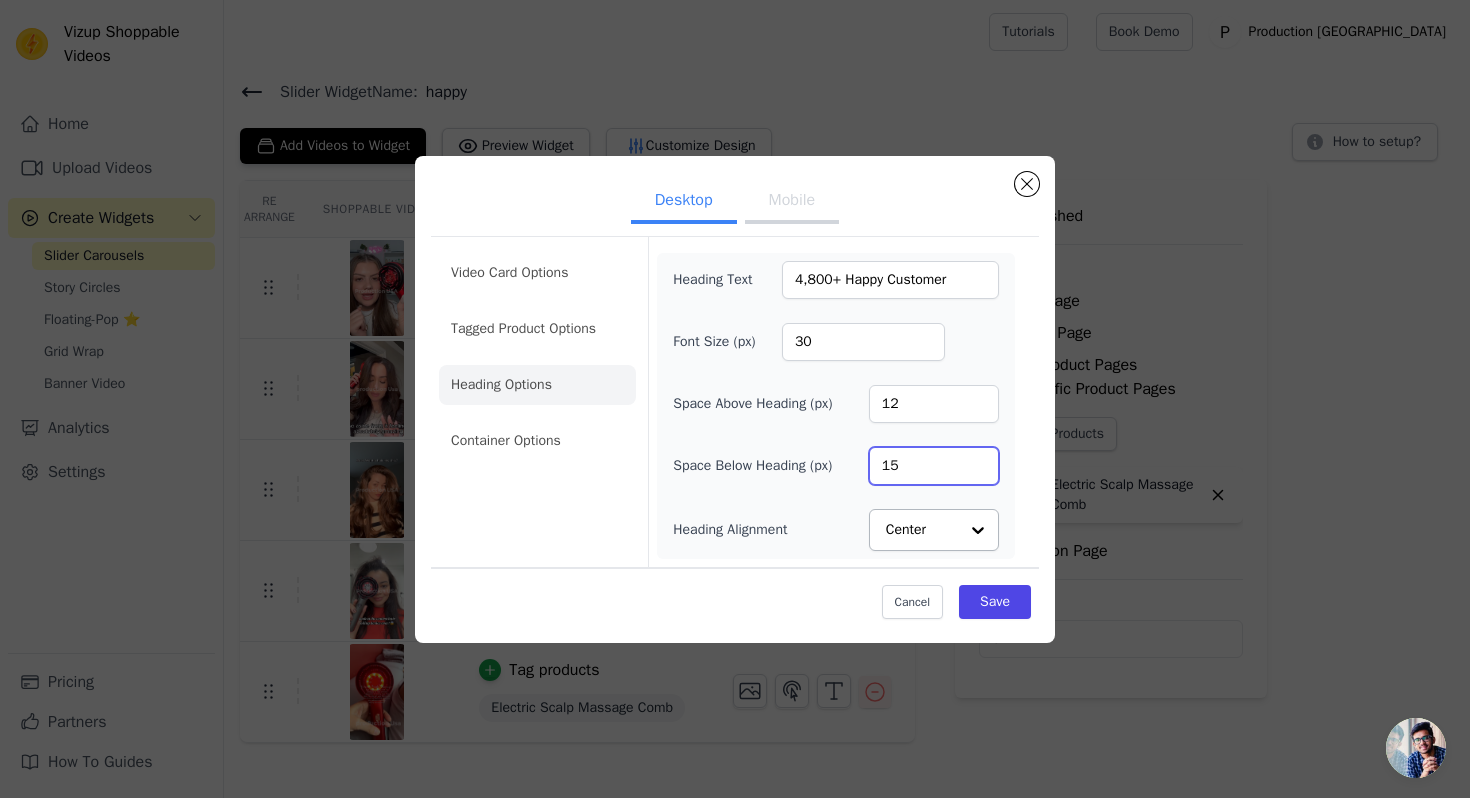 click on "15" at bounding box center (934, 466) 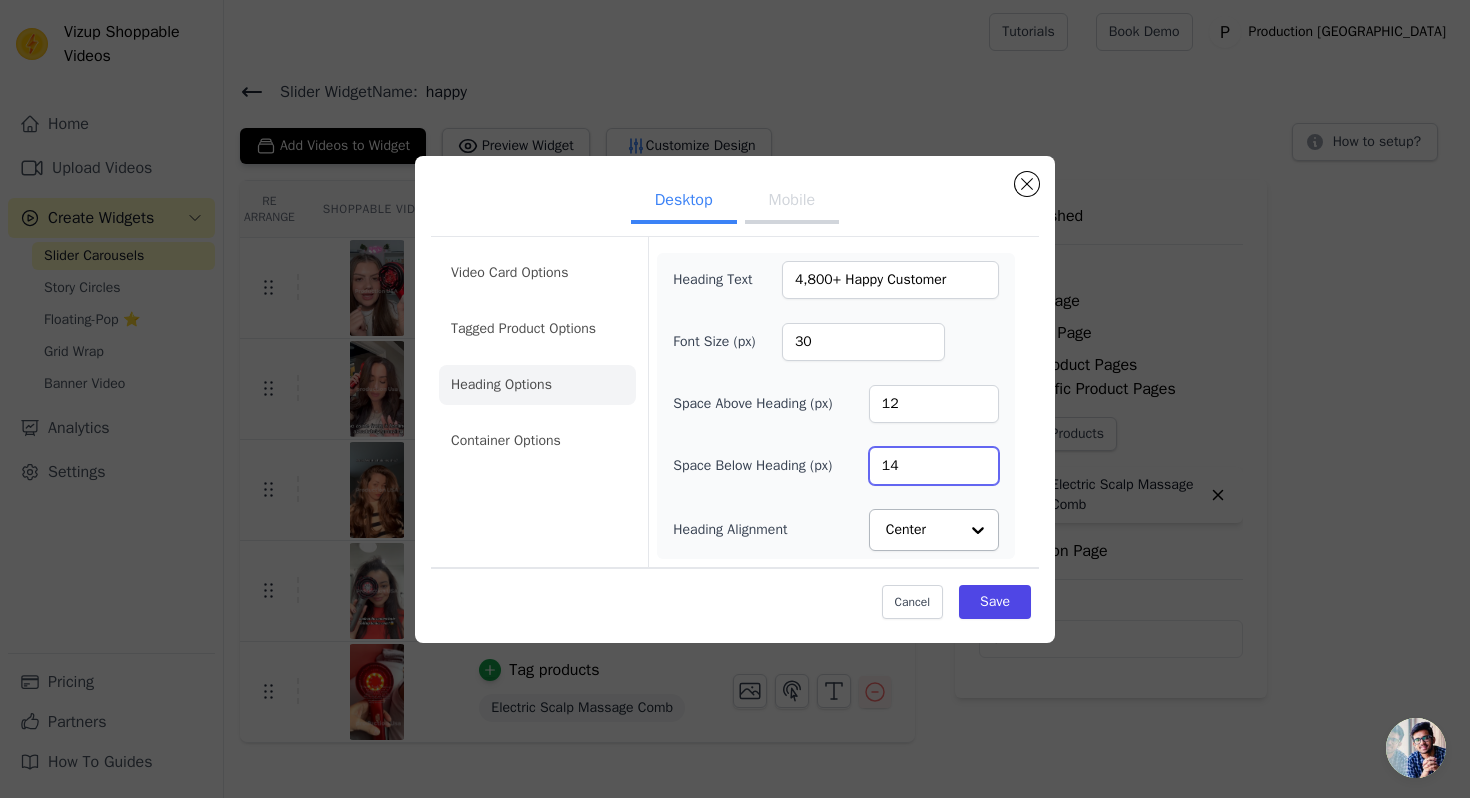 click on "14" at bounding box center [934, 466] 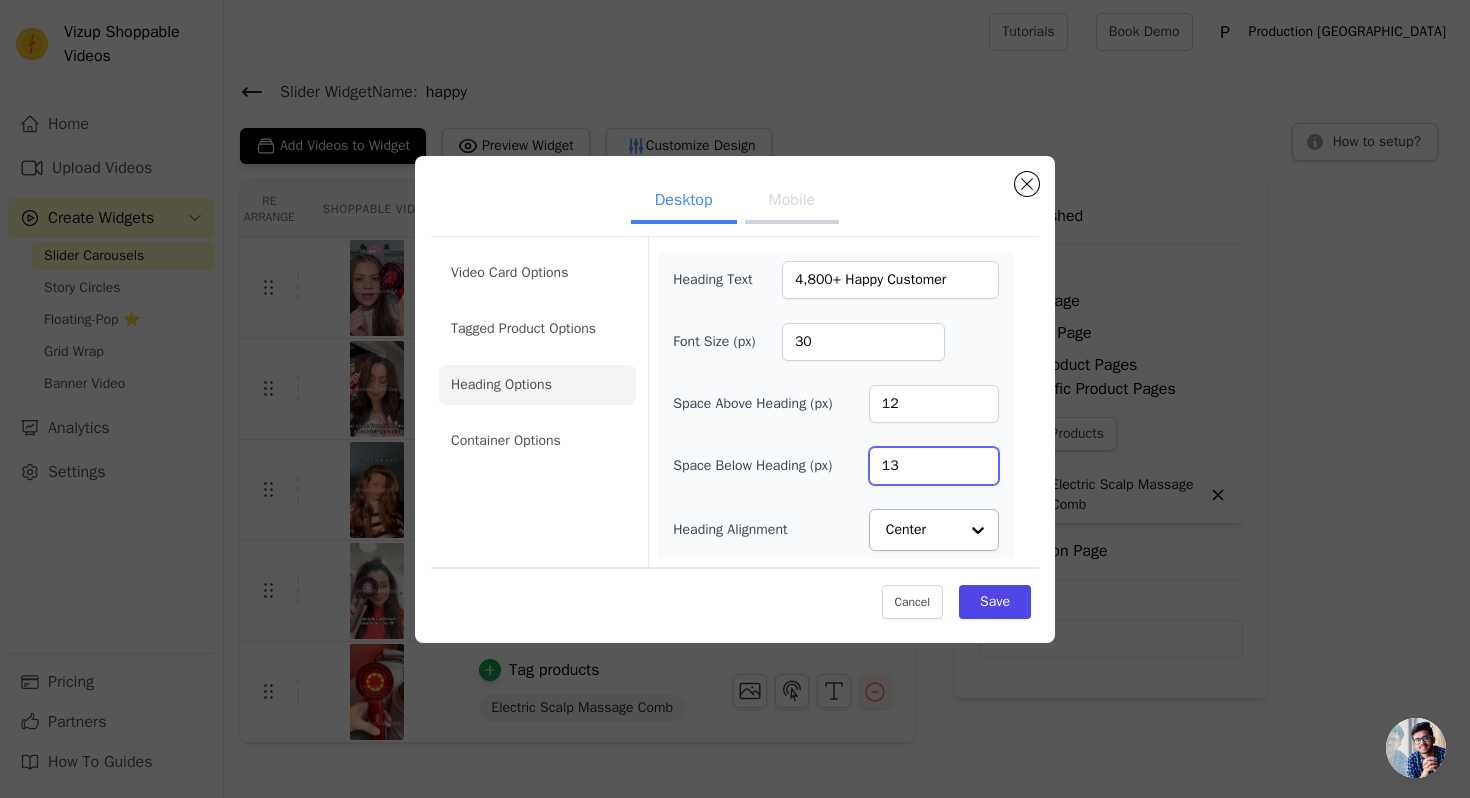 click on "13" at bounding box center [934, 466] 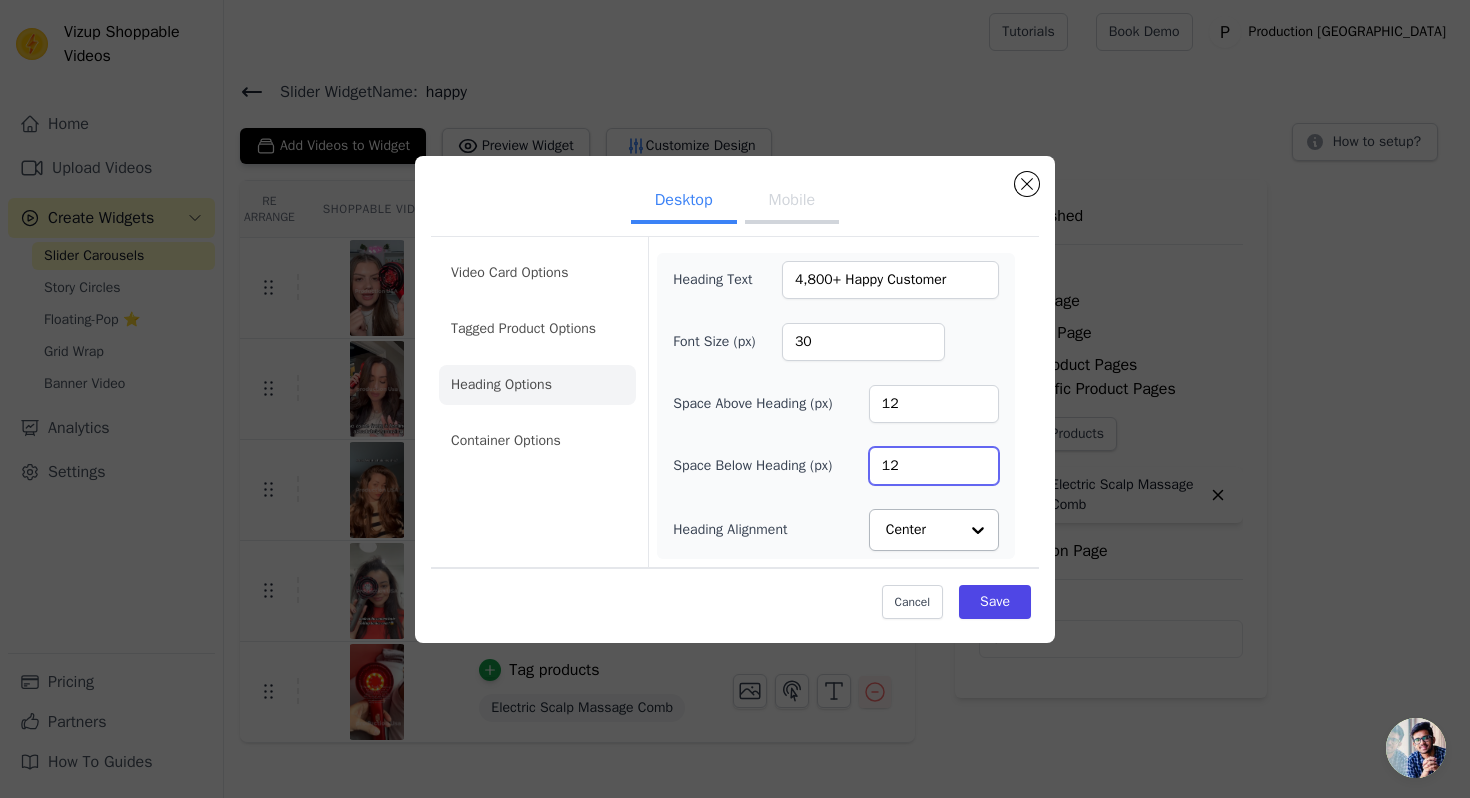 click on "12" at bounding box center [934, 466] 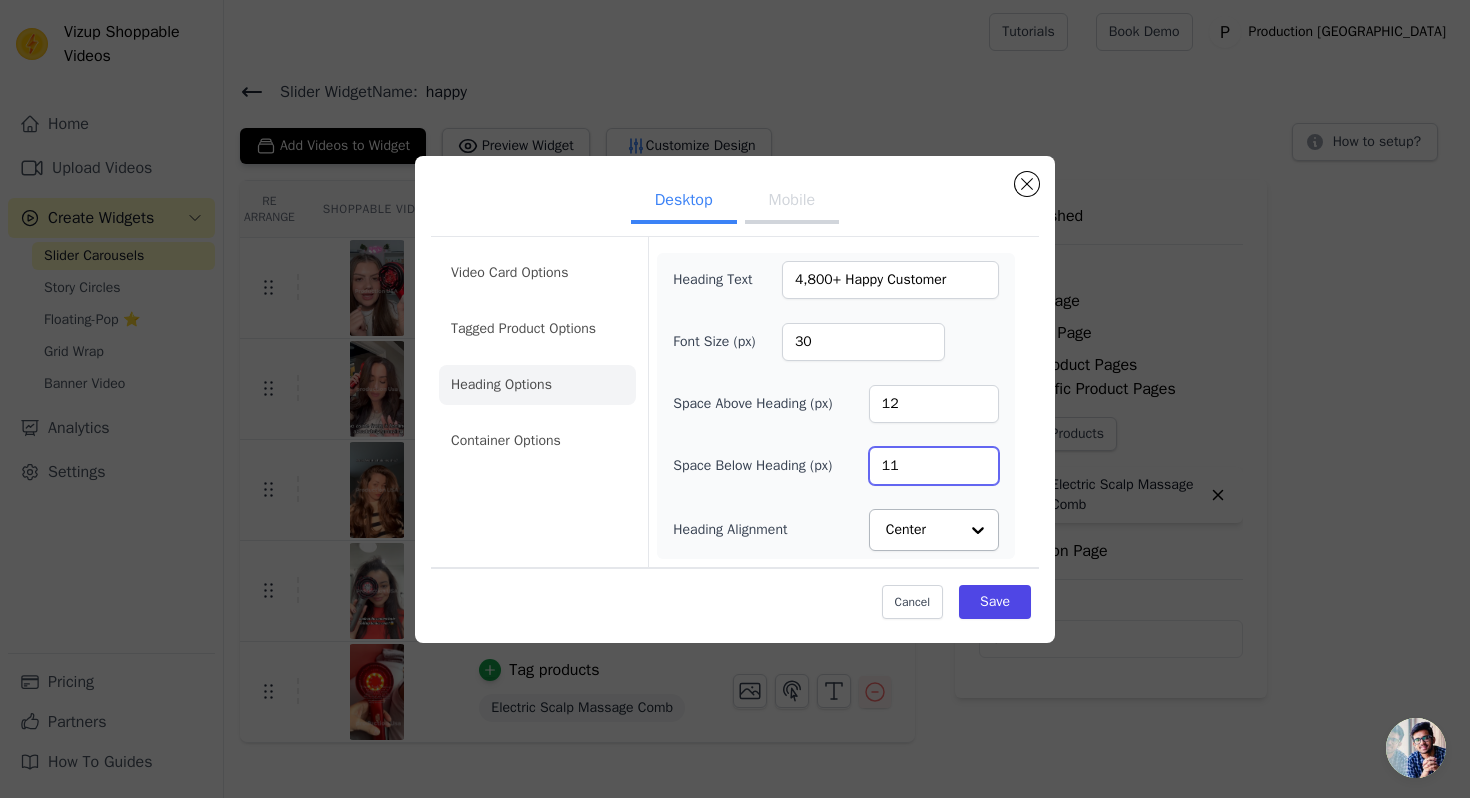 click on "11" at bounding box center [934, 466] 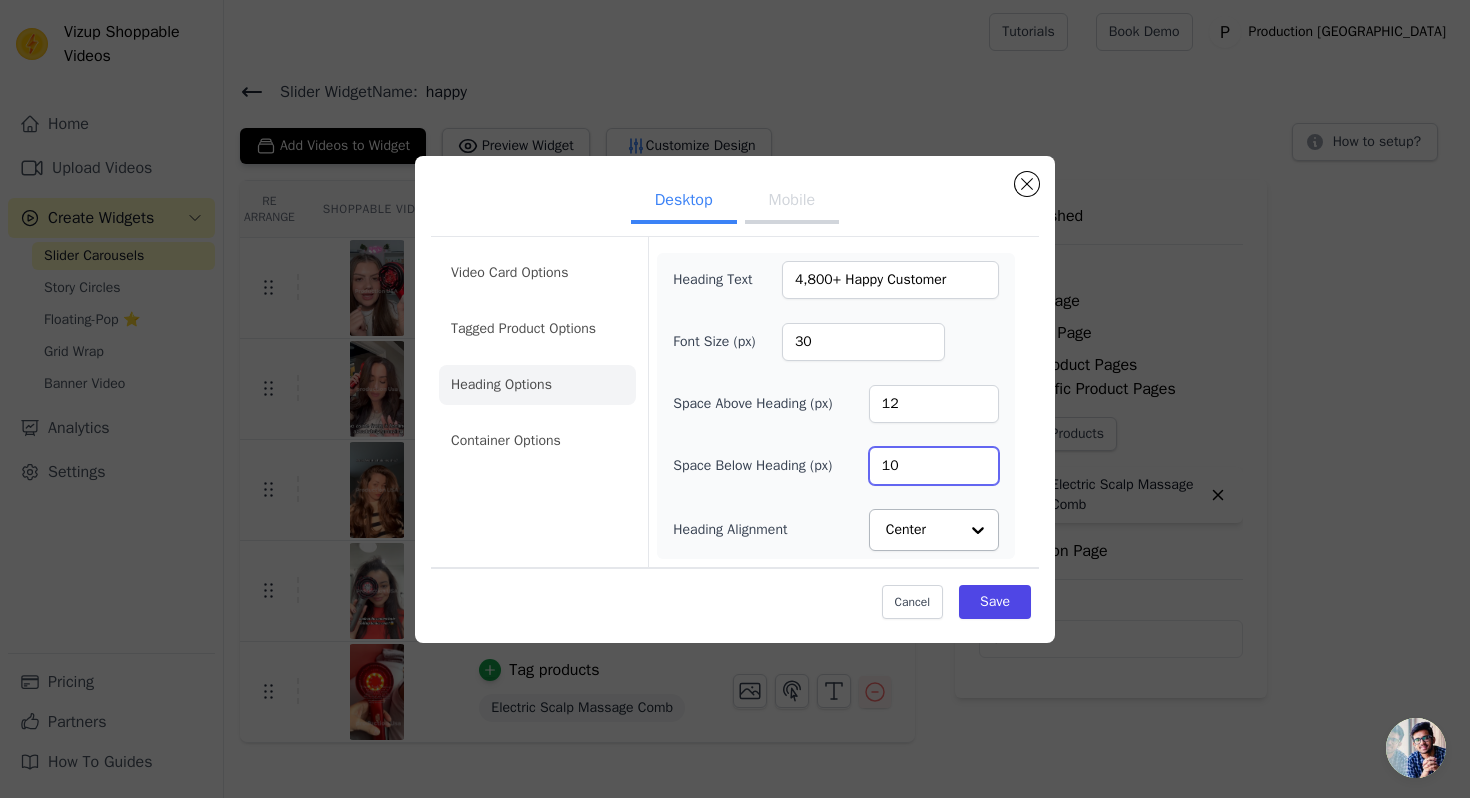 click on "10" at bounding box center [934, 466] 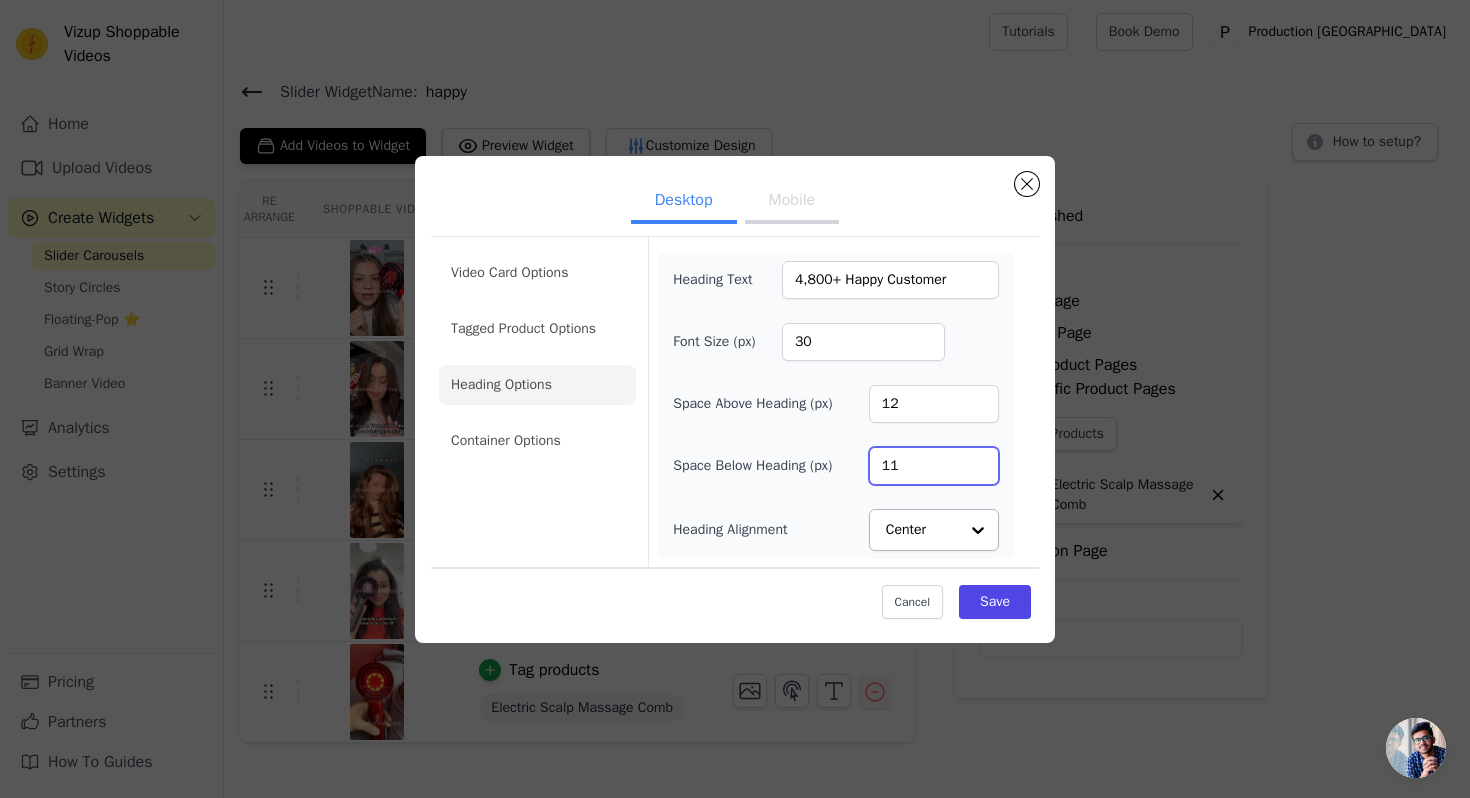 click on "11" at bounding box center [934, 466] 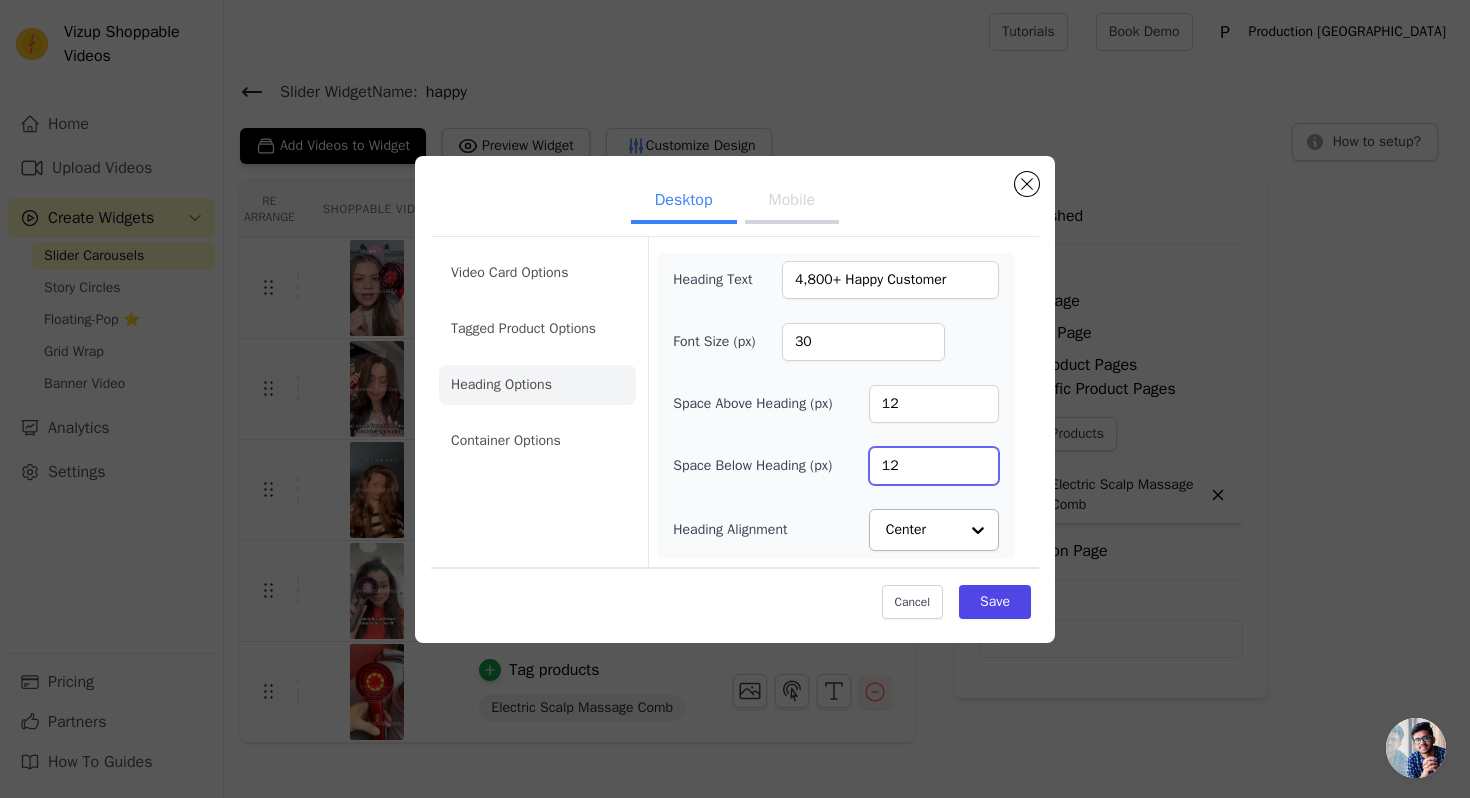 click on "12" at bounding box center [934, 466] 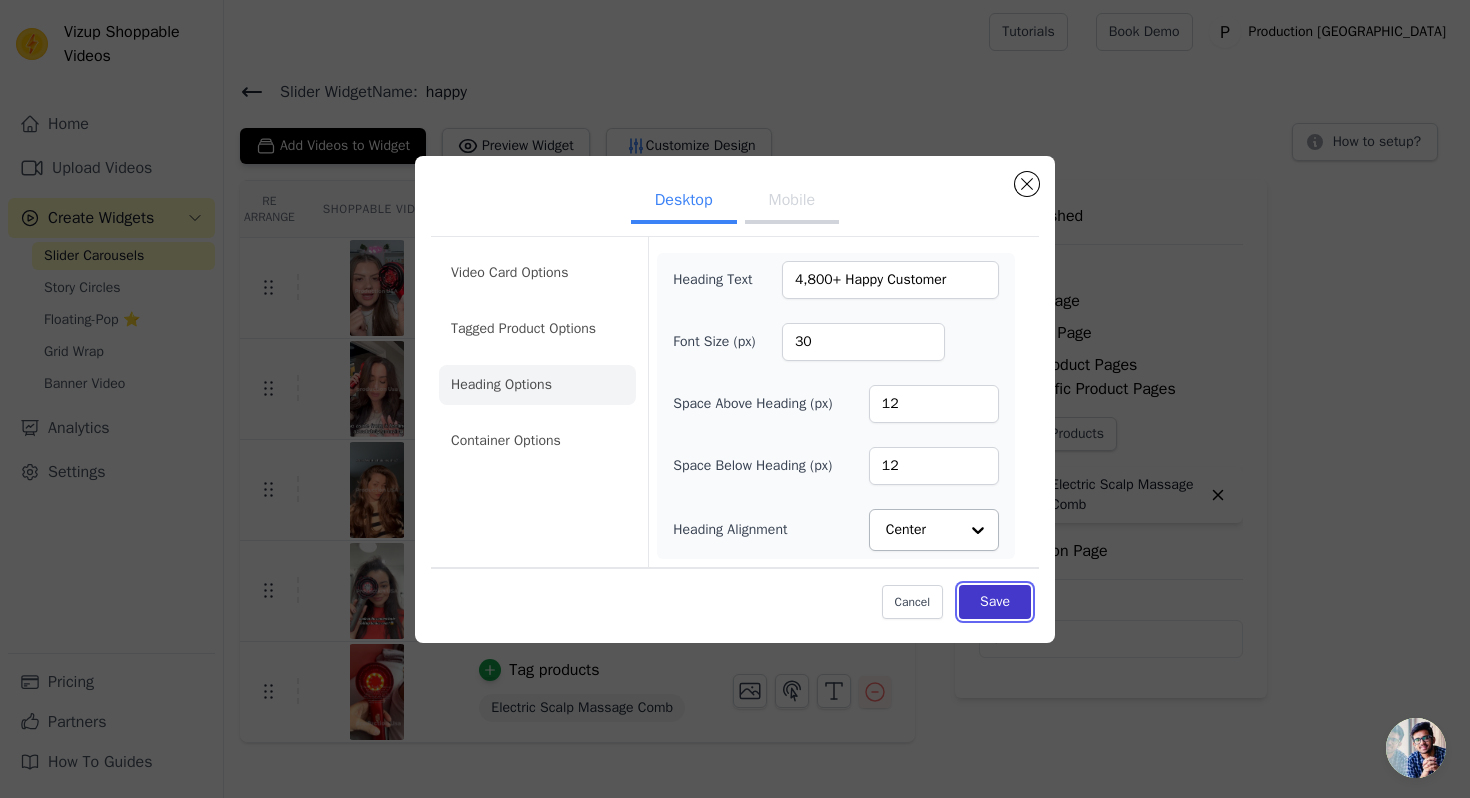 click on "Save" at bounding box center [995, 602] 